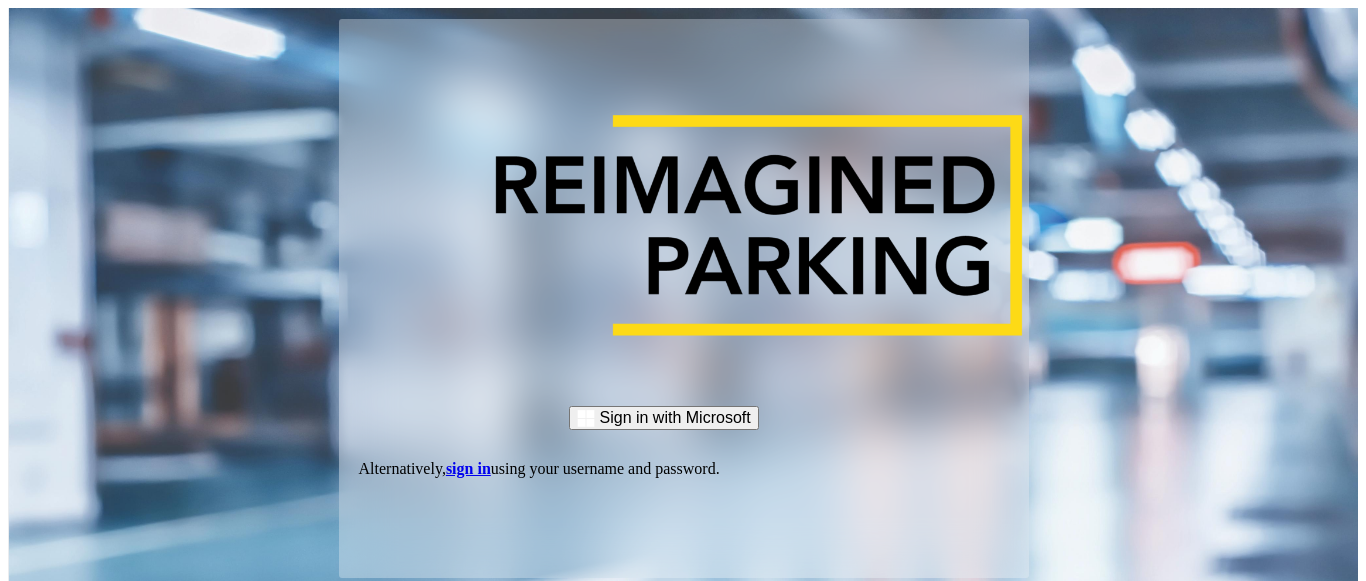 scroll, scrollTop: 0, scrollLeft: 0, axis: both 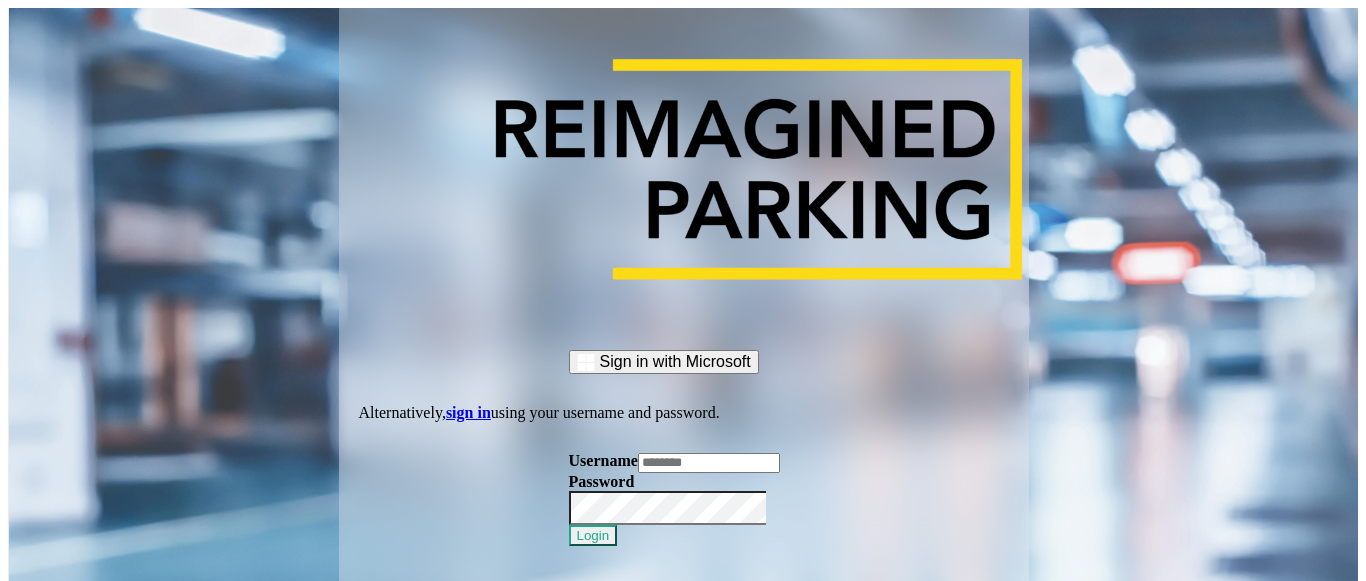 click at bounding box center (709, 463) 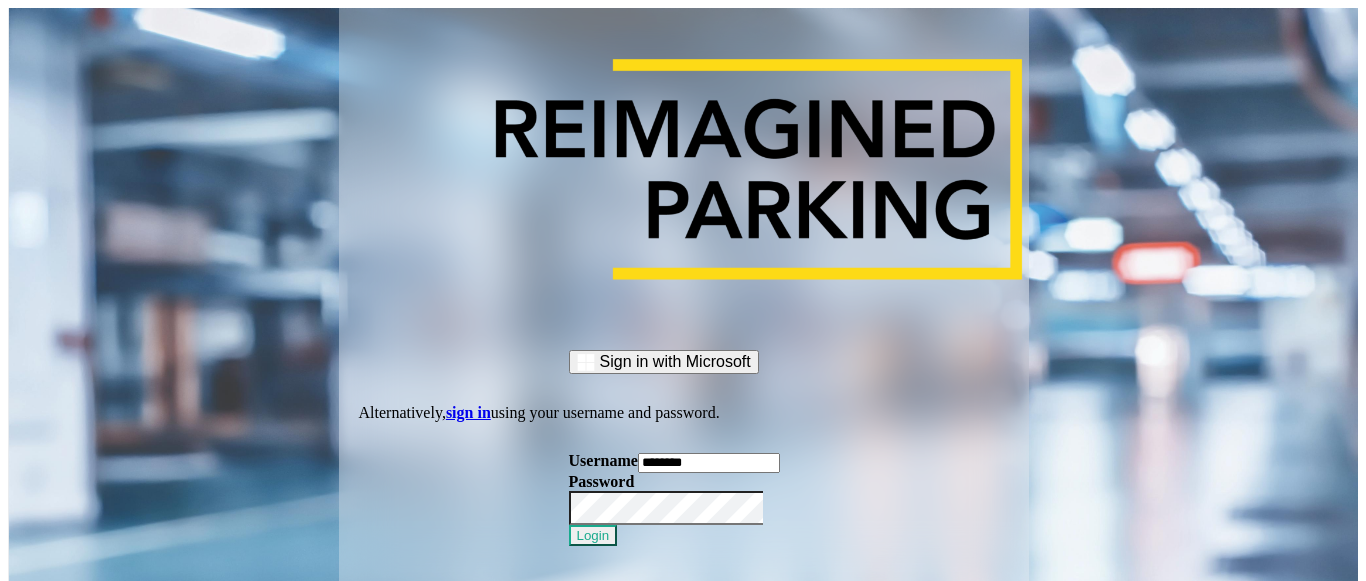 type on "********" 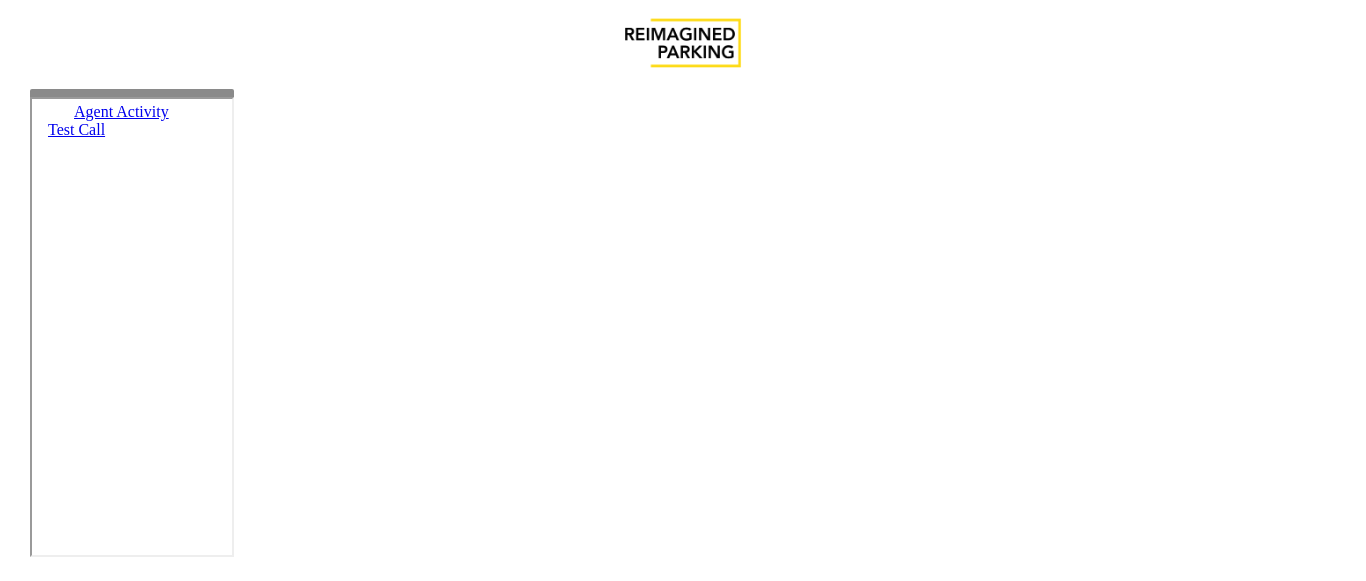 click on "×" at bounding box center [20, 1210] 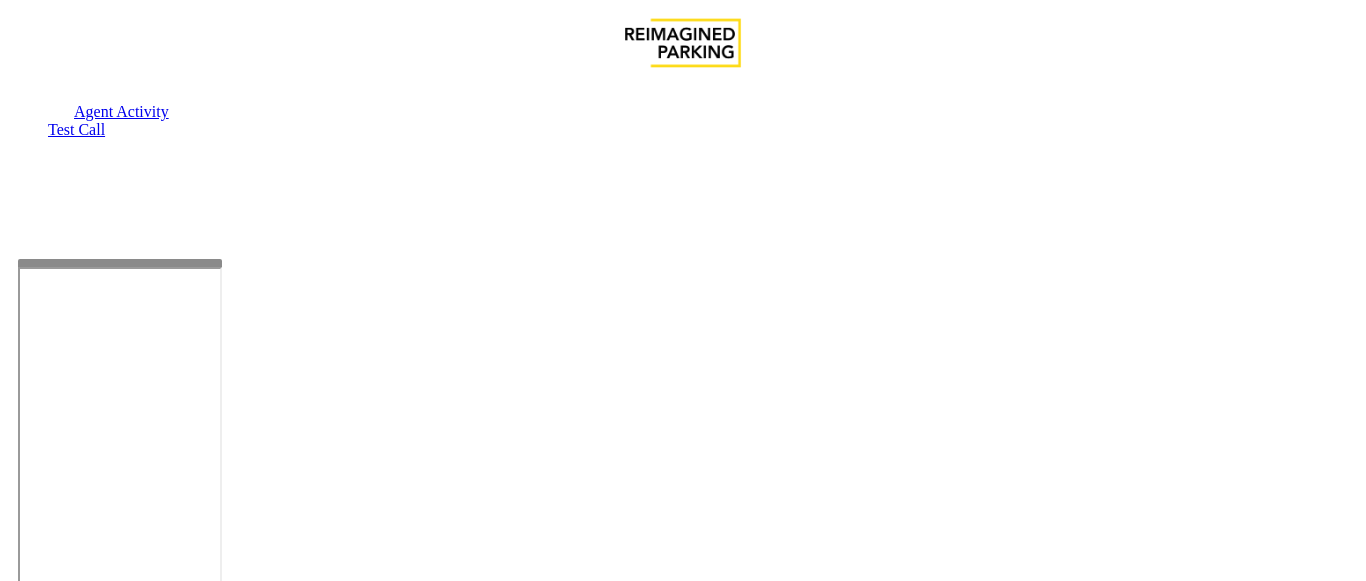 click at bounding box center [120, 495] 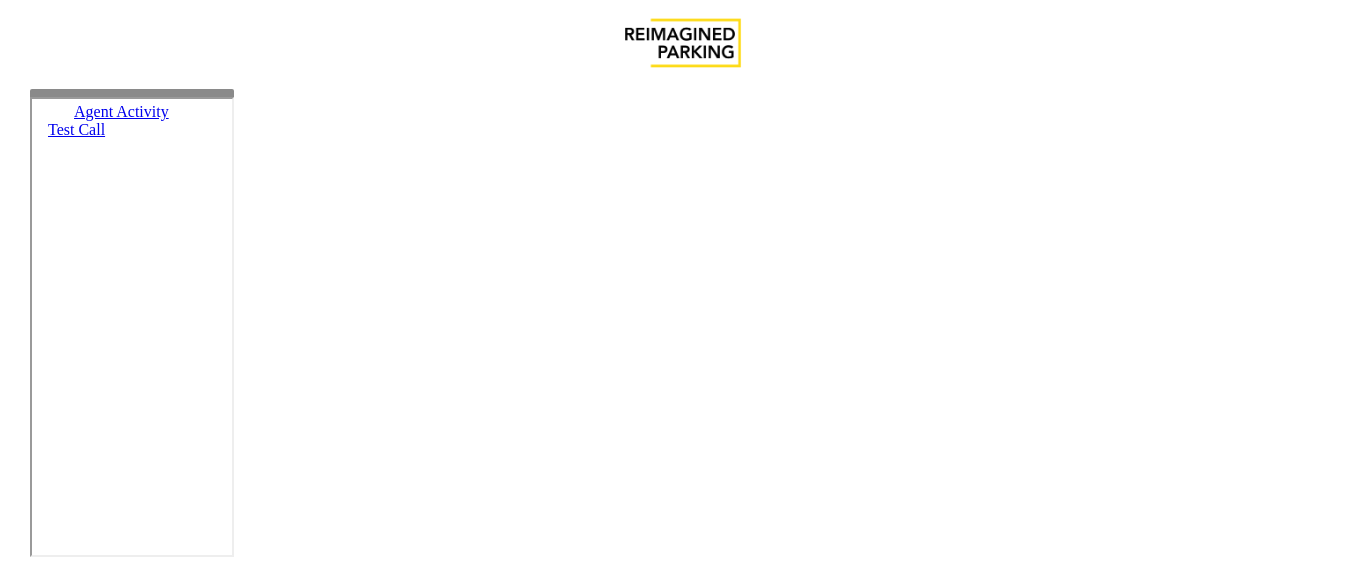 scroll, scrollTop: 0, scrollLeft: 0, axis: both 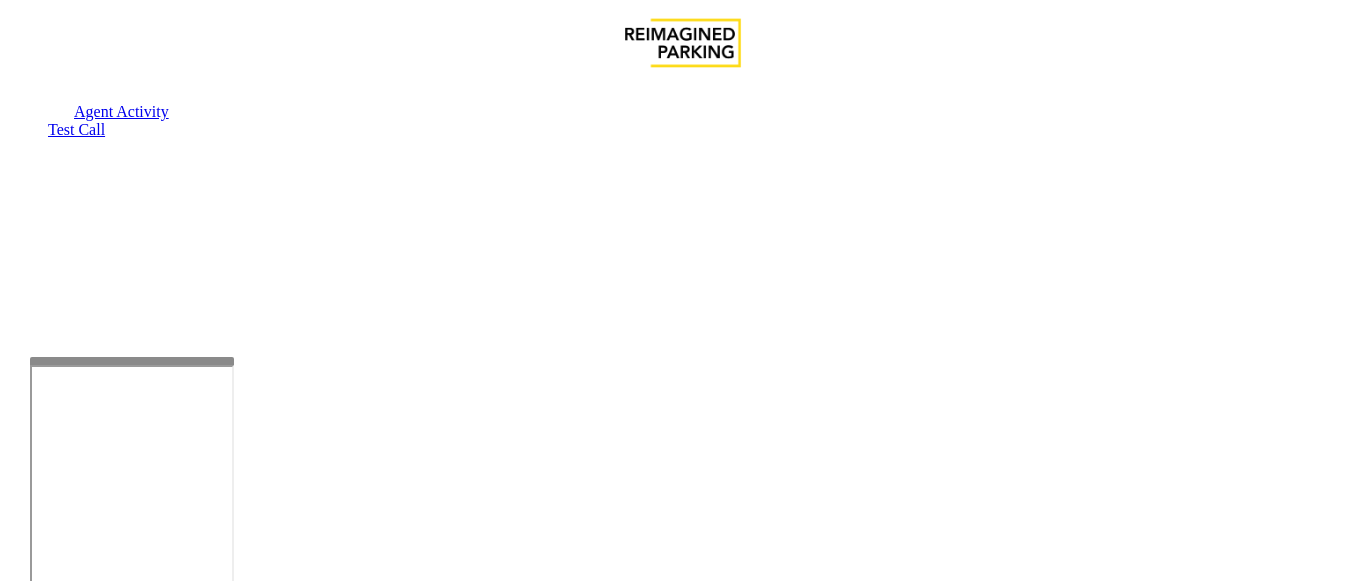 click at bounding box center (132, 593) 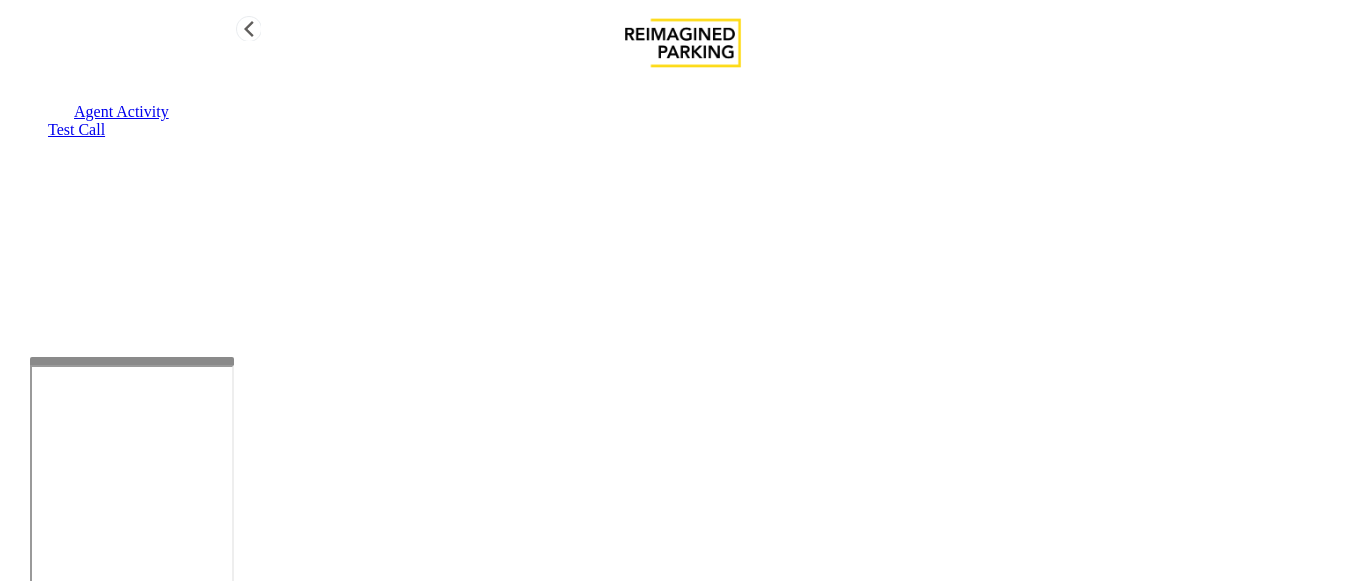 click on "Agent Activity" at bounding box center [108, 111] 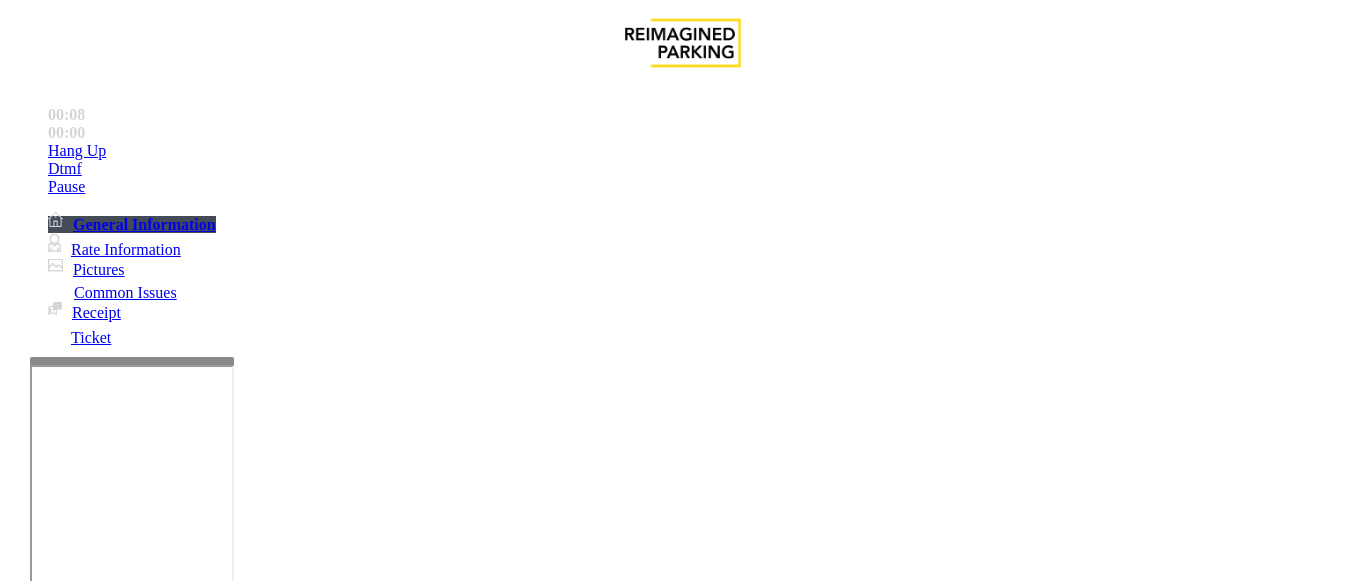 scroll, scrollTop: 500, scrollLeft: 0, axis: vertical 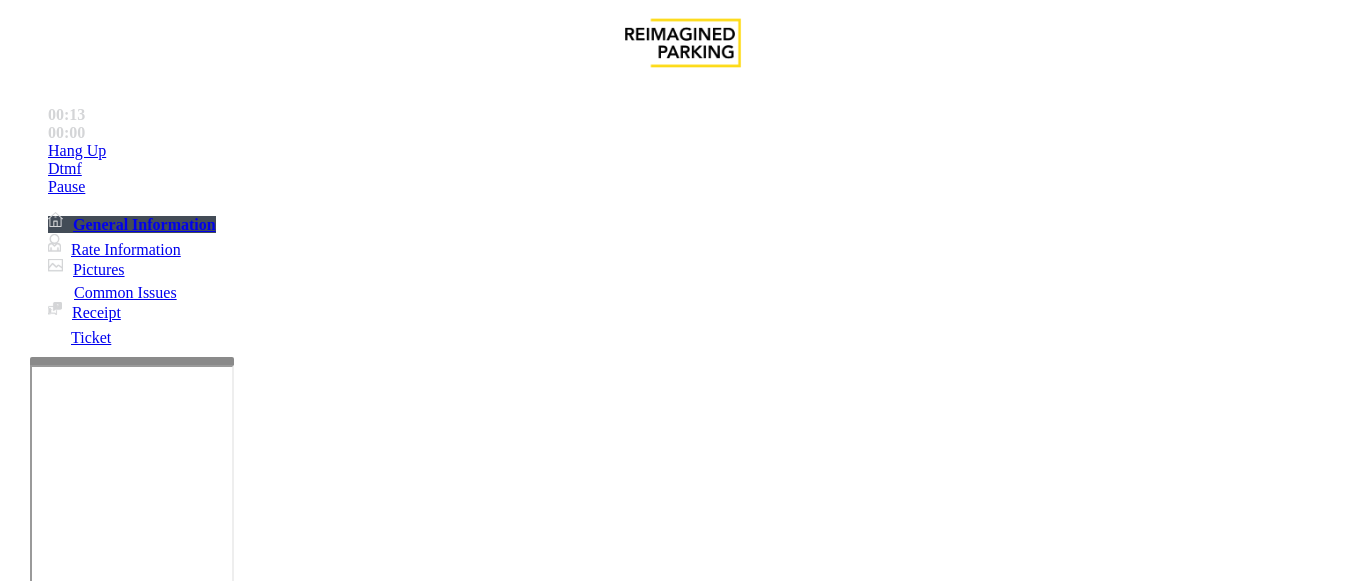 click on "Intercom Issue/No Response" at bounding box center (773, 1234) 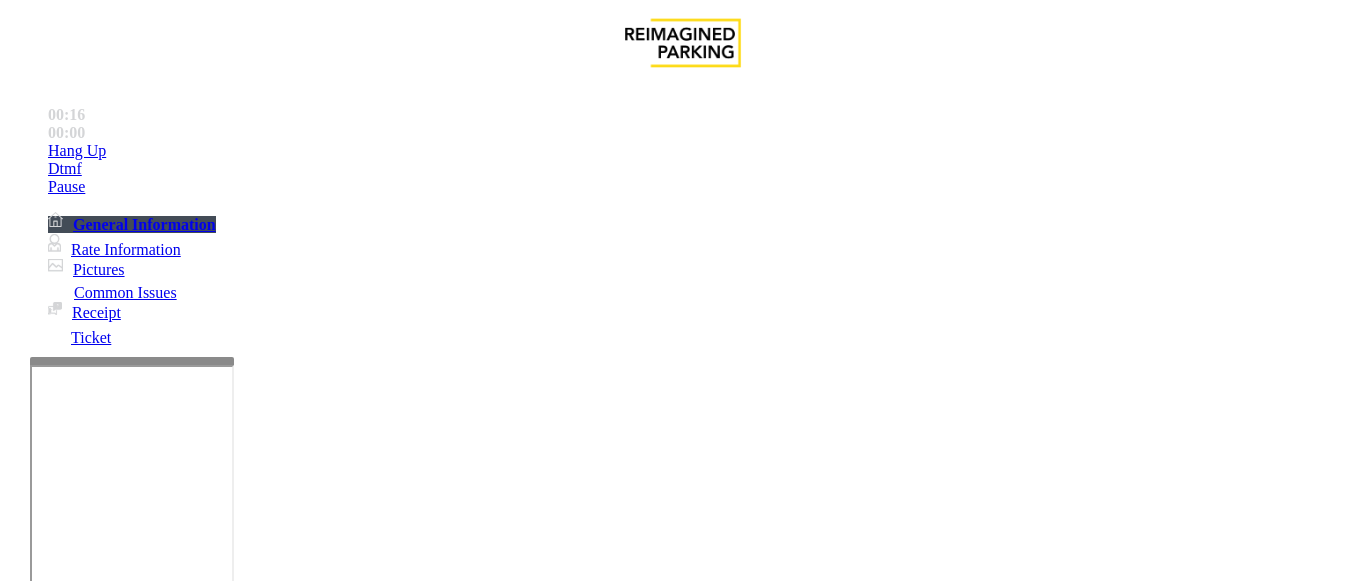 drag, startPoint x: 272, startPoint y: 185, endPoint x: 595, endPoint y: 184, distance: 323.00156 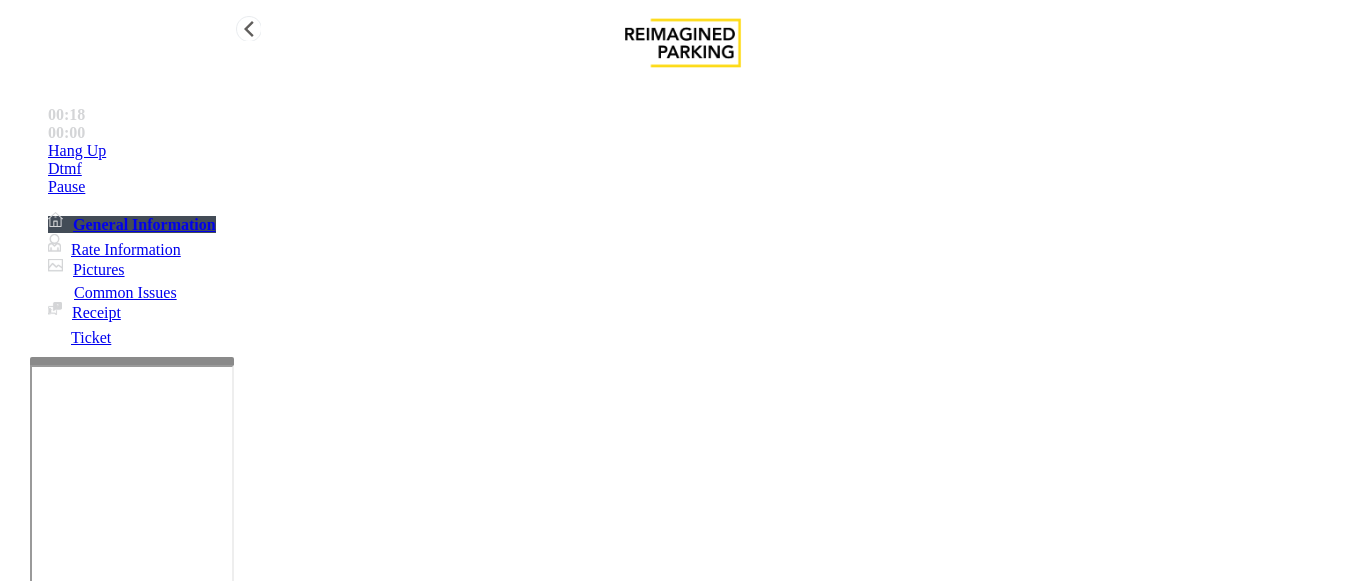 type on "**********" 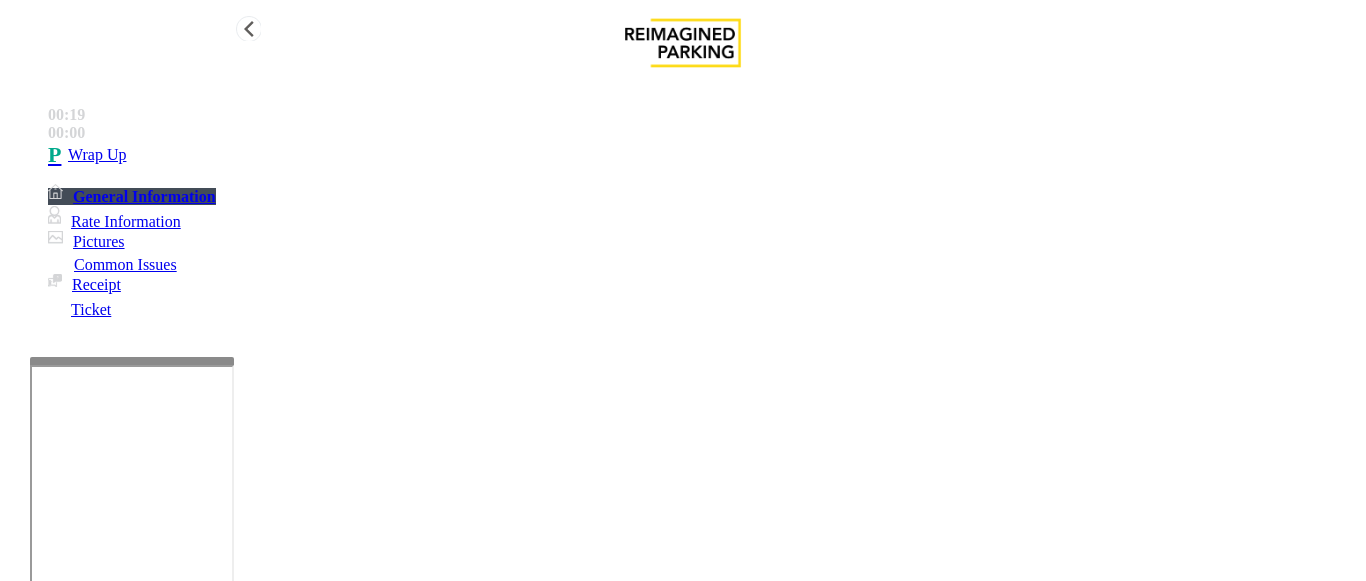 click on "Wrap Up" at bounding box center [703, 155] 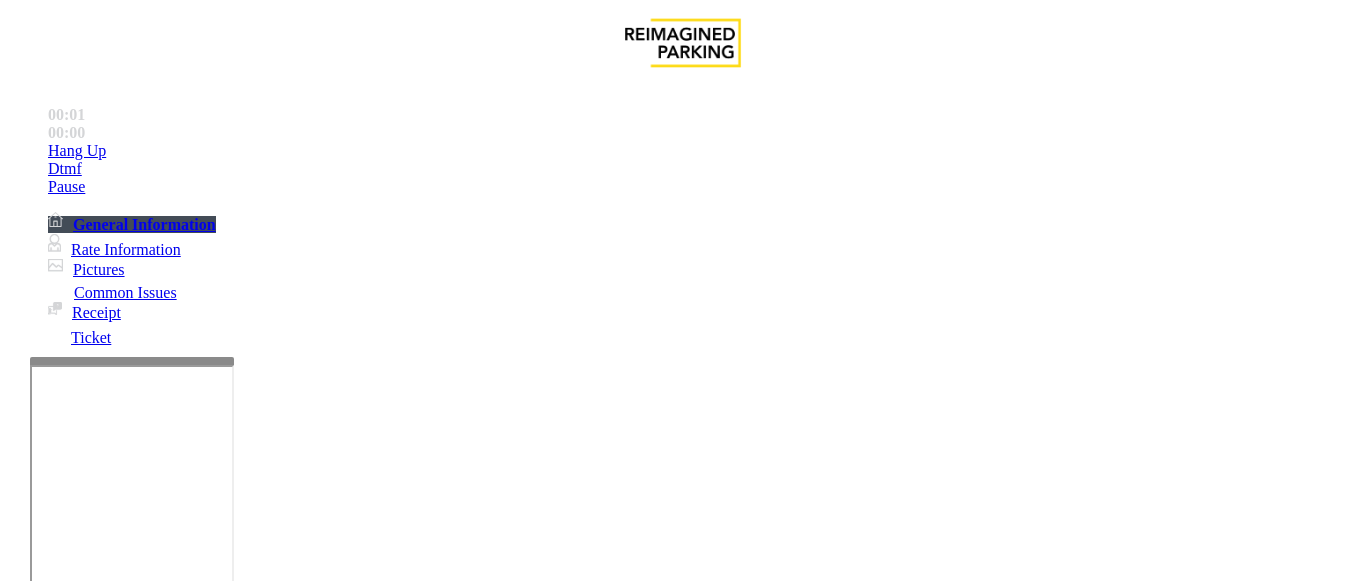 scroll, scrollTop: 400, scrollLeft: 0, axis: vertical 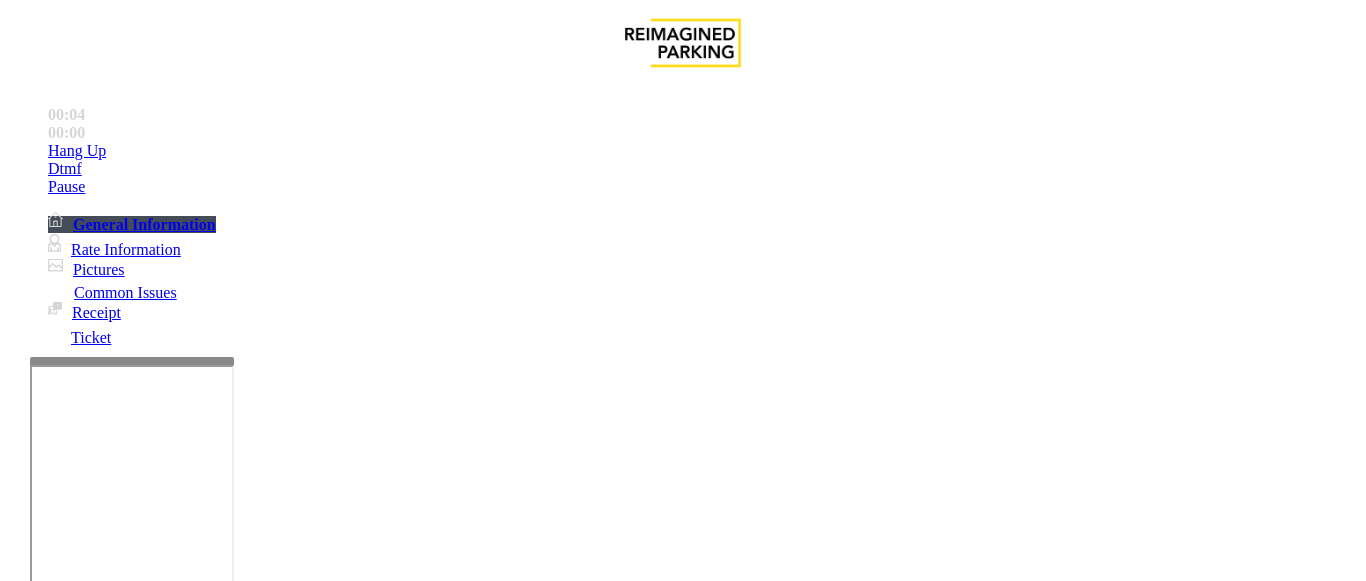click on "Equipment Issue" at bounding box center [483, 1234] 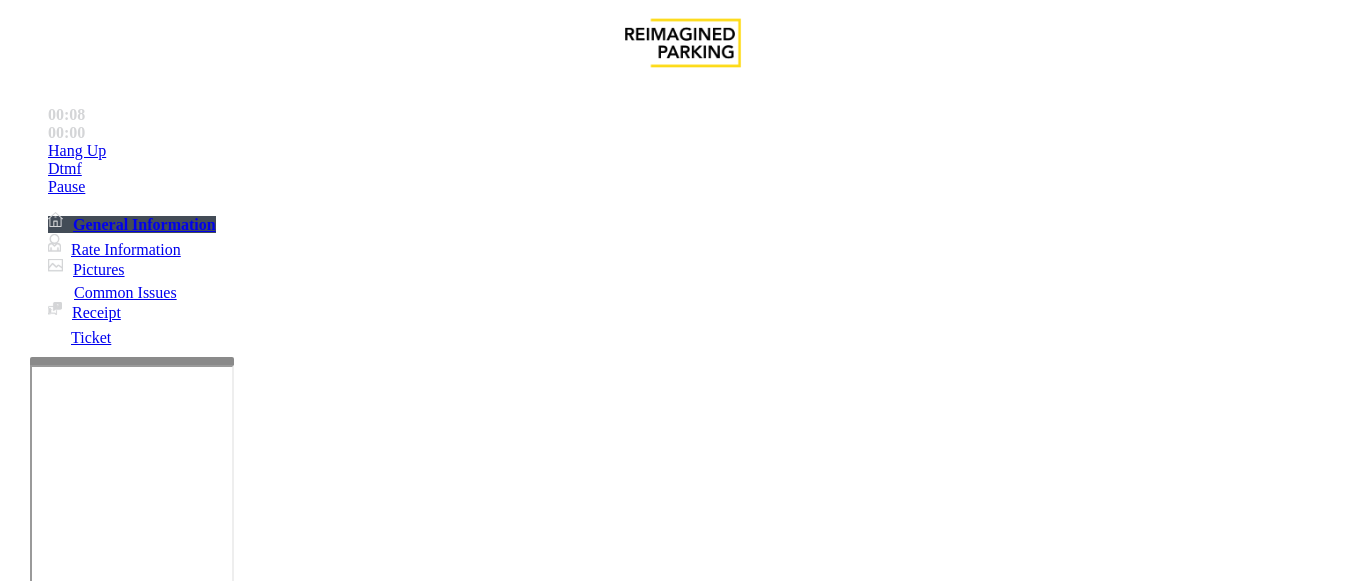 click on "Issue" at bounding box center (42, 1201) 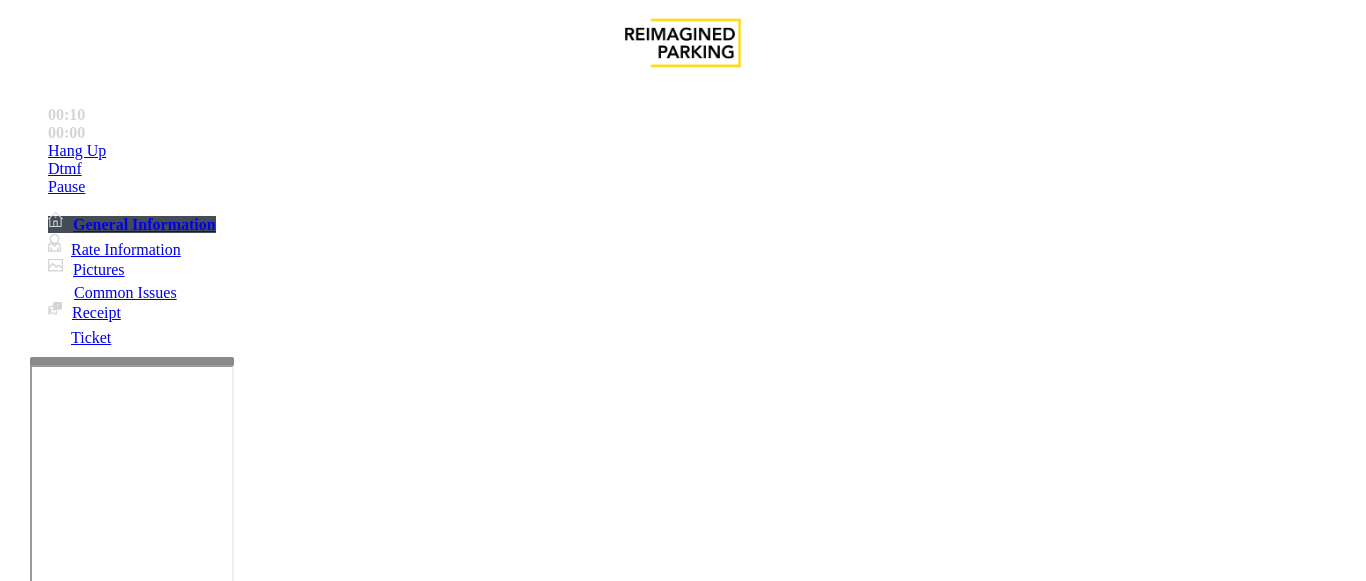 click on "Payment Issue" at bounding box center (167, 1234) 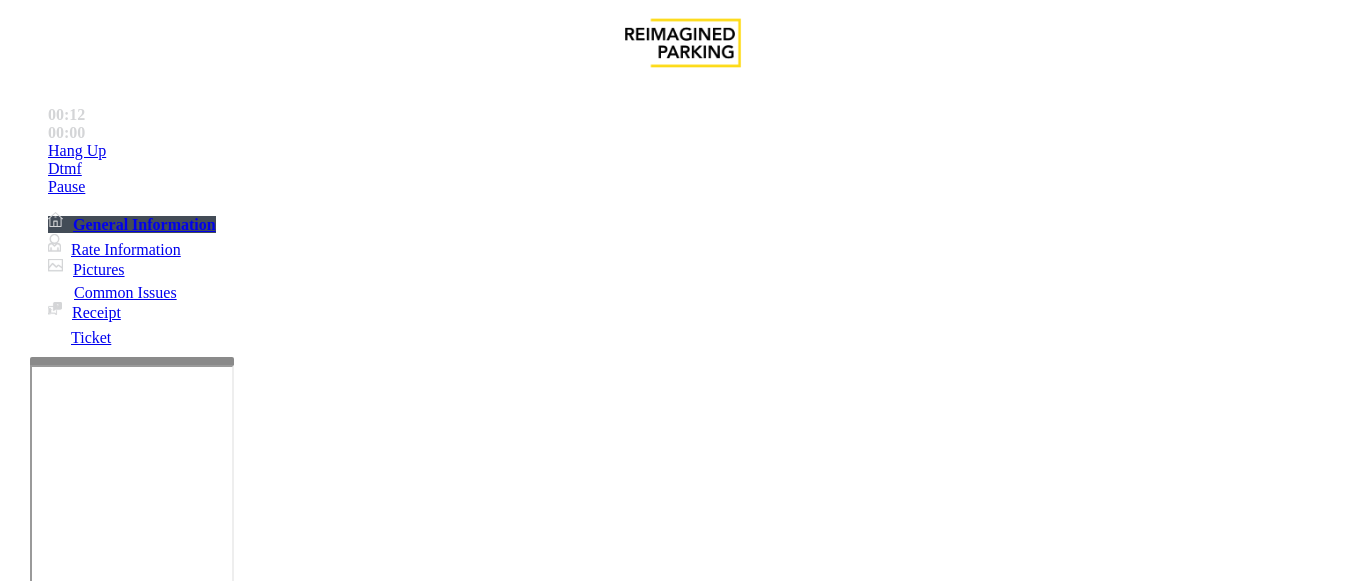 click on "Customer Needs Change" at bounding box center (625, 1234) 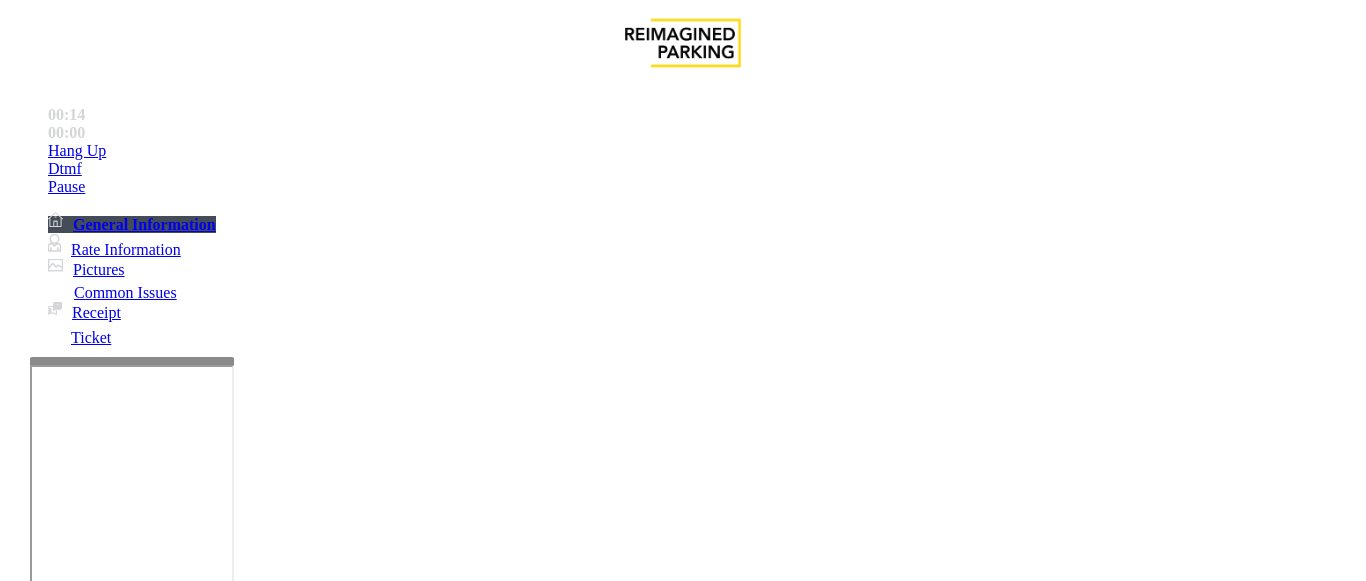 scroll, scrollTop: 0, scrollLeft: 0, axis: both 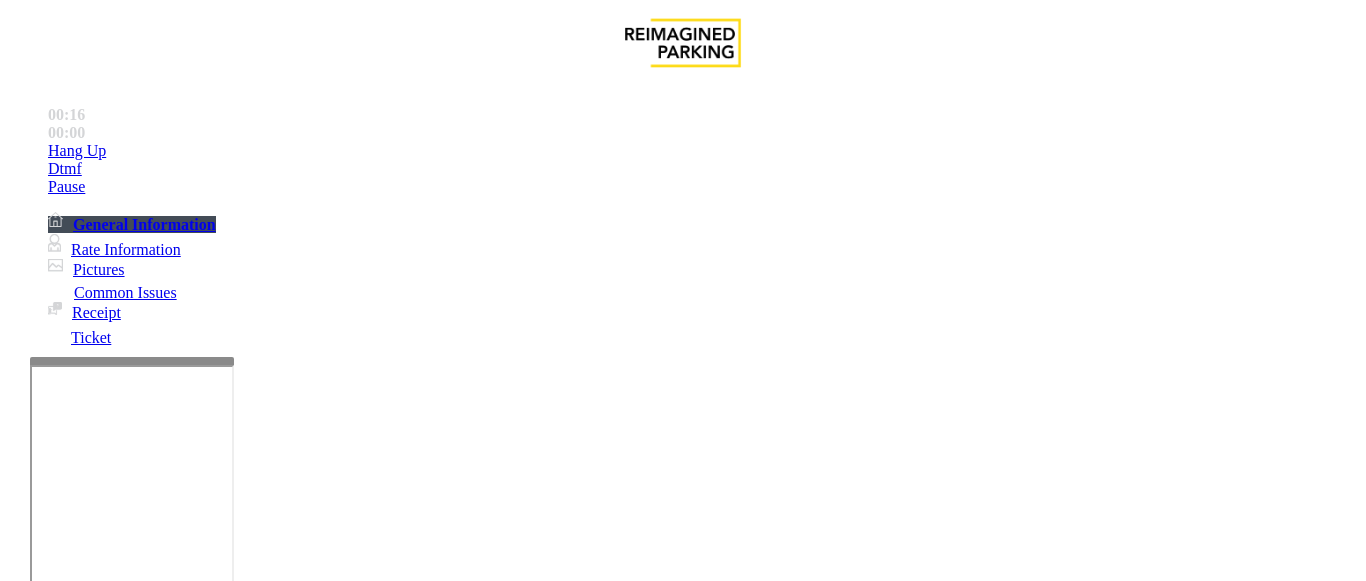 click on "[NUMBER] [STREET], [CITY], [STATE]" at bounding box center (682, 1147) 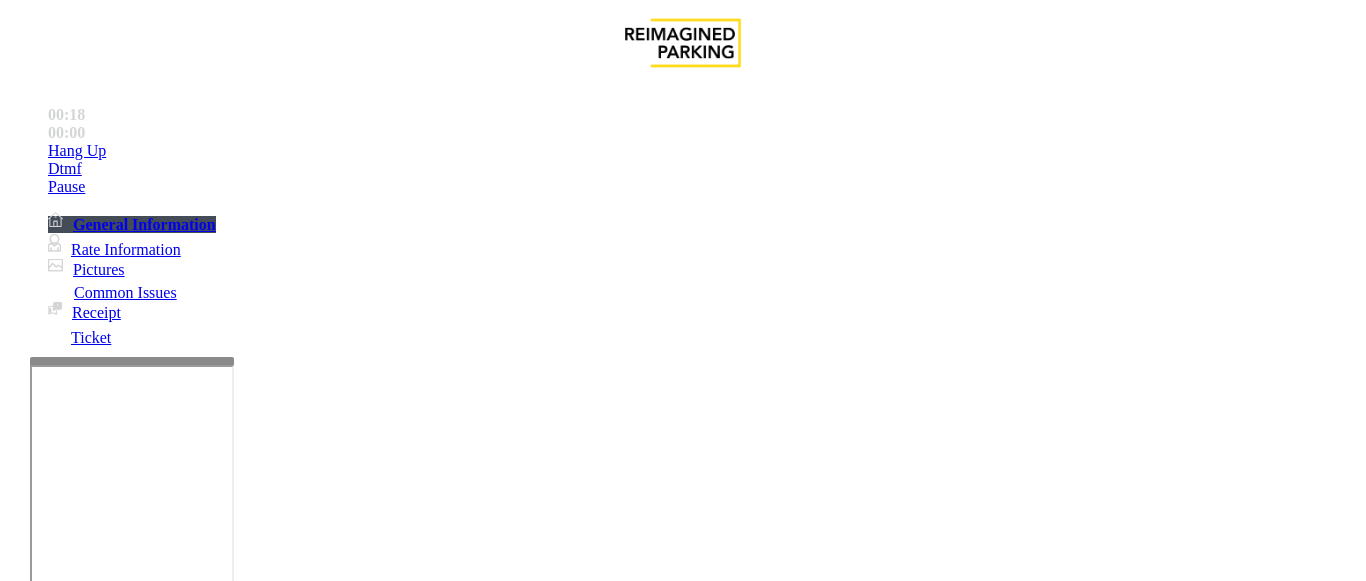 click on "Issue" at bounding box center [42, 1201] 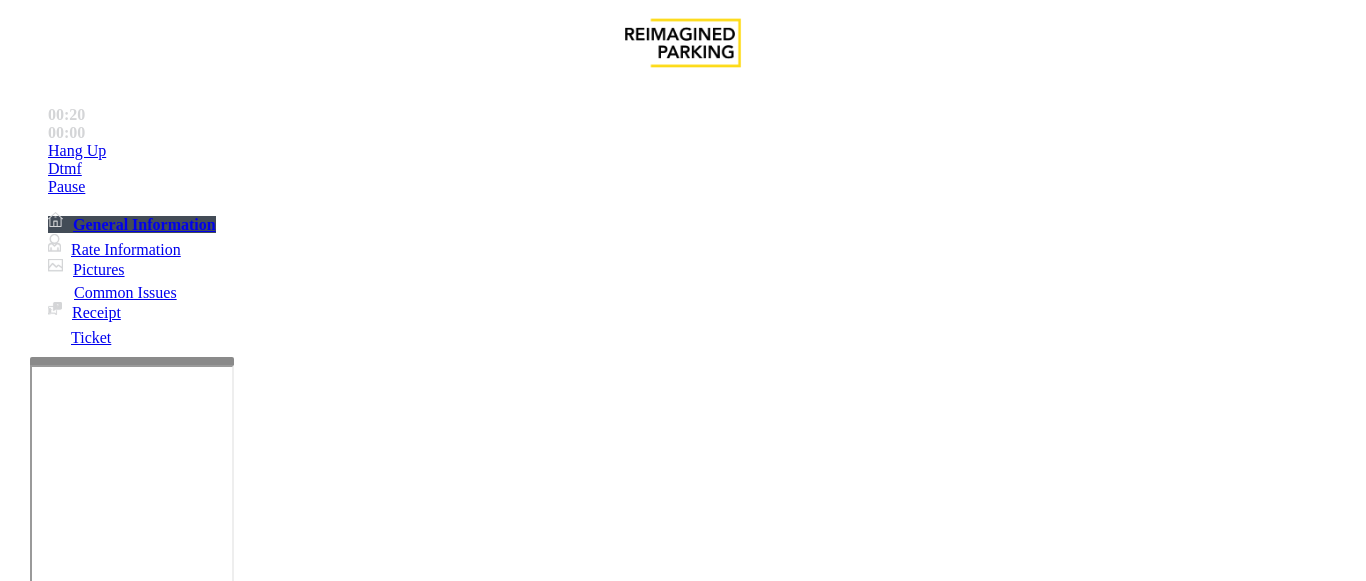 click on "Other" at bounding box center [629, 1234] 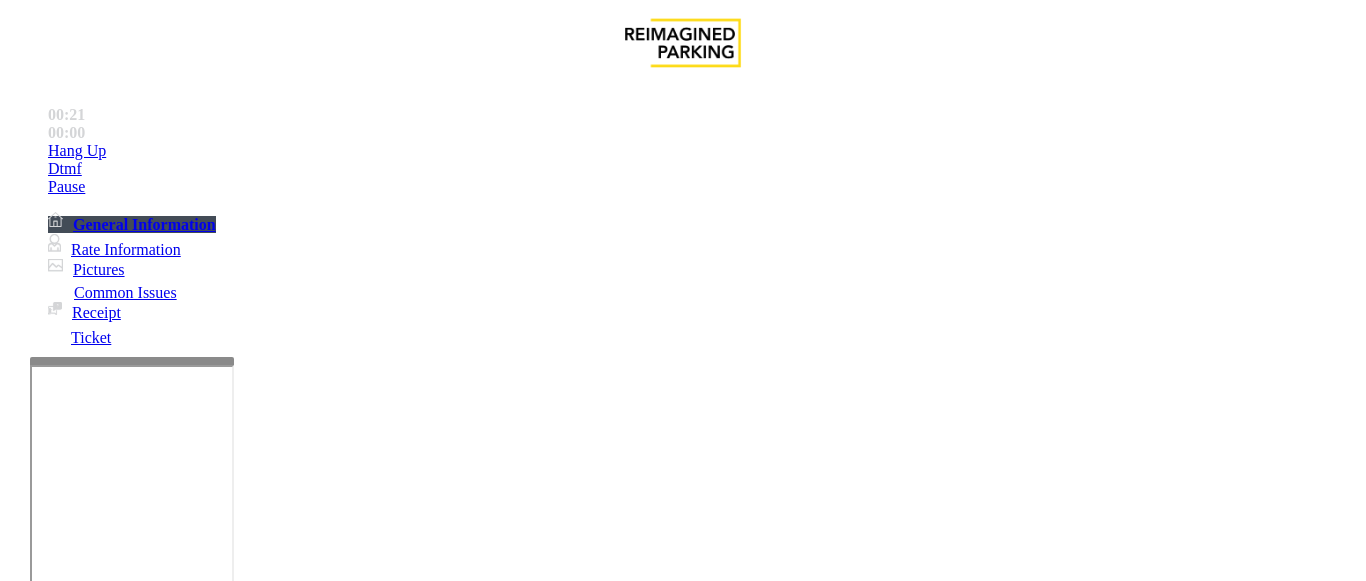 click on "Vehicle Damaged/Broken Into" at bounding box center (510, 1234) 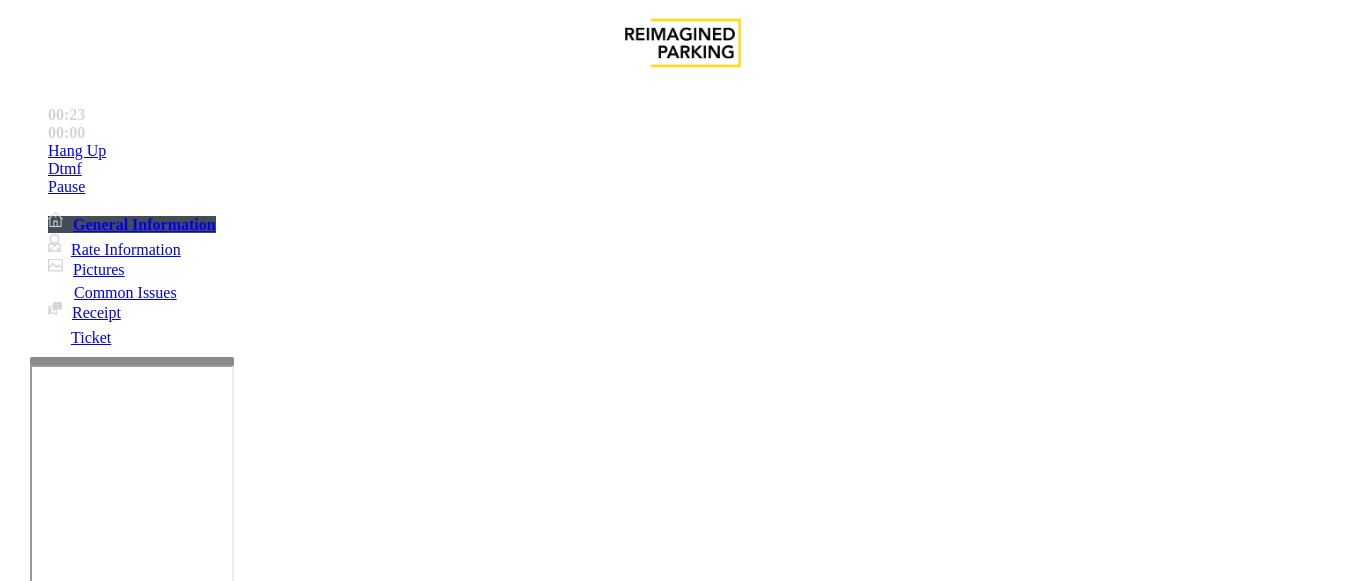 scroll, scrollTop: 400, scrollLeft: 0, axis: vertical 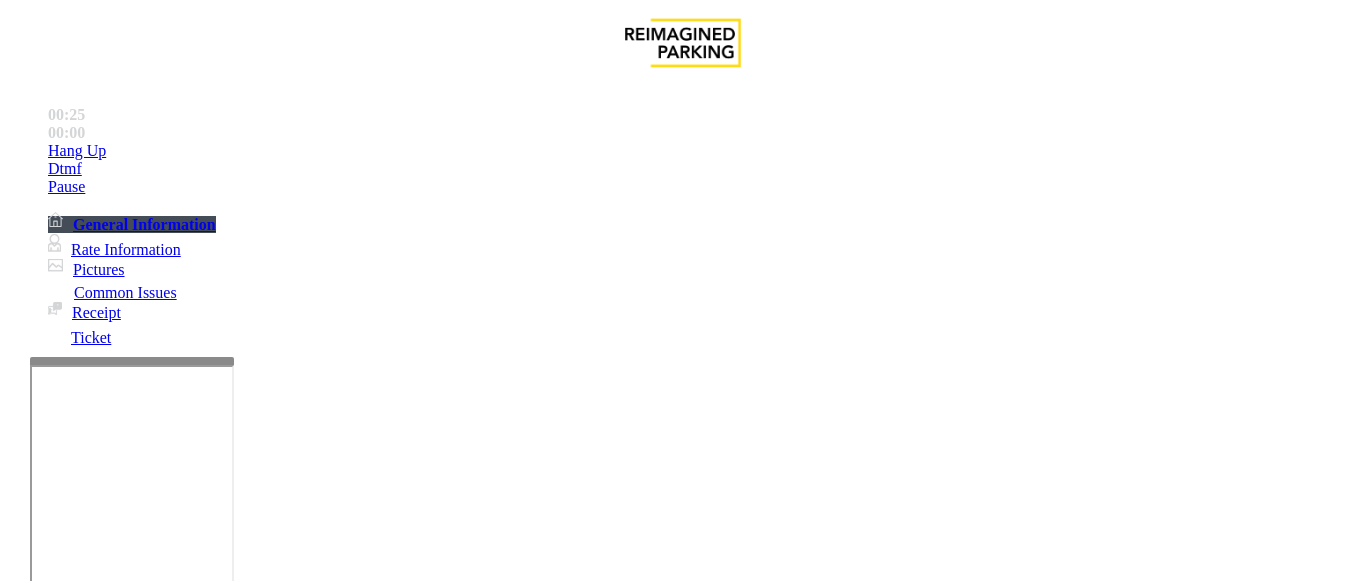 click on "Steps to Resolve" at bounding box center (682, 1706) 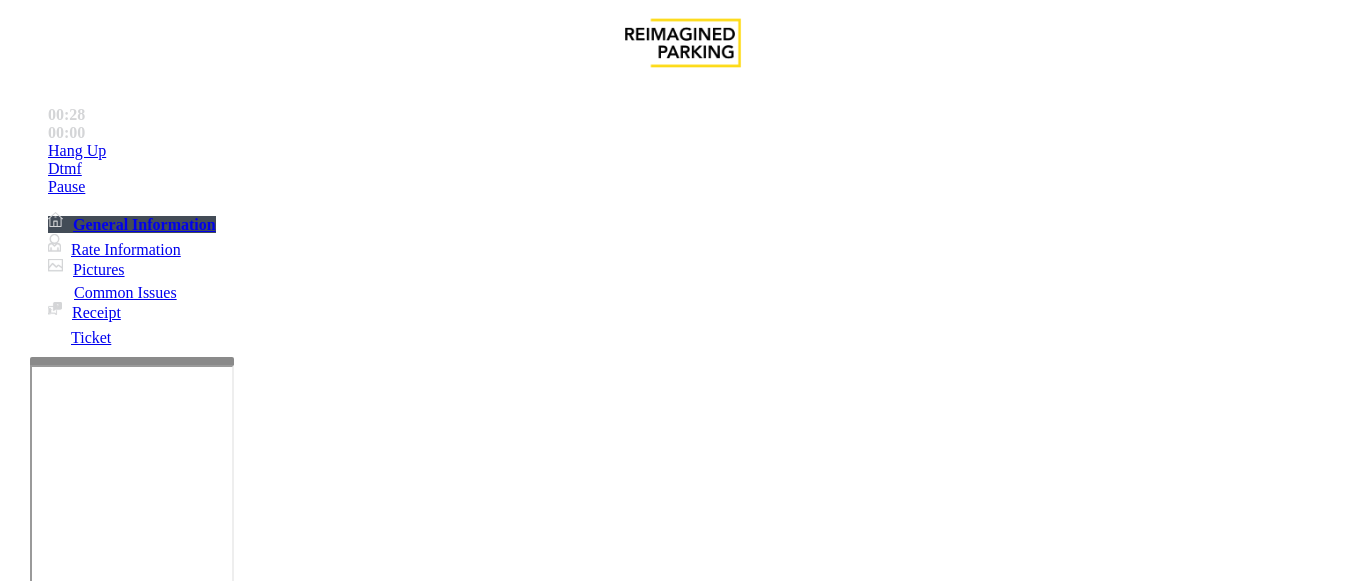 scroll, scrollTop: 0, scrollLeft: 0, axis: both 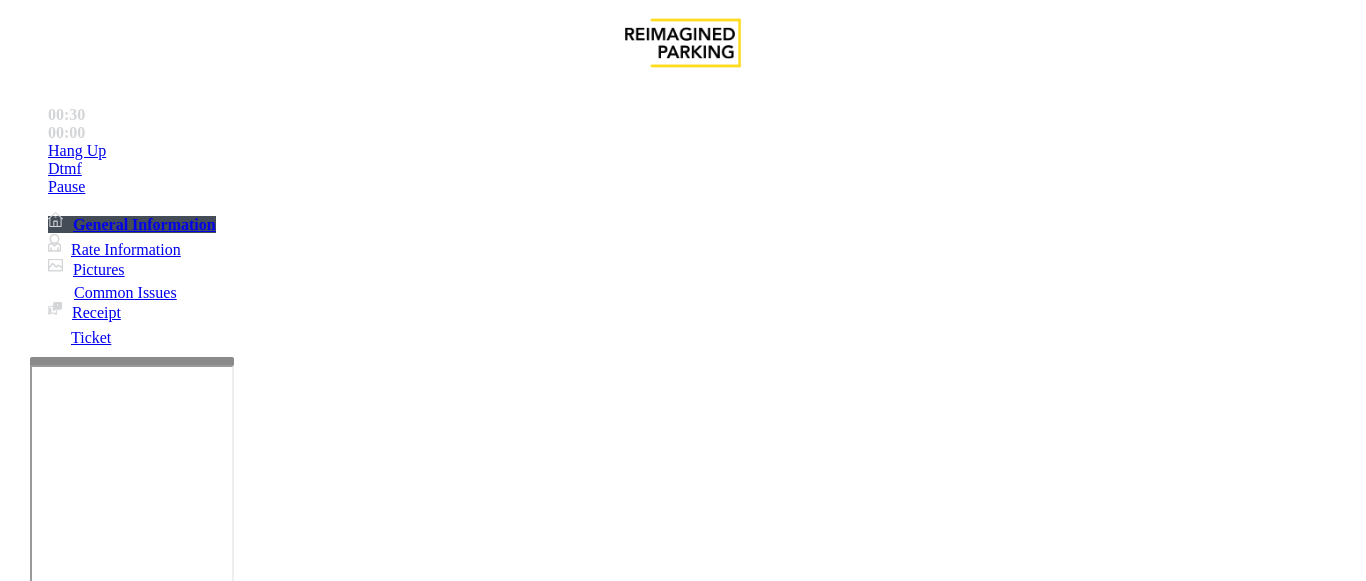 click on "Issue" at bounding box center [42, 1201] 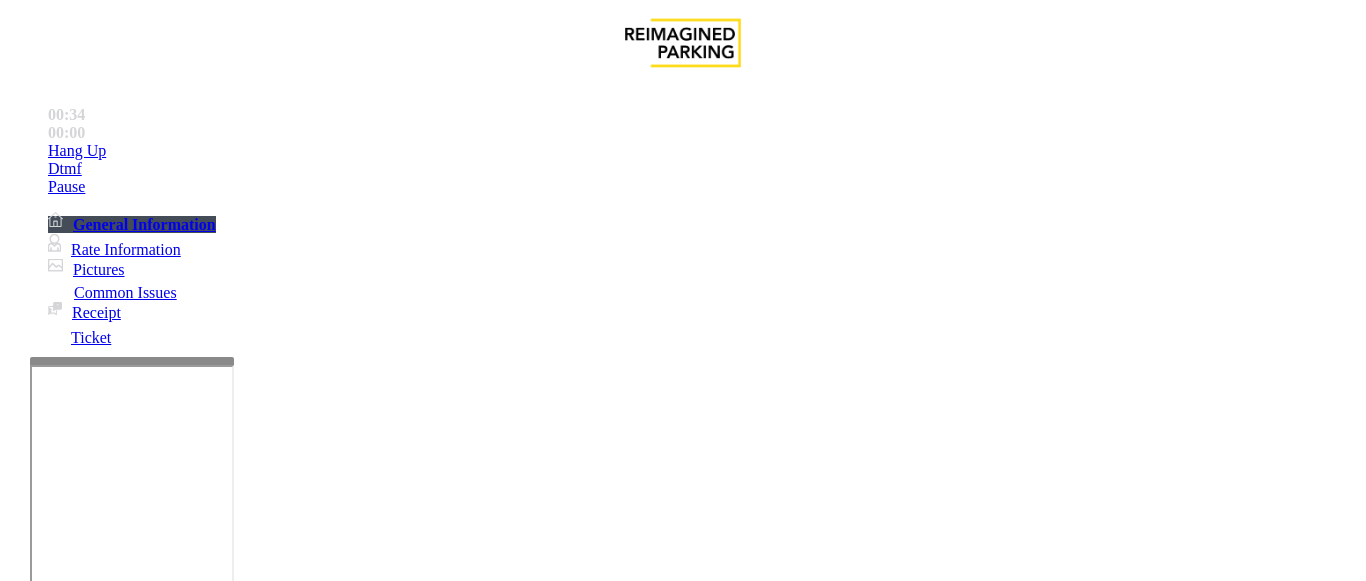 click on "Equipment Issue" at bounding box center (483, 1234) 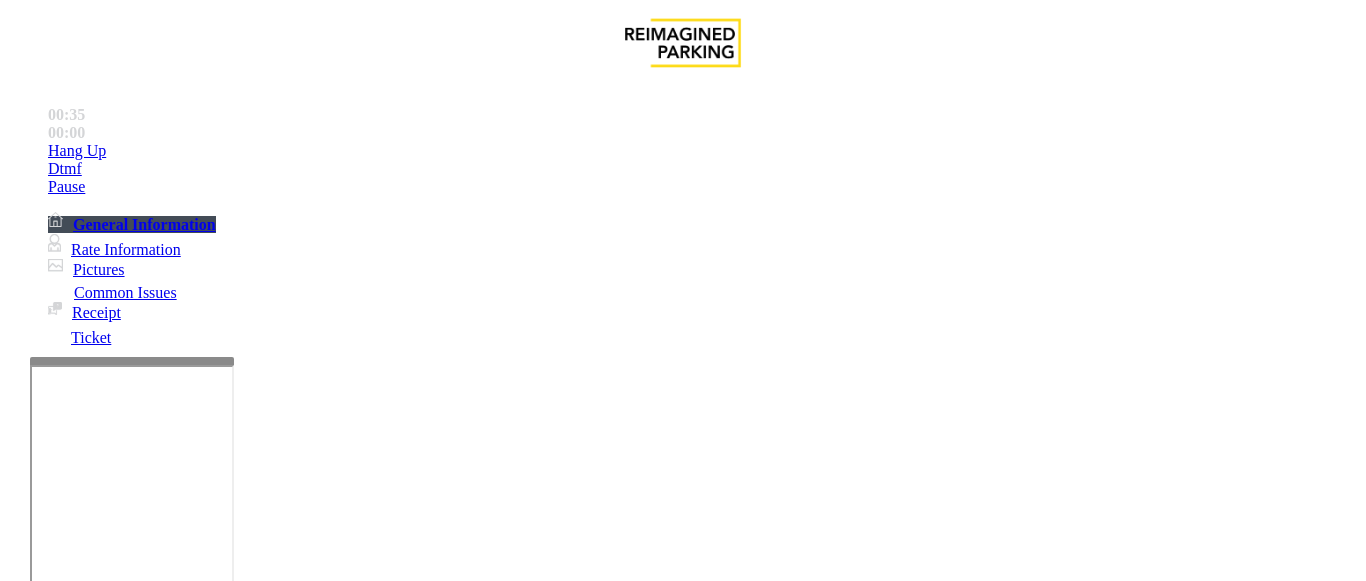 click on "Gate / Door Won't Open" at bounding box center (575, 1234) 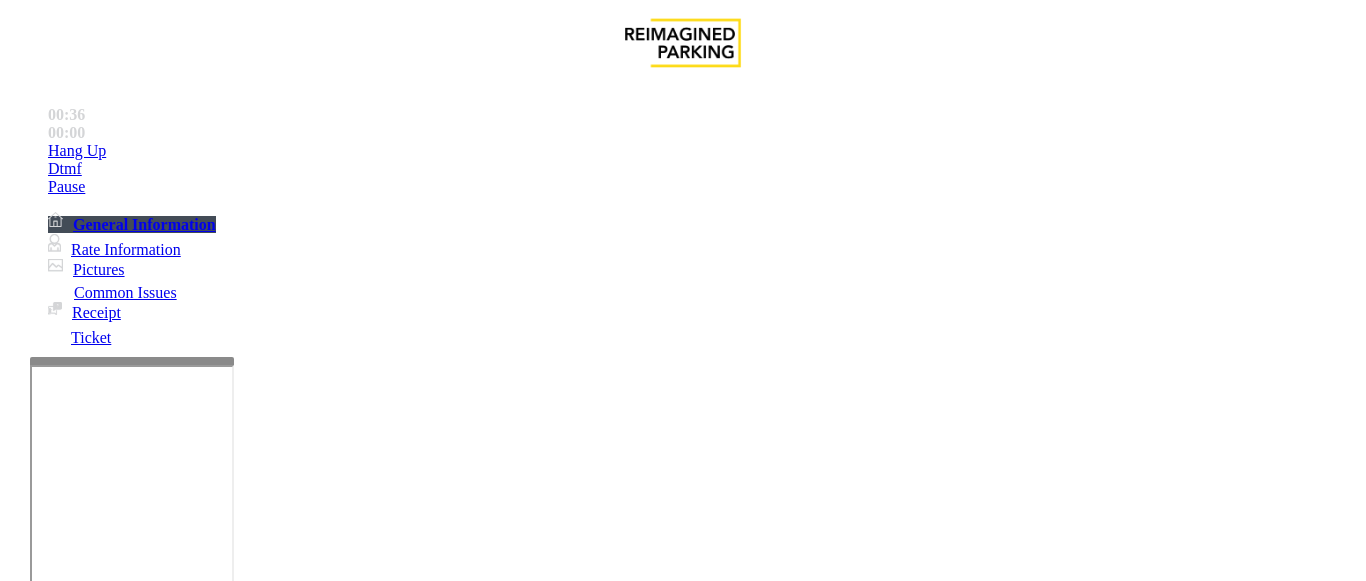 scroll, scrollTop: 200, scrollLeft: 0, axis: vertical 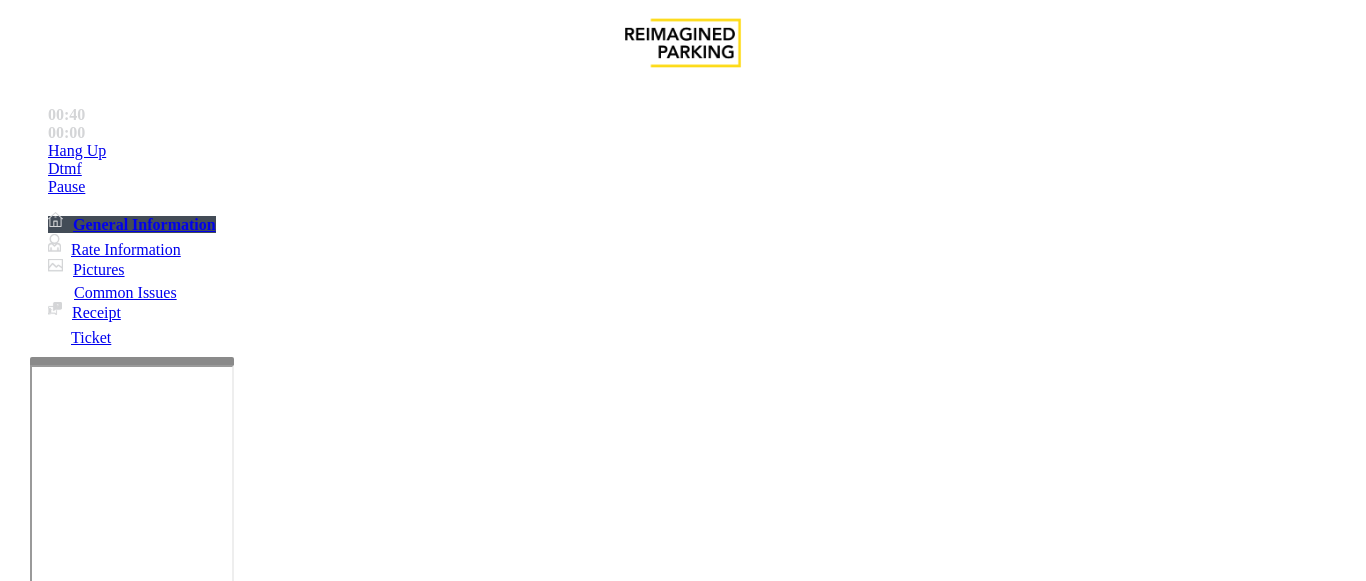 click on "Vend Gate" at bounding box center [69, 1683] 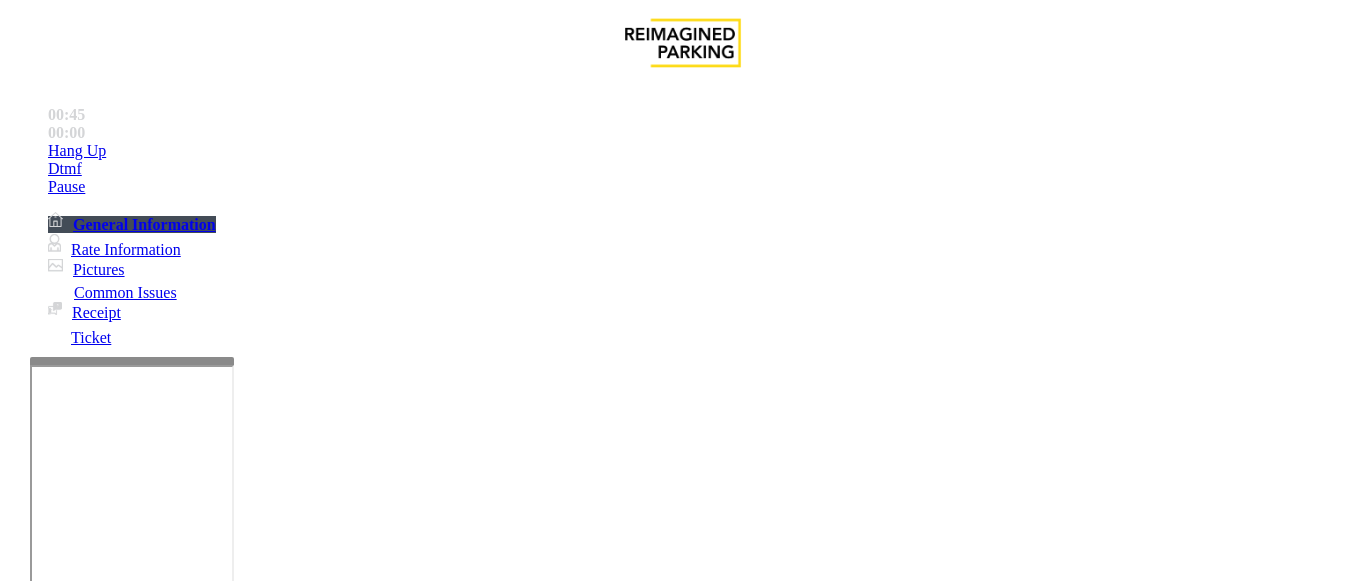 click at bounding box center [221, 1590] 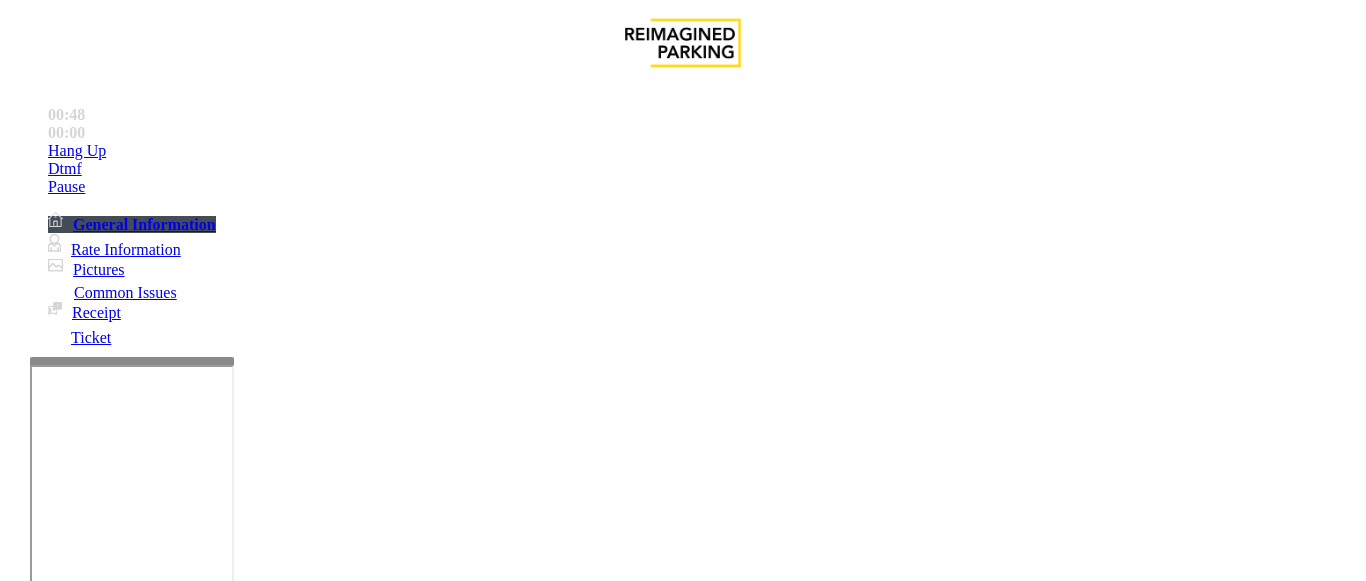 click on "**********" at bounding box center [682, 1491] 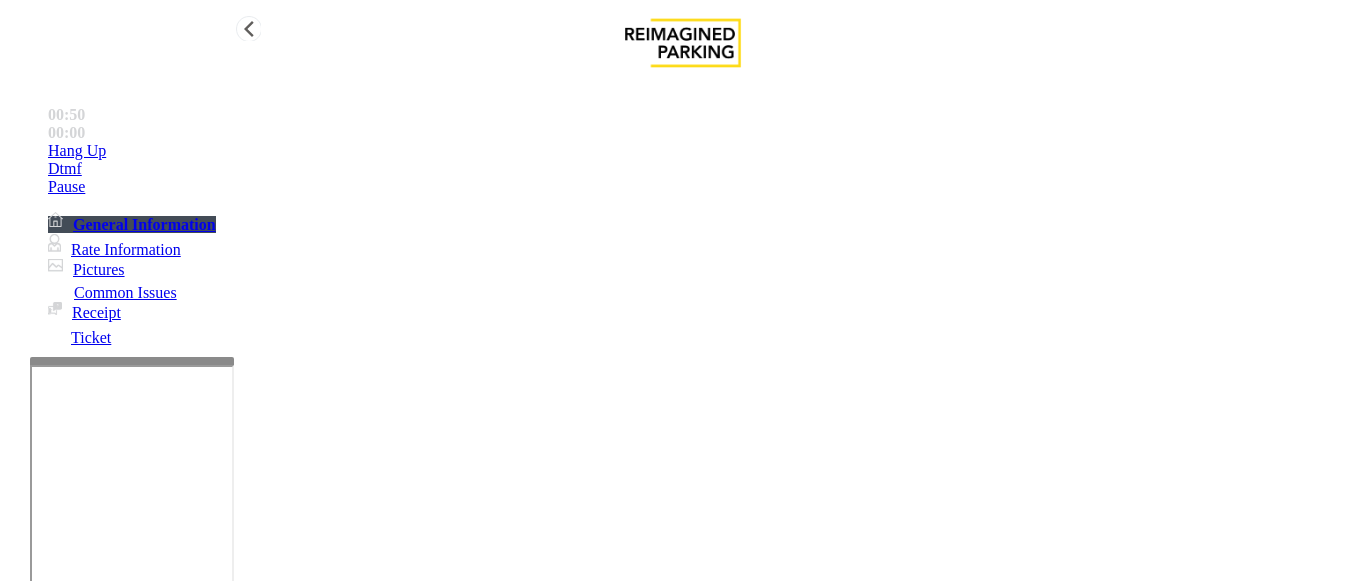 click on "Hang Up" at bounding box center (703, 151) 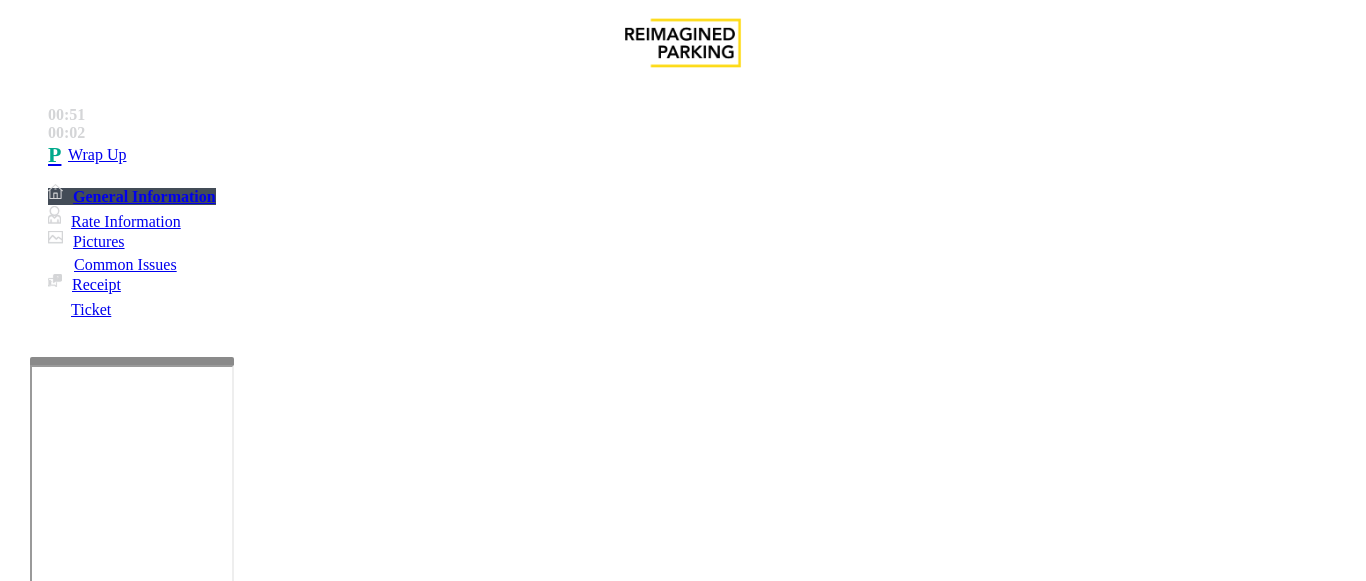 click at bounding box center [221, 1590] 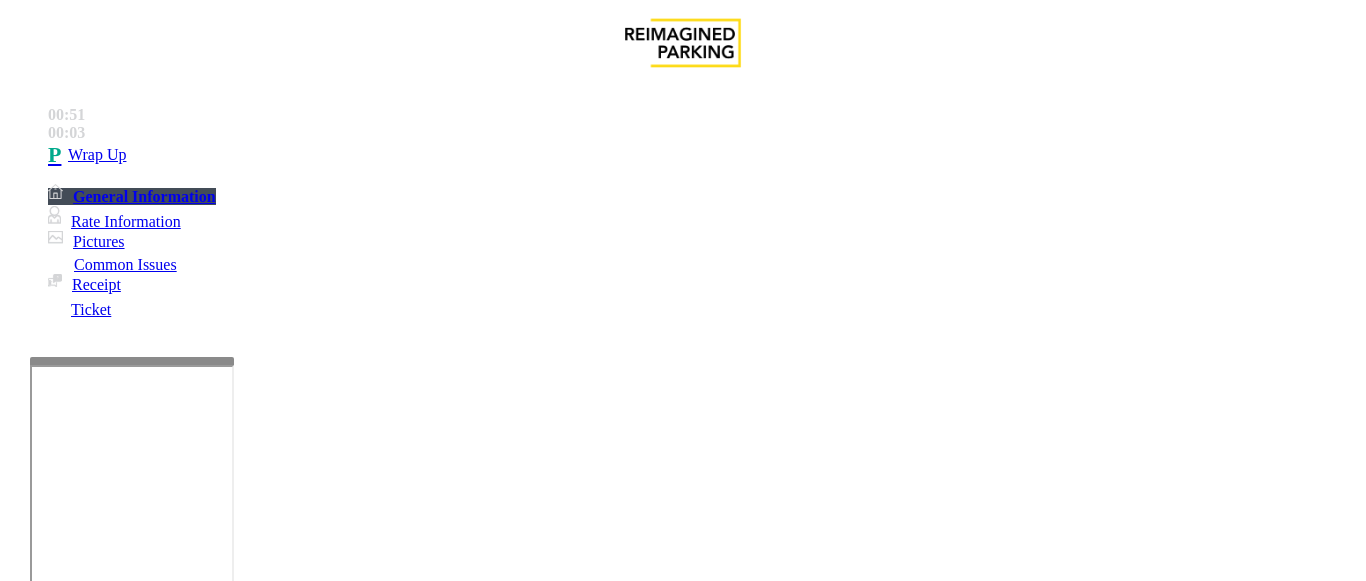 scroll, scrollTop: 100, scrollLeft: 0, axis: vertical 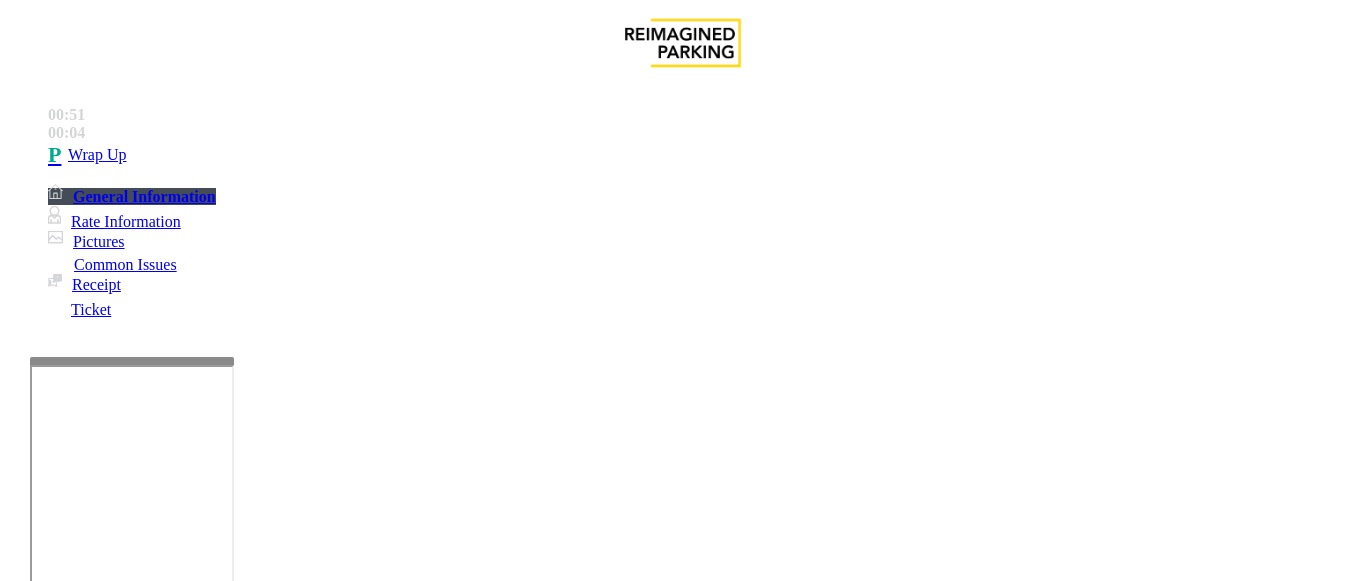 drag, startPoint x: 337, startPoint y: 83, endPoint x: 468, endPoint y: 91, distance: 131.24405 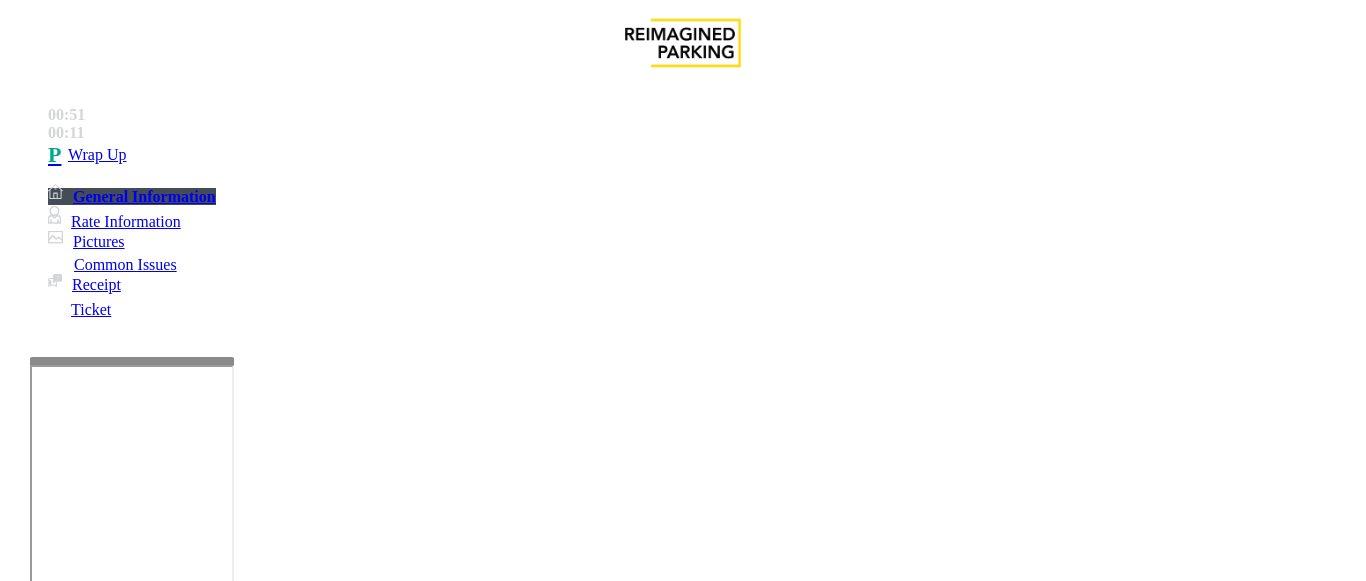 scroll, scrollTop: 300, scrollLeft: 0, axis: vertical 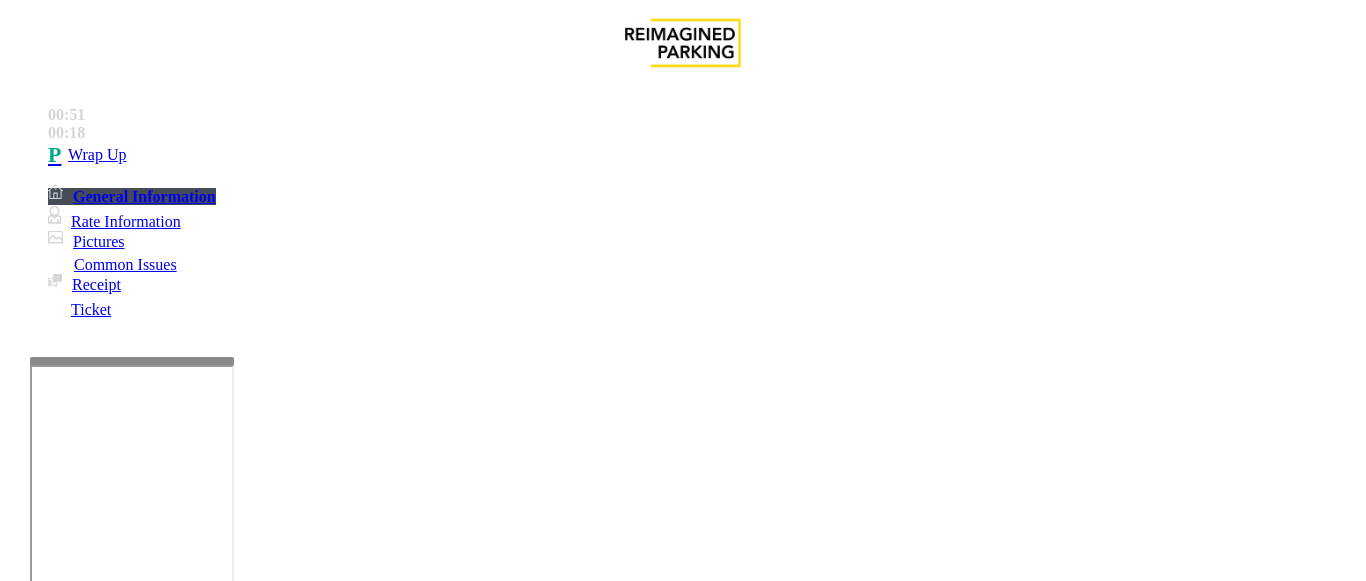 click at bounding box center (221, 1590) 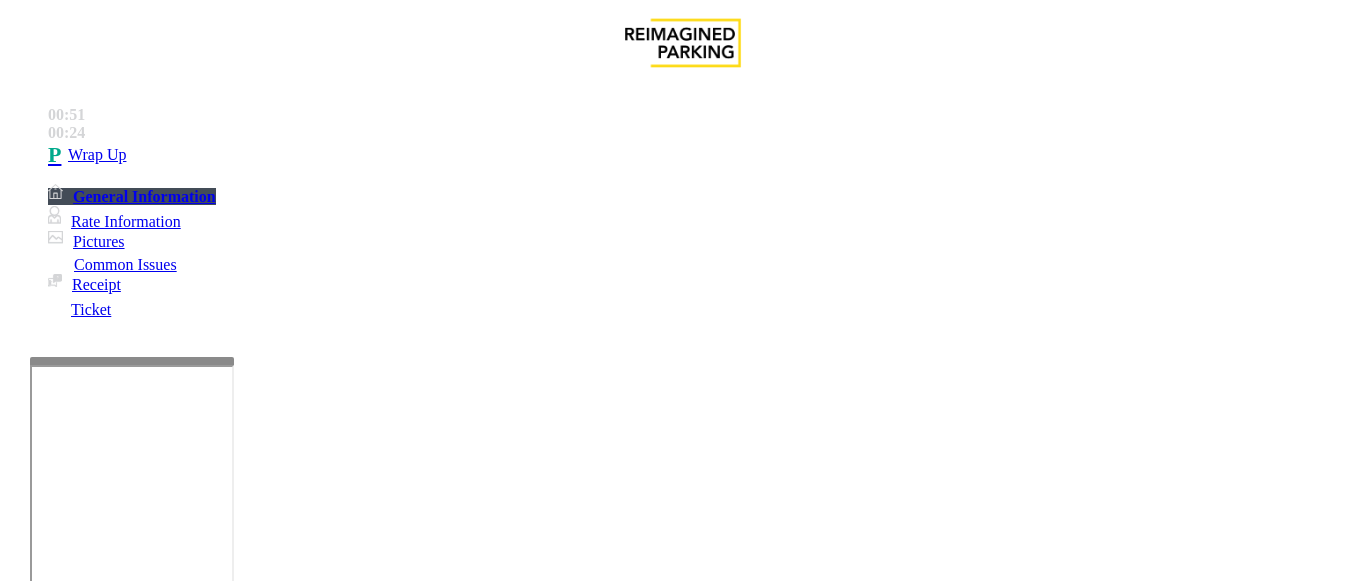 click at bounding box center (221, 1590) 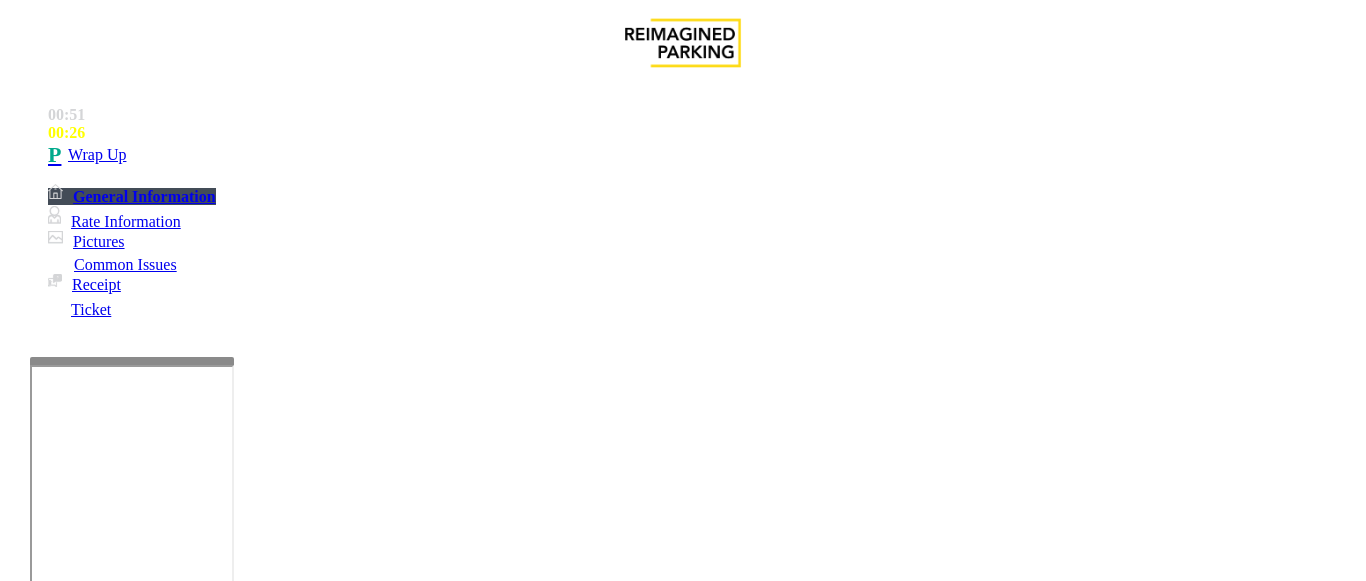 click at bounding box center (221, 1590) 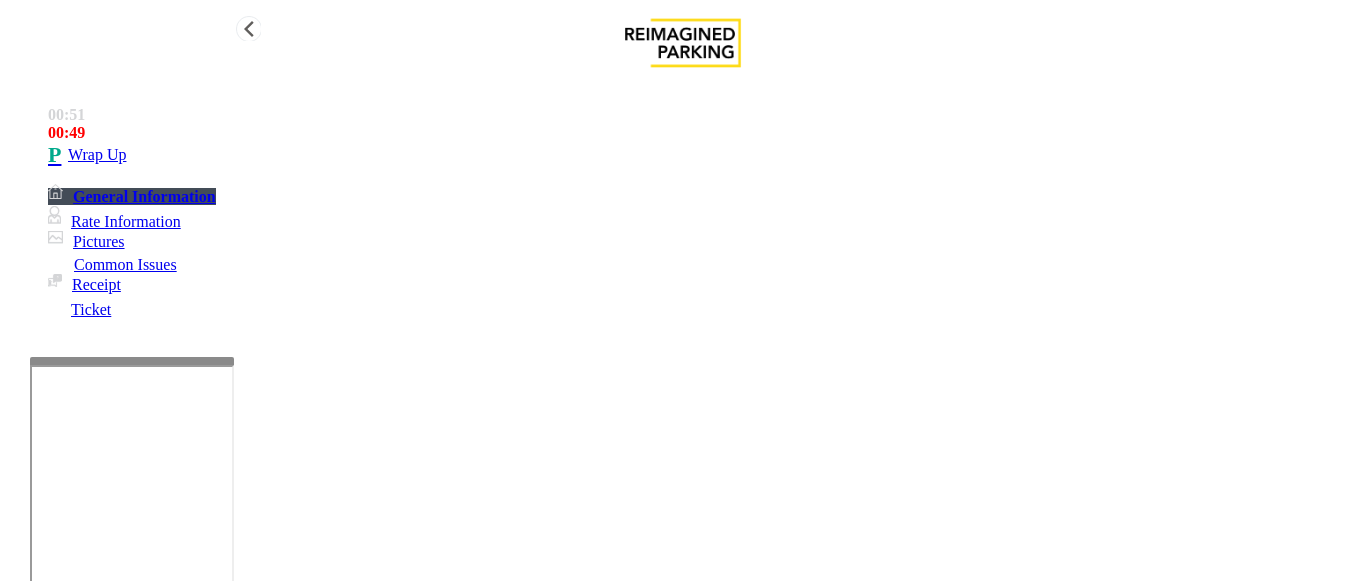 type on "**********" 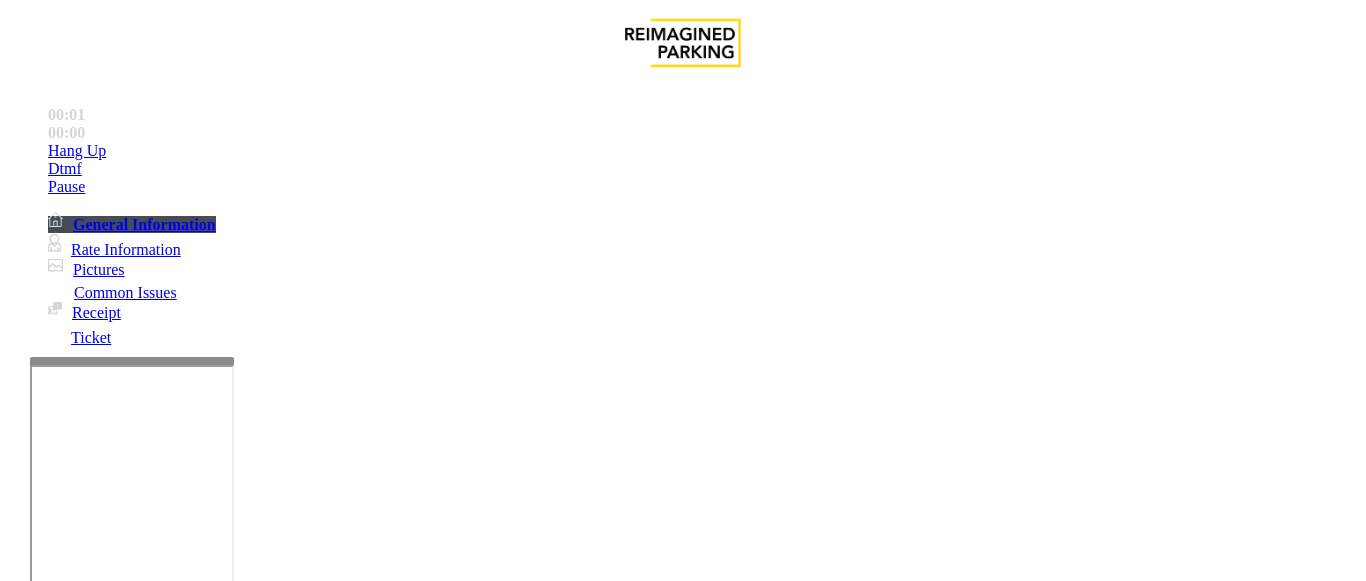 scroll, scrollTop: 300, scrollLeft: 0, axis: vertical 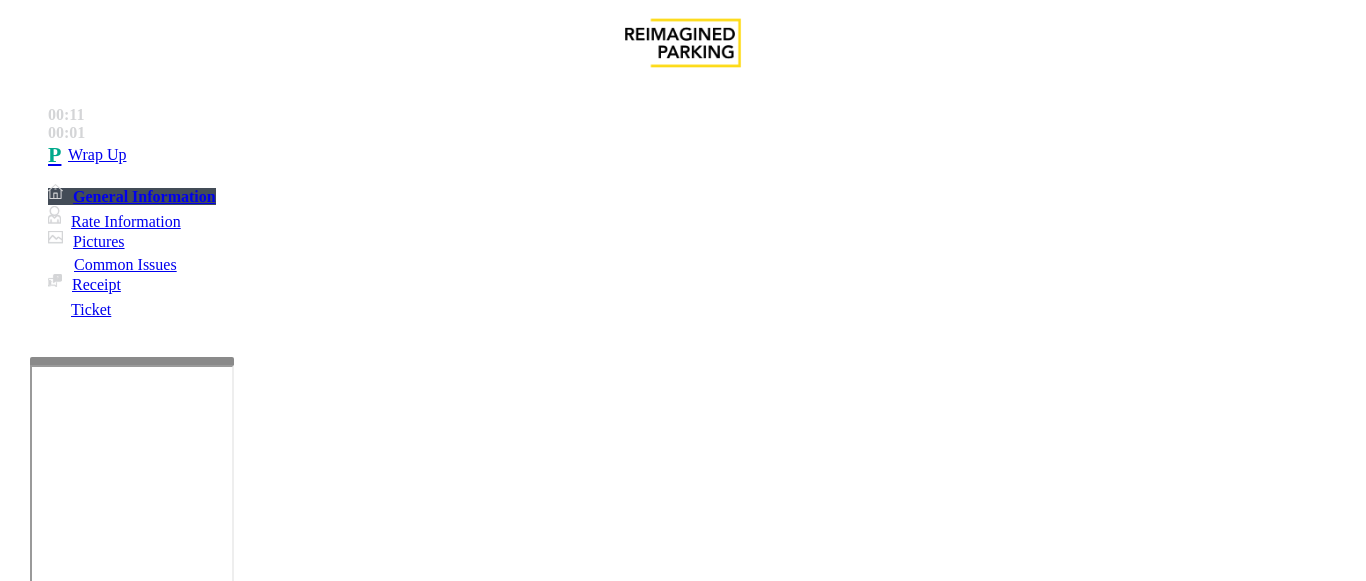 click on "Intercom Issue/No Response" at bounding box center (929, 1234) 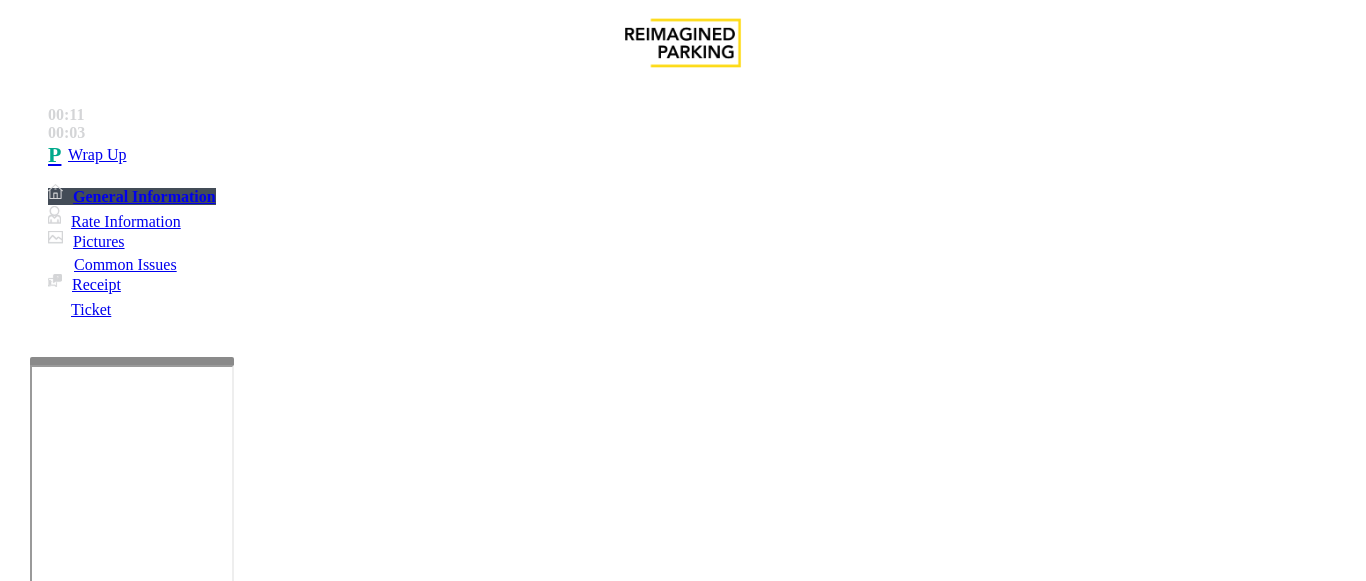 click on "Call dropped" at bounding box center [546, 1234] 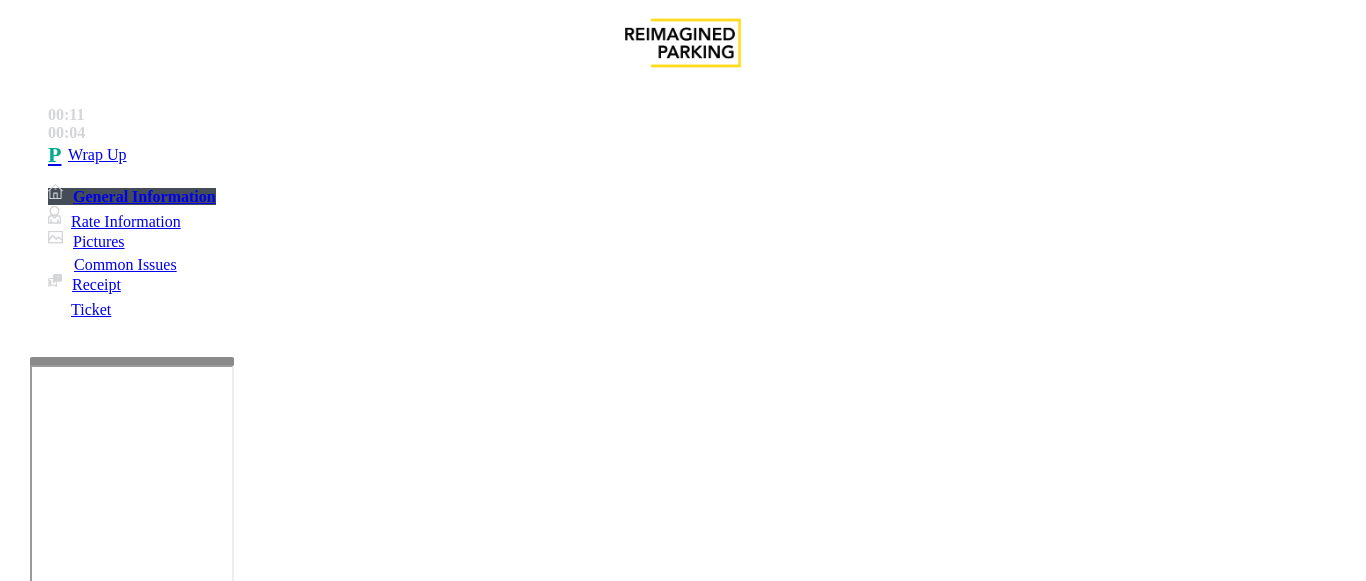 drag, startPoint x: 292, startPoint y: 184, endPoint x: 457, endPoint y: 195, distance: 165.36626 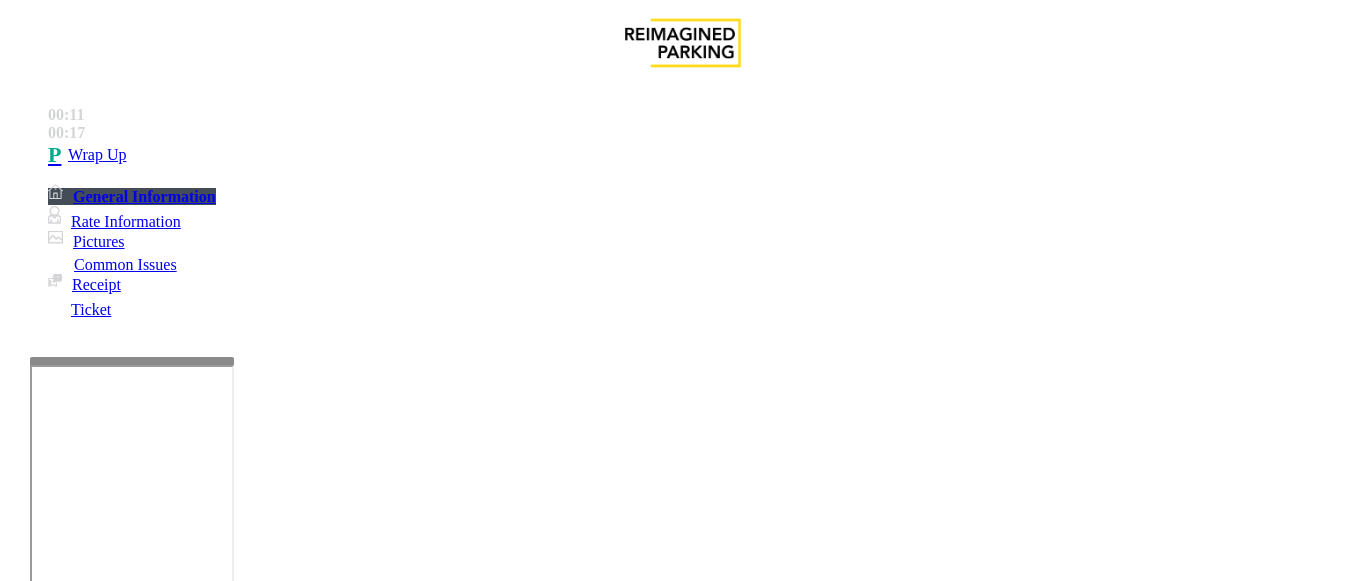click at bounding box center (229, 1282) 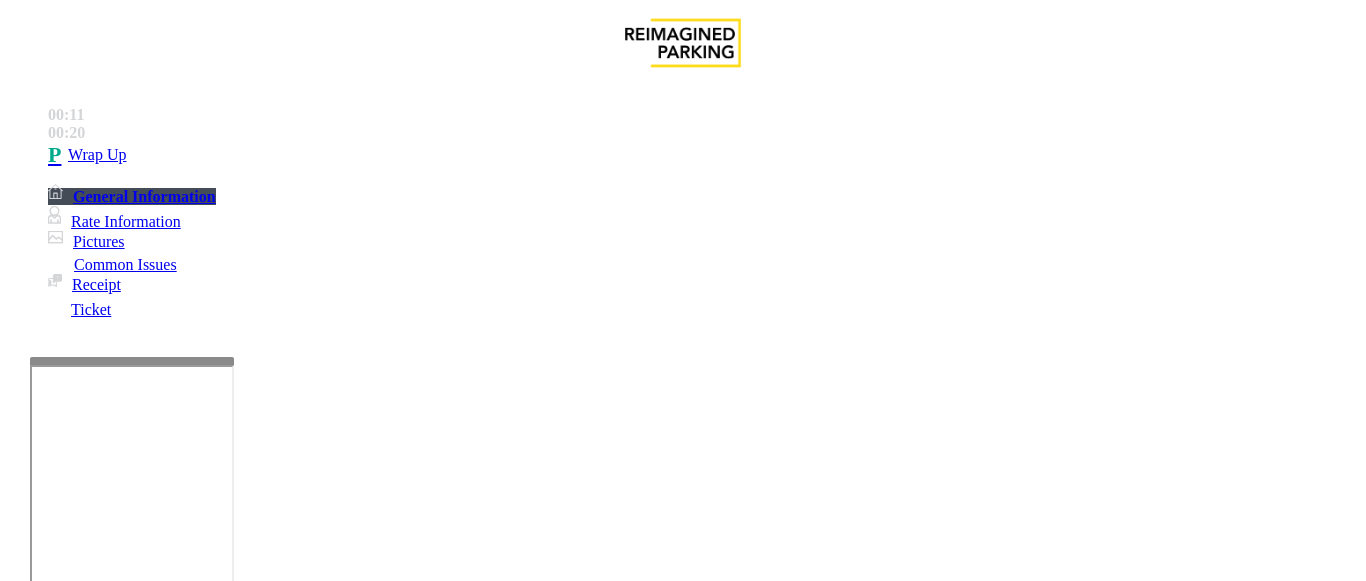 drag, startPoint x: 282, startPoint y: 180, endPoint x: 413, endPoint y: 180, distance: 131 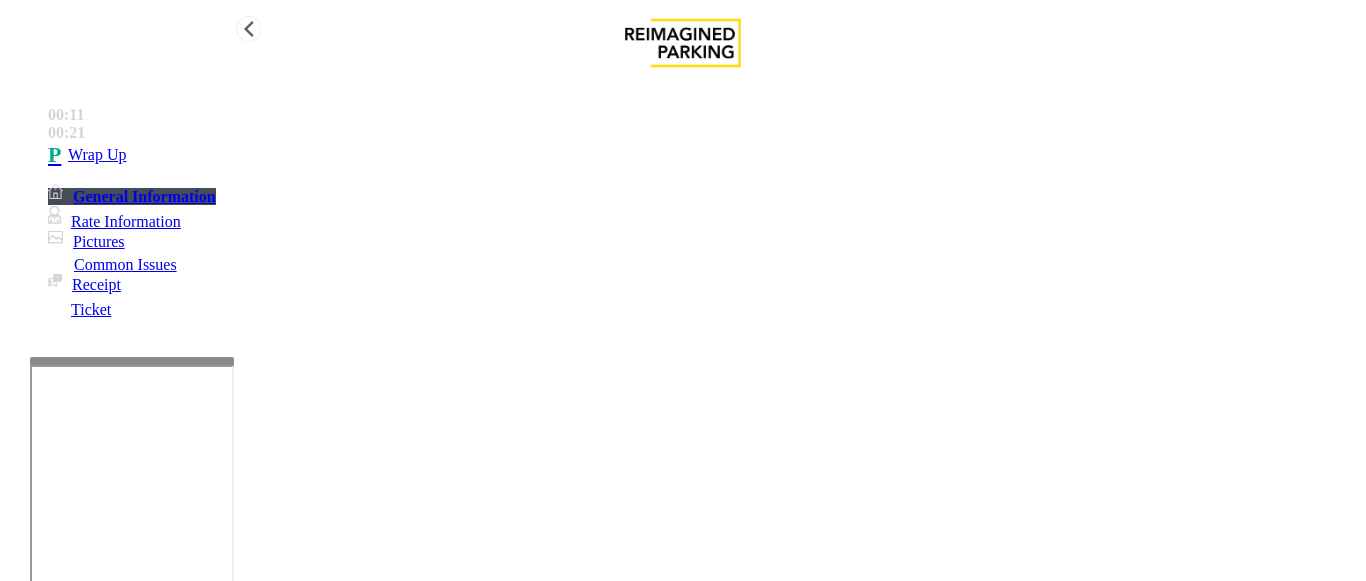type on "**********" 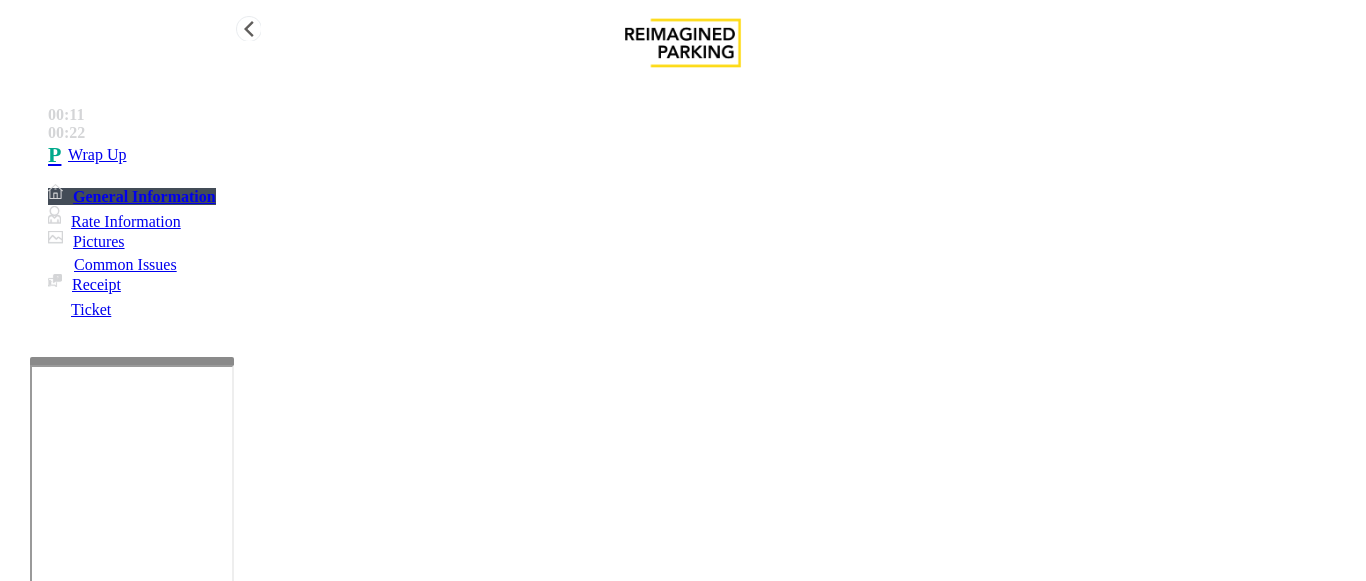 click on "Wrap Up" at bounding box center [97, 155] 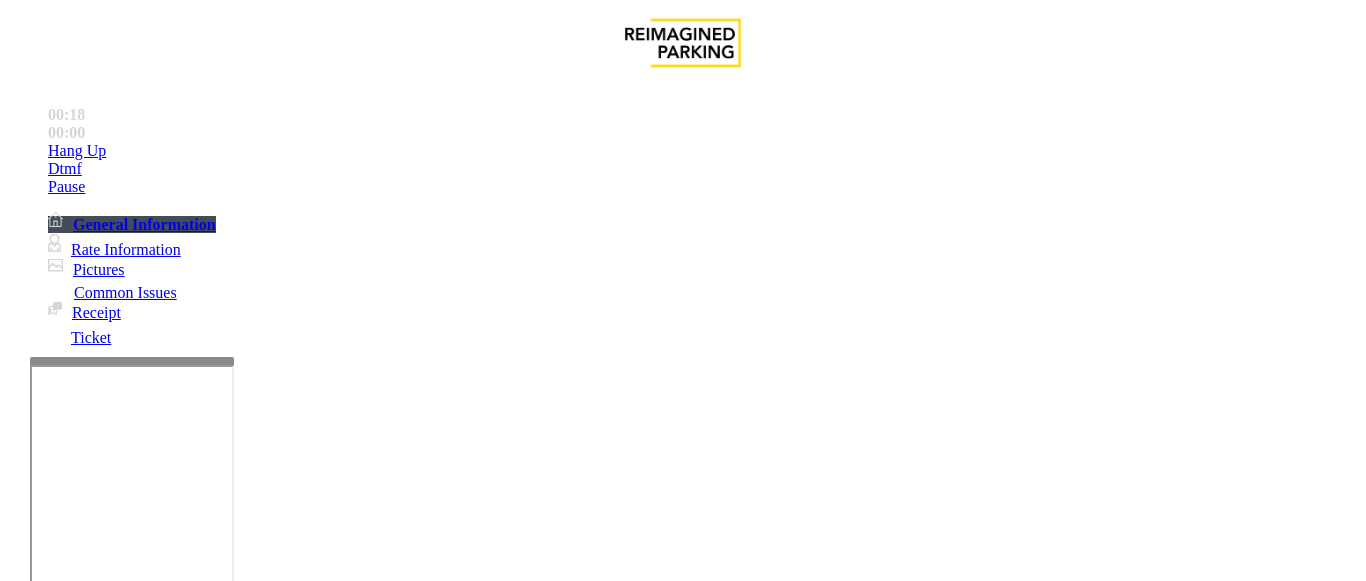 scroll, scrollTop: 900, scrollLeft: 0, axis: vertical 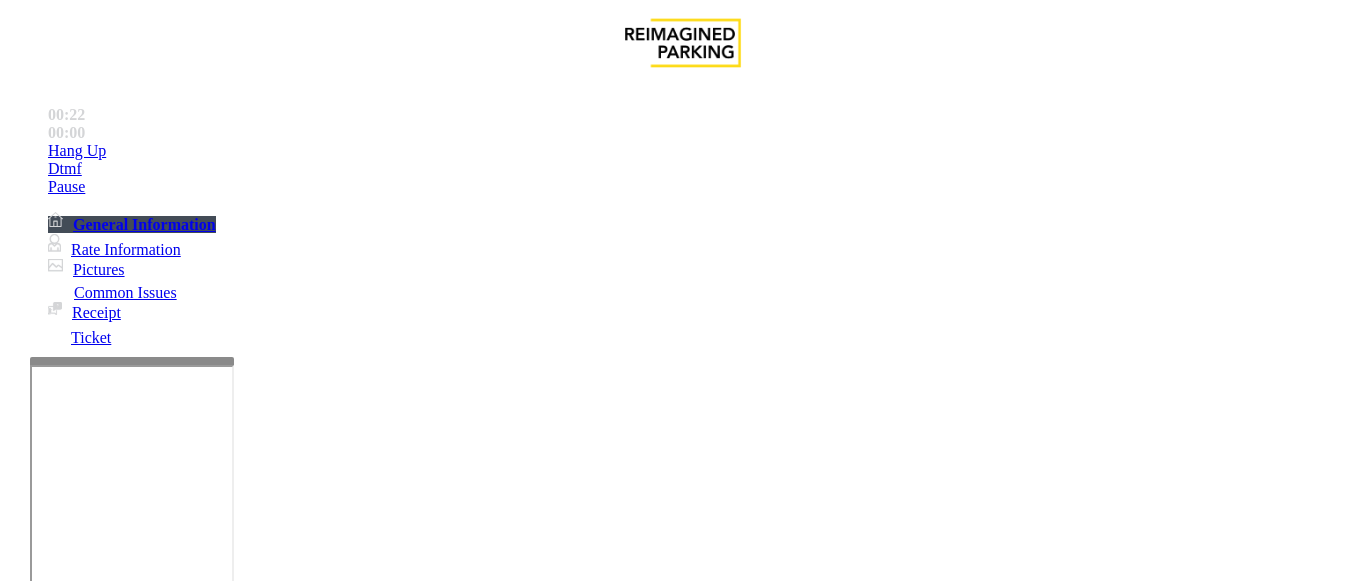 drag, startPoint x: 754, startPoint y: 466, endPoint x: 705, endPoint y: 453, distance: 50.695168 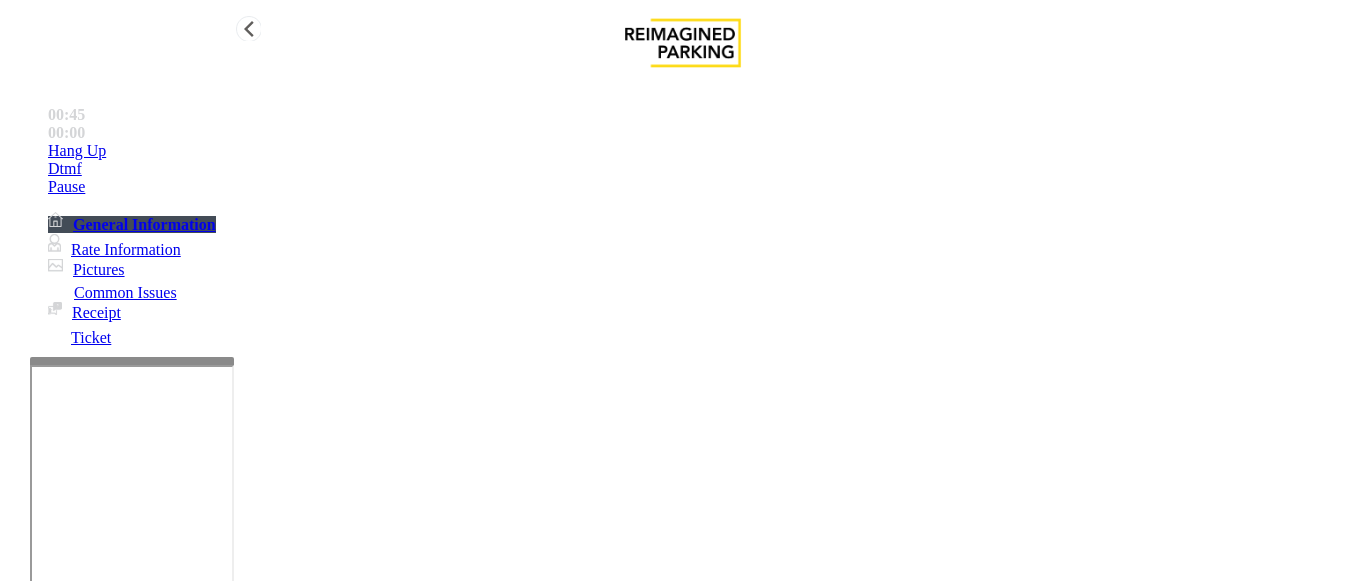 click on "Hang Up" at bounding box center [703, 151] 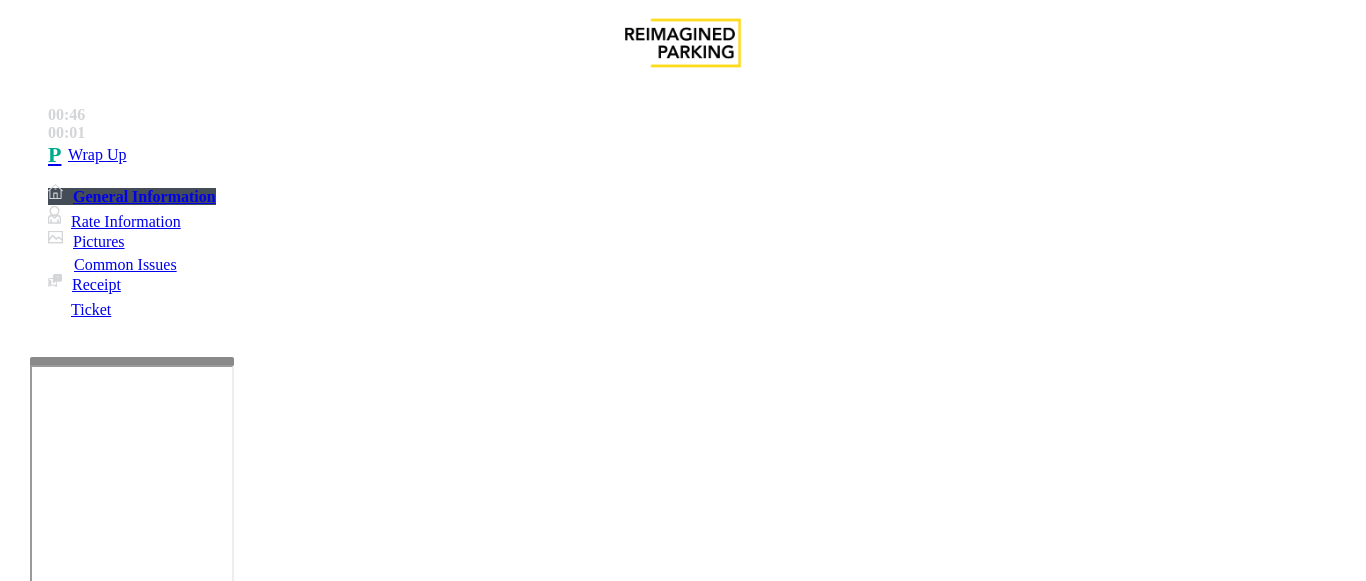 click on "Intercom Issue/No Response" at bounding box center (929, 1234) 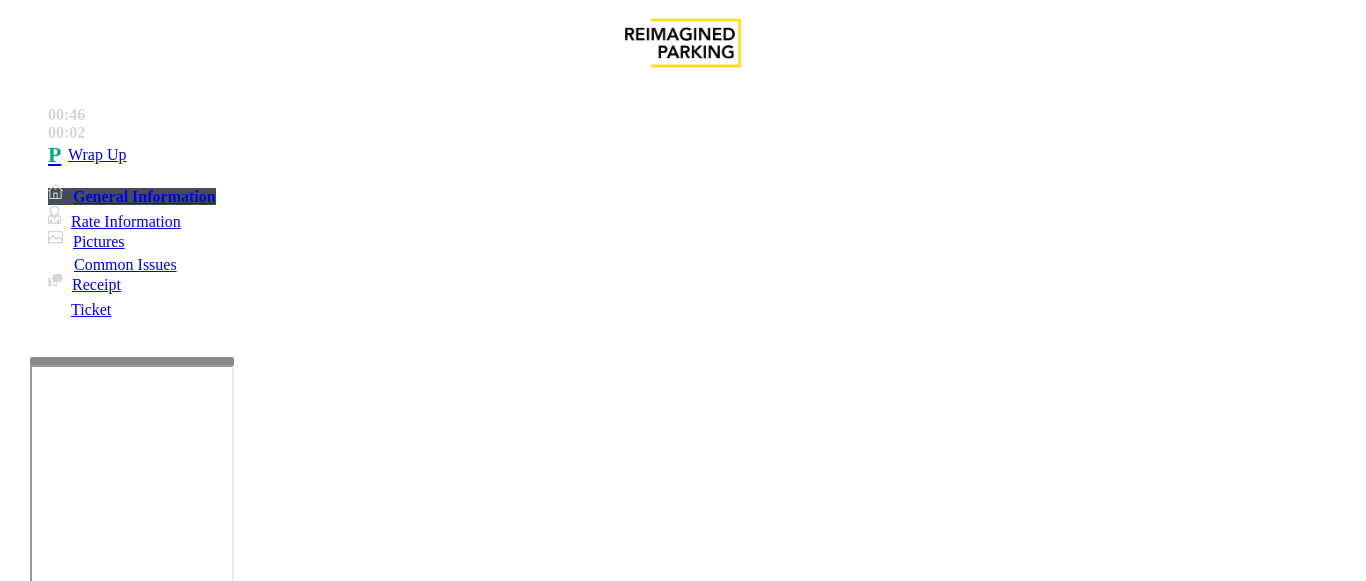 click on "Parker Cannot Hear Call Center Agent" at bounding box center (378, 1234) 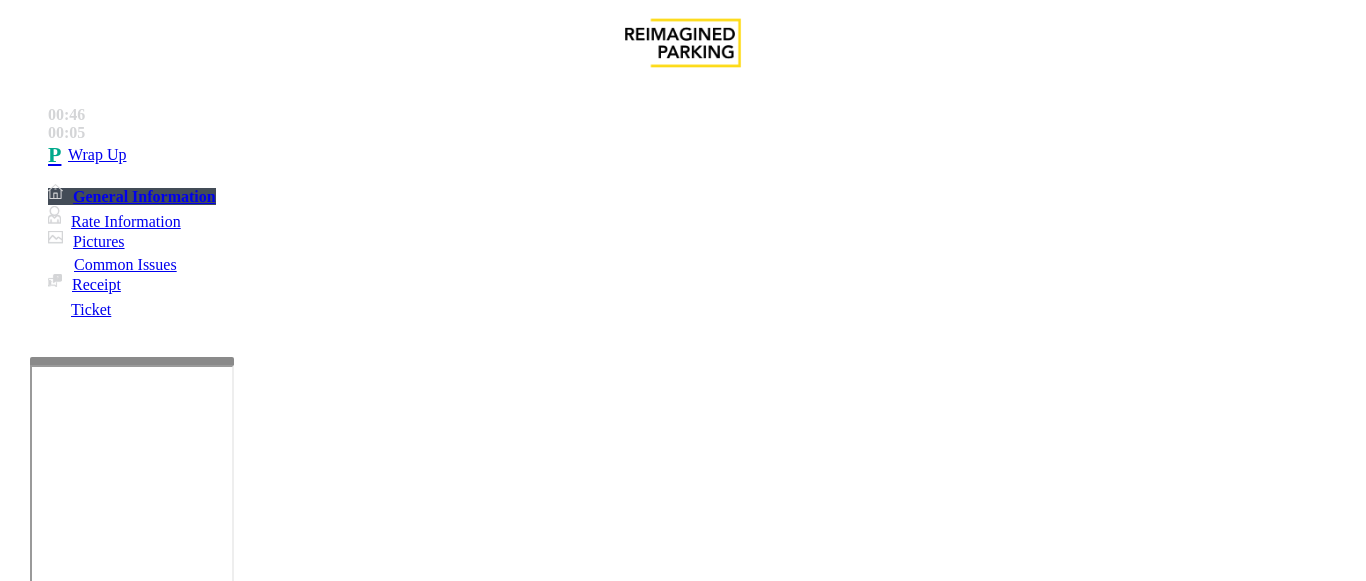drag, startPoint x: 276, startPoint y: 177, endPoint x: 604, endPoint y: 179, distance: 328.0061 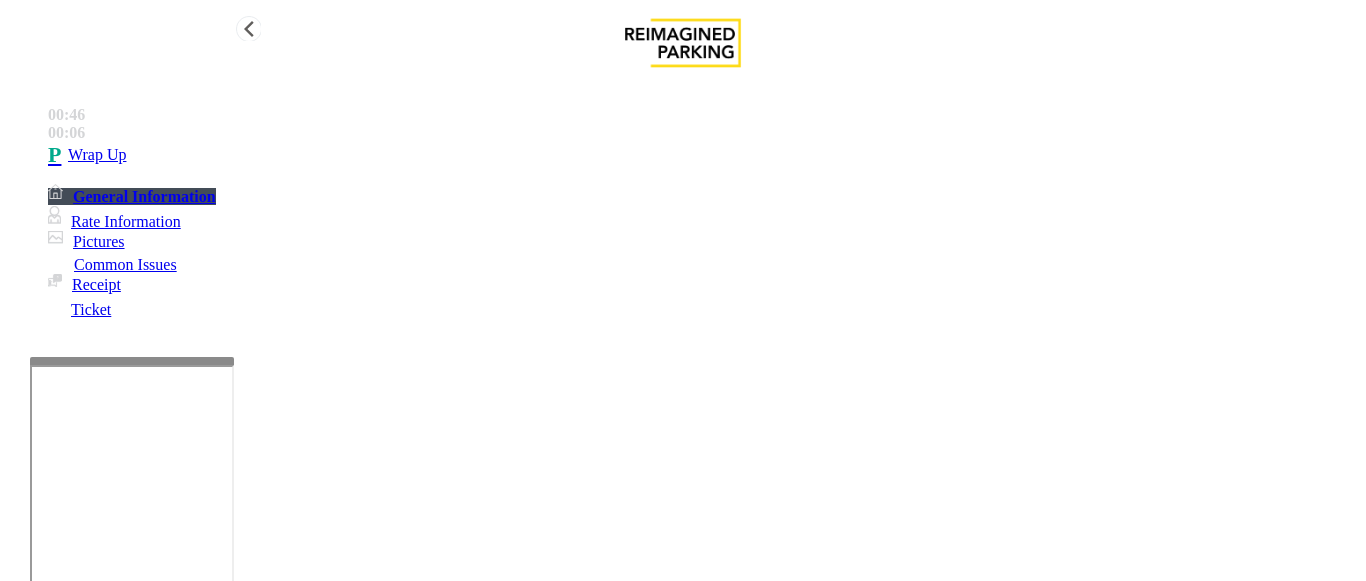type on "**********" 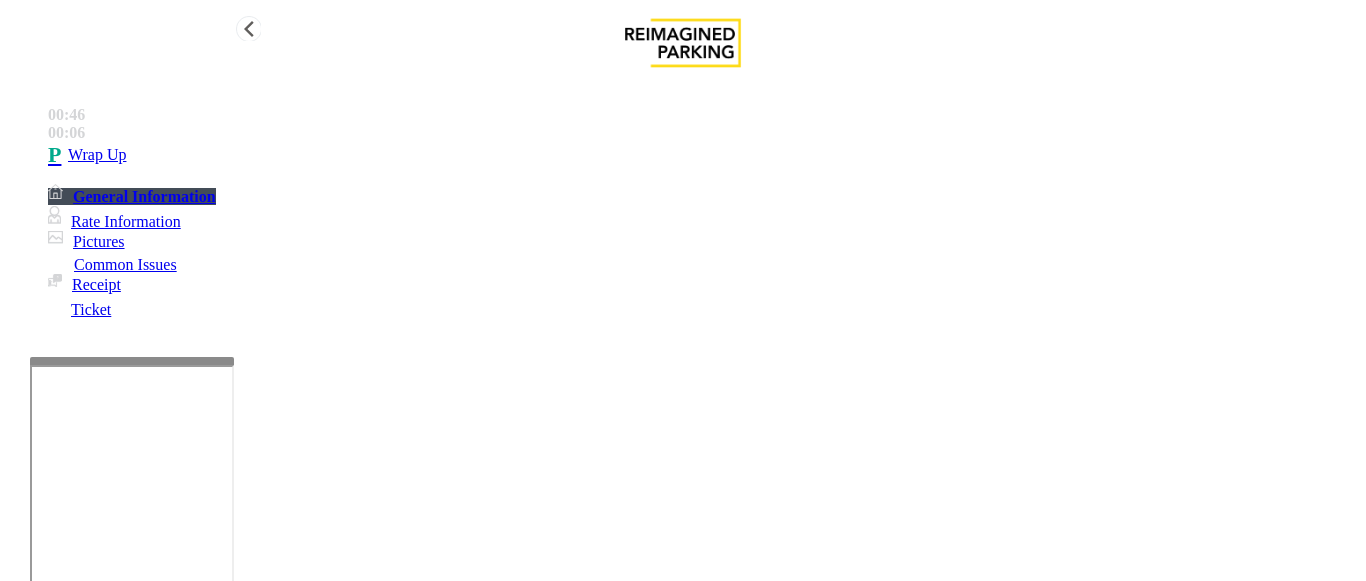 click on "Wrap Up" at bounding box center (703, 155) 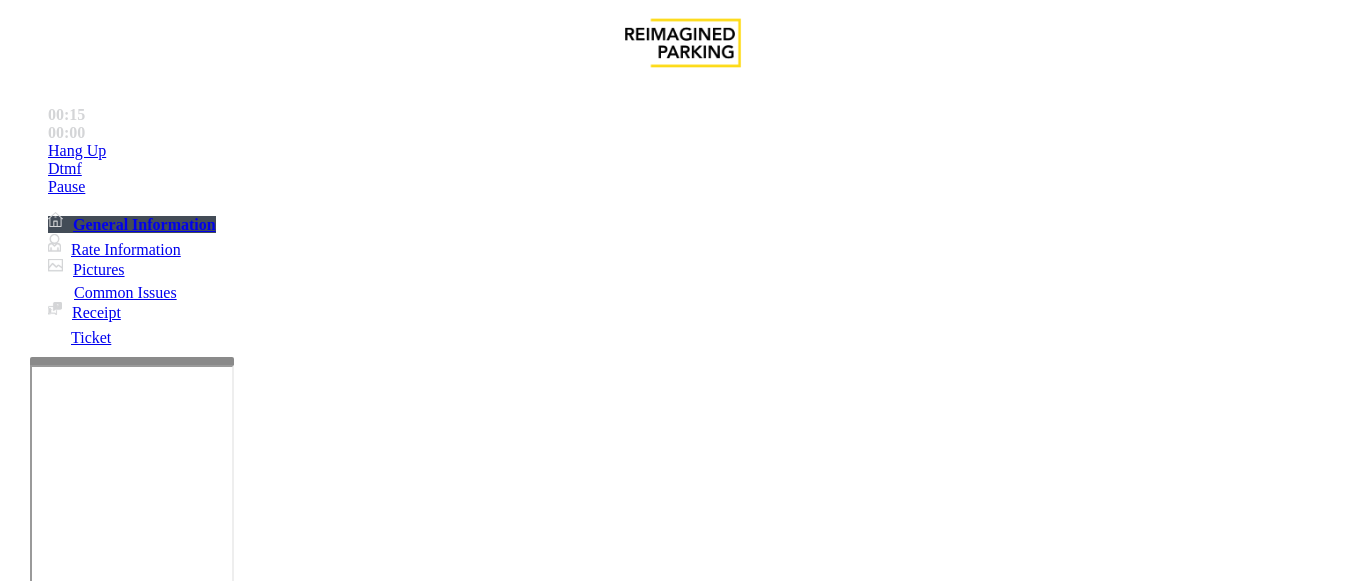 scroll, scrollTop: 900, scrollLeft: 0, axis: vertical 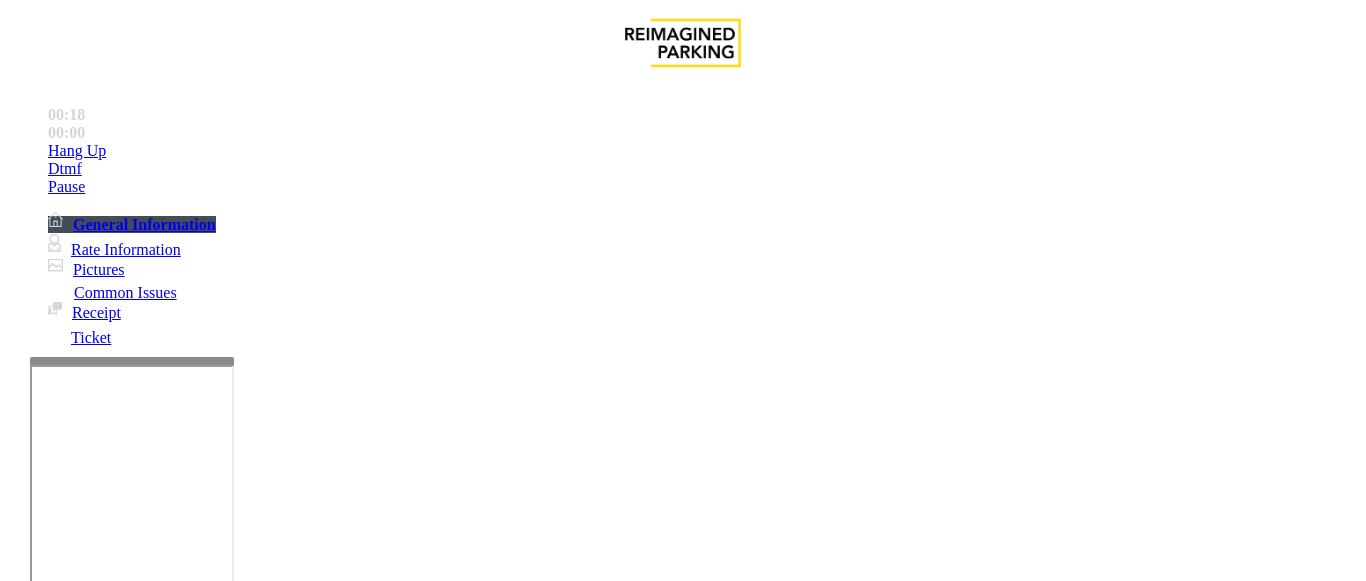 drag, startPoint x: 767, startPoint y: 375, endPoint x: 710, endPoint y: 365, distance: 57.870544 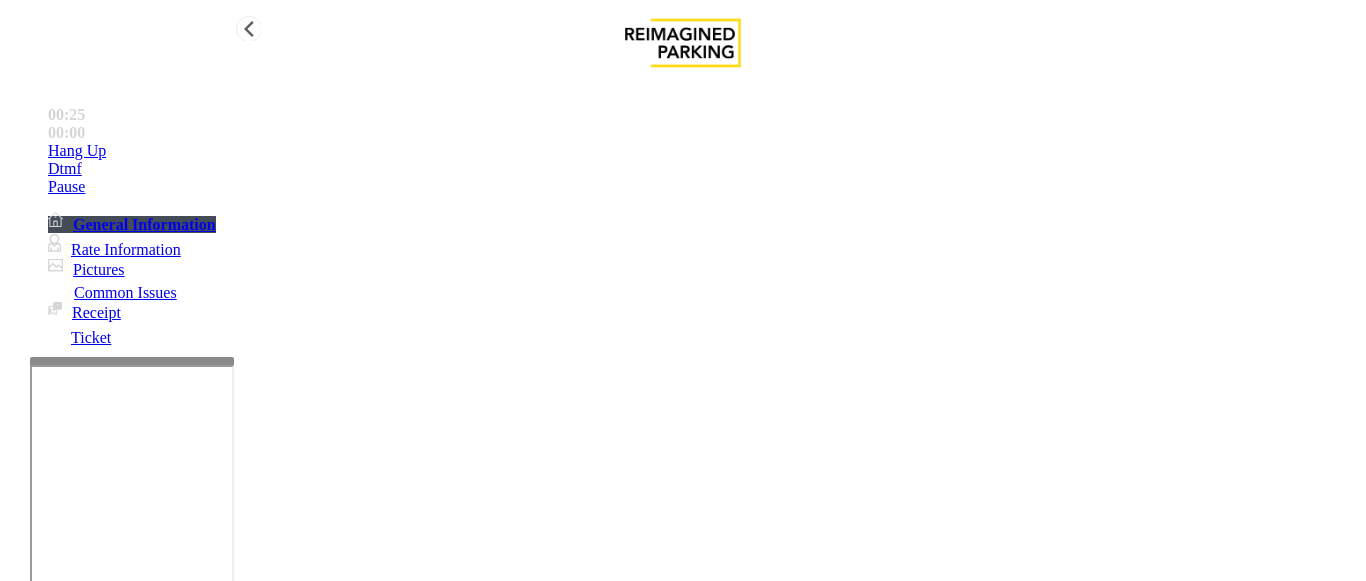 click on "Hang Up" at bounding box center [703, 151] 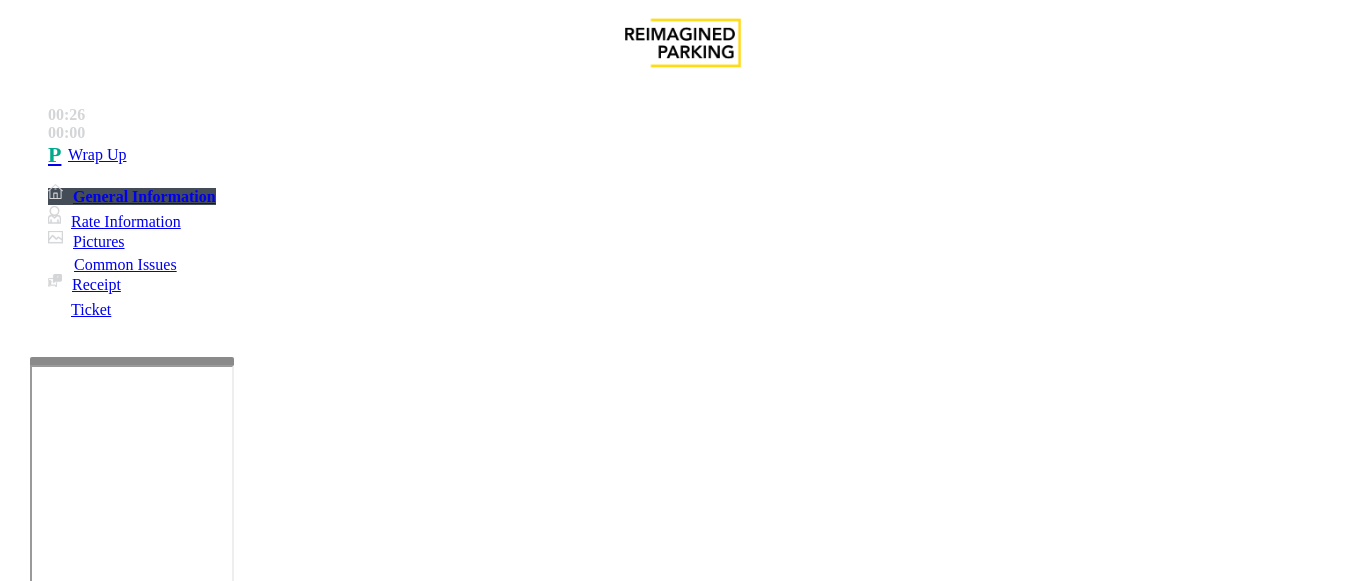 scroll, scrollTop: 66, scrollLeft: 0, axis: vertical 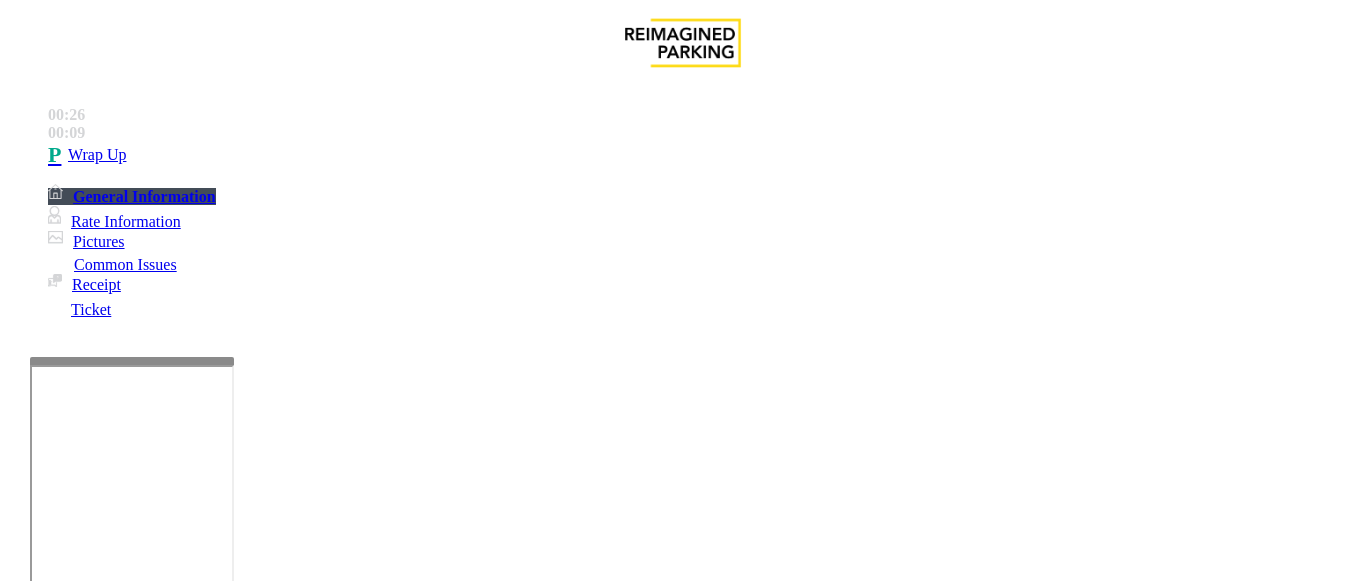 click on "No Response/Unable to hear parker" at bounding box center (142, 1234) 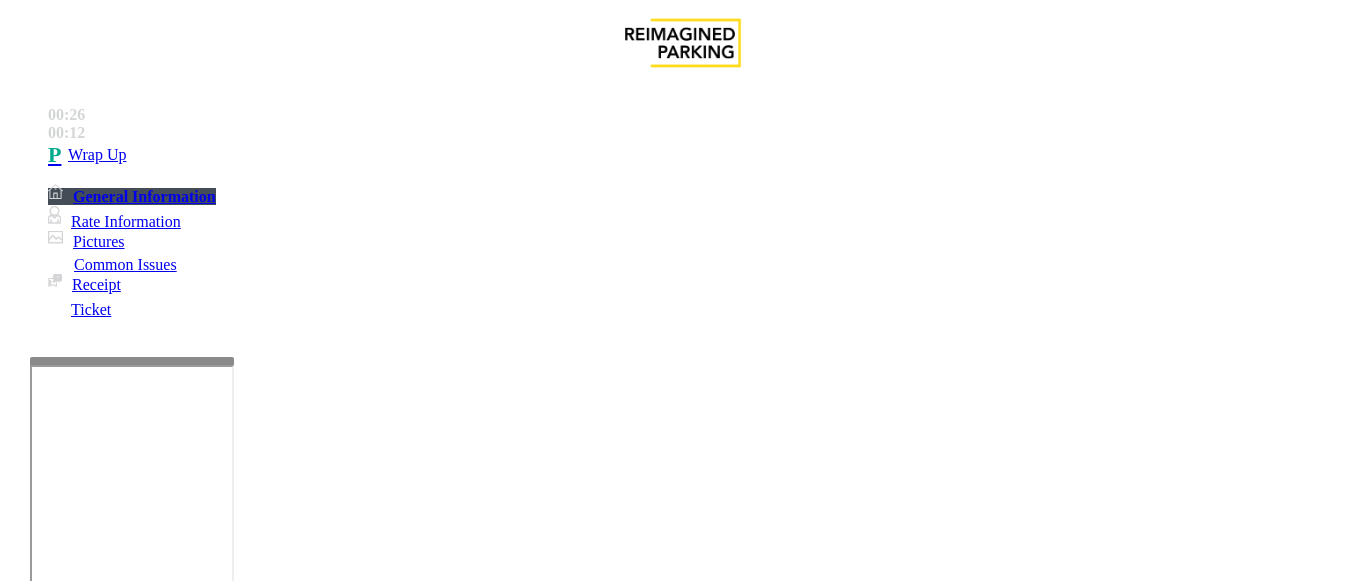 drag, startPoint x: 278, startPoint y: 178, endPoint x: 604, endPoint y: 194, distance: 326.3924 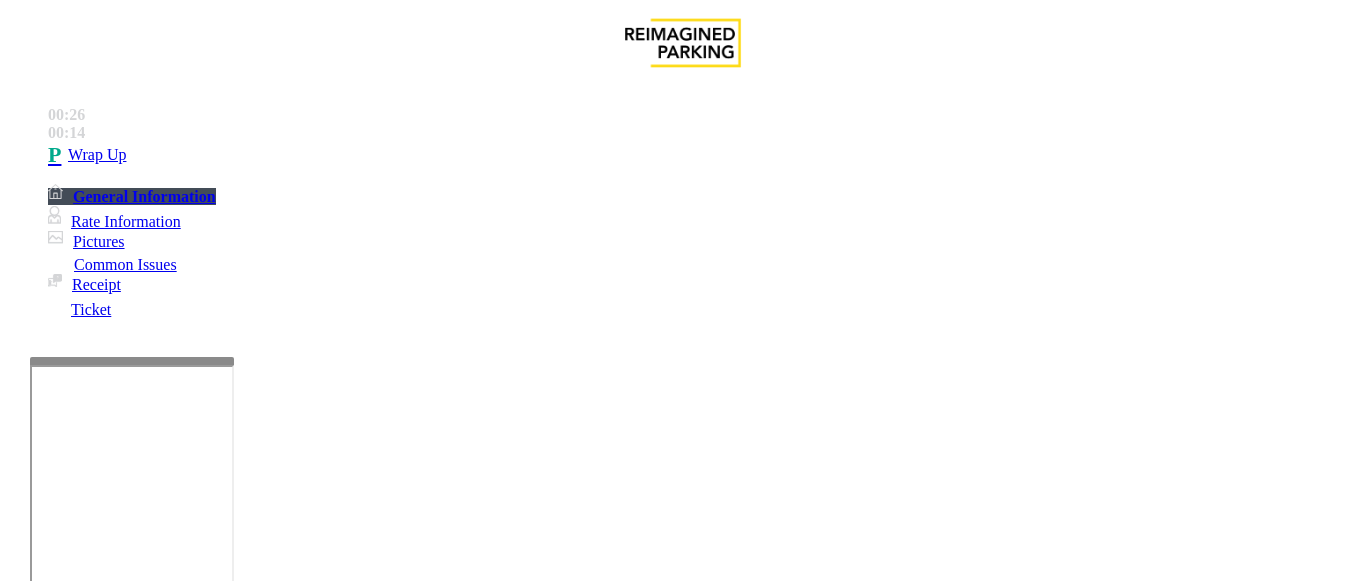 drag, startPoint x: 258, startPoint y: 178, endPoint x: 596, endPoint y: 176, distance: 338.00592 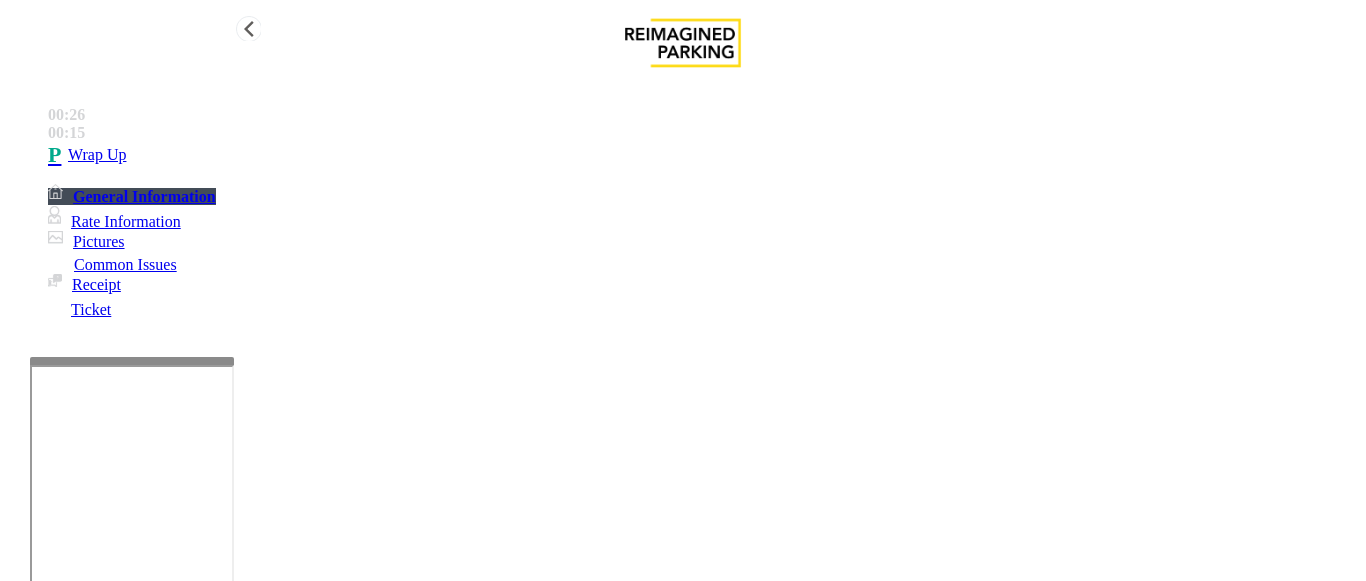 type on "**********" 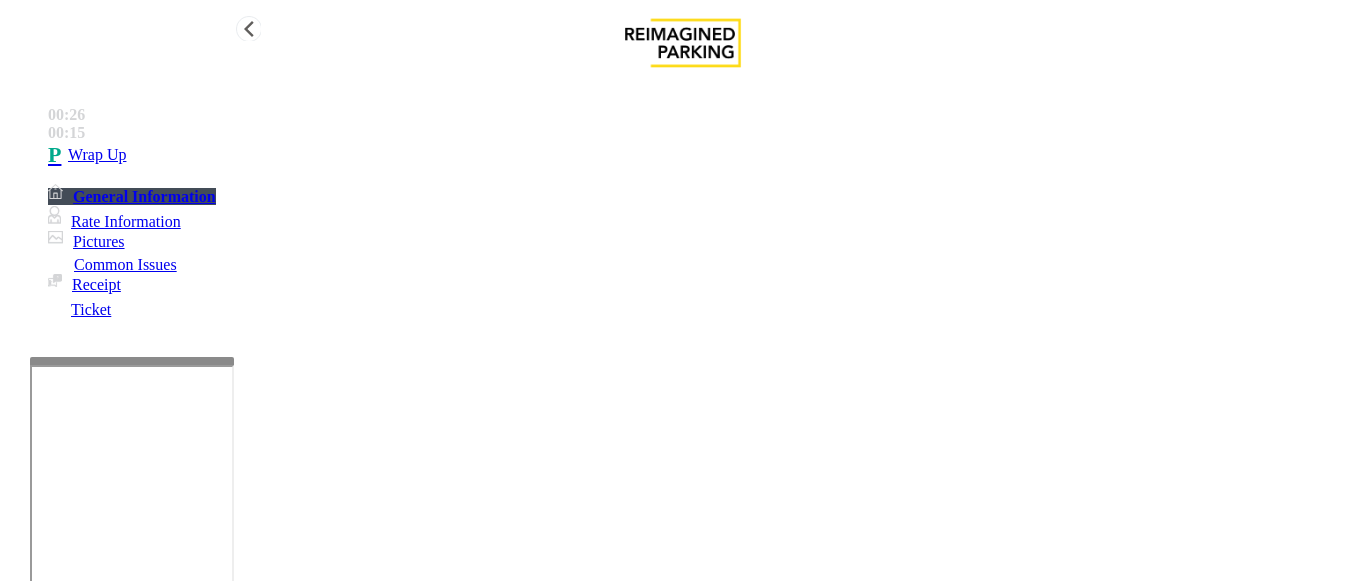 click on "Wrap Up" at bounding box center [703, 155] 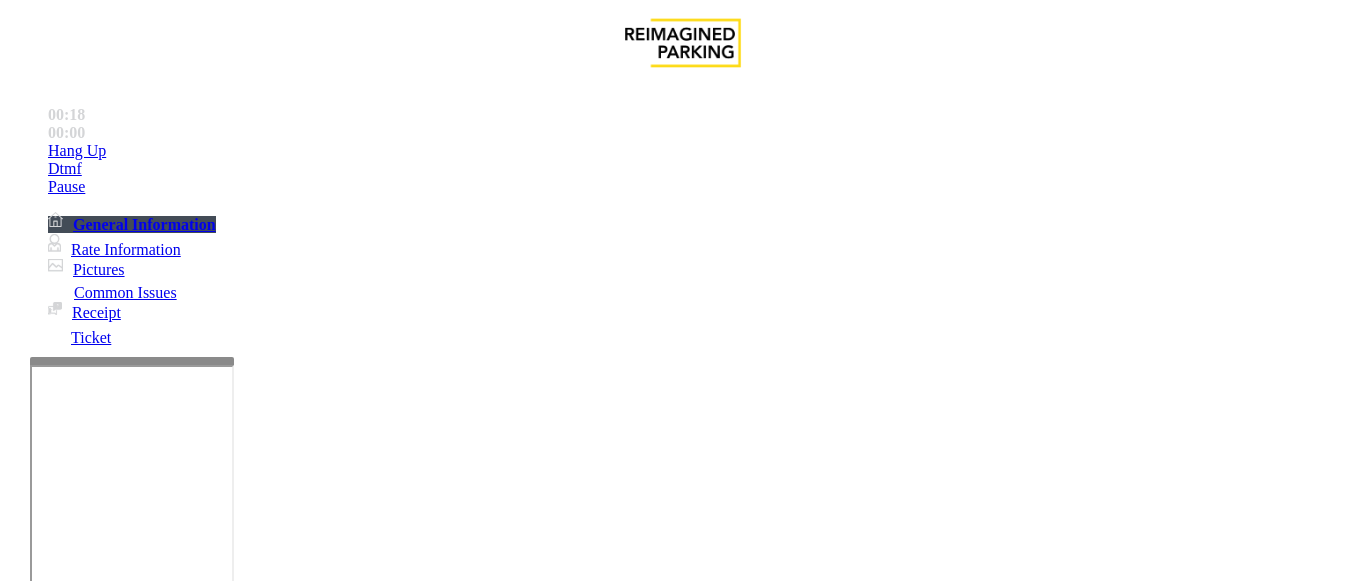scroll, scrollTop: 2800, scrollLeft: 0, axis: vertical 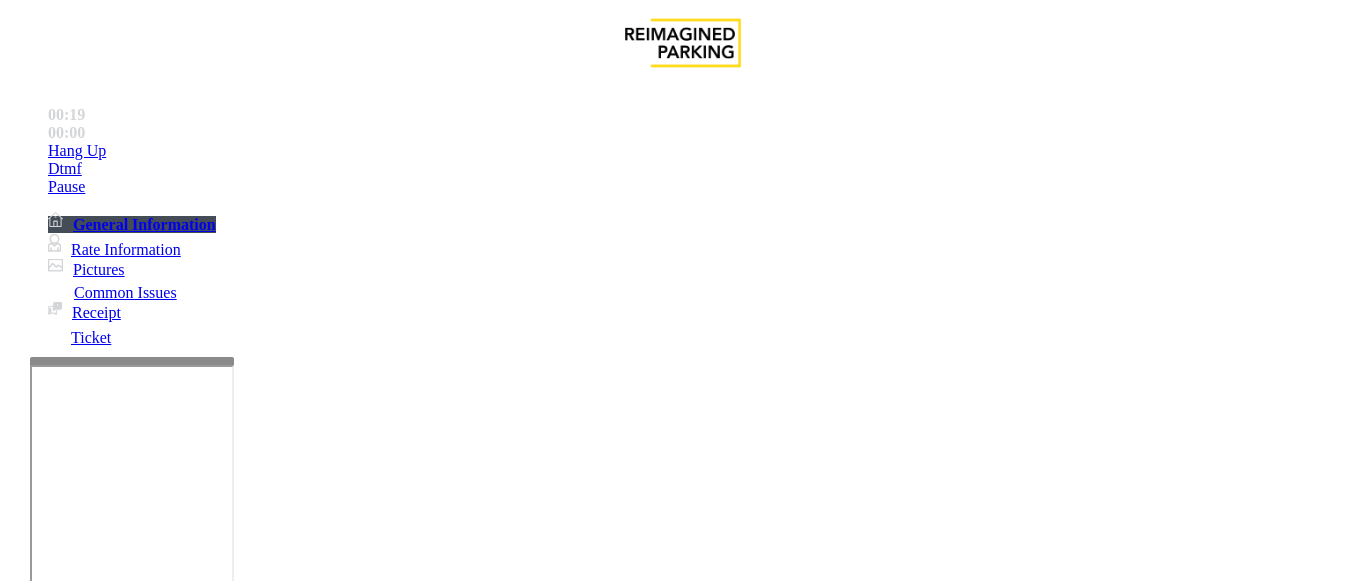 click on "Ticket Issue" at bounding box center [71, 1234] 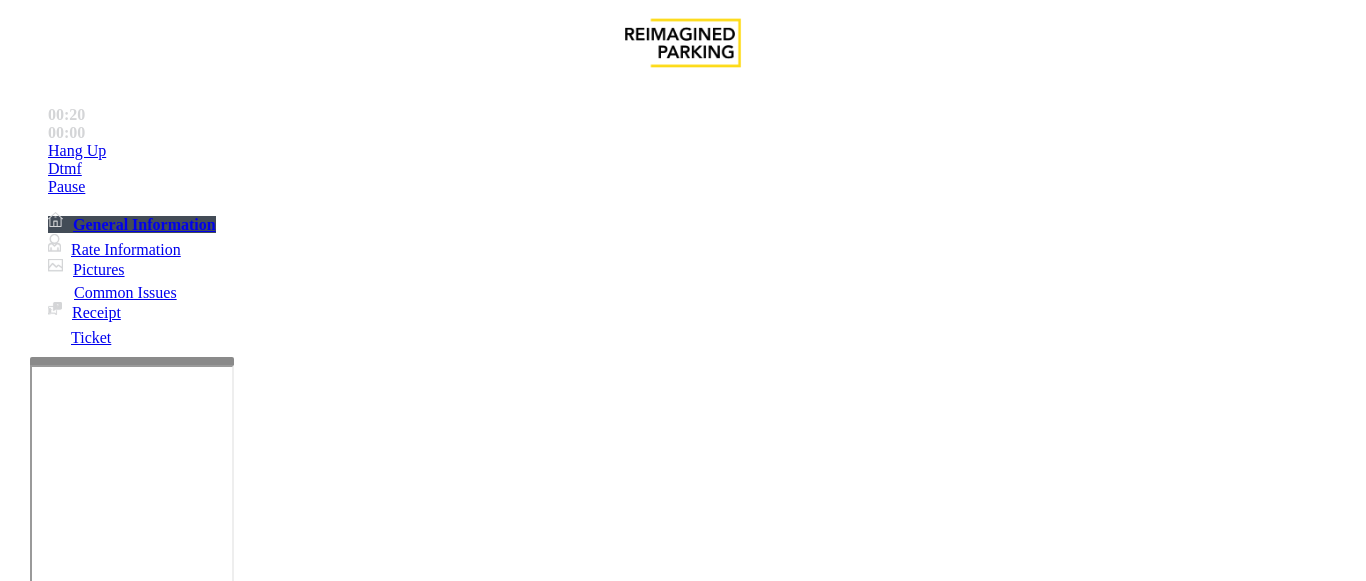 click on "Ticket Unreadable" at bounding box center (300, 1234) 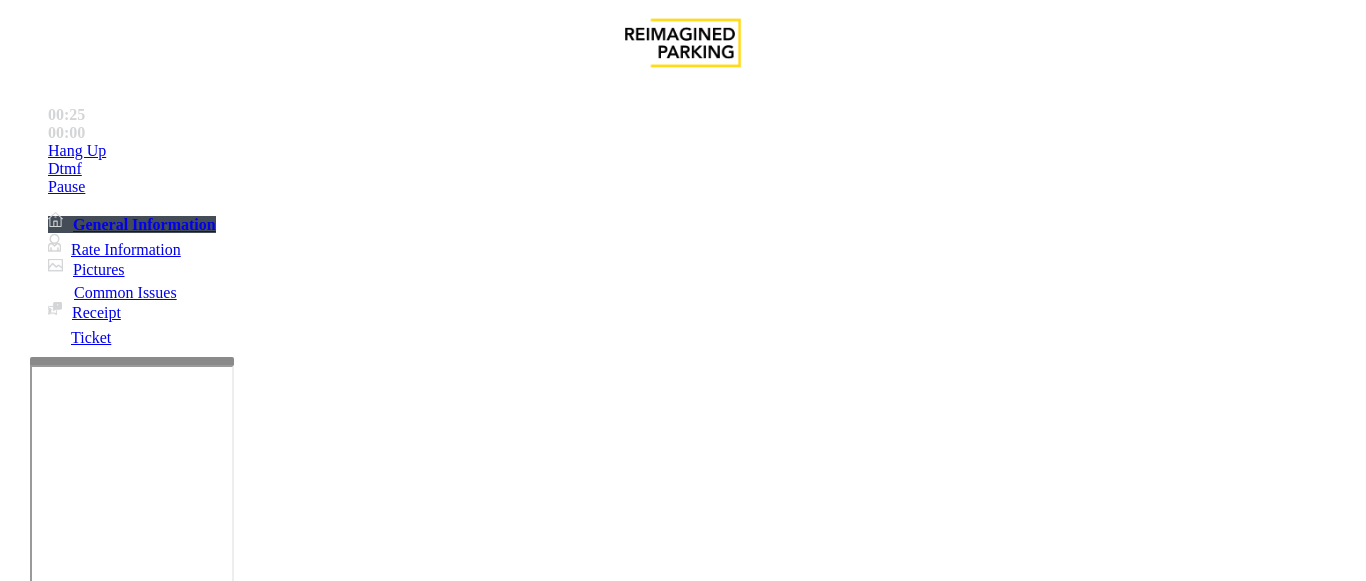 scroll, scrollTop: 2600, scrollLeft: 0, axis: vertical 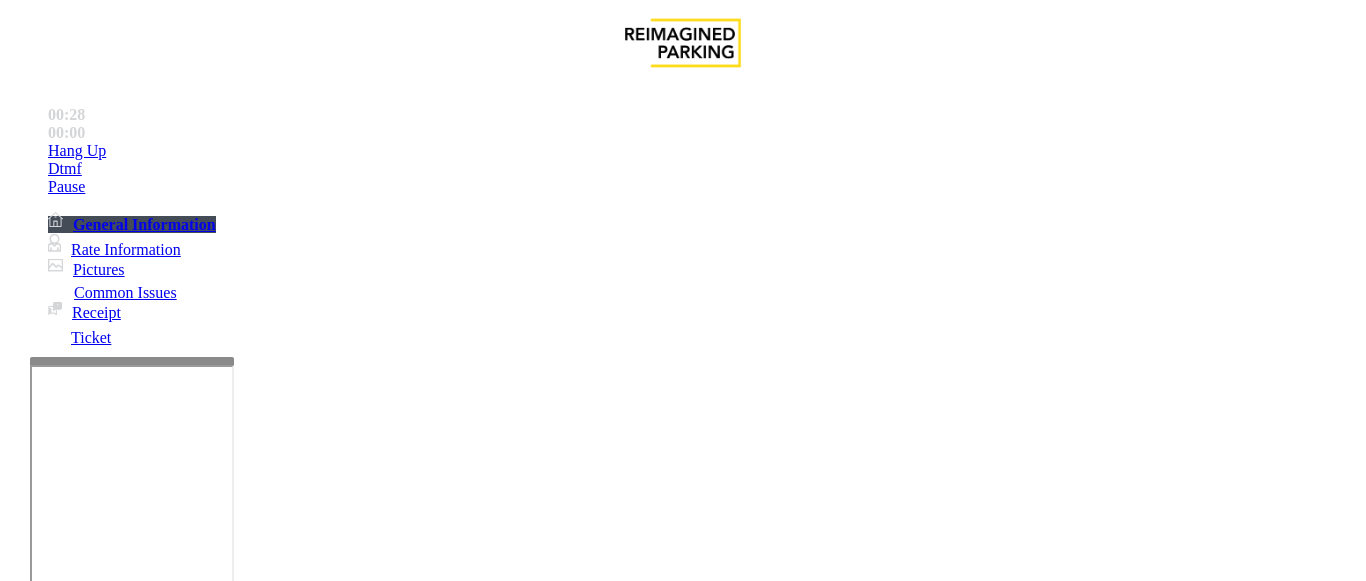 drag, startPoint x: 894, startPoint y: 326, endPoint x: 782, endPoint y: 320, distance: 112.1606 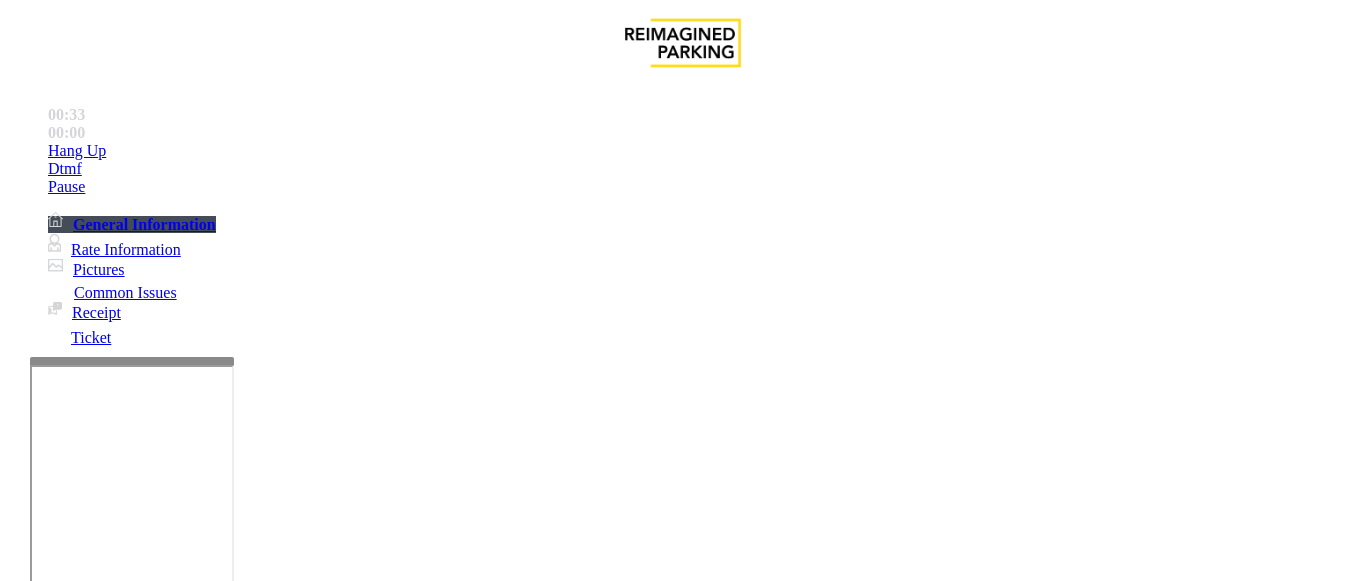 scroll, scrollTop: 2700, scrollLeft: 0, axis: vertical 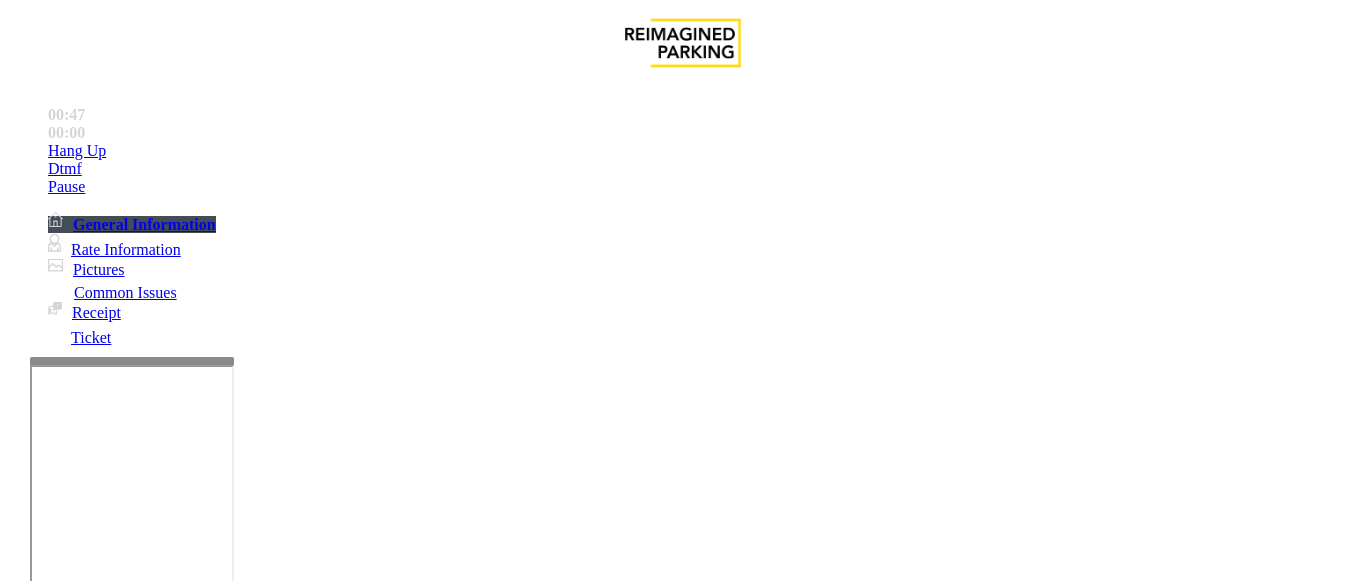 click at bounding box center [96, 1310] 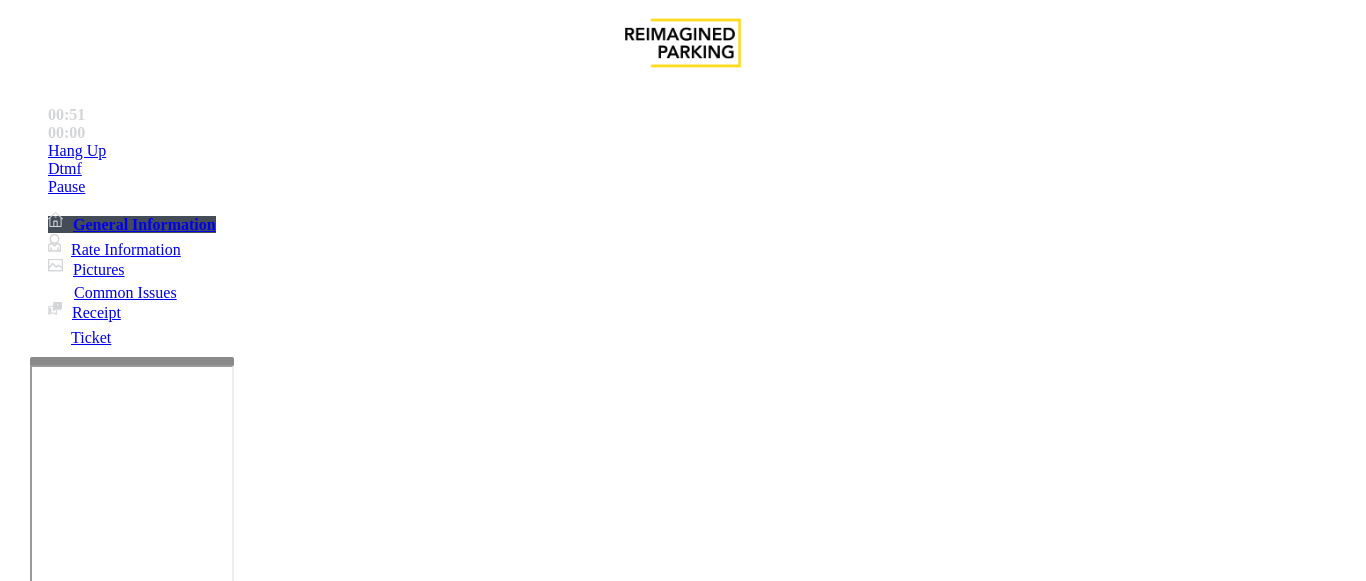click at bounding box center (96, 1310) 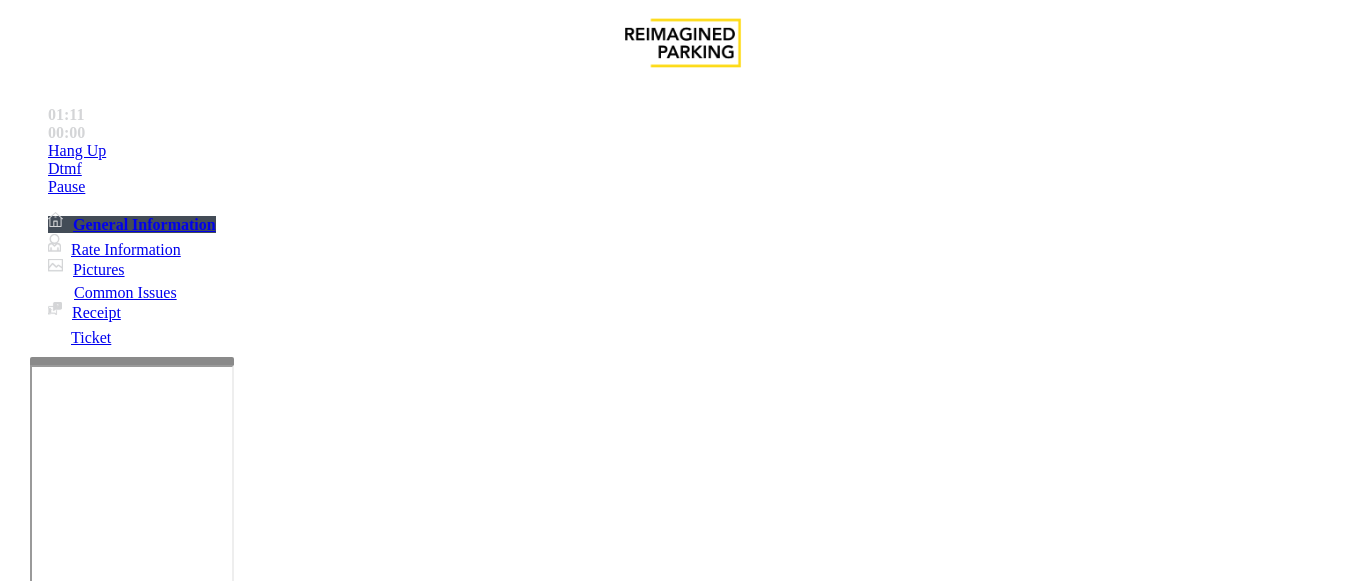 drag, startPoint x: 324, startPoint y: 307, endPoint x: 303, endPoint y: 314, distance: 22.135944 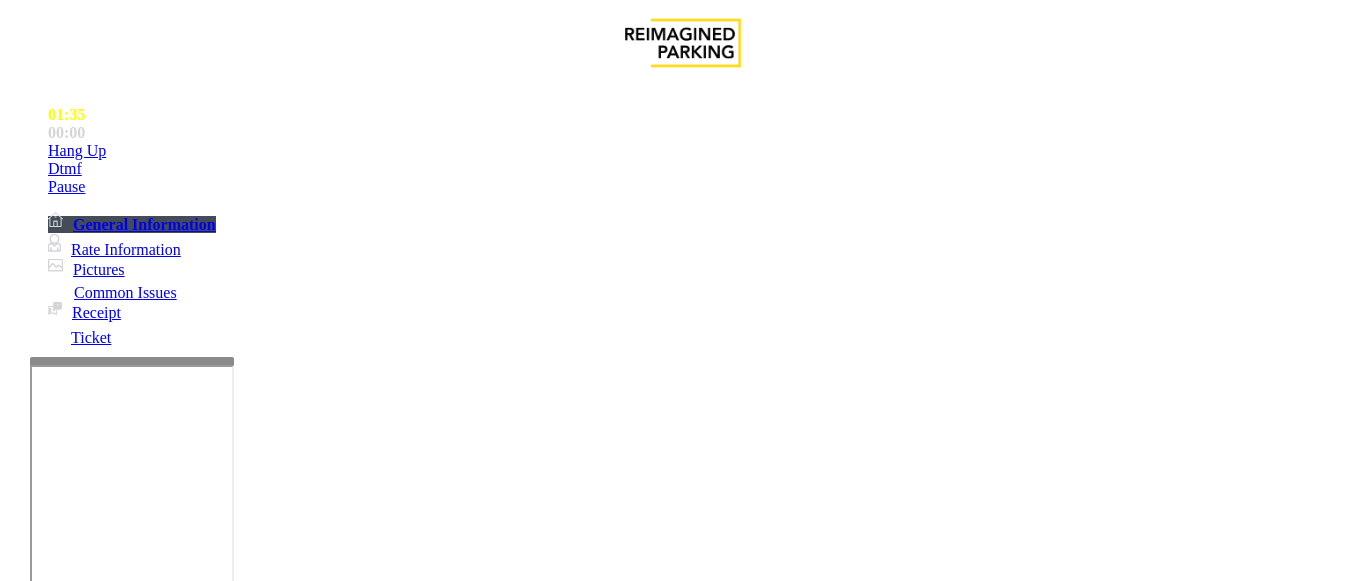 type on "********" 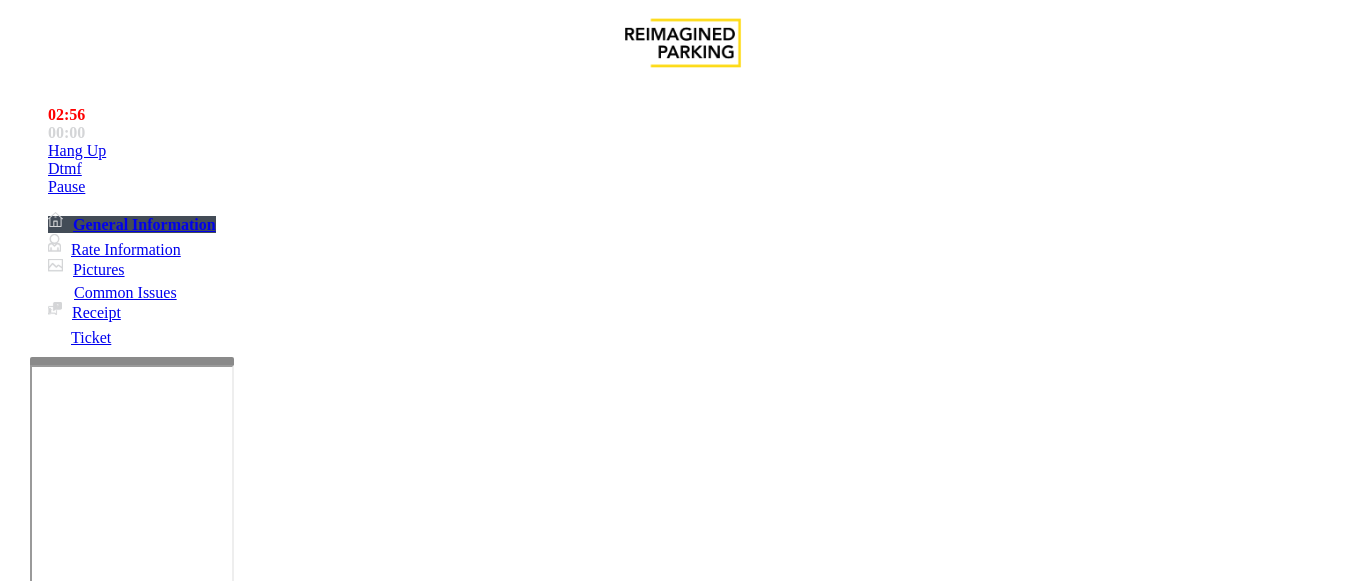 scroll, scrollTop: 100, scrollLeft: 0, axis: vertical 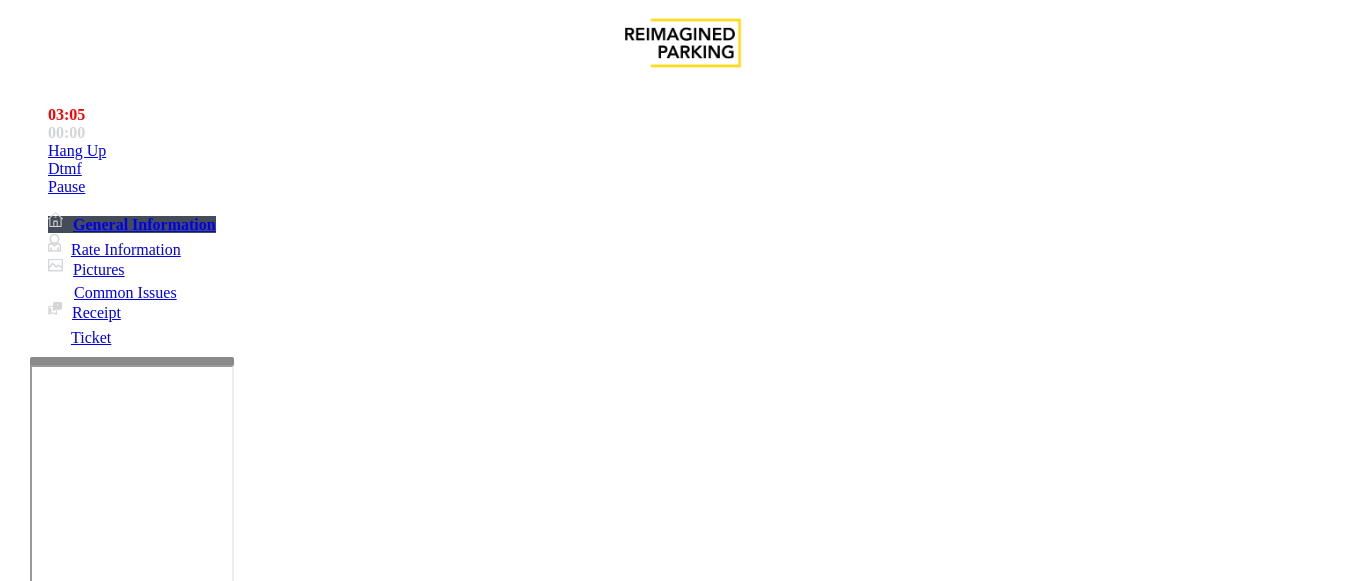 click at bounding box center (221, 1574) 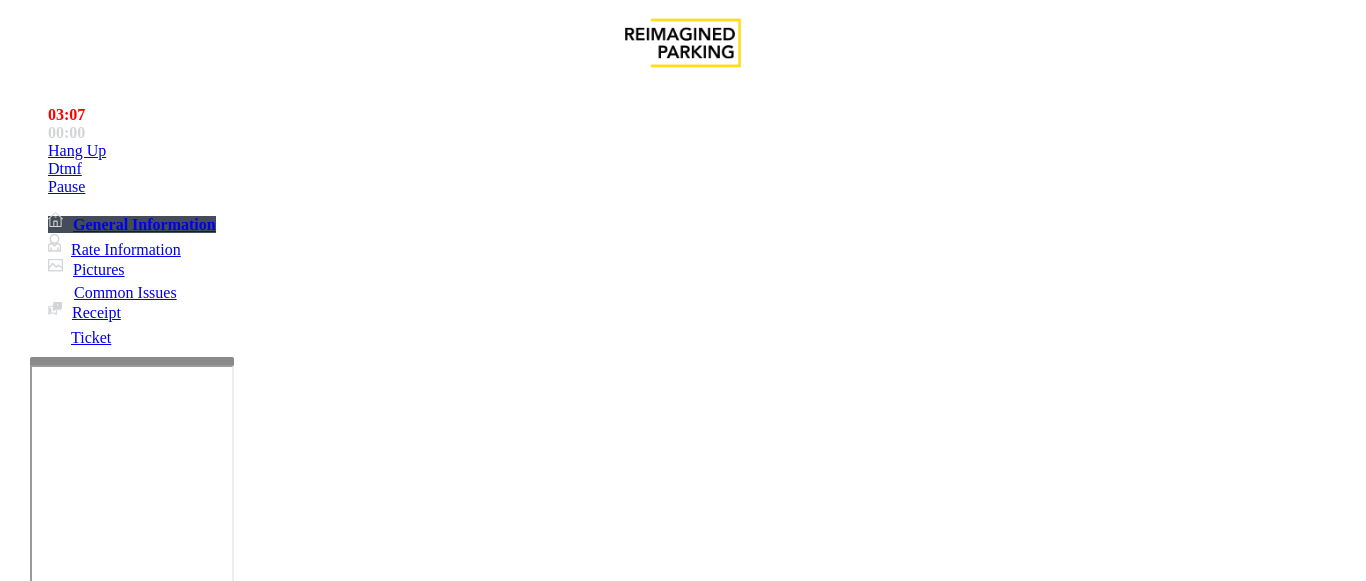 drag, startPoint x: 296, startPoint y: 87, endPoint x: 461, endPoint y: 85, distance: 165.01212 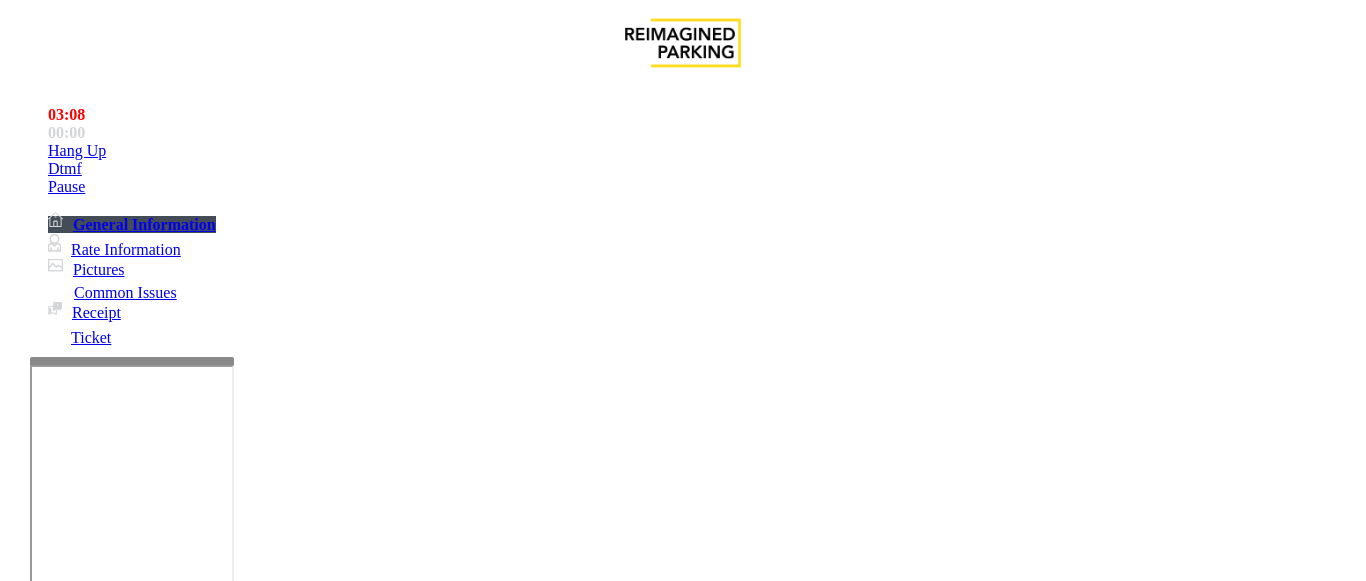 click at bounding box center (221, 1574) 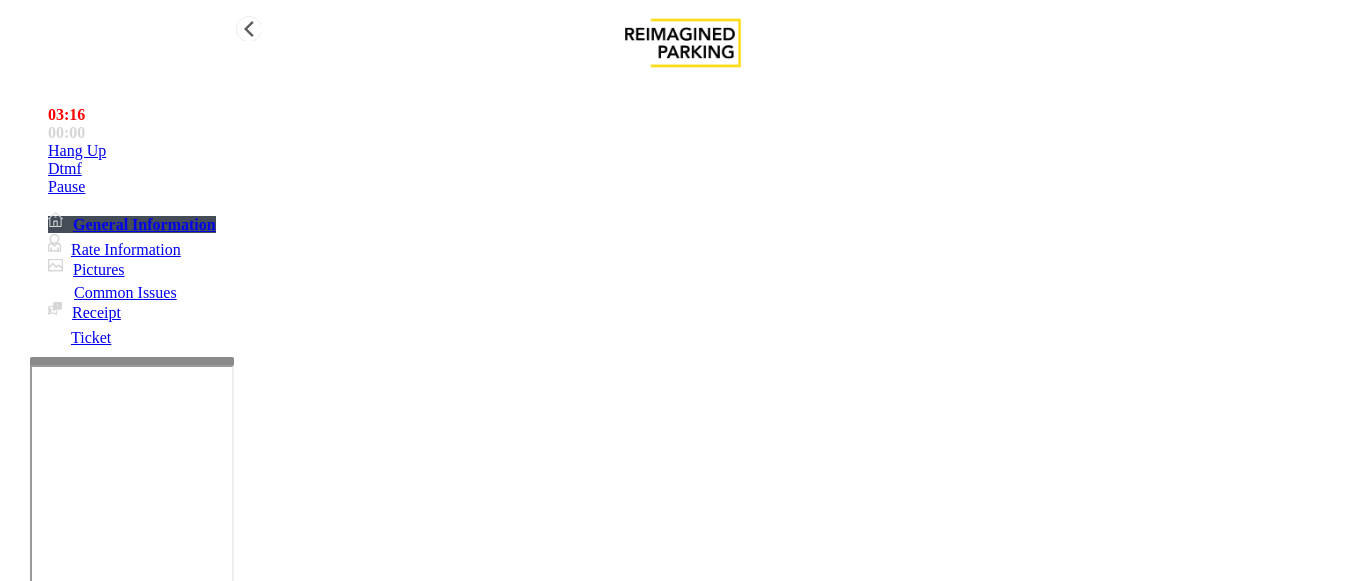 click on "Hang Up" at bounding box center [77, 151] 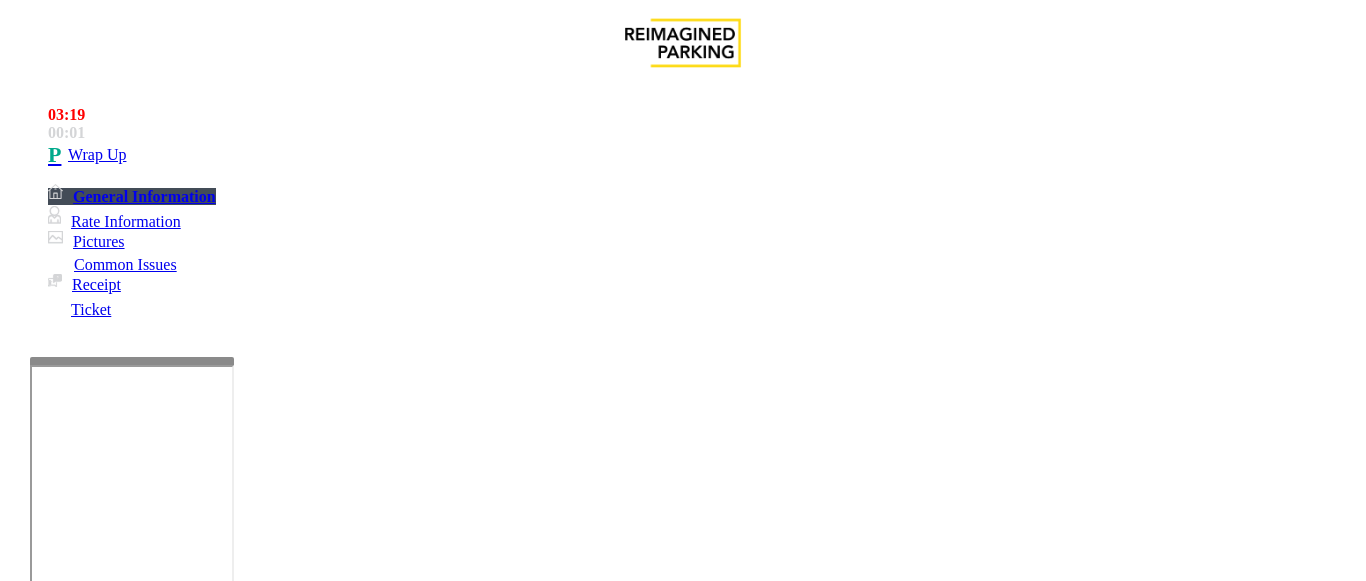 click at bounding box center (221, 1574) 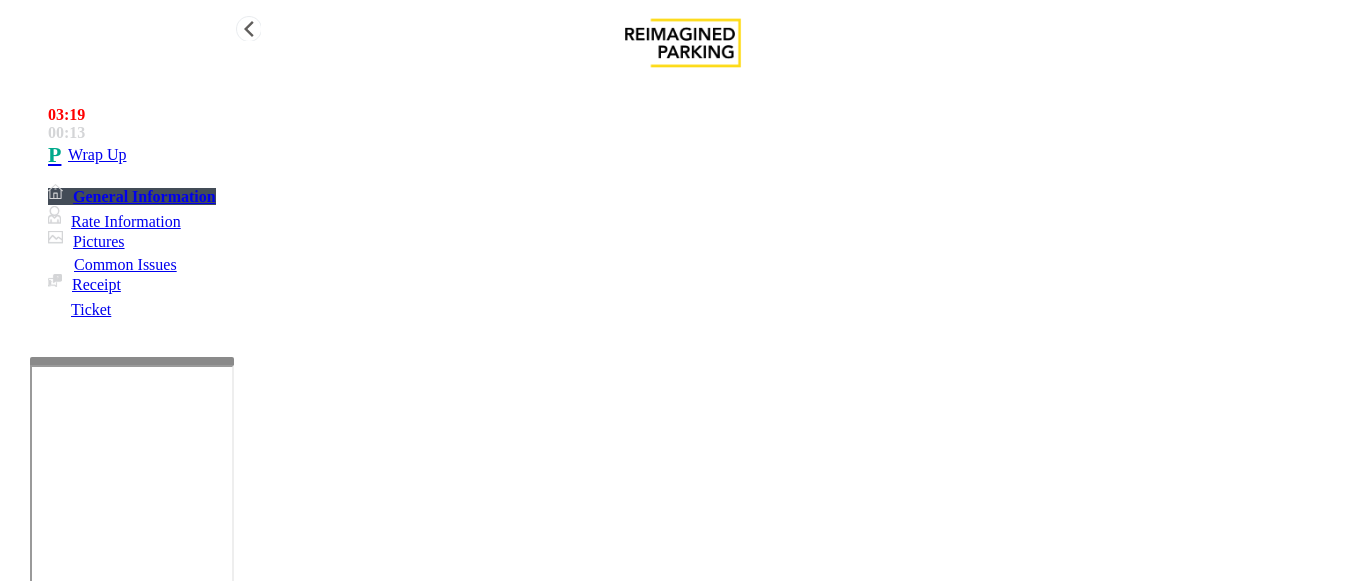 type on "**********" 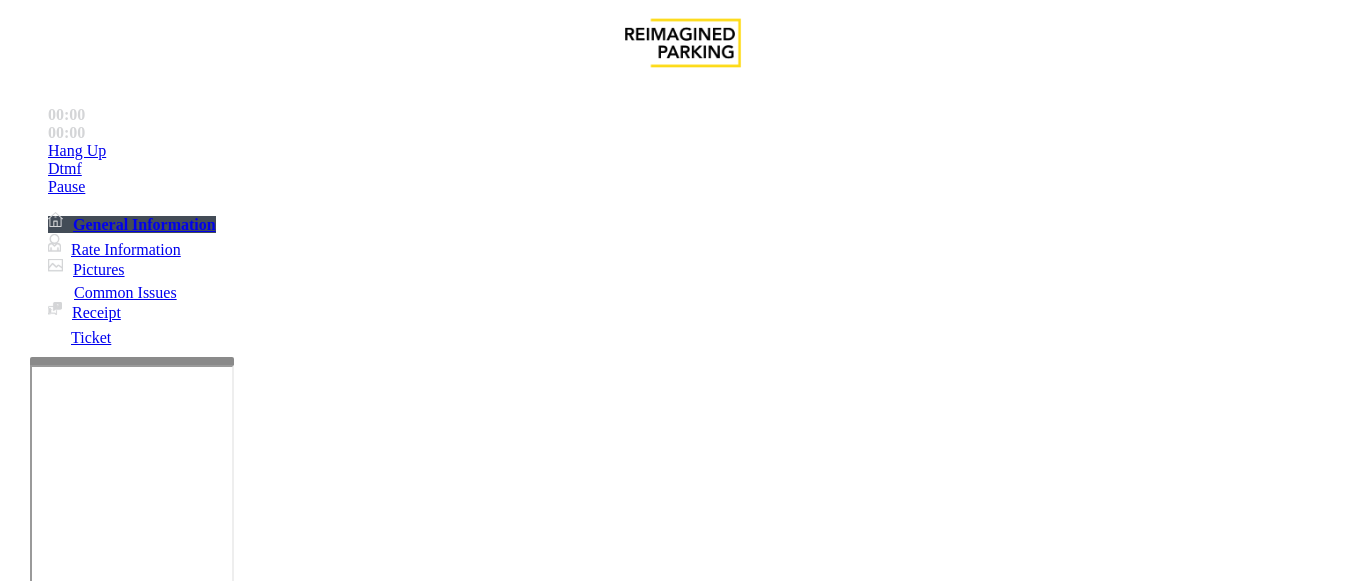 scroll, scrollTop: 300, scrollLeft: 0, axis: vertical 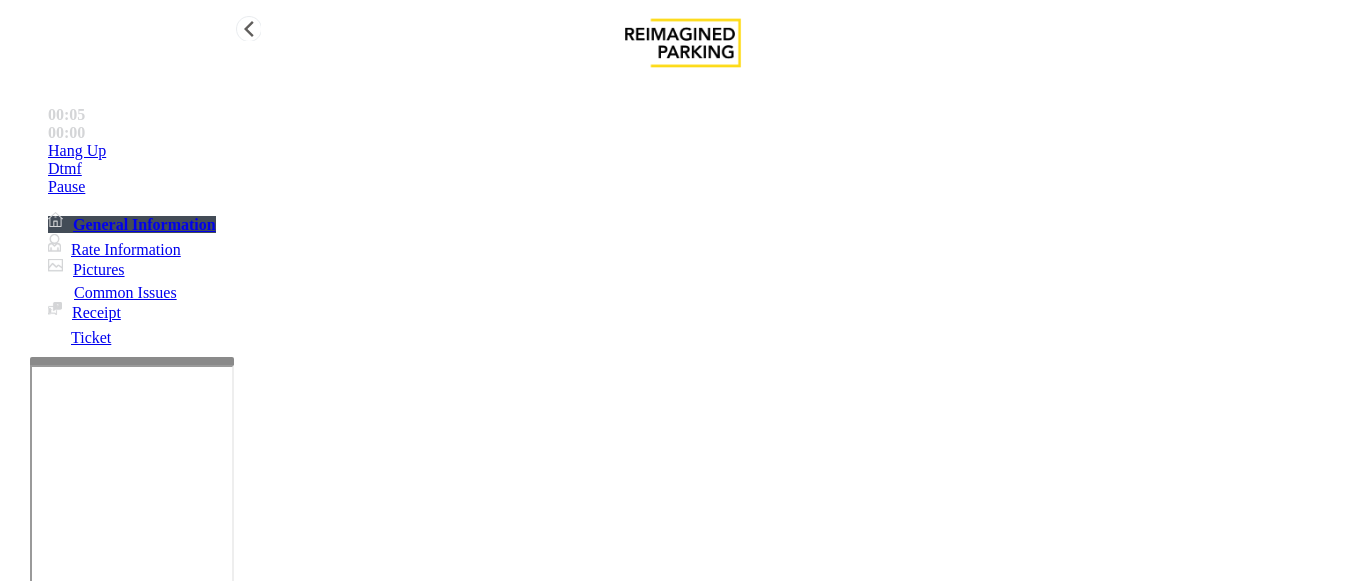 click on "Dtmf" at bounding box center (703, 151) 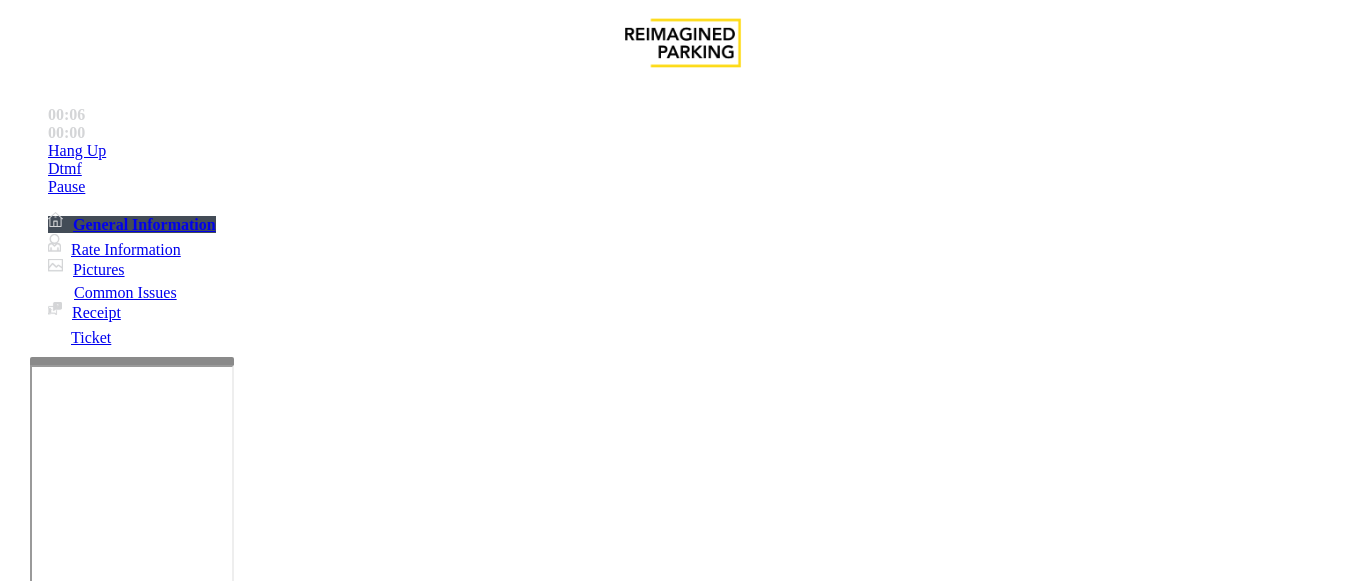 click on "*" at bounding box center (58, 4479) 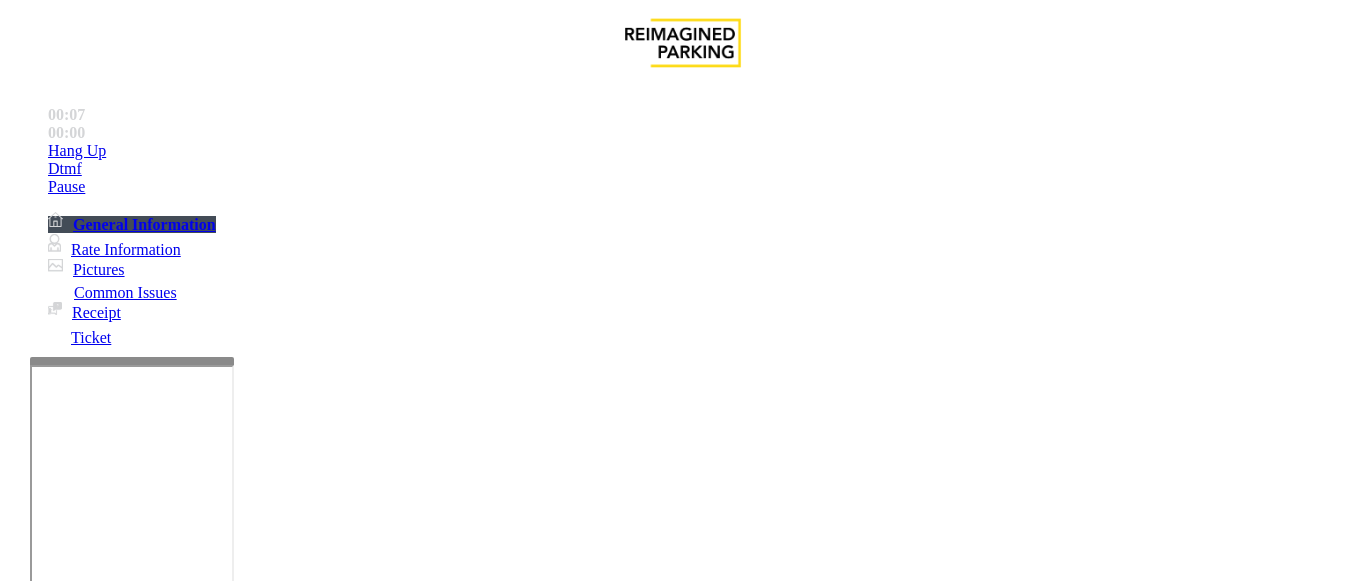 click on "9" at bounding box center (58, 4479) 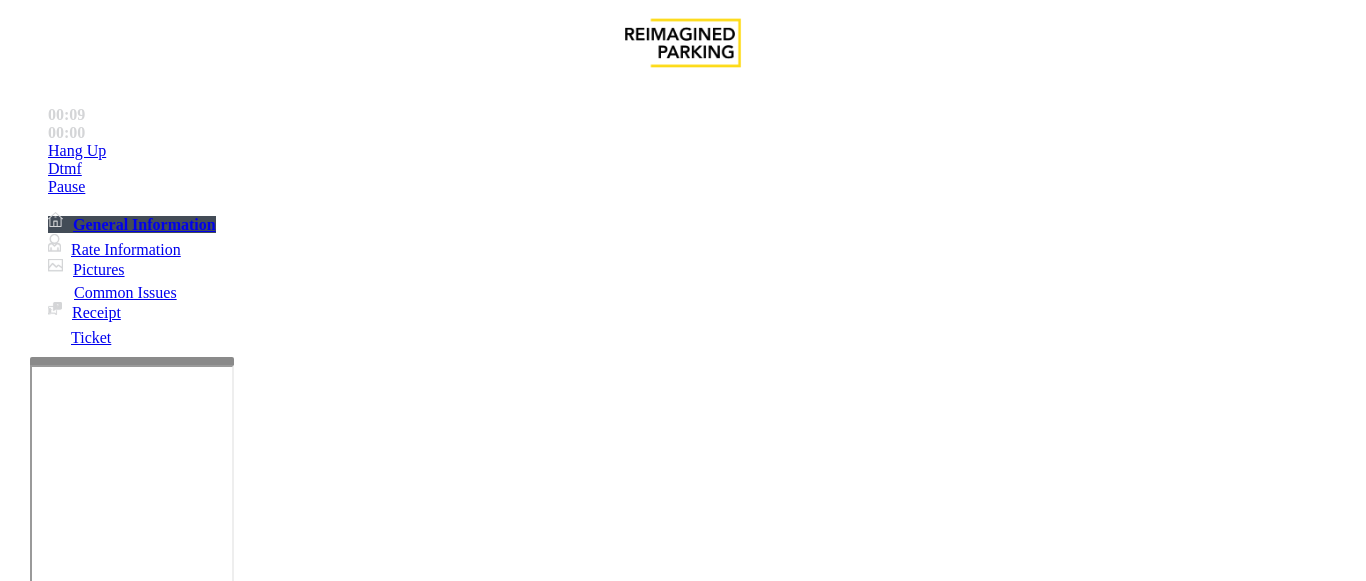 click on "*" at bounding box center [58, 4479] 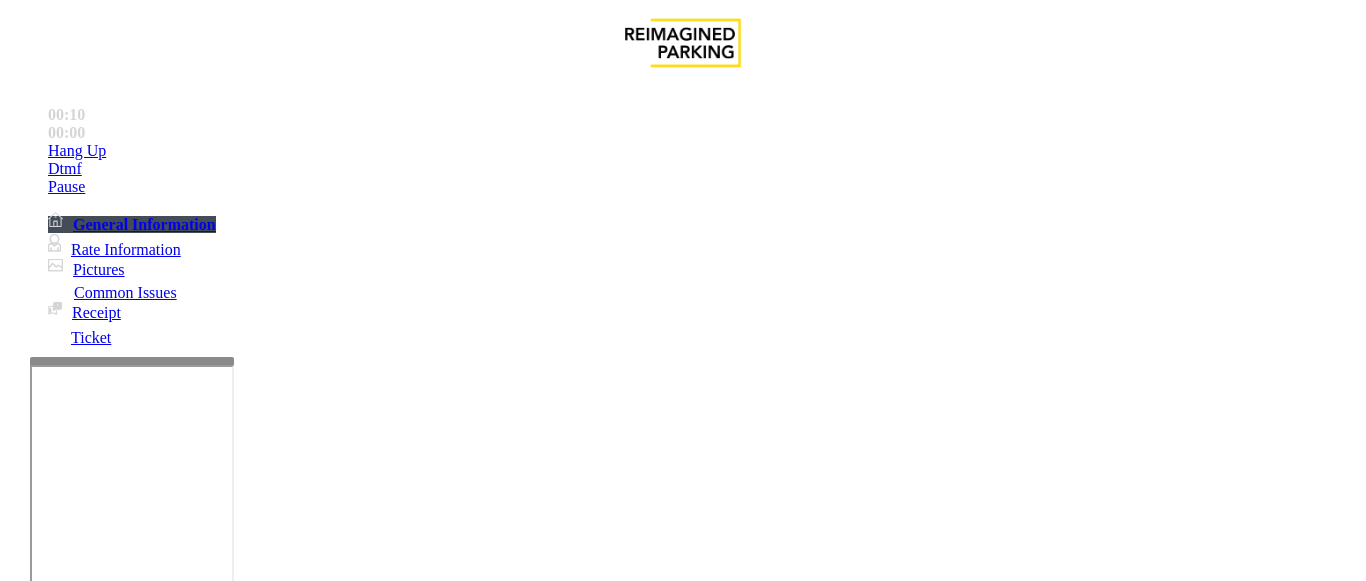 click on "×" at bounding box center (20, 4420) 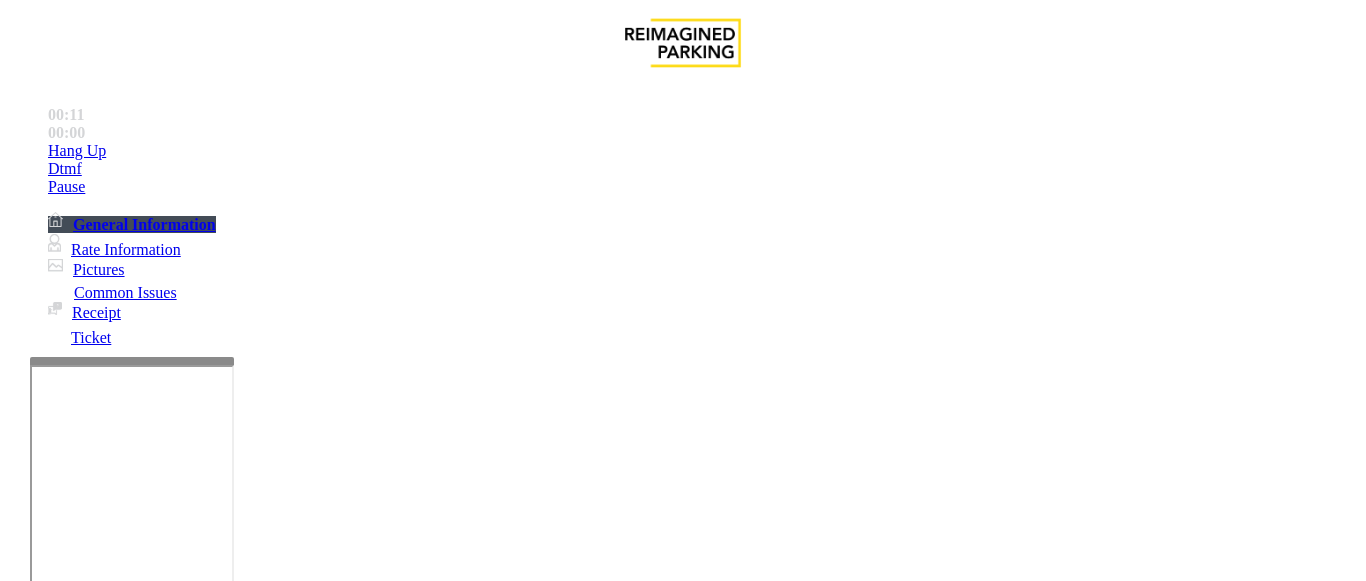 click on "Equipment Issue" at bounding box center [483, 1234] 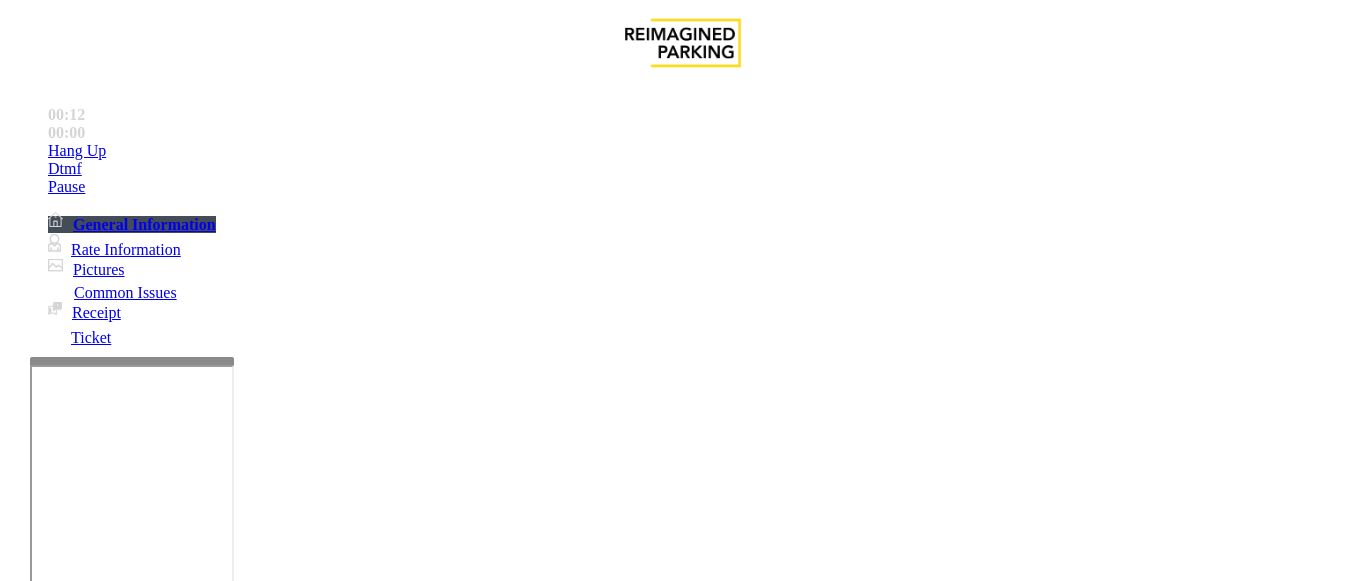 click on "Gate / Door Won't Open" at bounding box center (575, 1234) 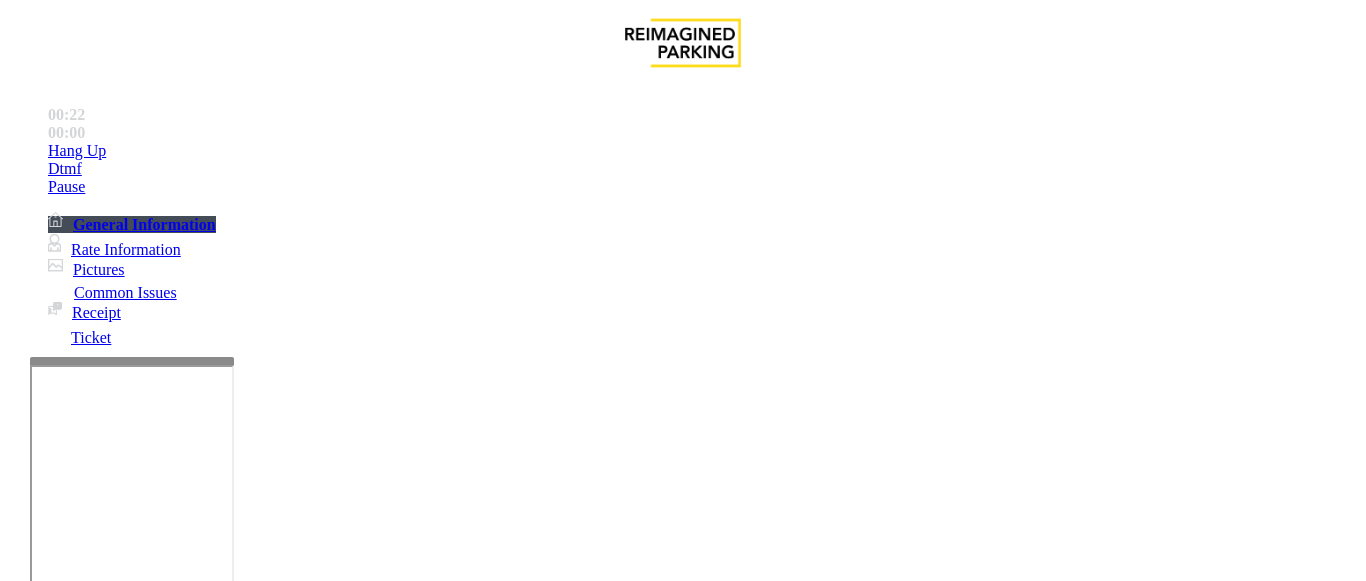 click at bounding box center (221, 1615) 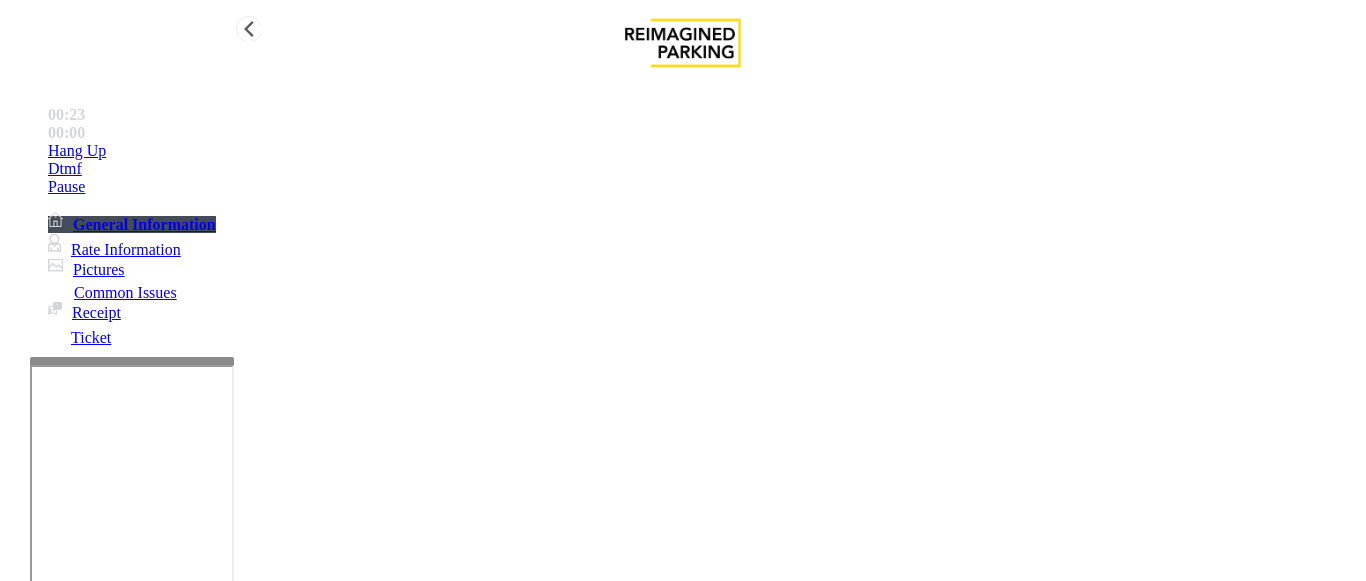 type on "**********" 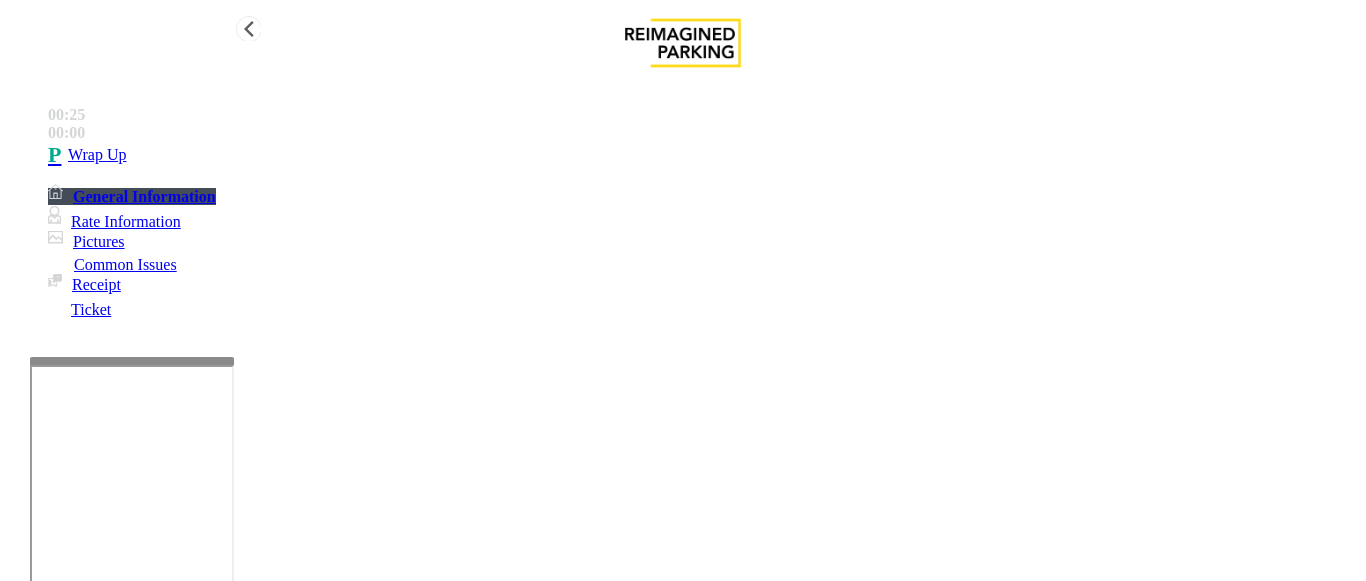 click on "Wrap Up" at bounding box center [703, 155] 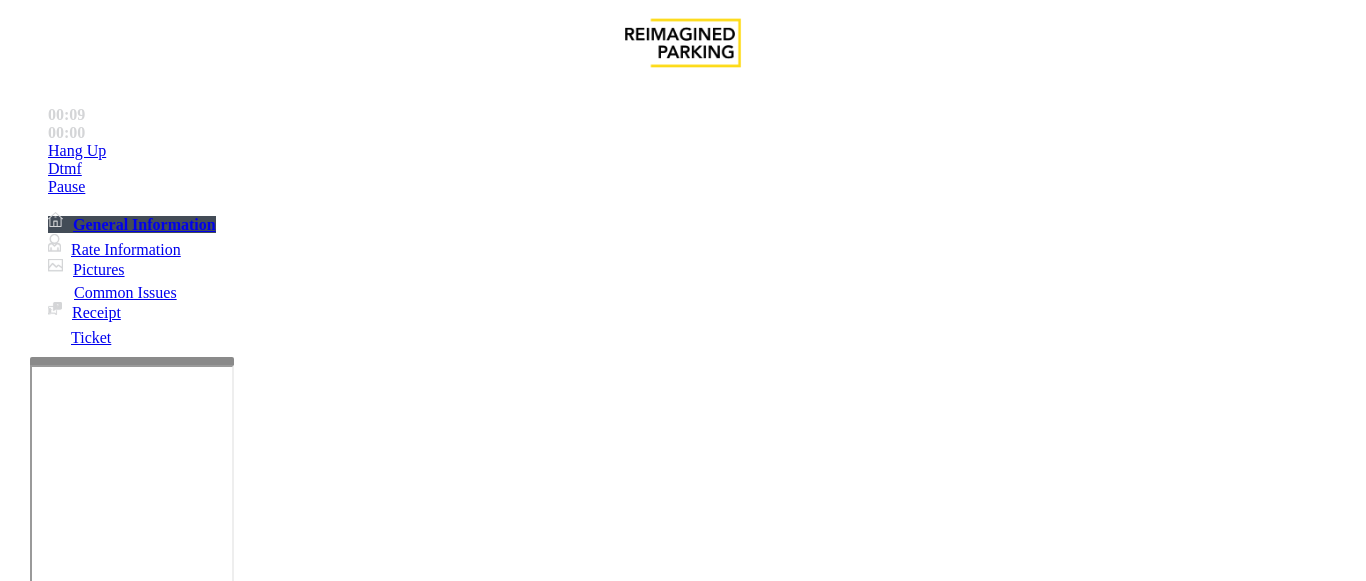 scroll, scrollTop: 600, scrollLeft: 0, axis: vertical 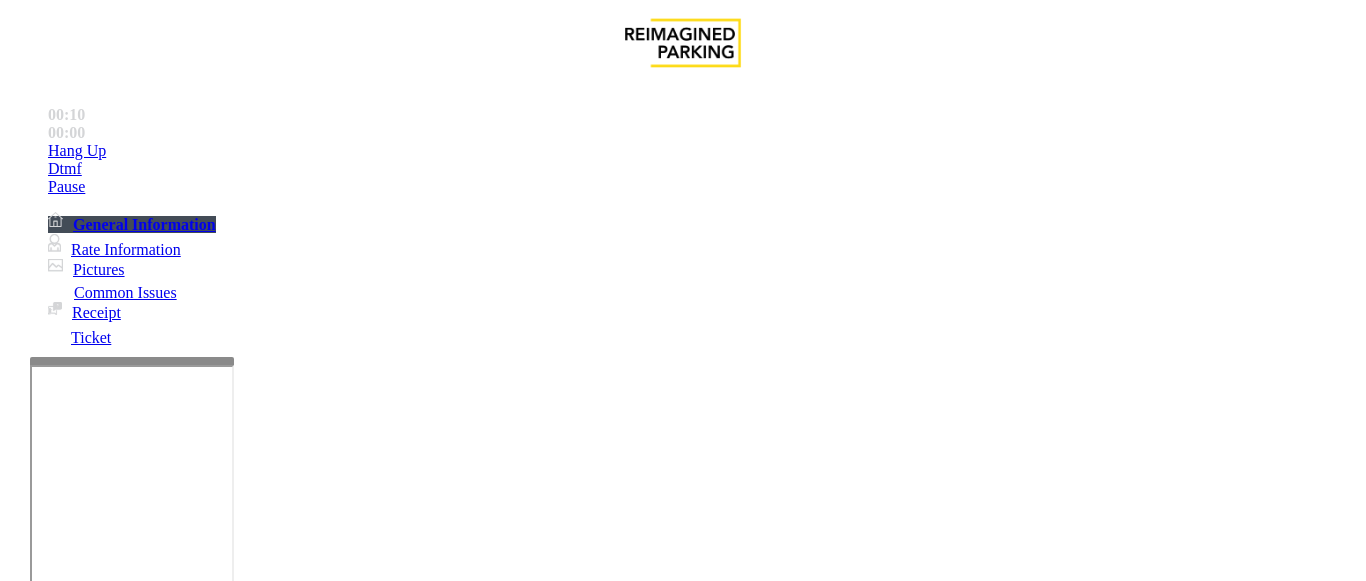 click on "Monthly Issue" at bounding box center [268, 1234] 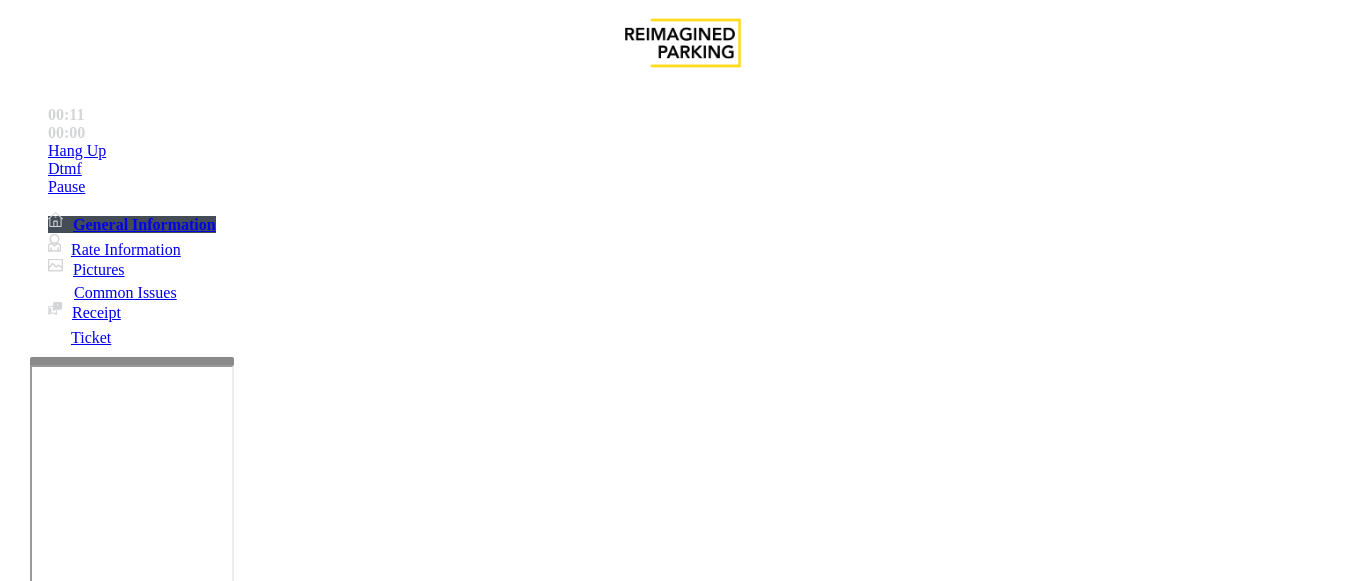 click on "Disabled Card" at bounding box center [78, 1234] 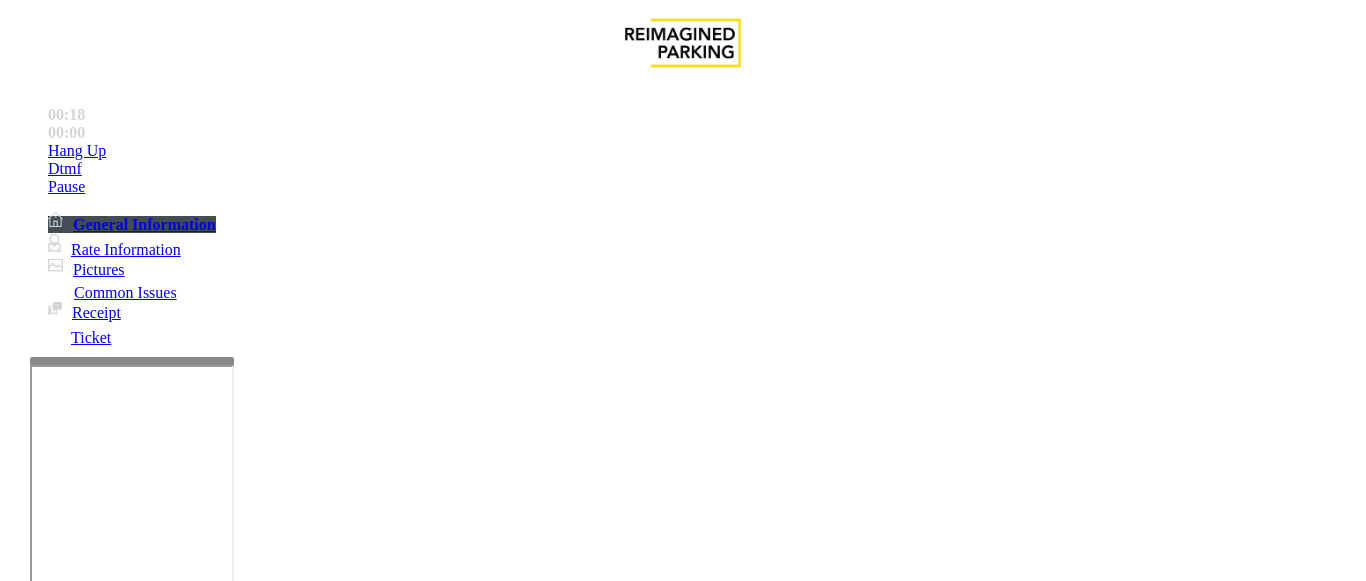 scroll, scrollTop: 259, scrollLeft: 0, axis: vertical 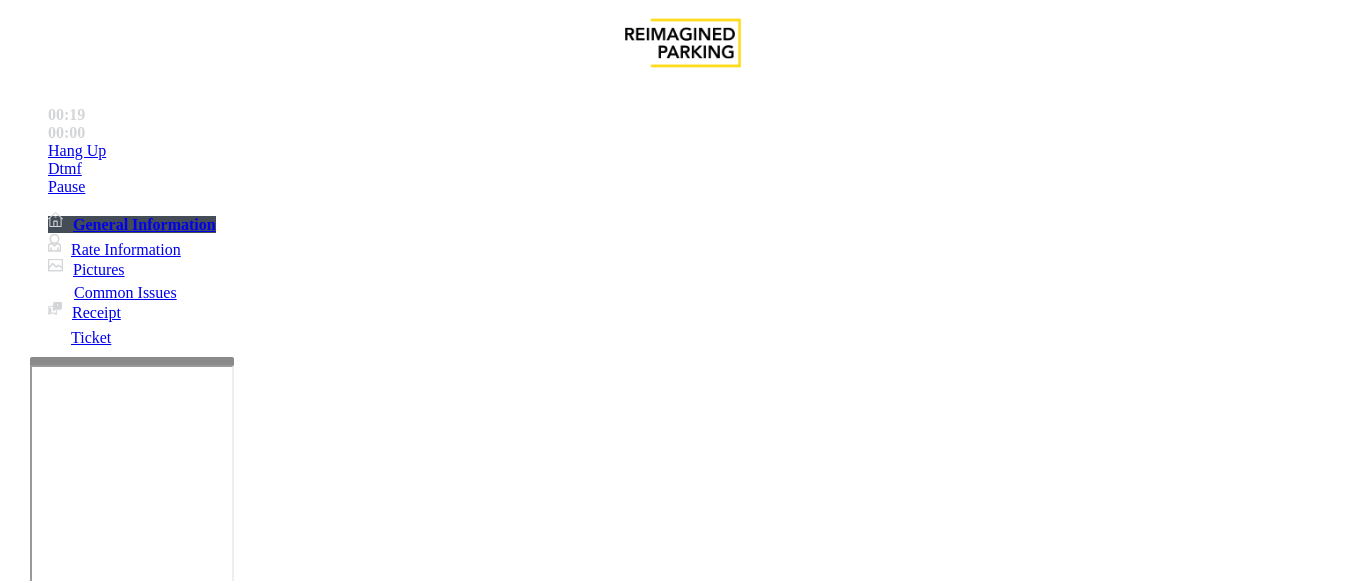 click at bounding box center [221, 1536] 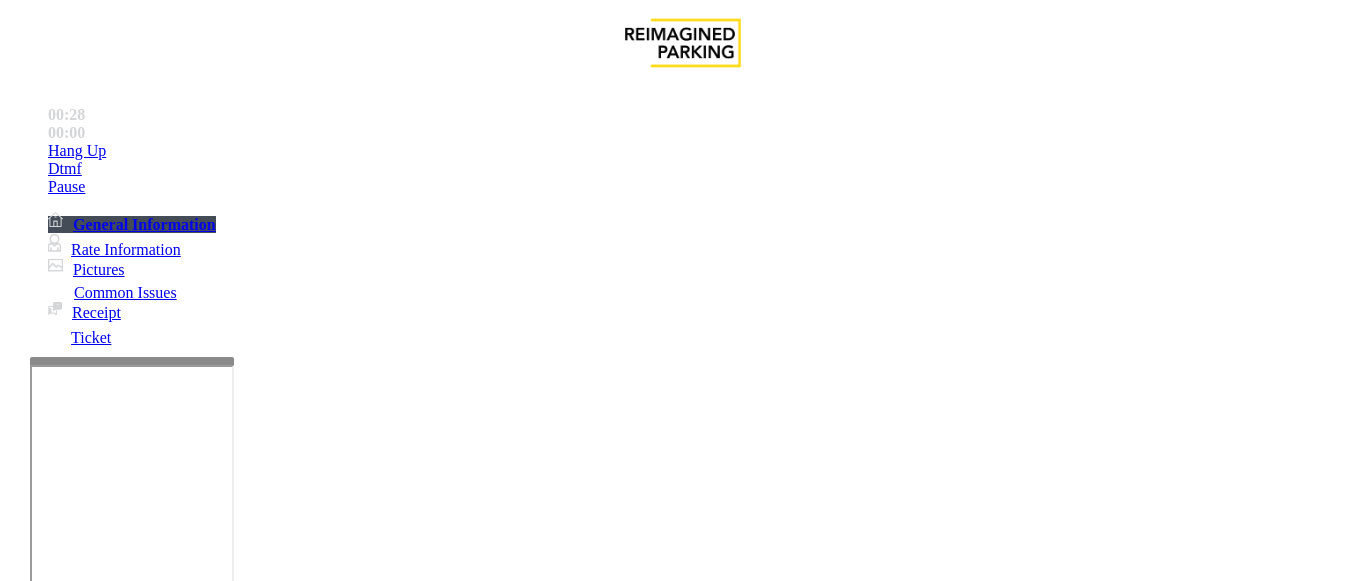 type on "**********" 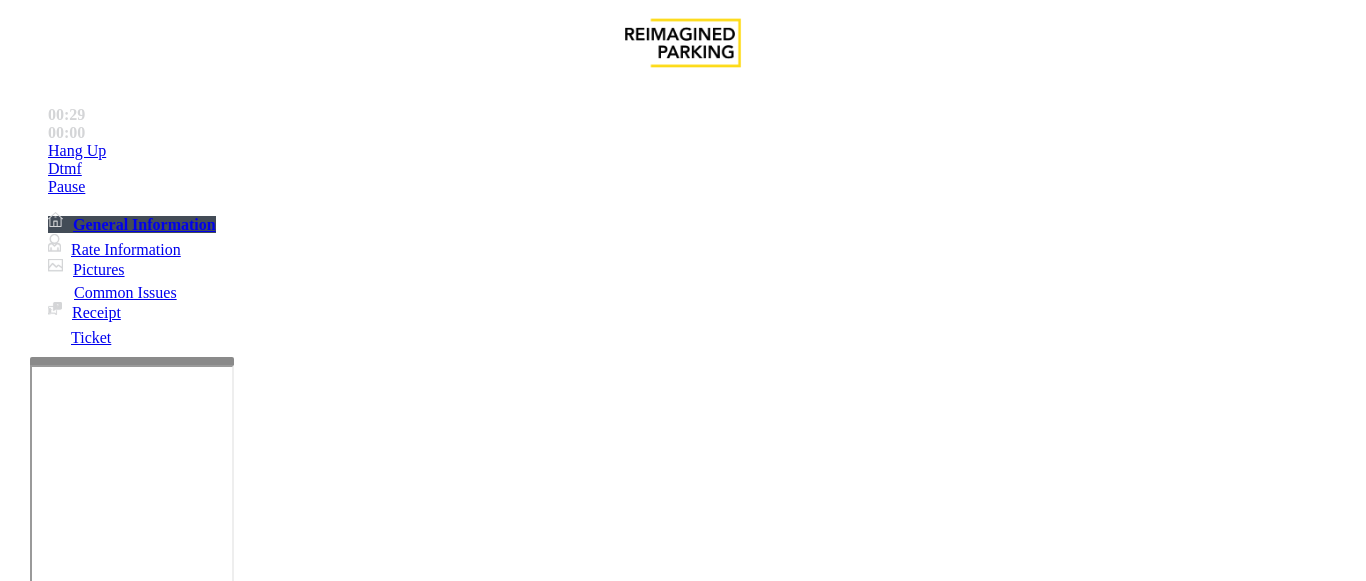 click on "Issue" at bounding box center (42, 1201) 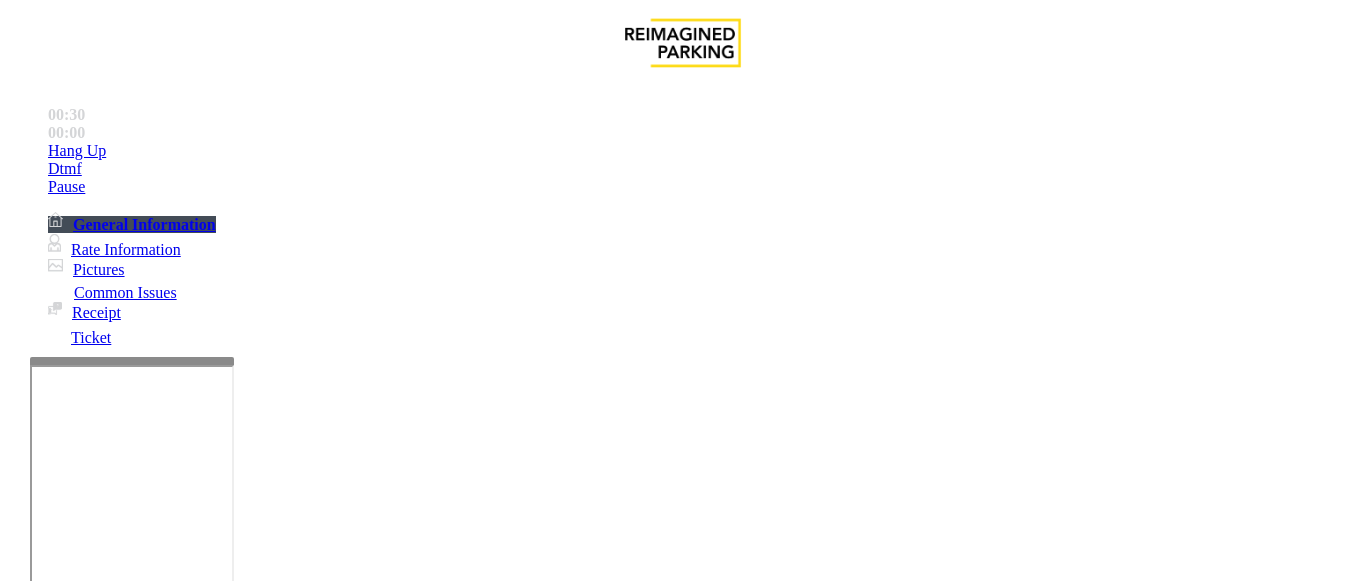 click on "Equipment Issue" at bounding box center [483, 1234] 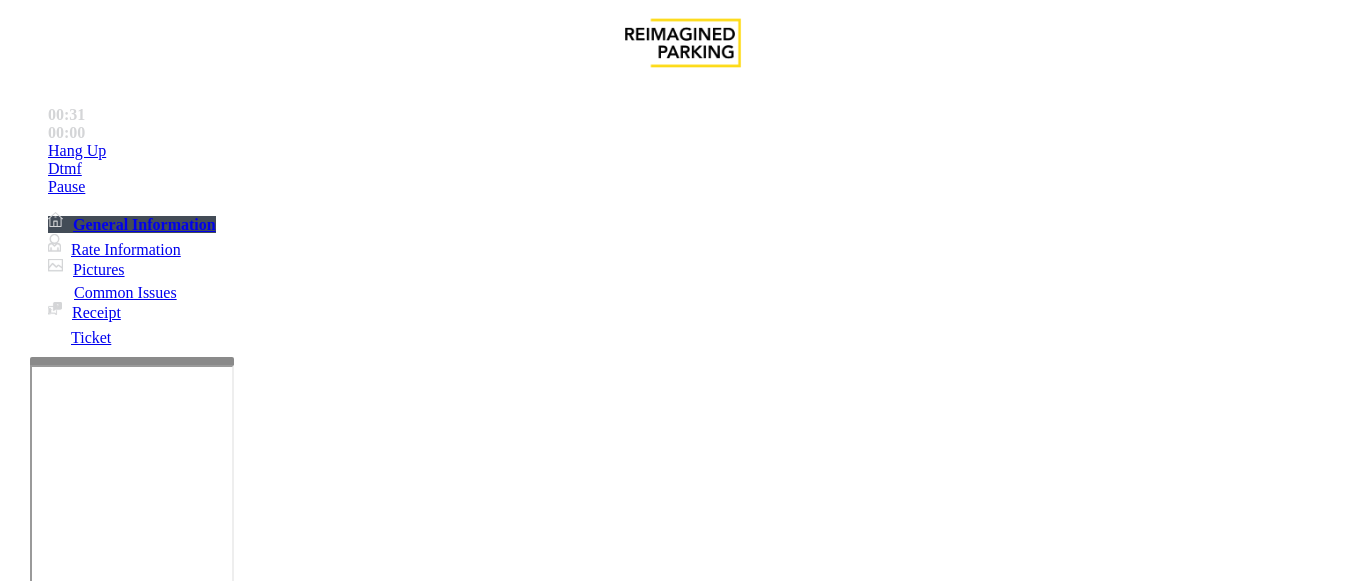 scroll, scrollTop: 308, scrollLeft: 0, axis: vertical 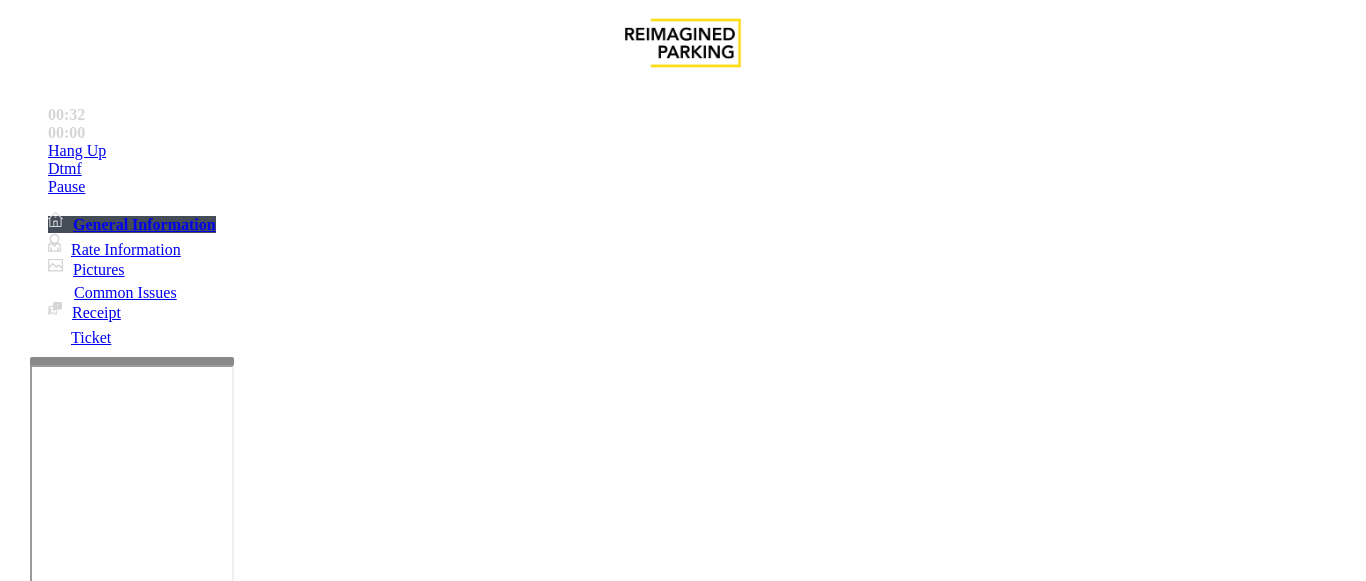 click at bounding box center [221, 1590] 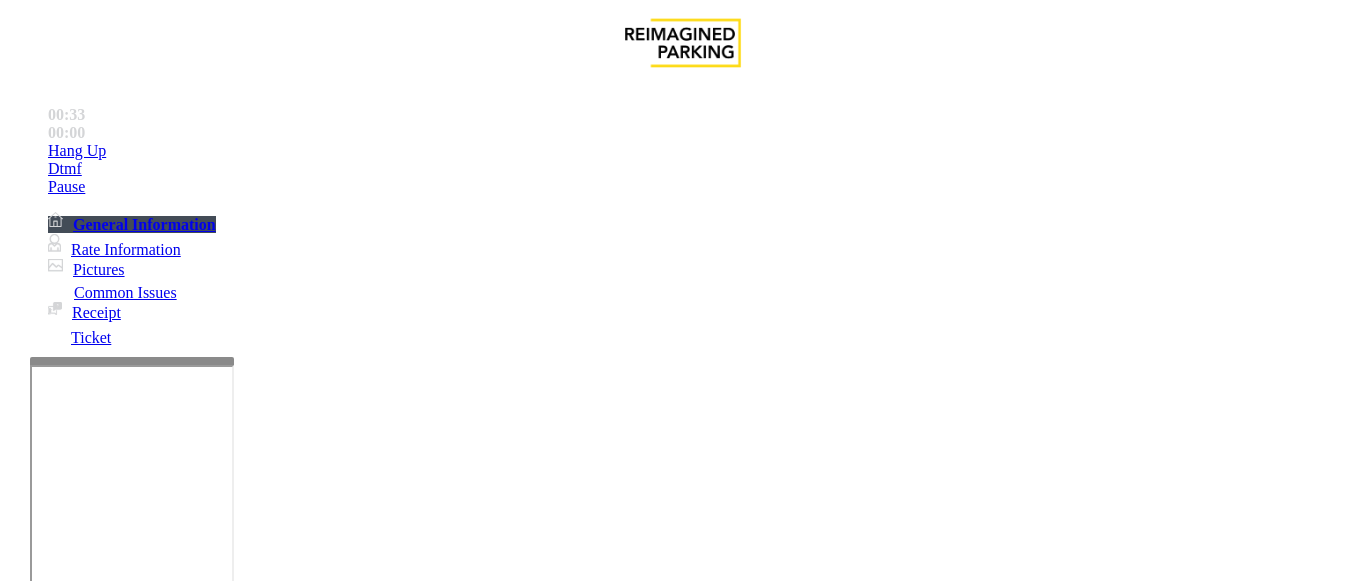 scroll, scrollTop: 108, scrollLeft: 0, axis: vertical 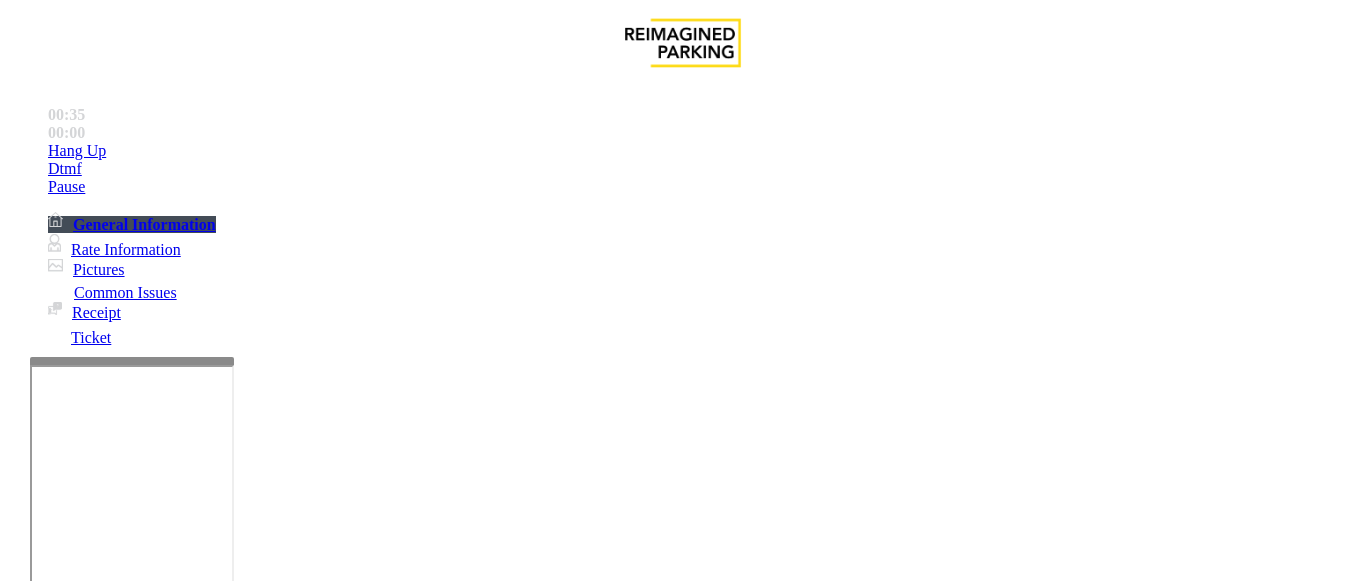 drag, startPoint x: 336, startPoint y: 72, endPoint x: 490, endPoint y: 88, distance: 154.82893 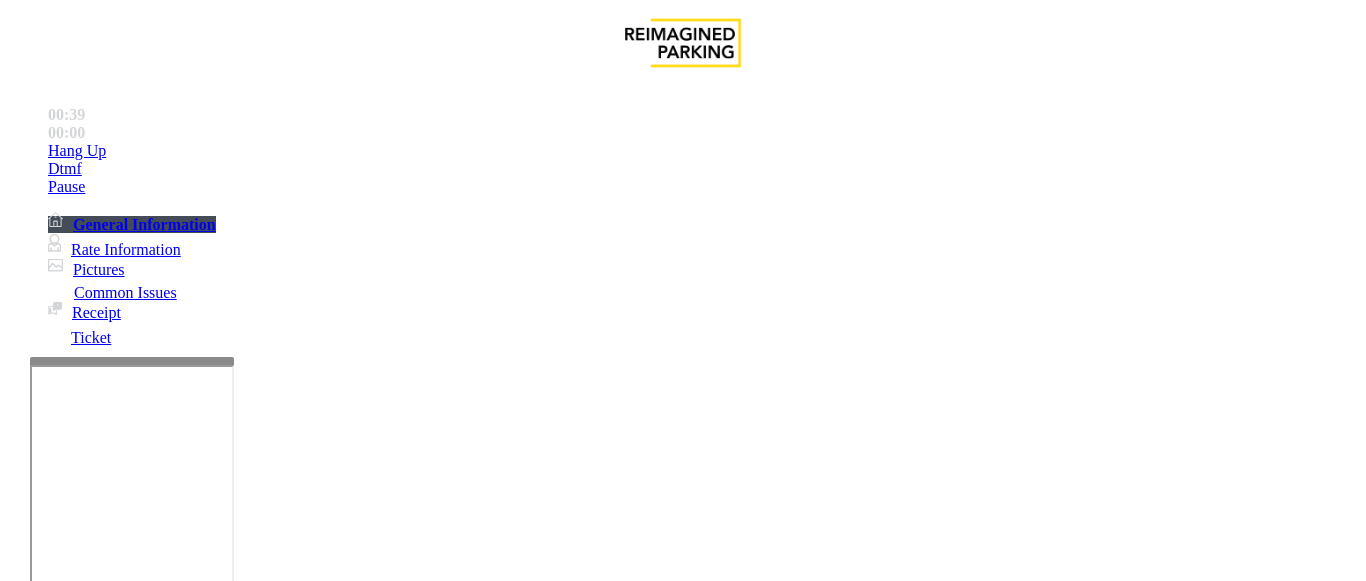 scroll, scrollTop: 494, scrollLeft: 0, axis: vertical 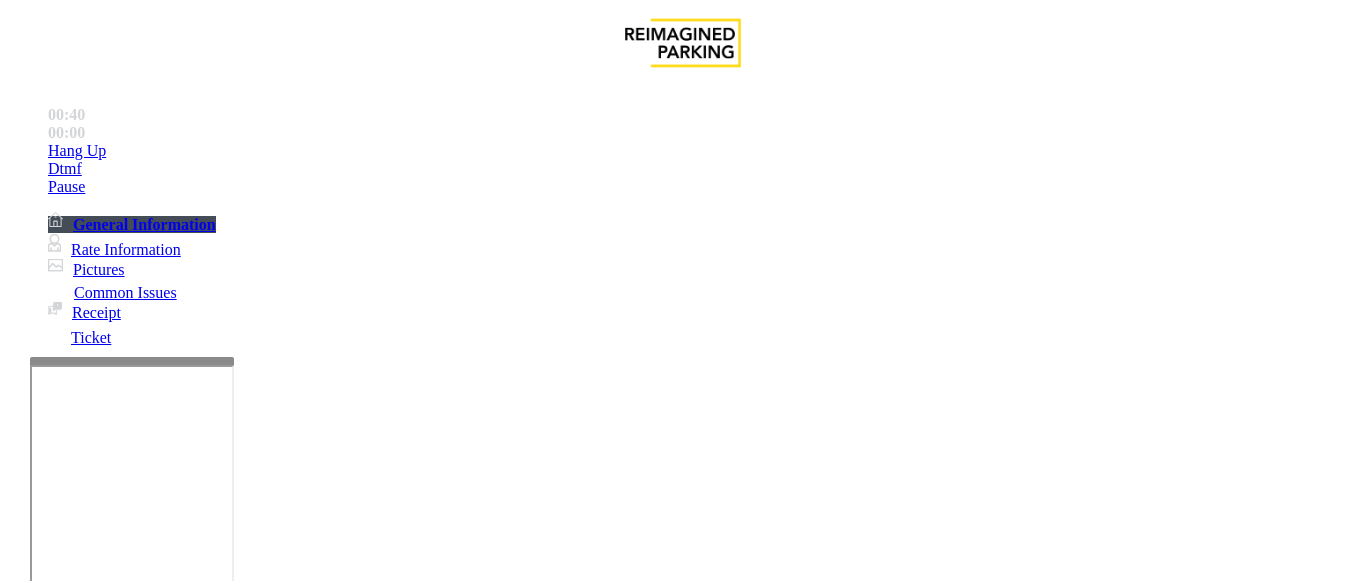 click at bounding box center [221, 1590] 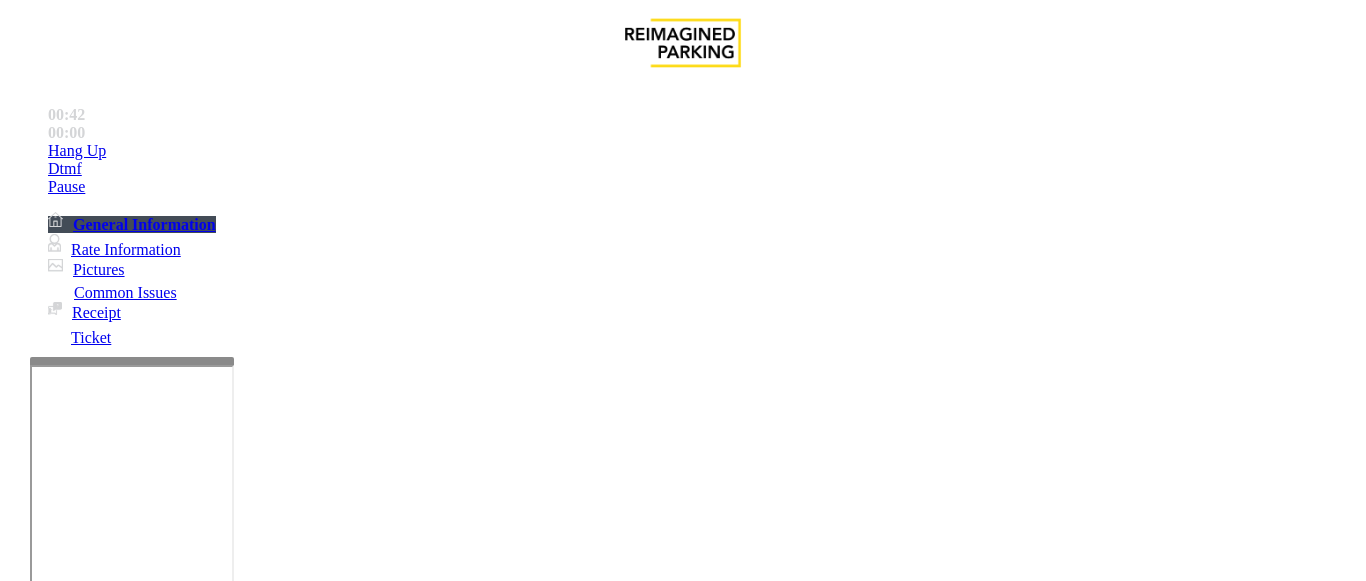 click at bounding box center [221, 1590] 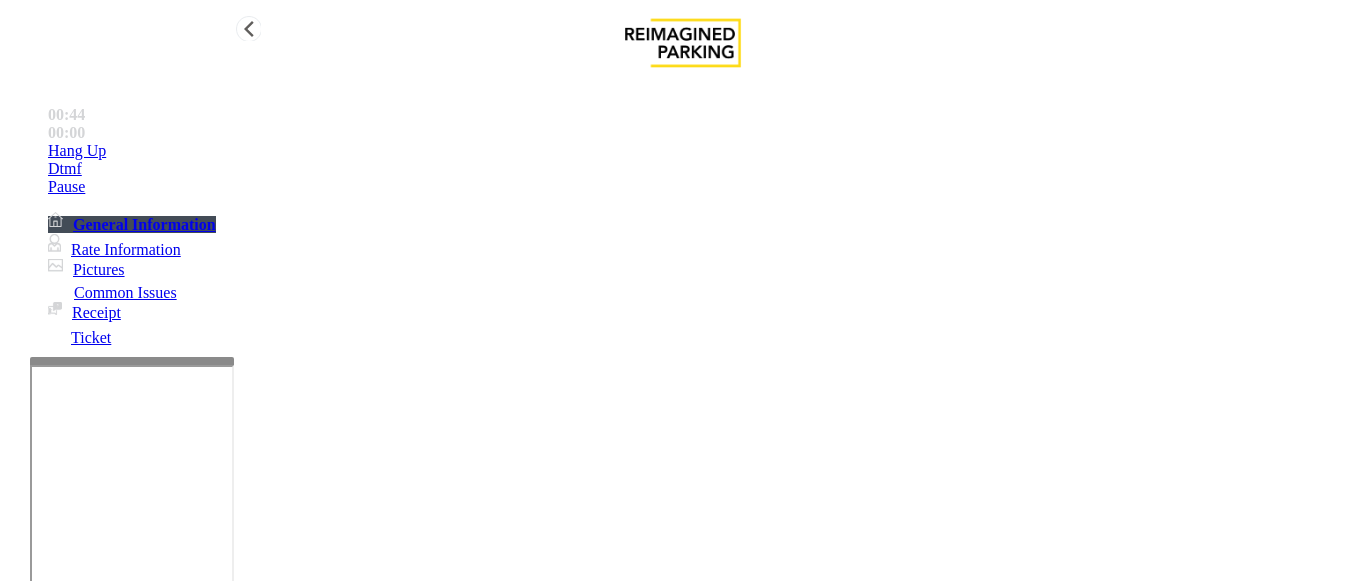 type on "**********" 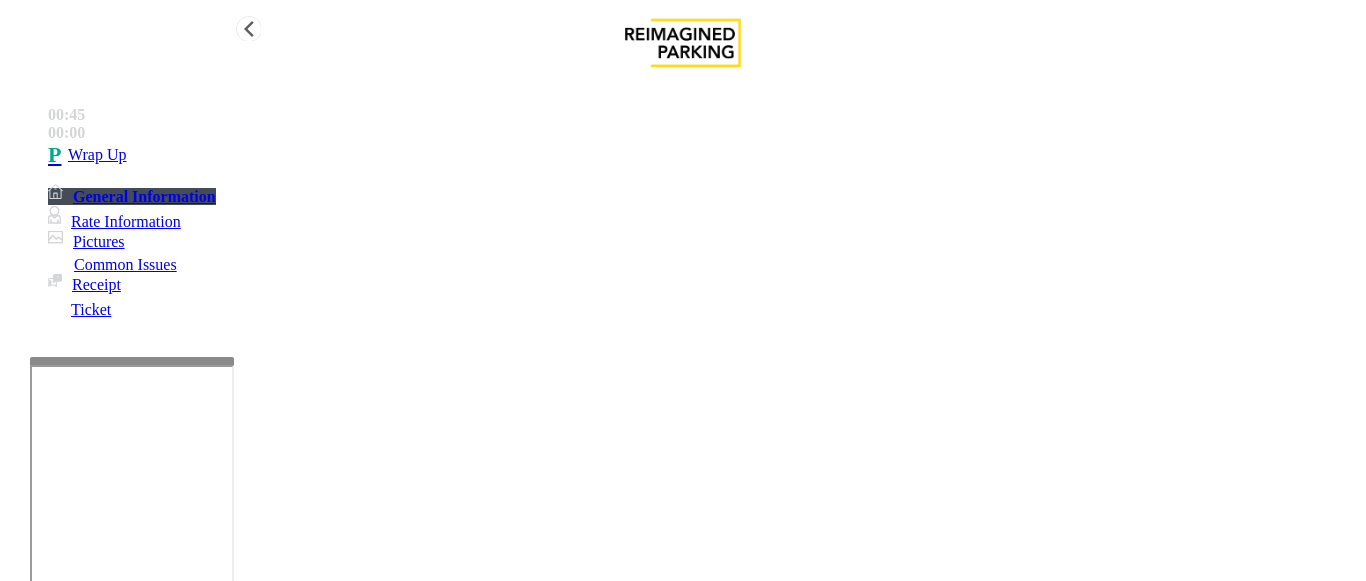 click on "Wrap Up" at bounding box center [97, 155] 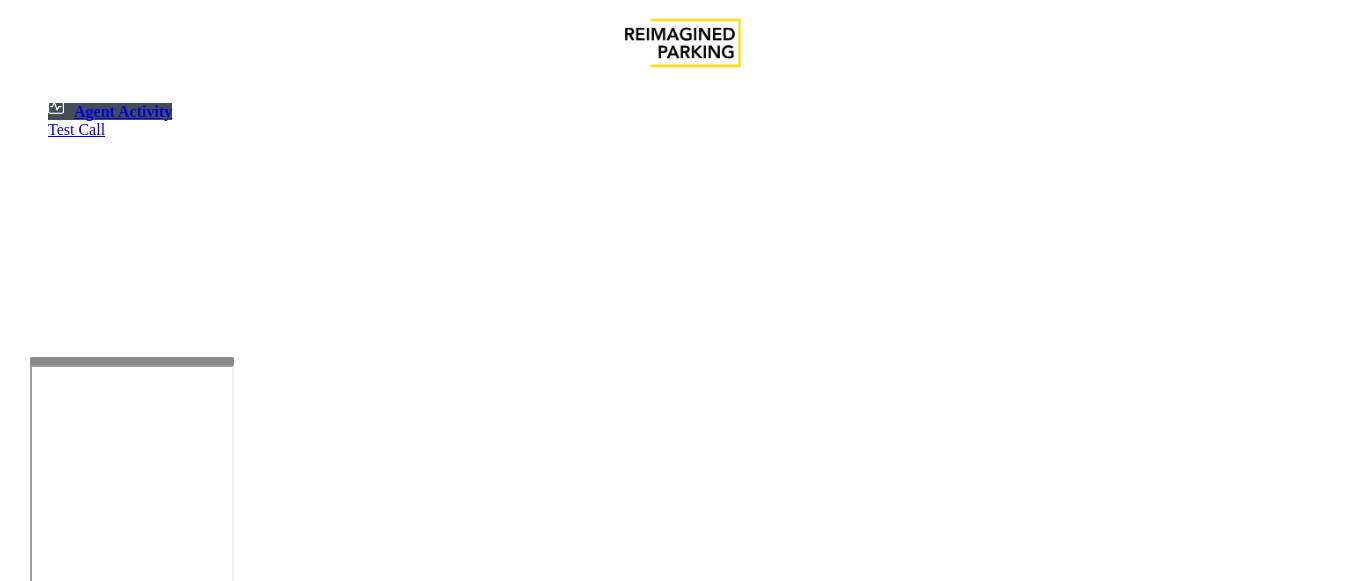 click at bounding box center (186, 1095) 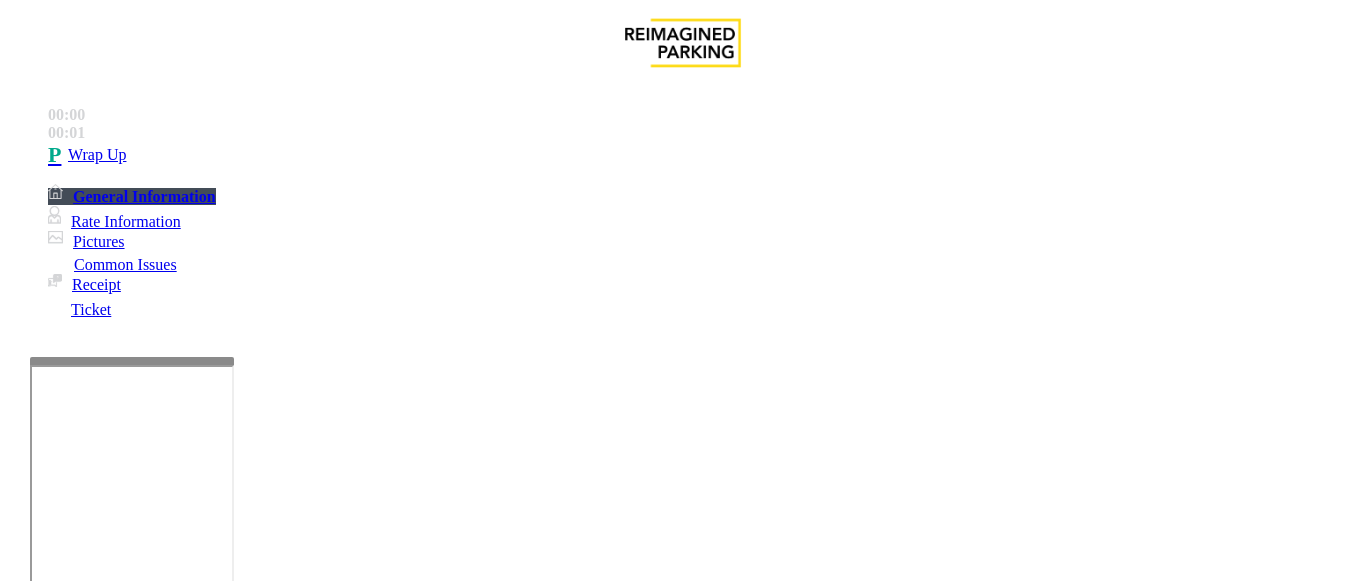 scroll, scrollTop: 49, scrollLeft: 0, axis: vertical 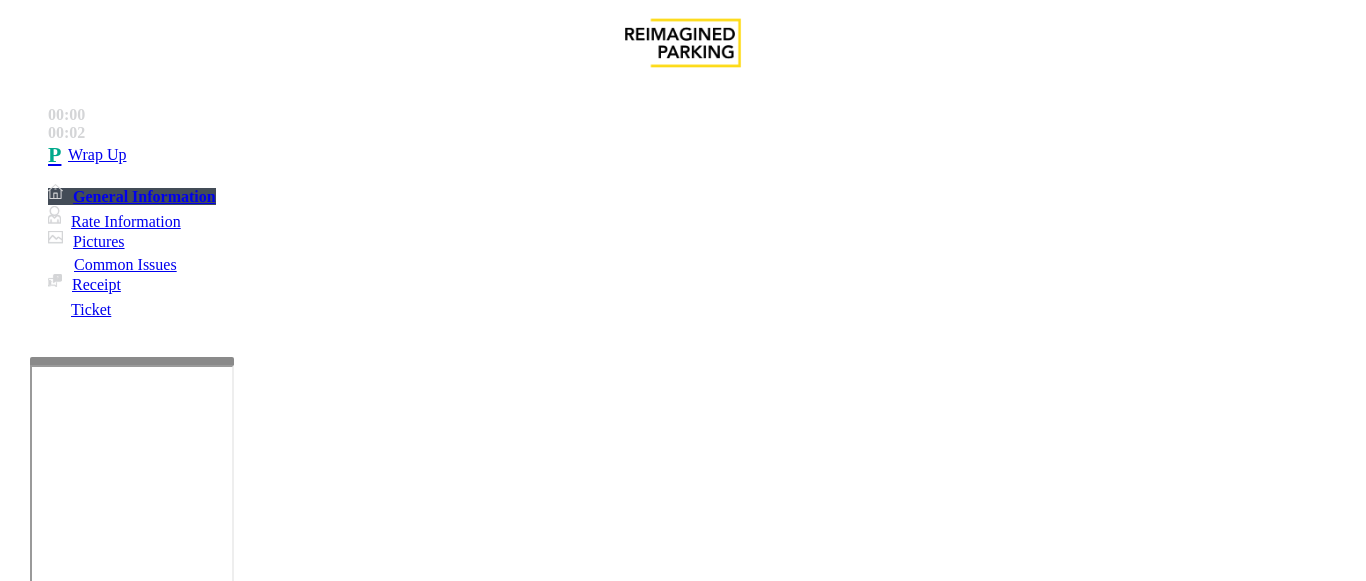 click on "Intercom Issue/No Response" at bounding box center (929, 1234) 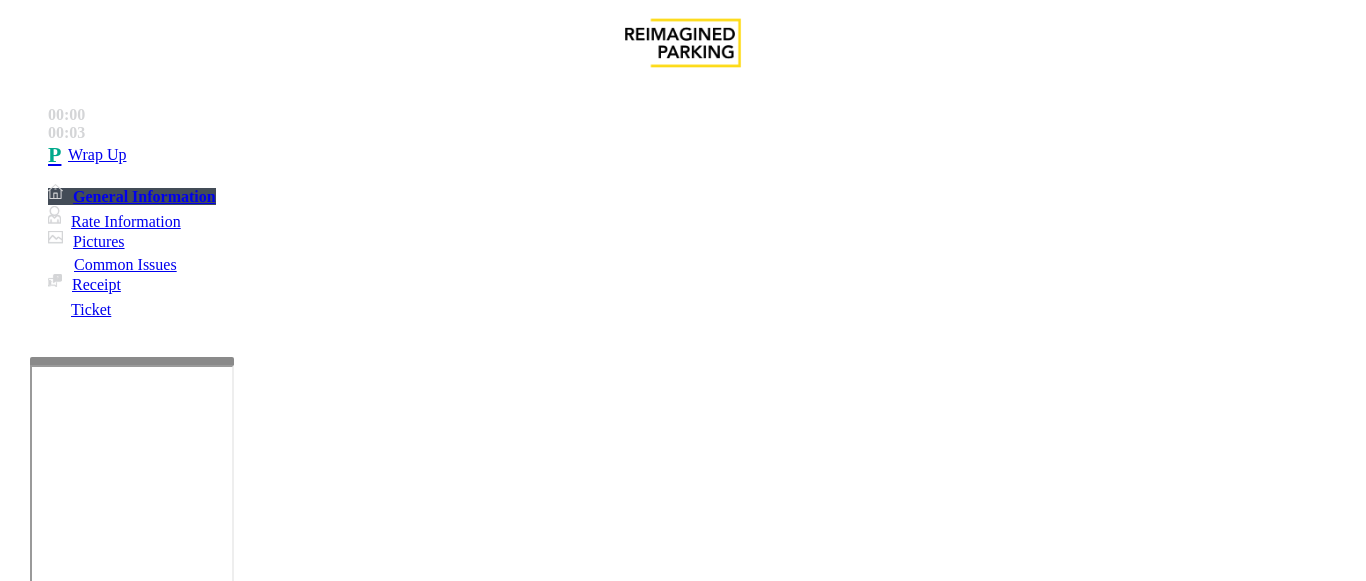 click on "Call dropped" at bounding box center [546, 1234] 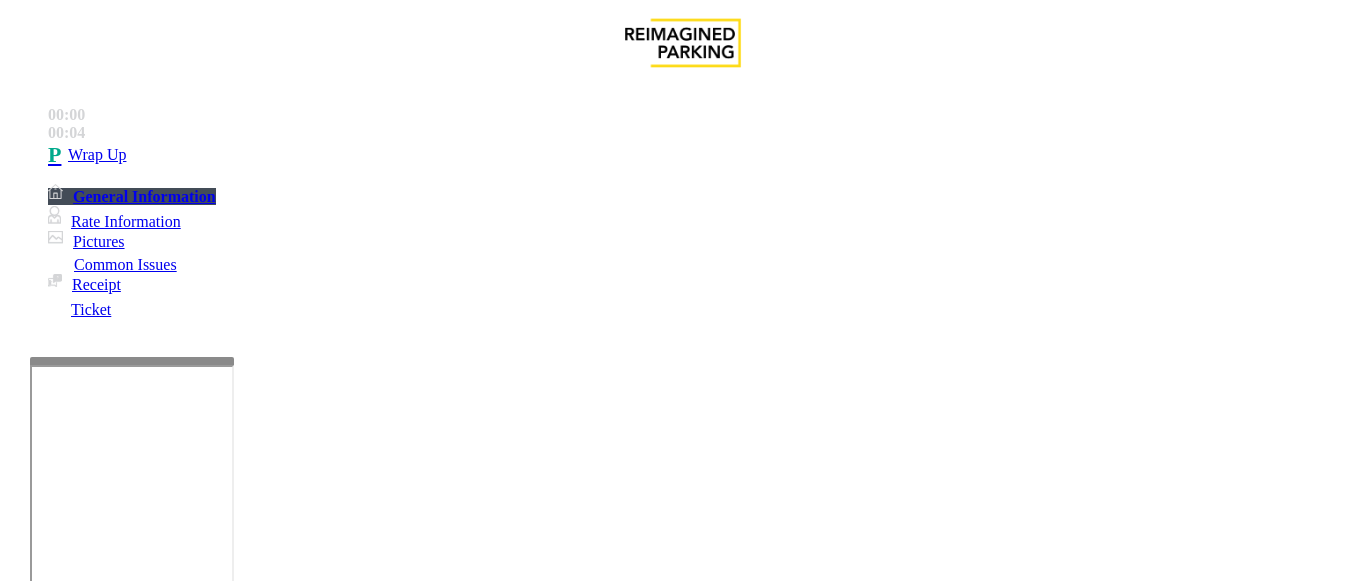 drag, startPoint x: 278, startPoint y: 183, endPoint x: 443, endPoint y: 185, distance: 165.01212 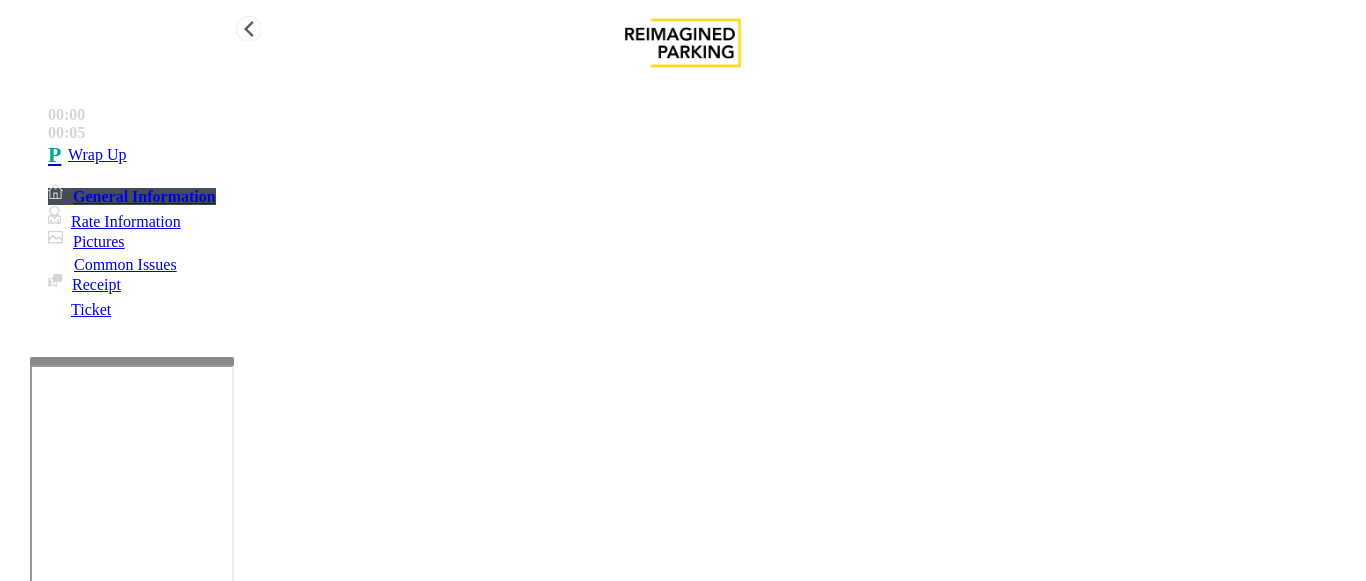 type on "**********" 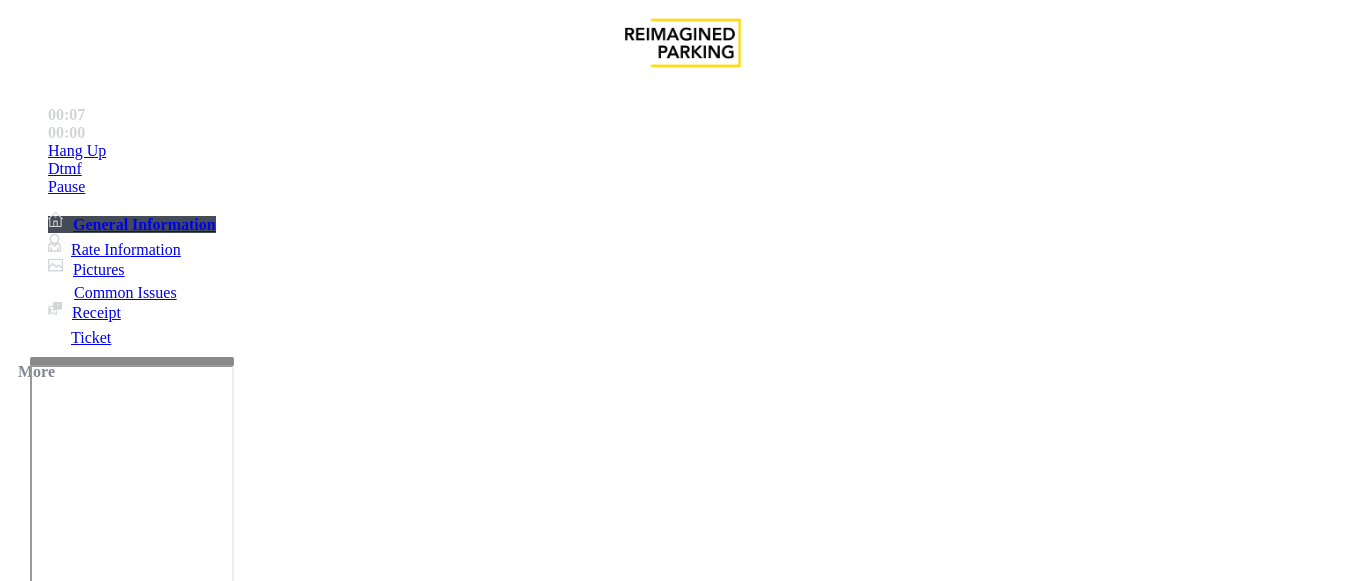 scroll, scrollTop: 800, scrollLeft: 0, axis: vertical 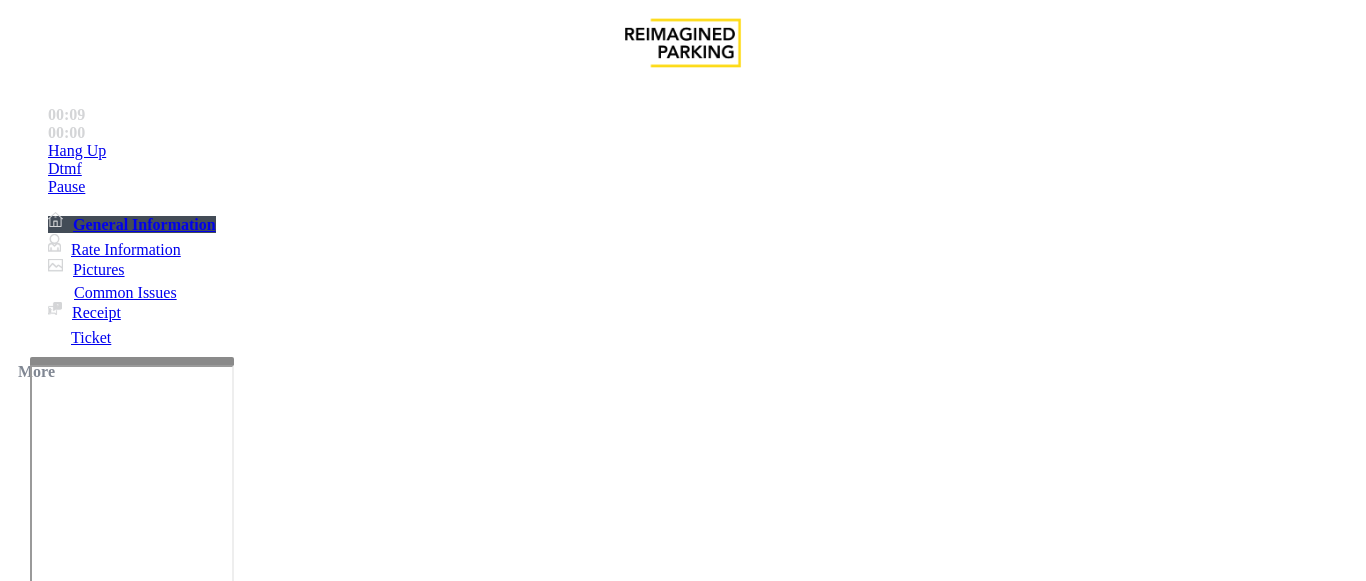 click on "Validation Issue" at bounding box center [371, 1234] 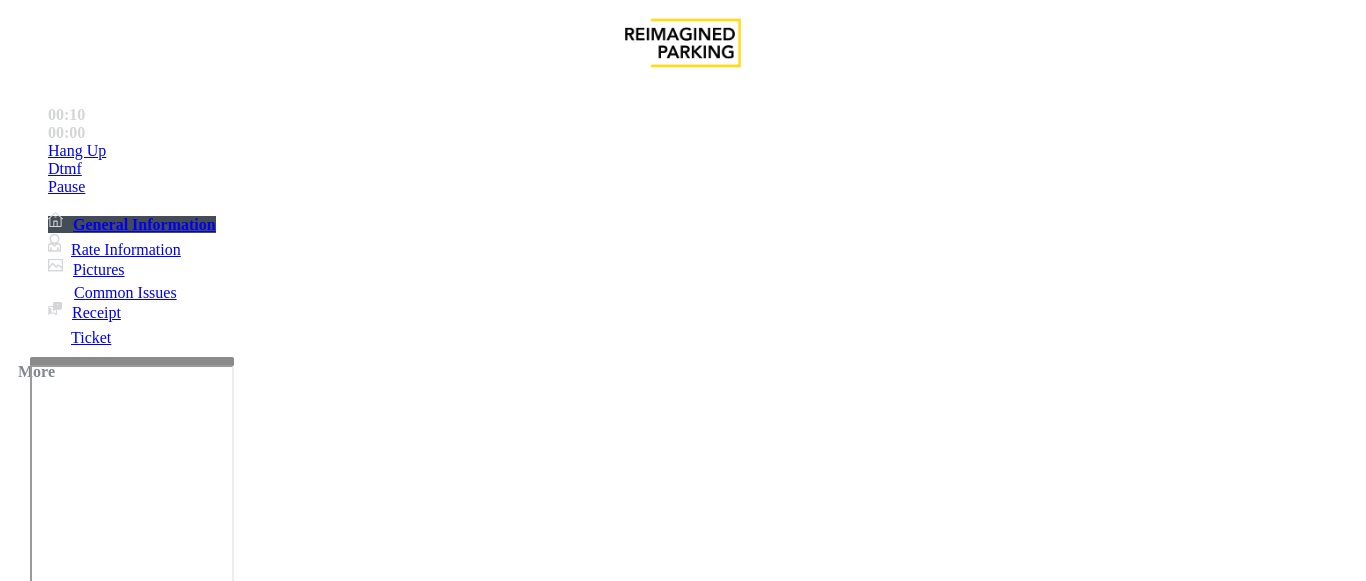 click on "Validation Error" at bounding box center [262, 1234] 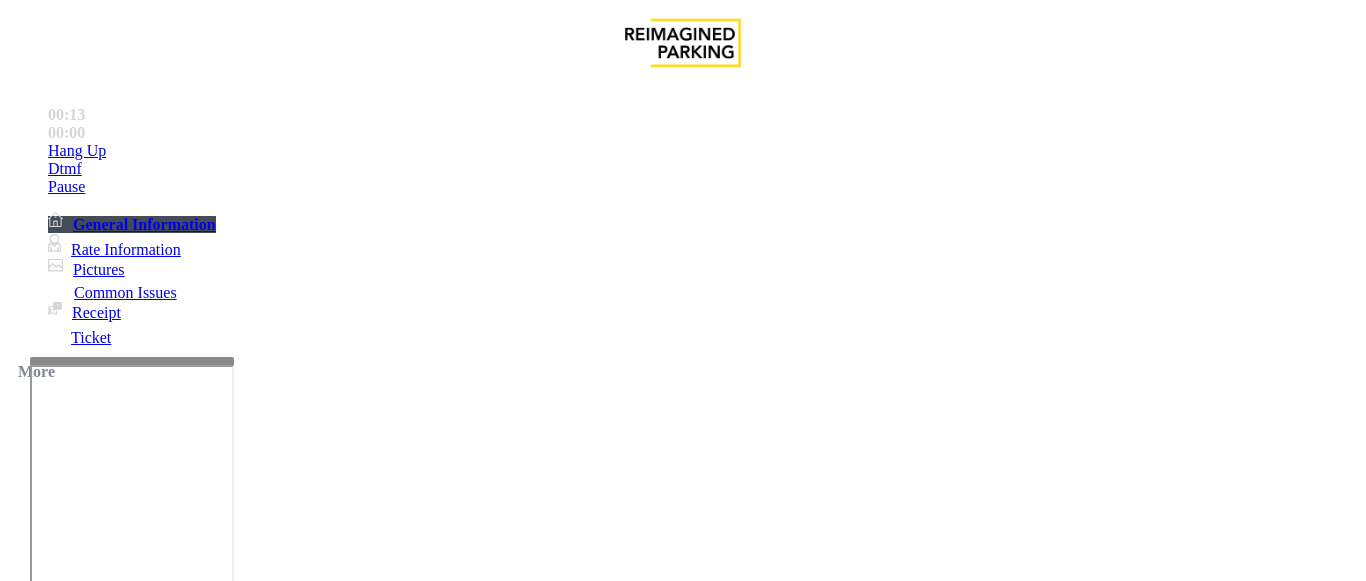scroll, scrollTop: 400, scrollLeft: 0, axis: vertical 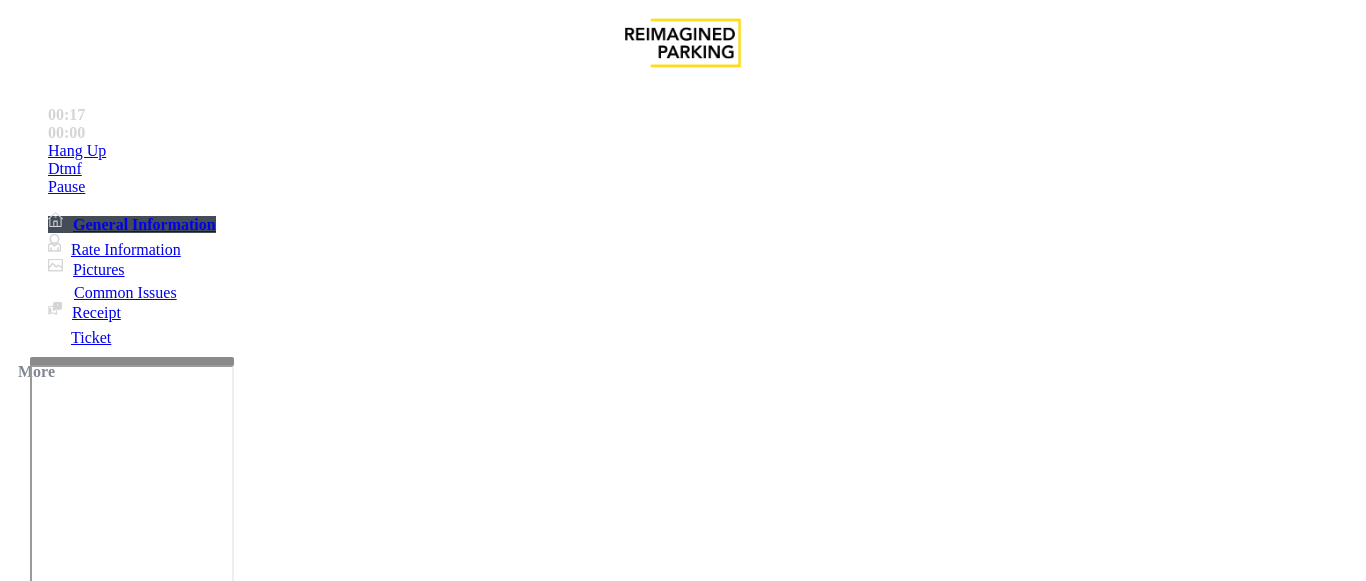 click at bounding box center (221, 1582) 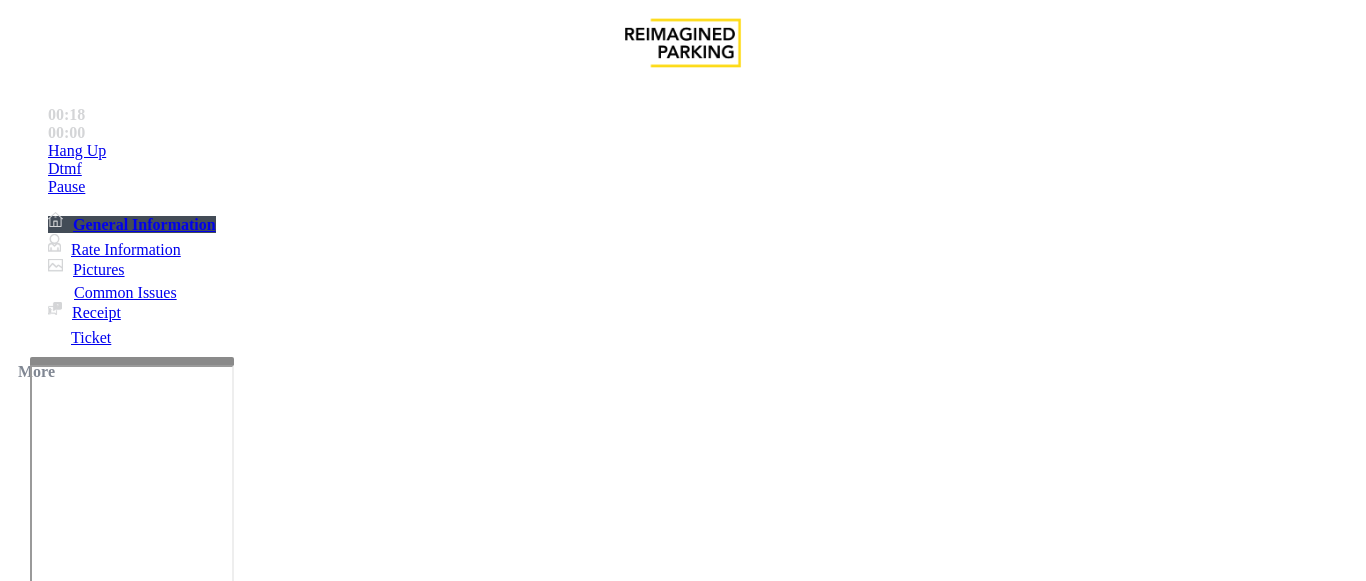 scroll, scrollTop: 100, scrollLeft: 0, axis: vertical 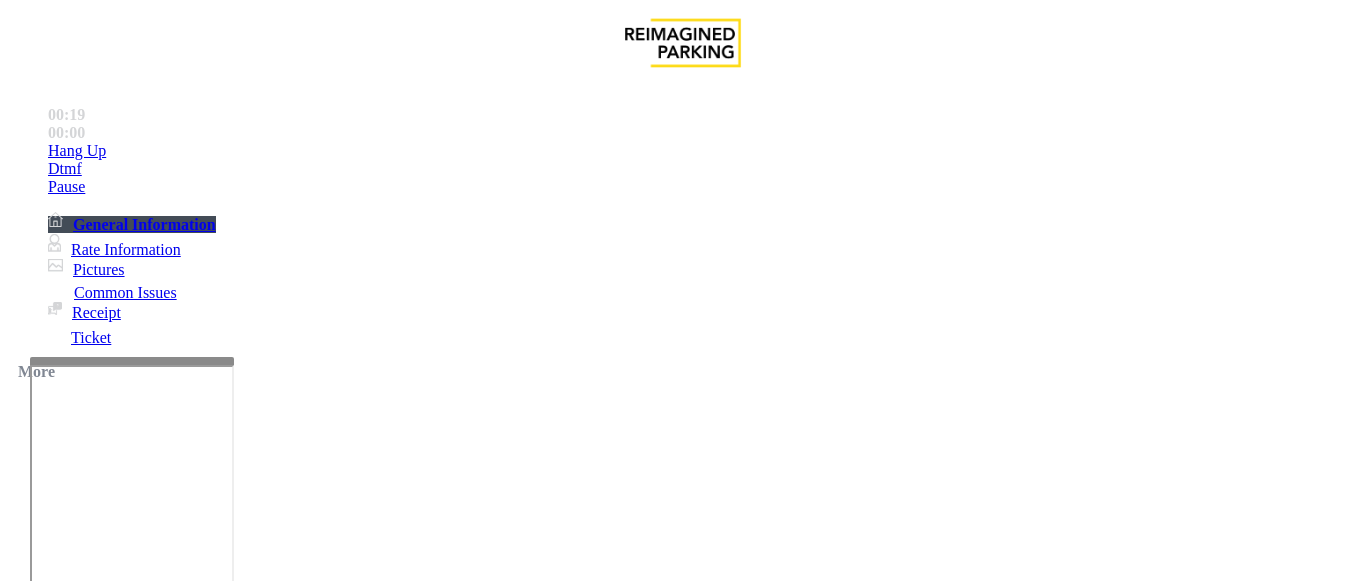 drag, startPoint x: 267, startPoint y: 81, endPoint x: 445, endPoint y: 83, distance: 178.01123 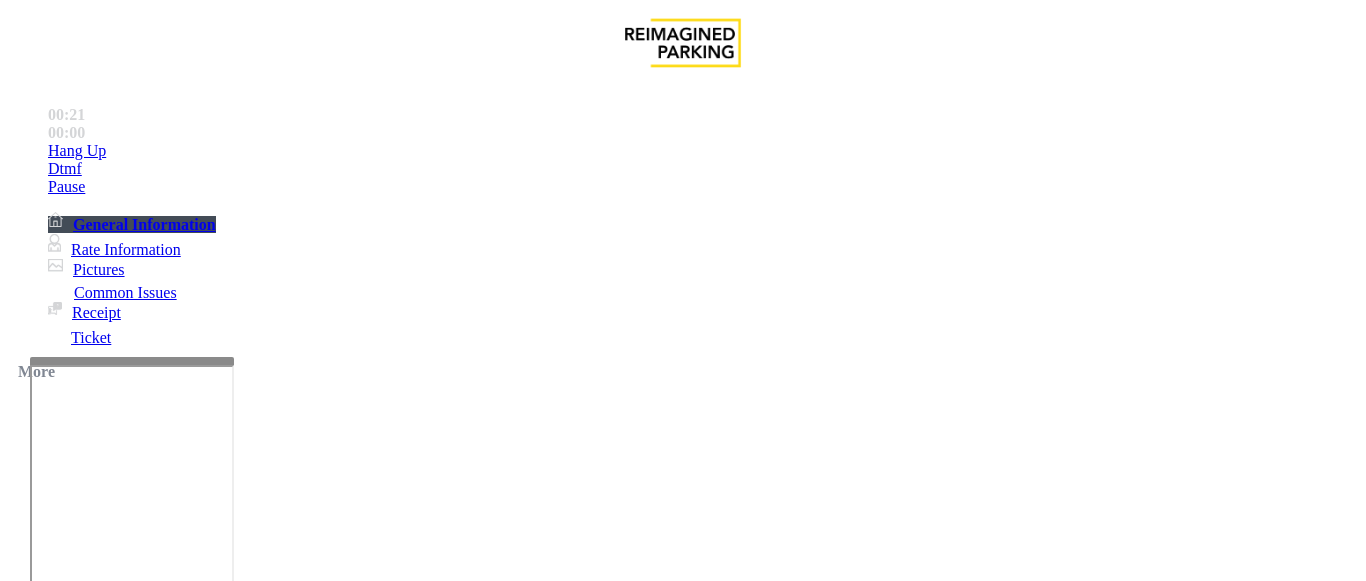 click at bounding box center [221, 1582] 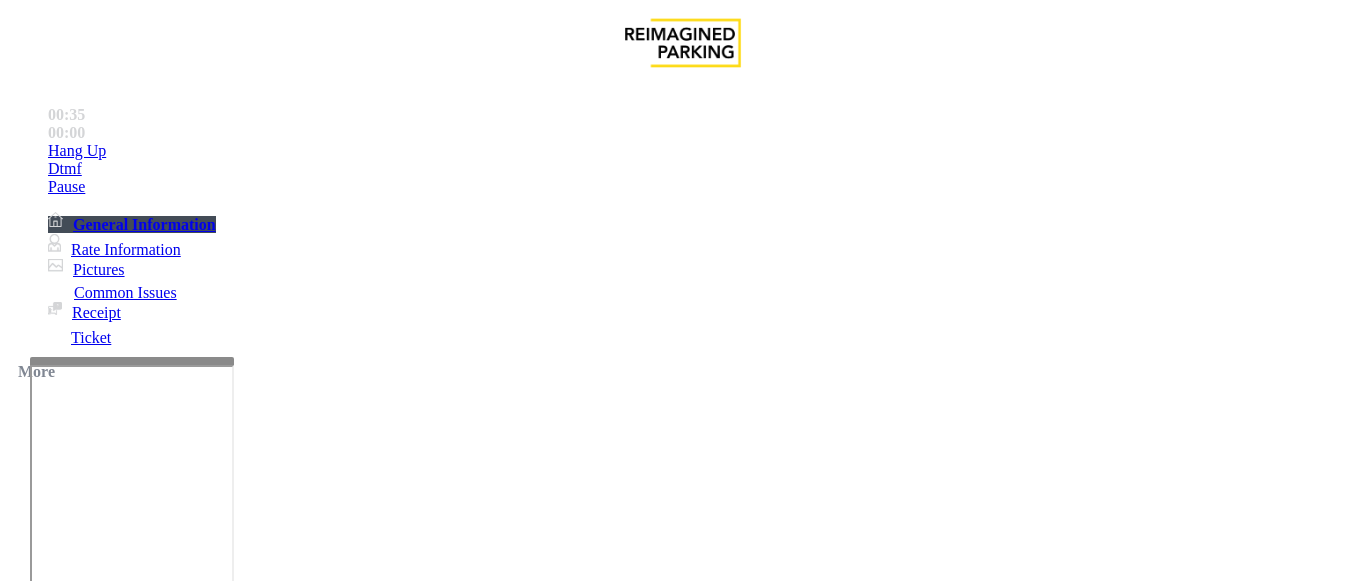 type on "**********" 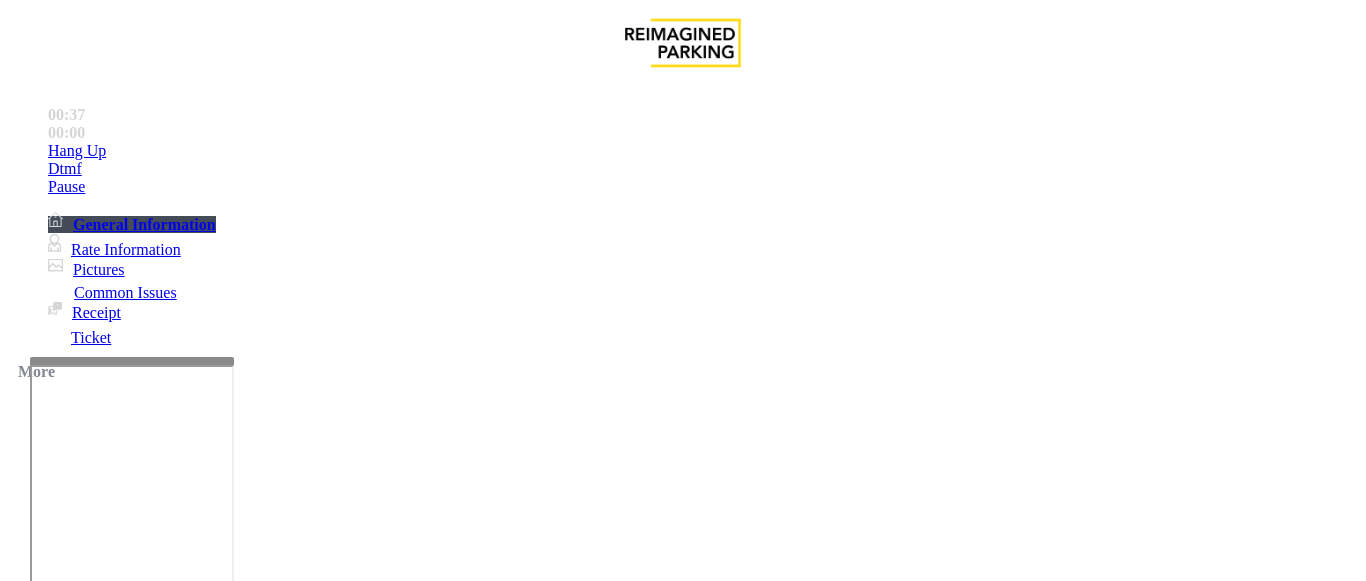 type on "**********" 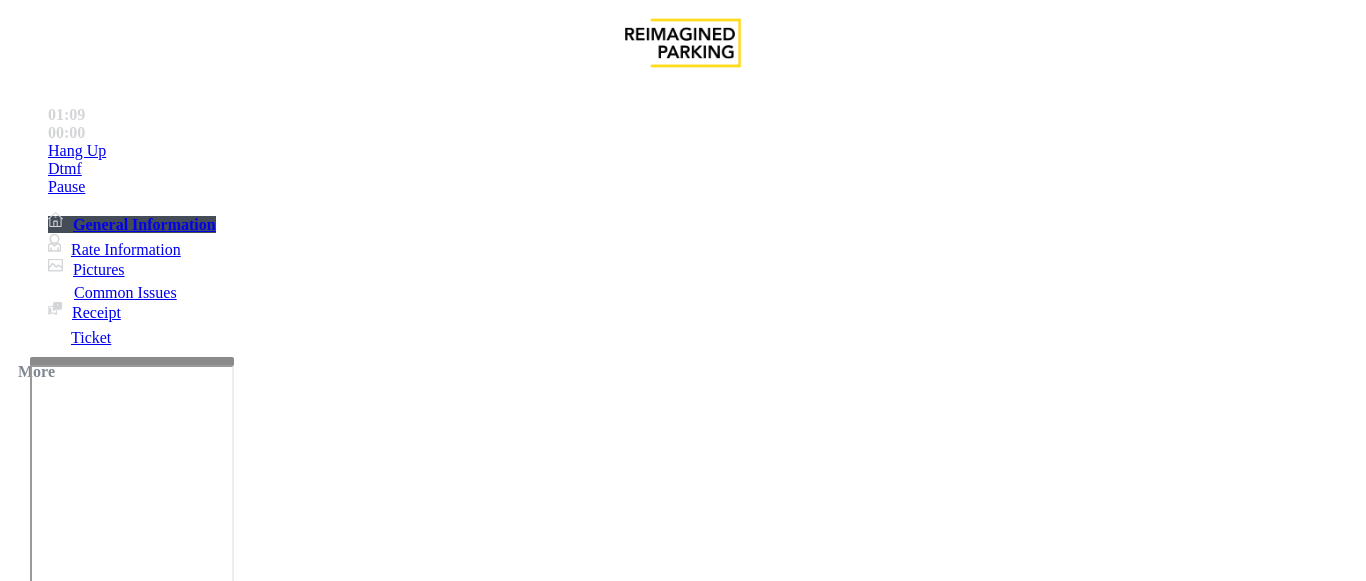 scroll, scrollTop: 800, scrollLeft: 360, axis: both 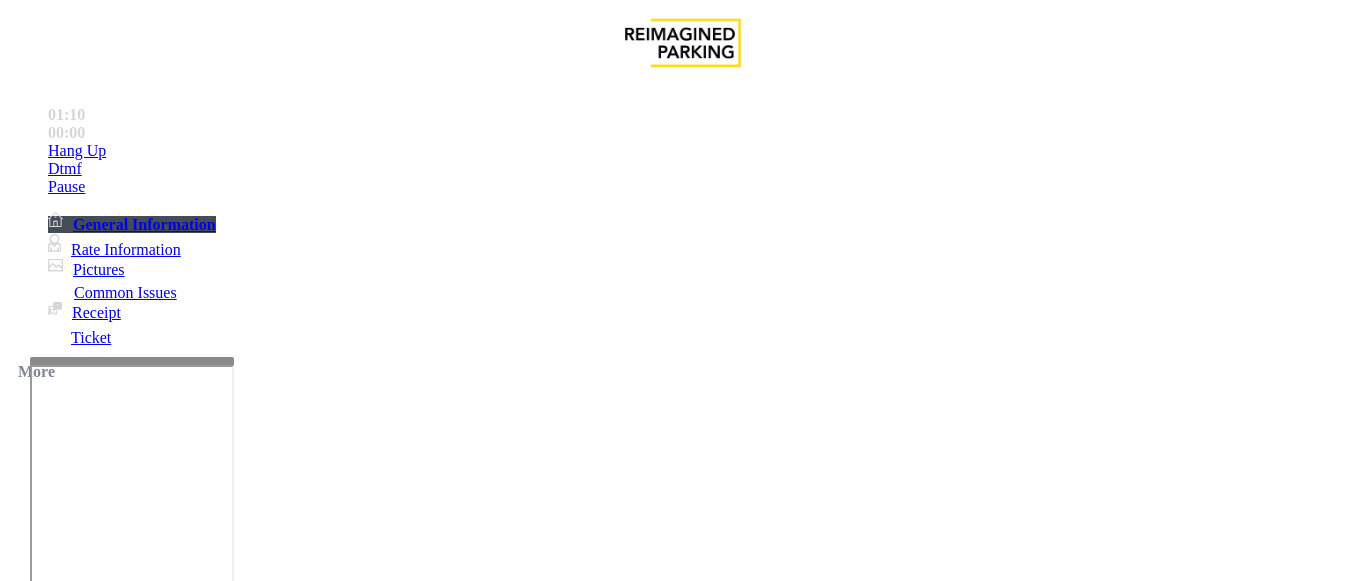 type on "**********" 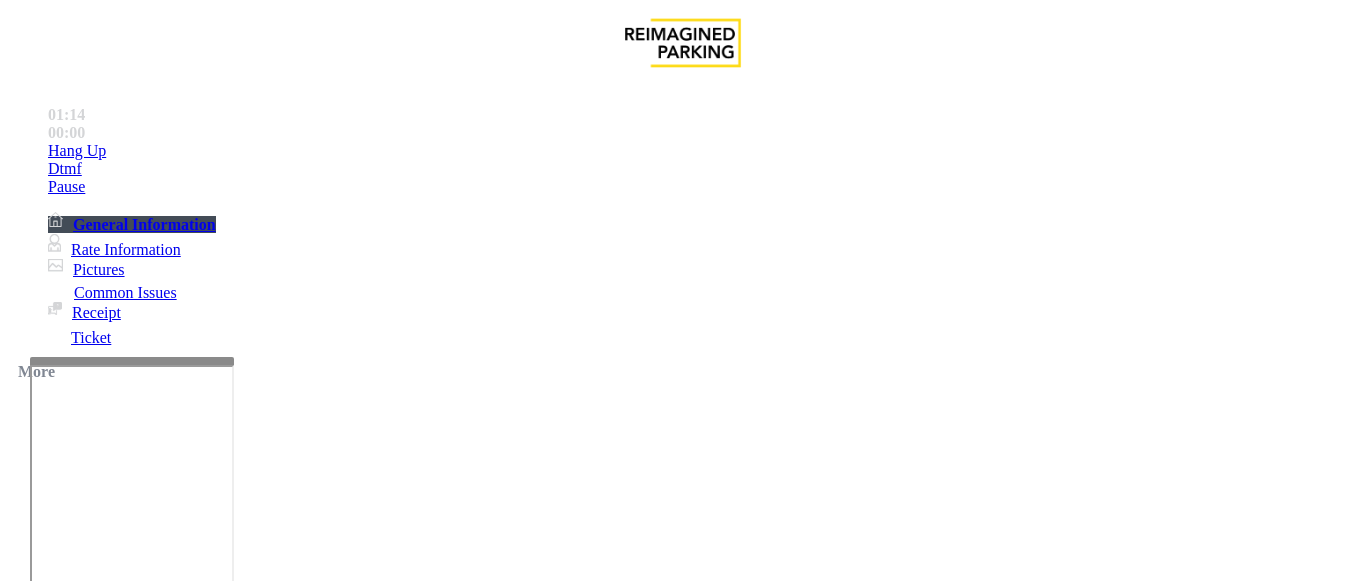 click at bounding box center [96, 1310] 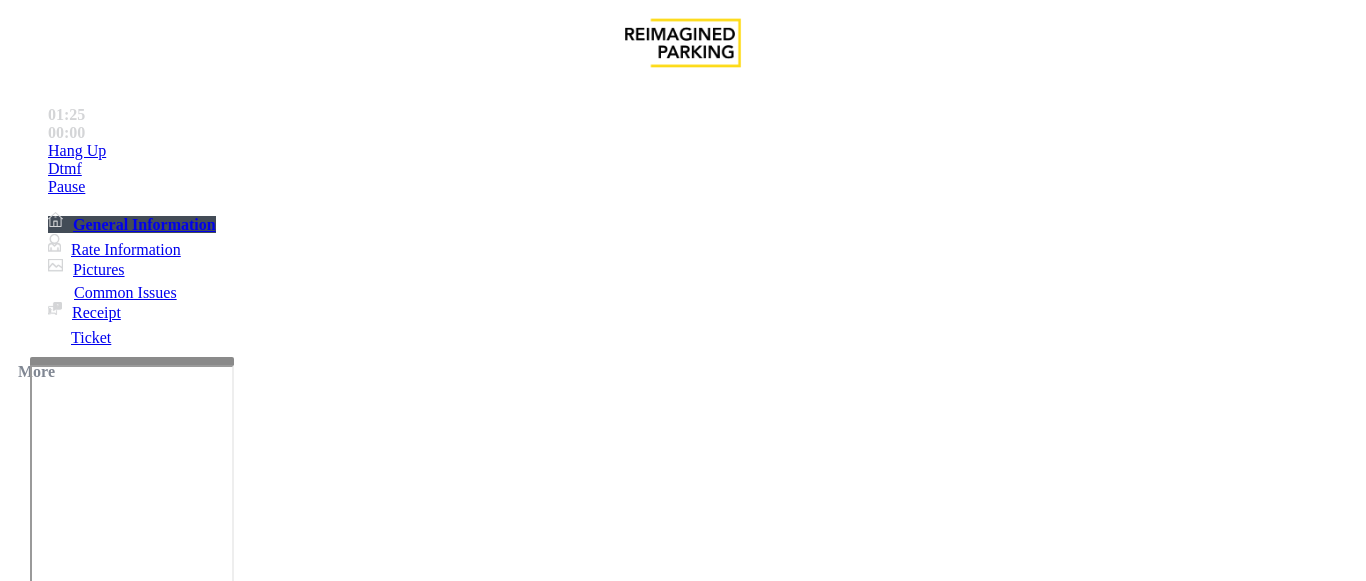 scroll, scrollTop: 0, scrollLeft: 0, axis: both 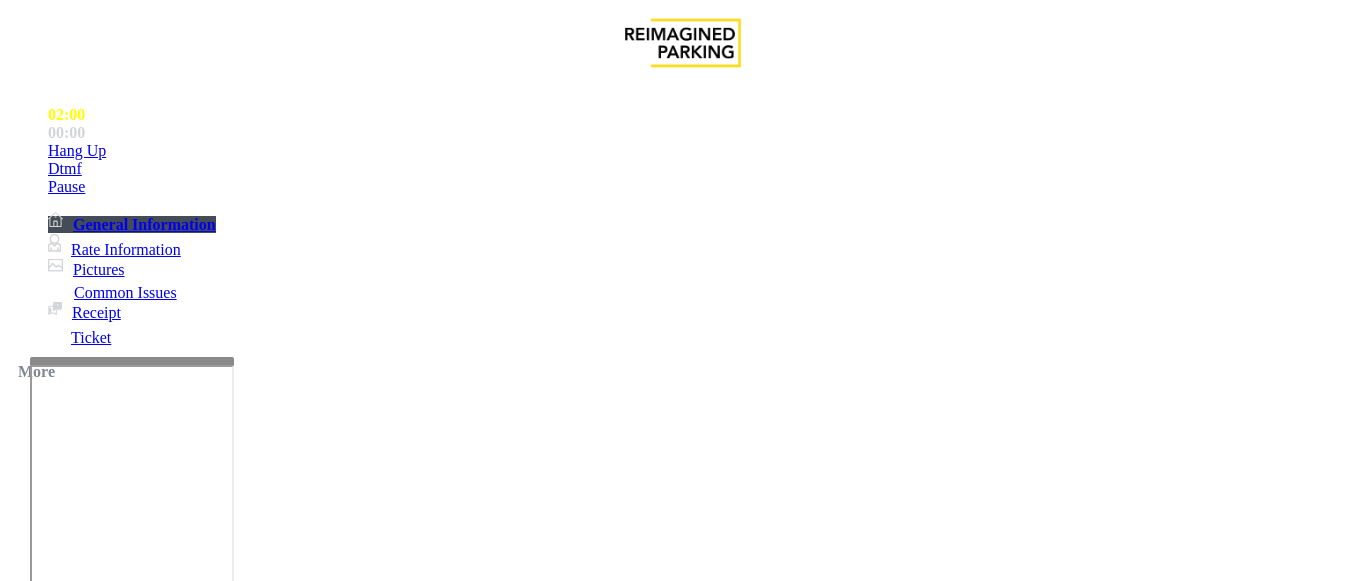 type on "*****" 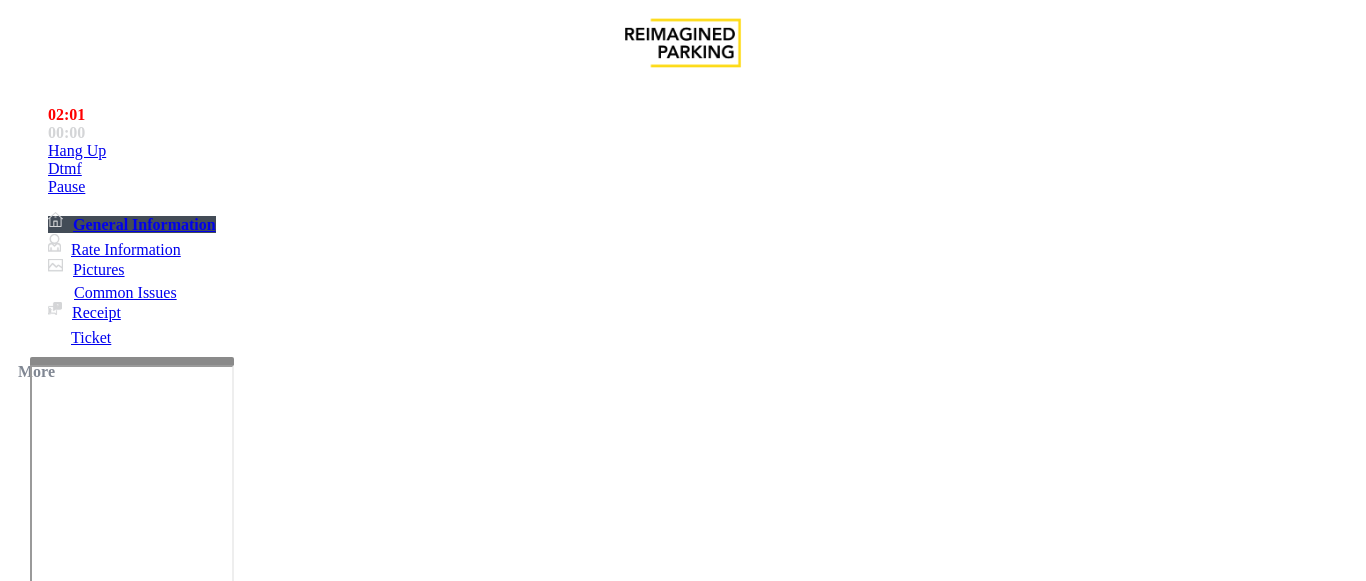 click at bounding box center (221, 1582) 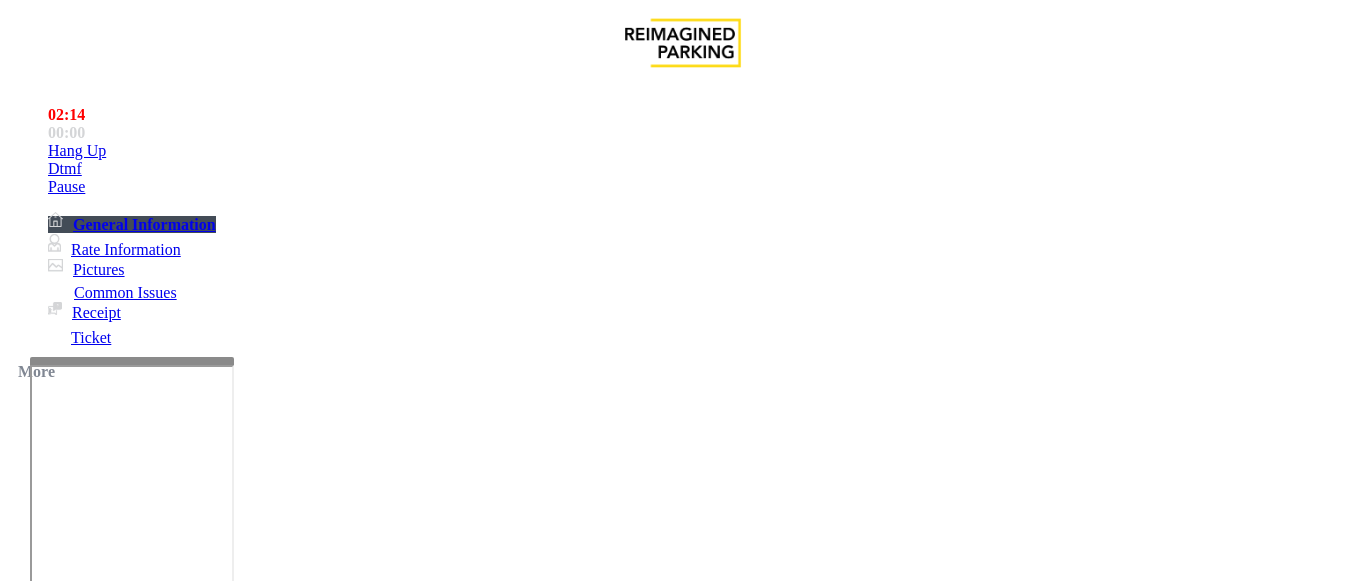 click at bounding box center [221, 1582] 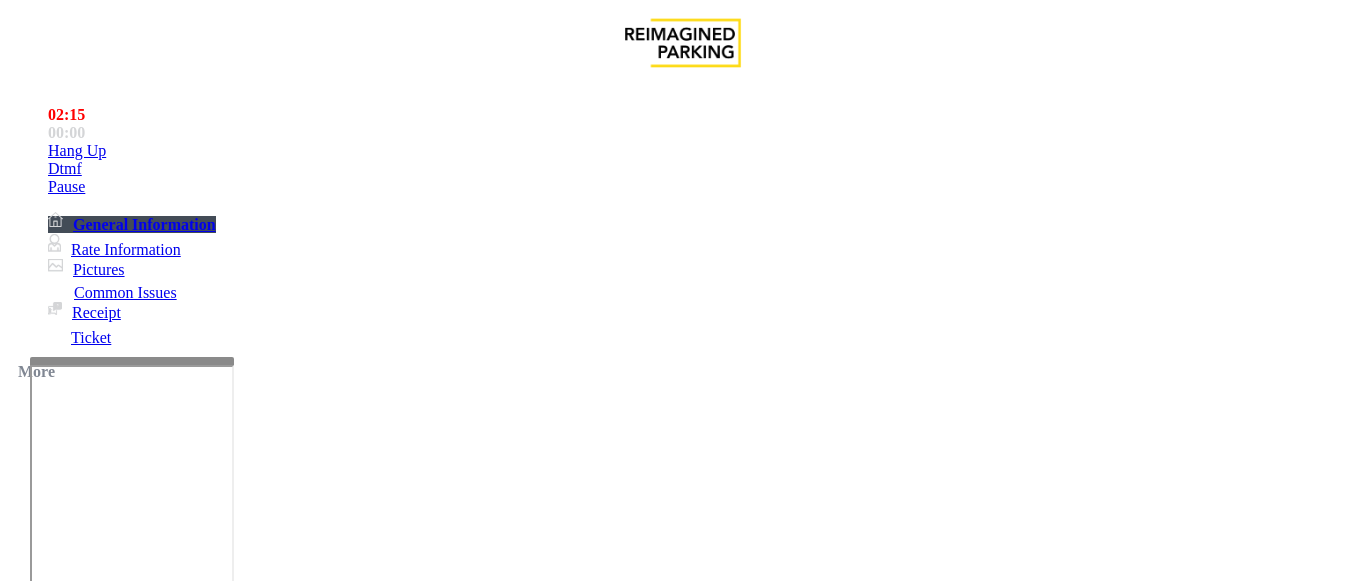 scroll, scrollTop: 0, scrollLeft: 0, axis: both 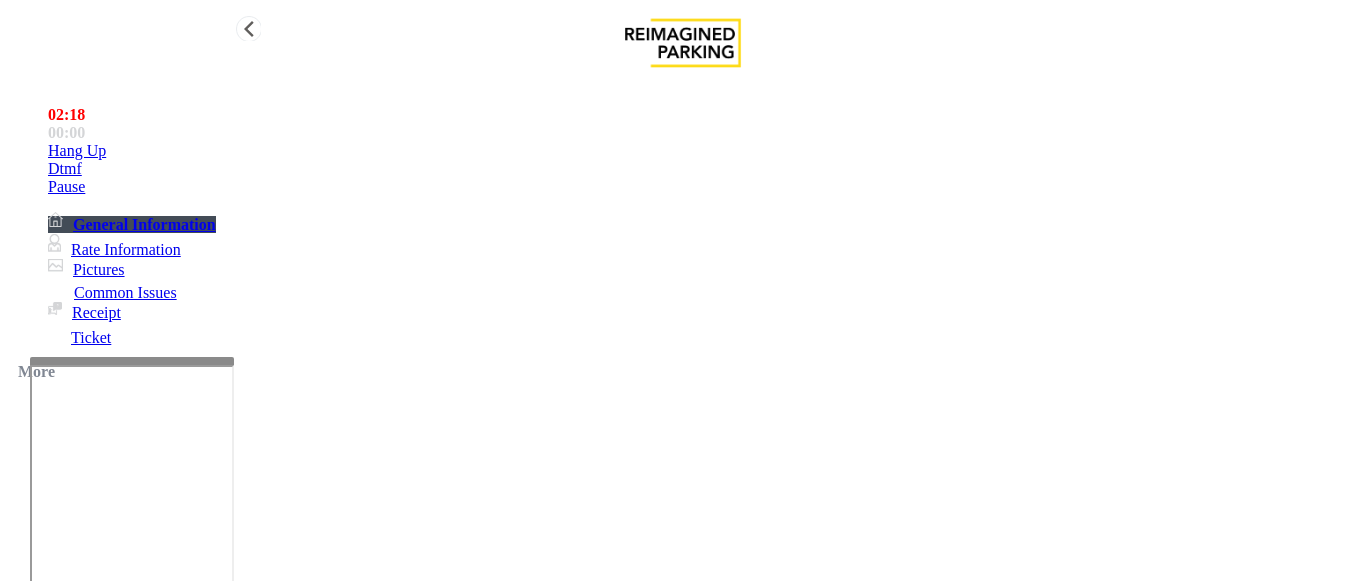 type on "**********" 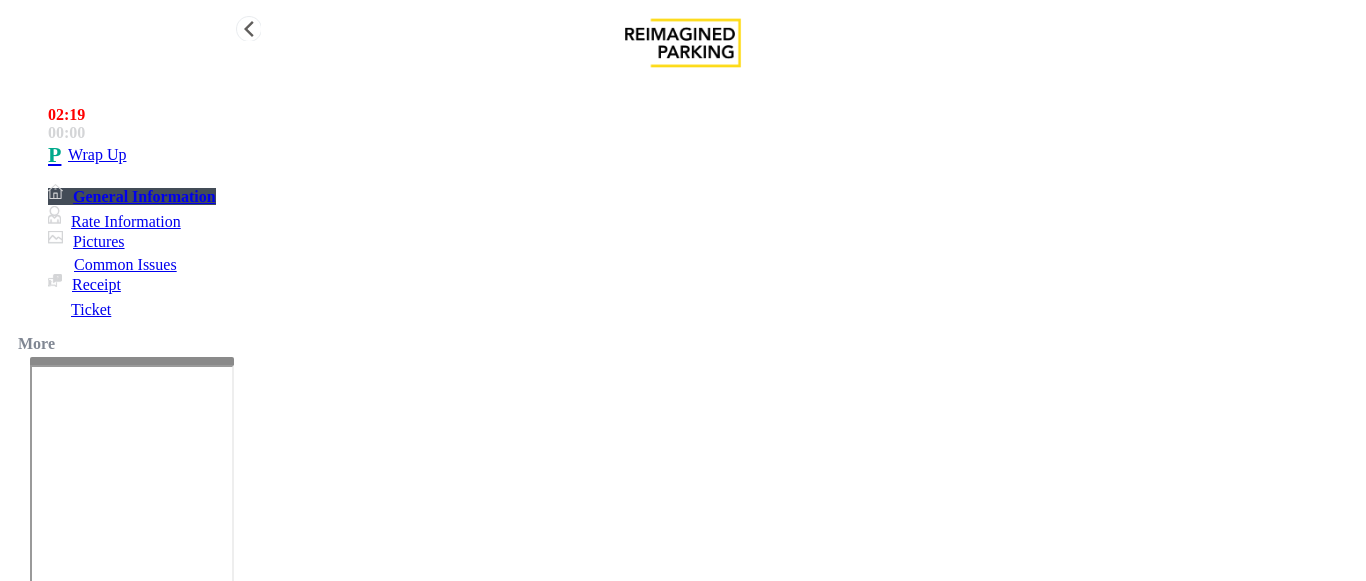 click on "Wrap Up" at bounding box center (703, 155) 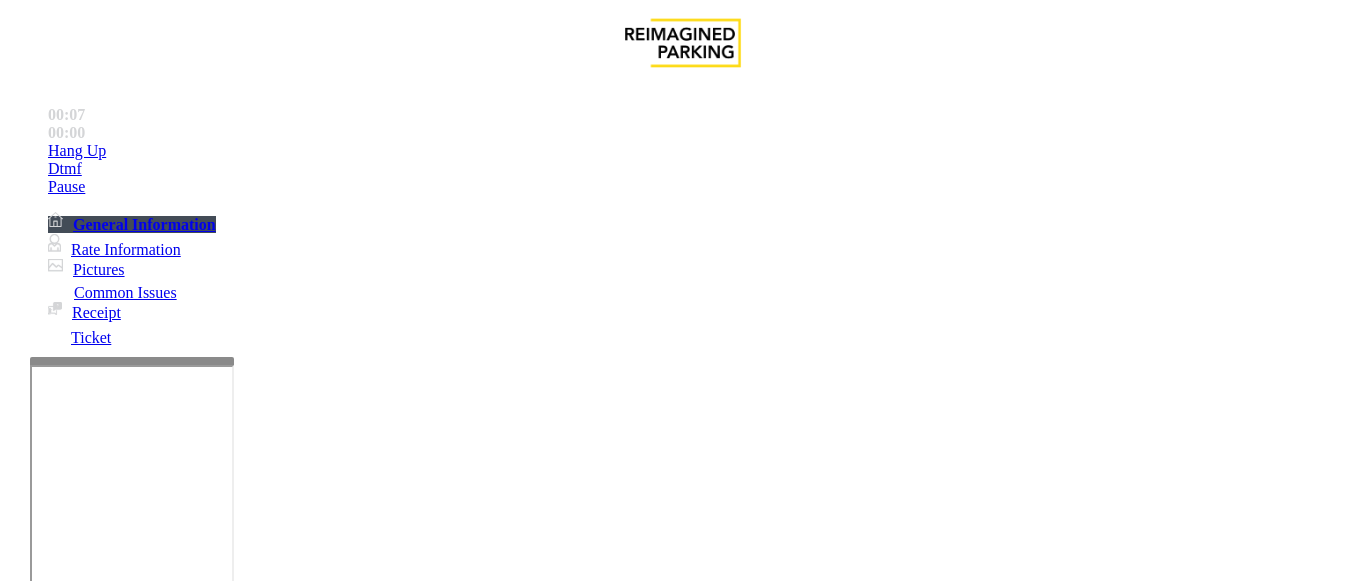 scroll, scrollTop: 400, scrollLeft: 0, axis: vertical 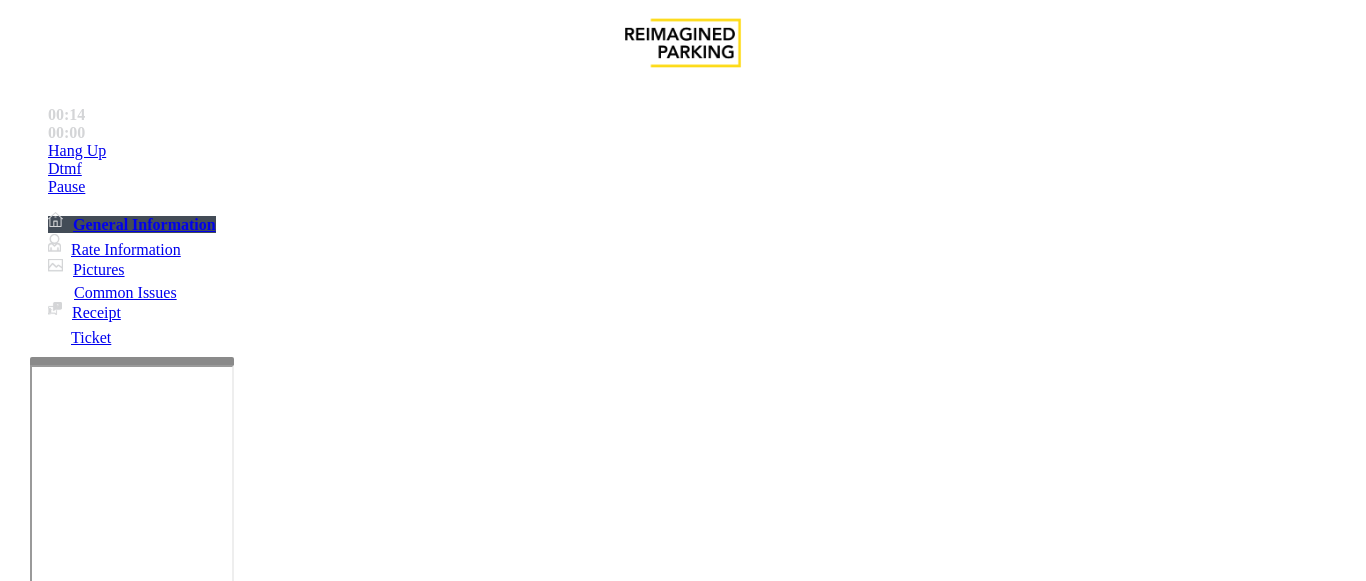 click on "Ticket Issue   Payment Issue   Monthly Issue   Validation Issue   General   No Assistance Needed   Equipment Issue   Other   Services   Paystation Issue   Intercom Issue/No Response" at bounding box center (682, 1237) 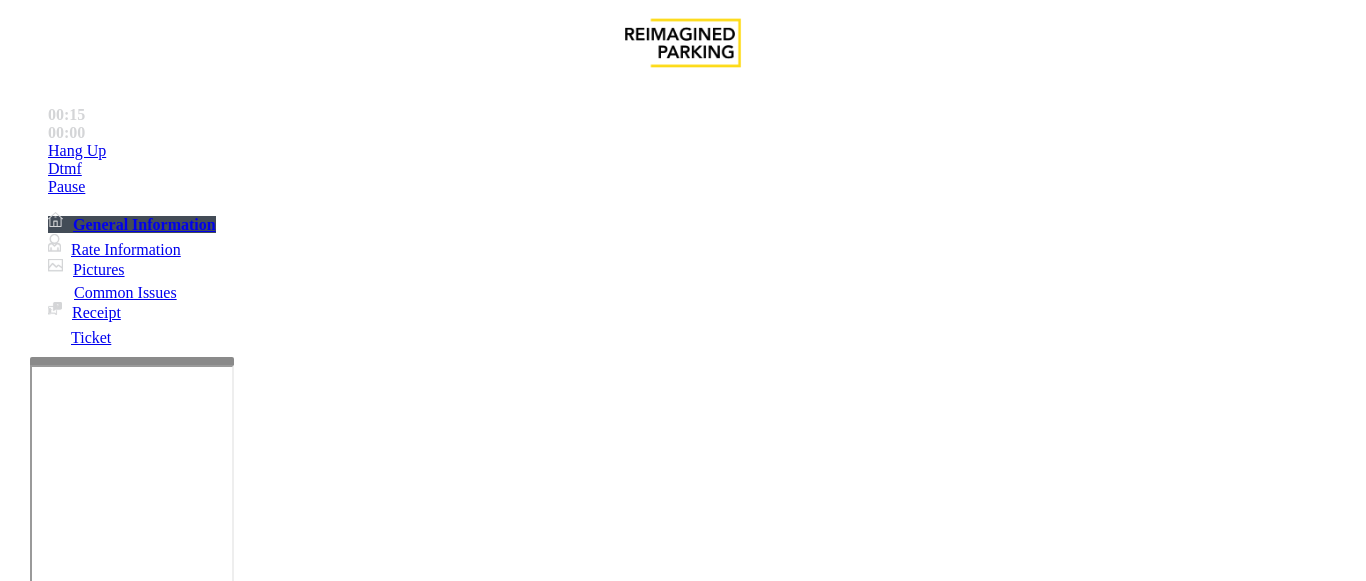 click on "Validation Error" at bounding box center [262, 1234] 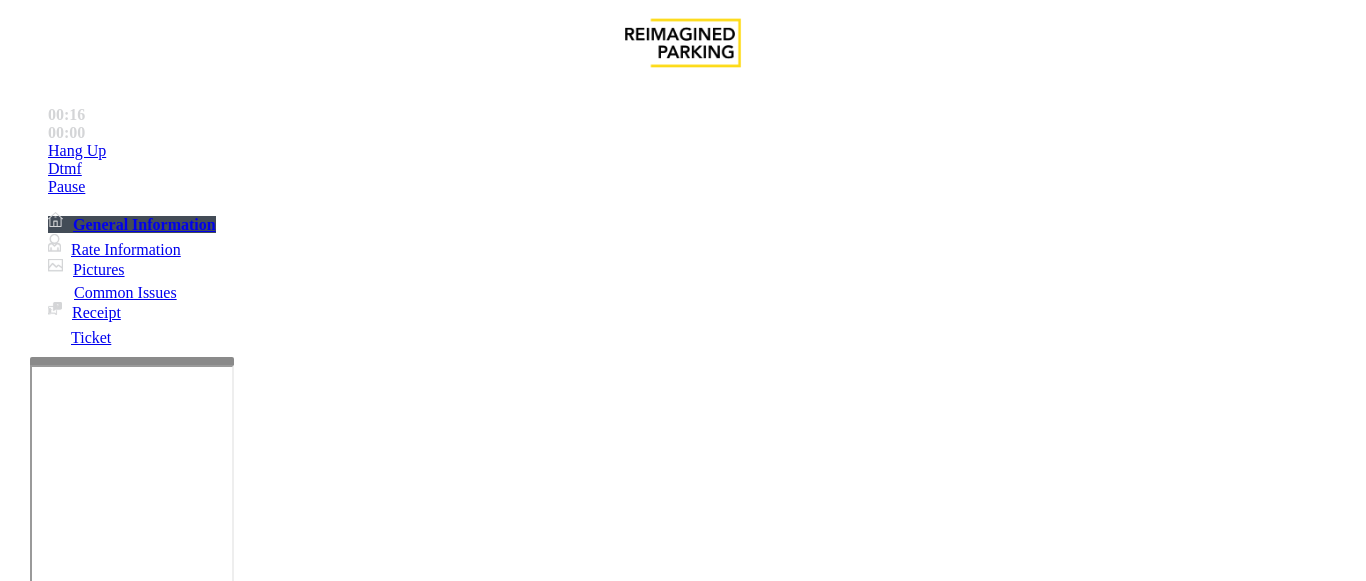 click at bounding box center [229, 1282] 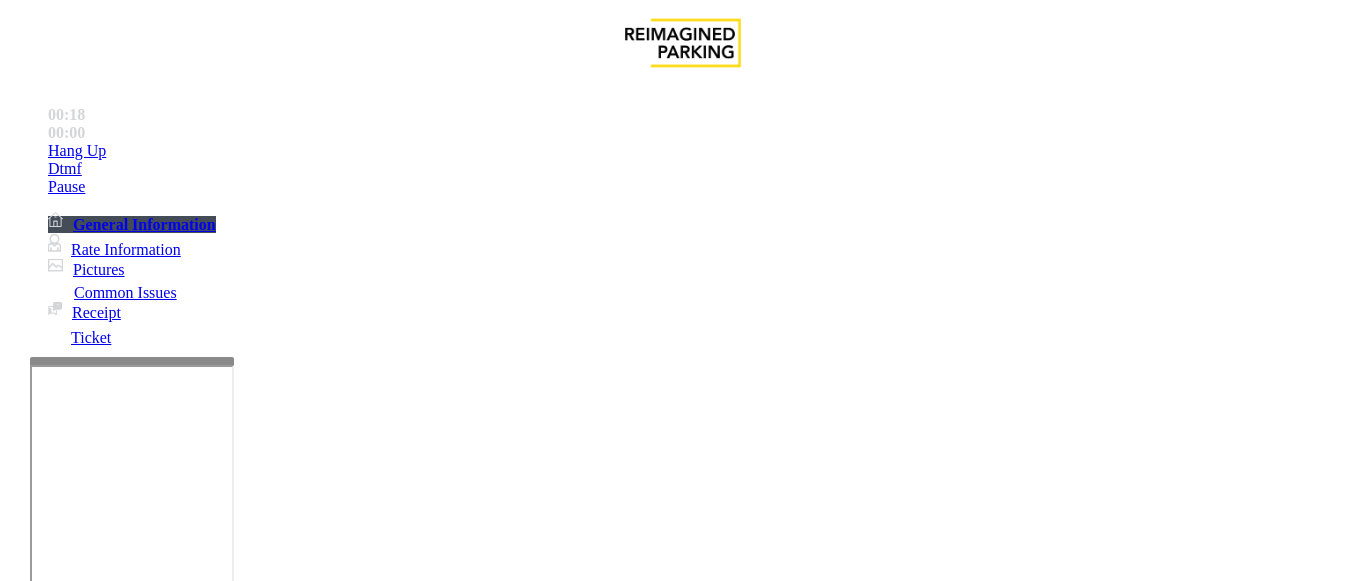 click at bounding box center [229, 1282] 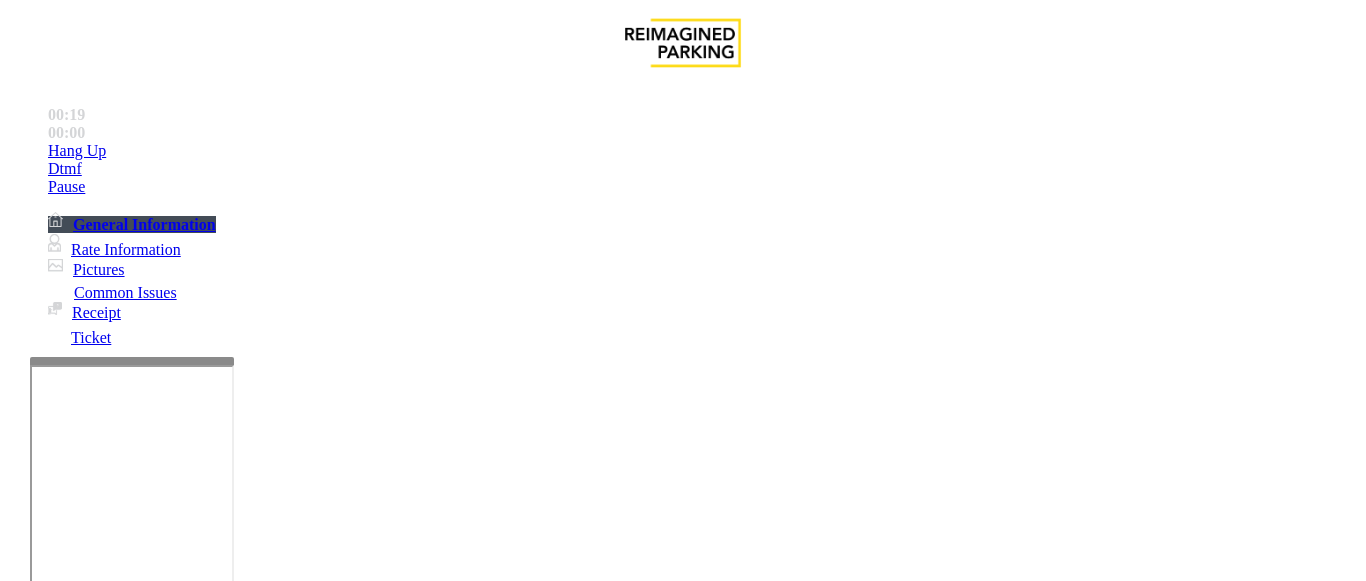 click at bounding box center [229, 1282] 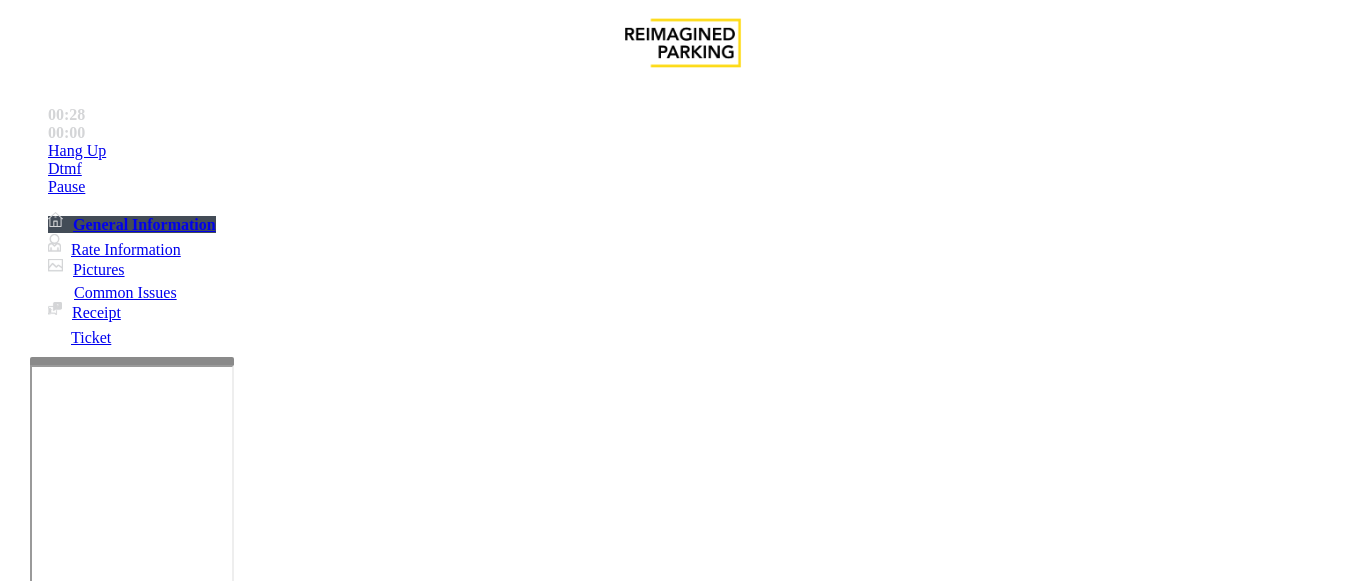 scroll, scrollTop: 15, scrollLeft: 0, axis: vertical 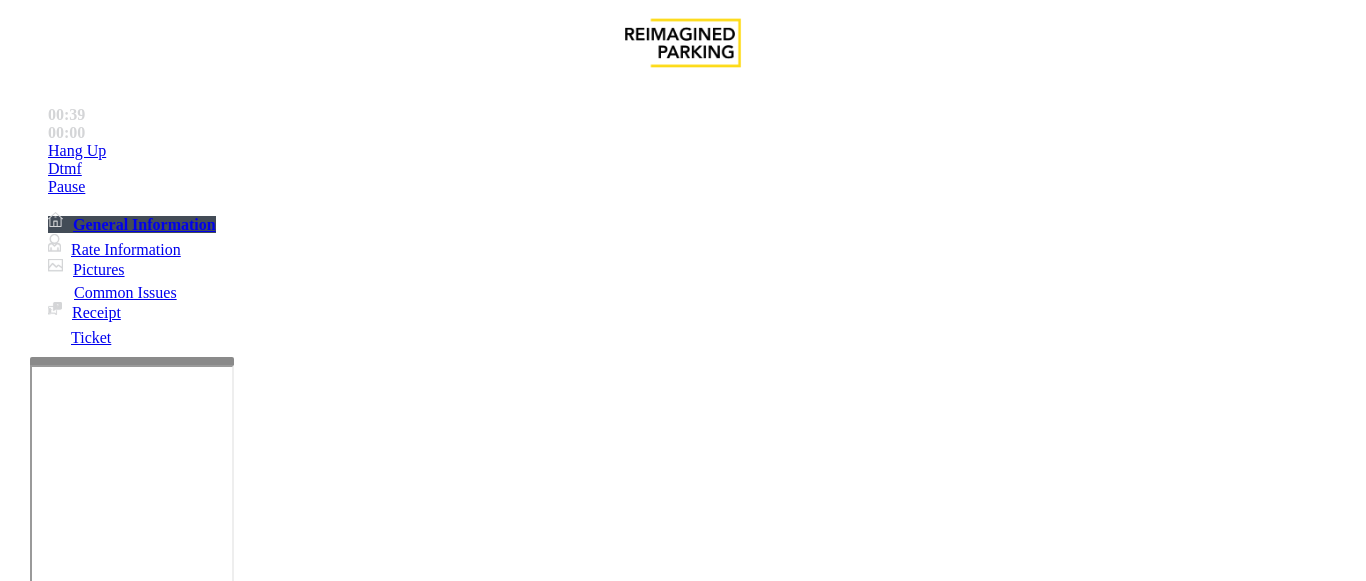click on "Time Zone" at bounding box center [682, 2809] 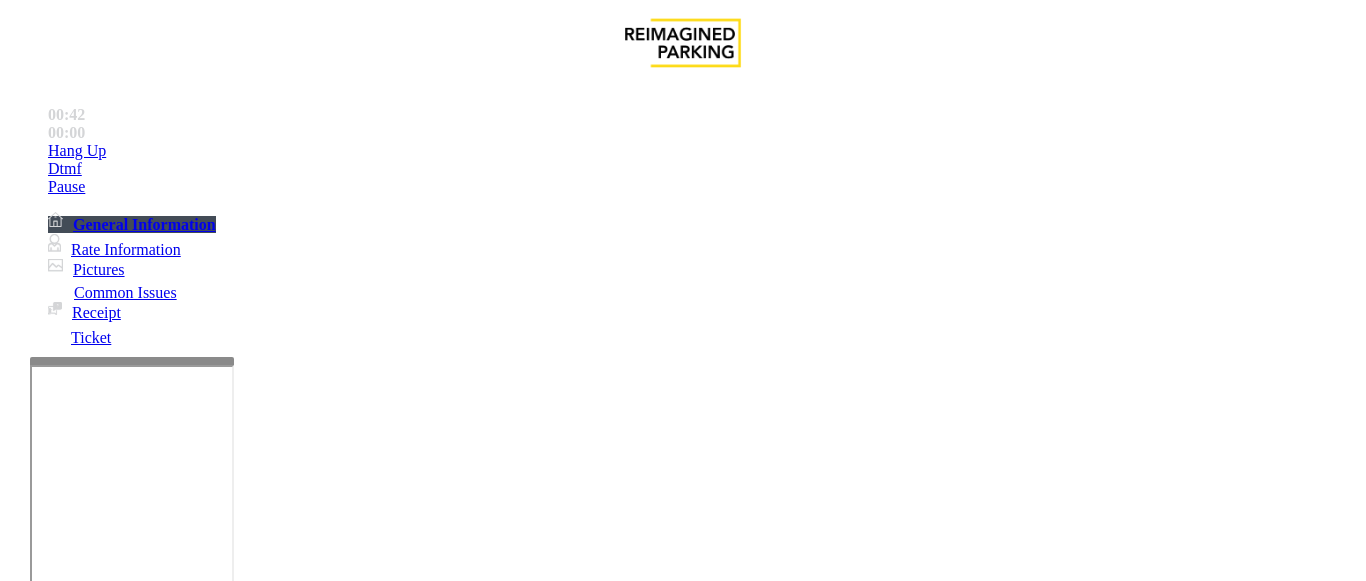 scroll, scrollTop: 42, scrollLeft: 0, axis: vertical 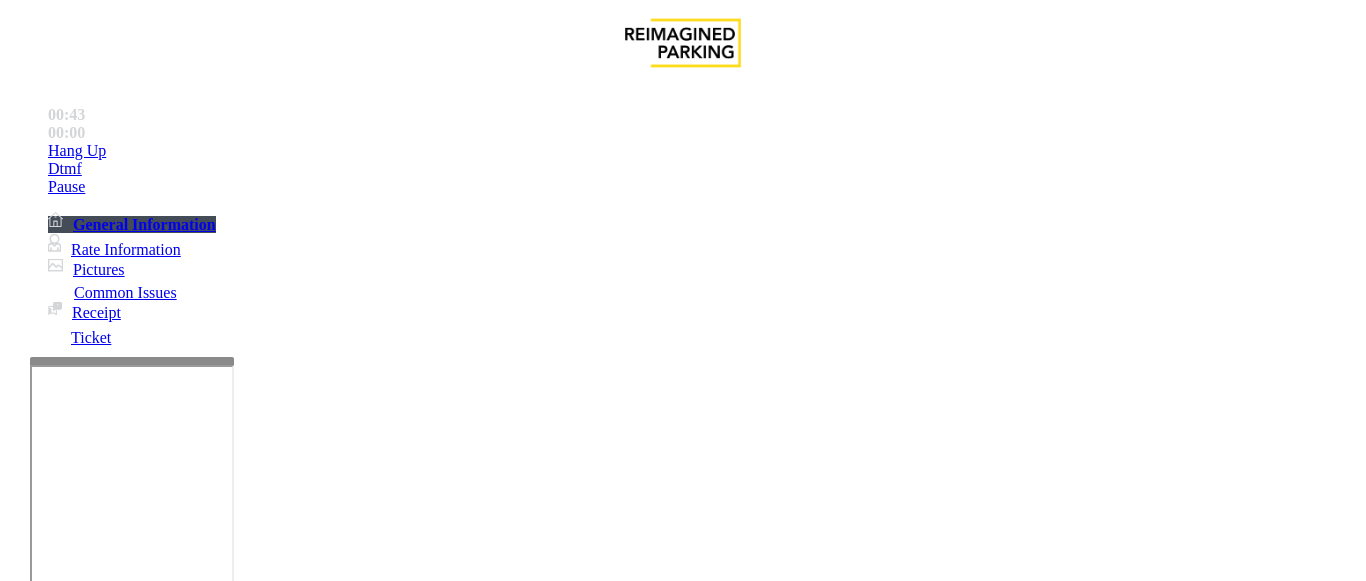 click at bounding box center (229, 1282) 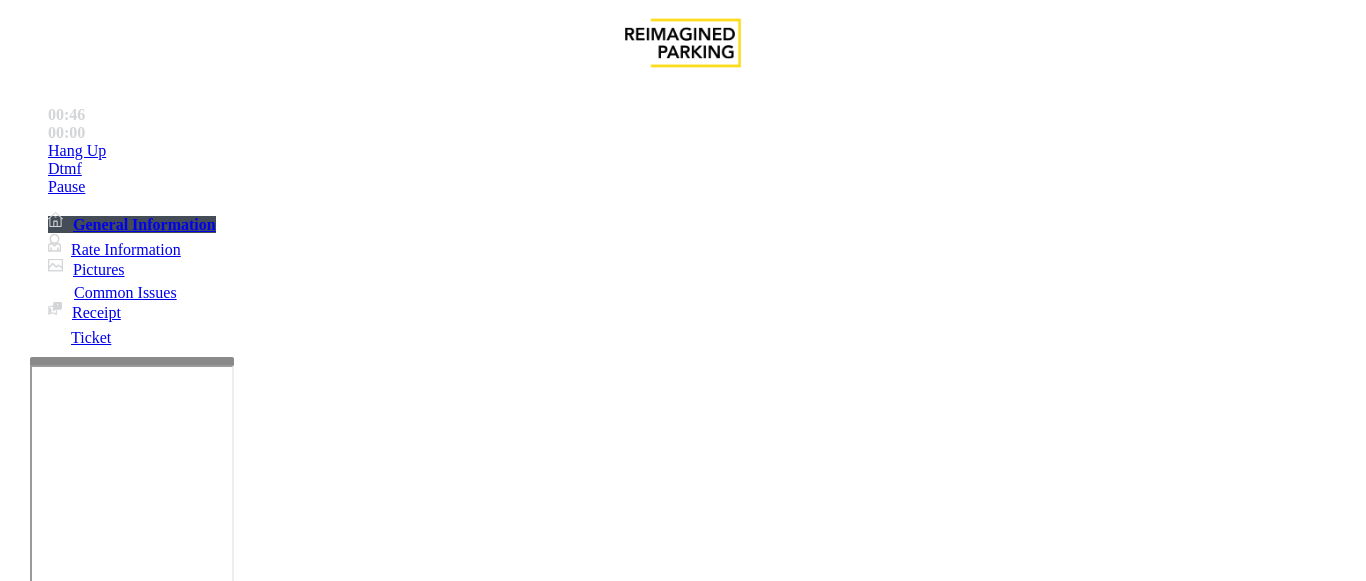 click at bounding box center [229, 1282] 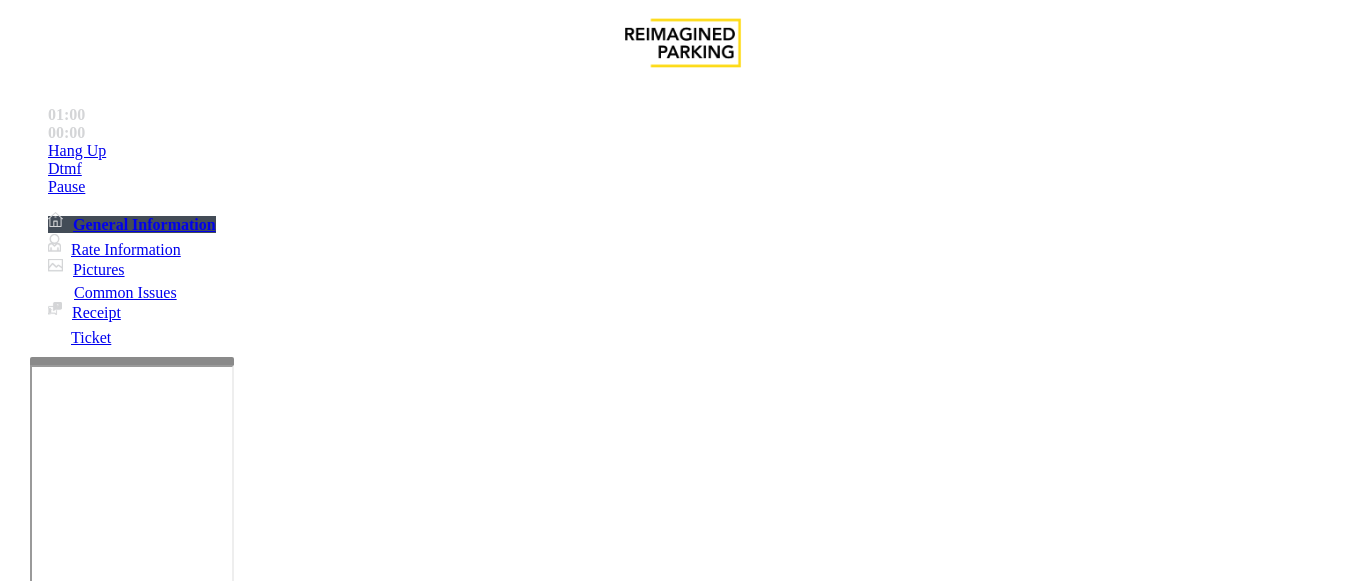 scroll, scrollTop: 0, scrollLeft: 0, axis: both 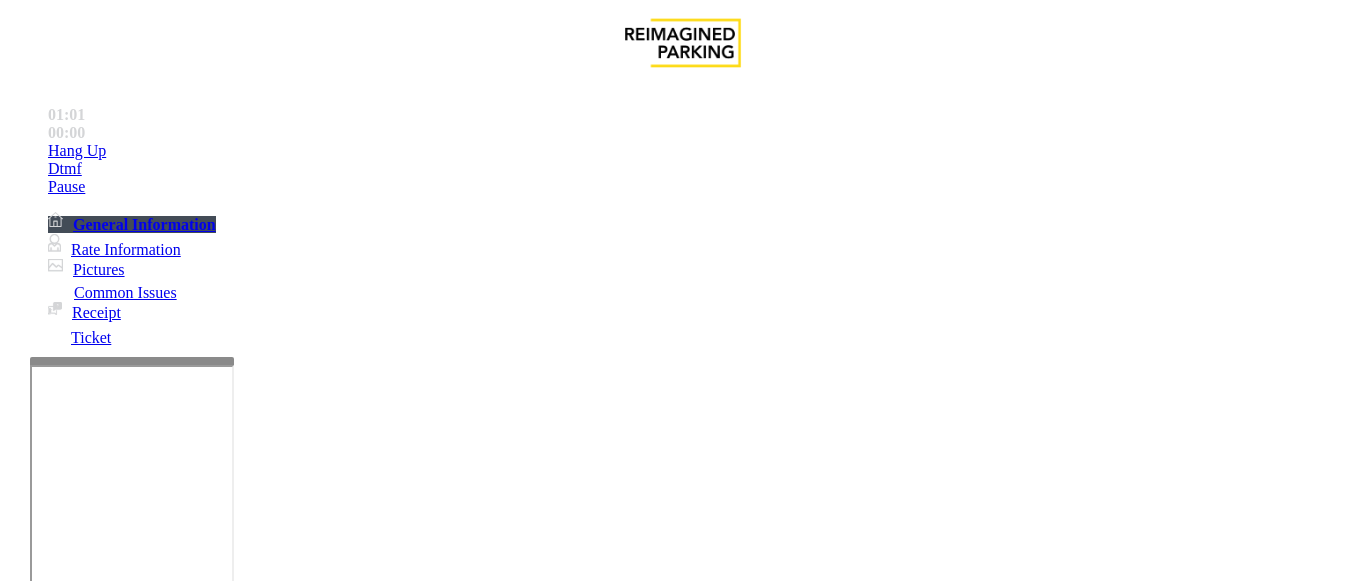 click on "Vend Gate" at bounding box center [69, 1375] 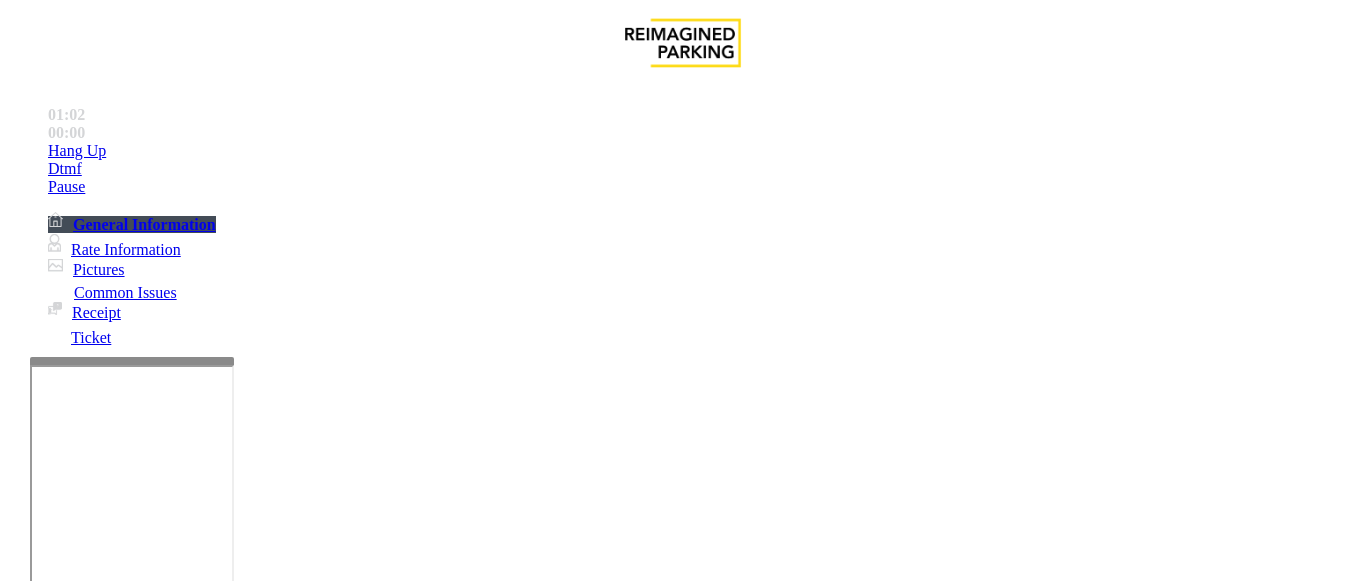 click at bounding box center (229, 1282) 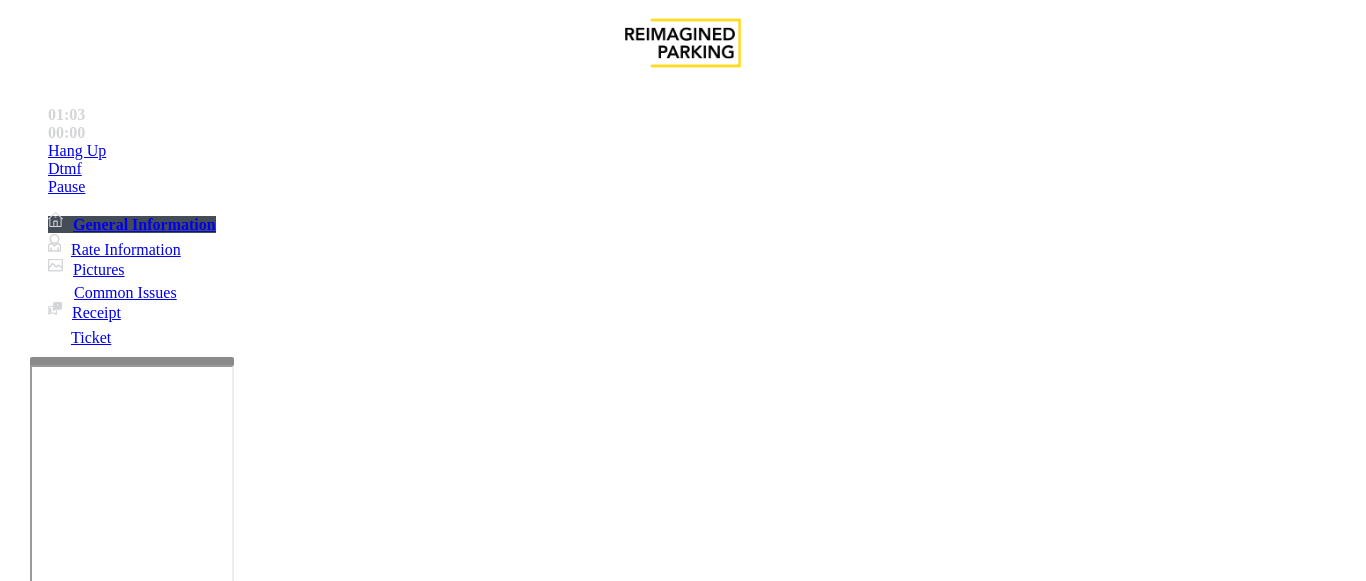 drag, startPoint x: 343, startPoint y: 187, endPoint x: 420, endPoint y: 192, distance: 77.16217 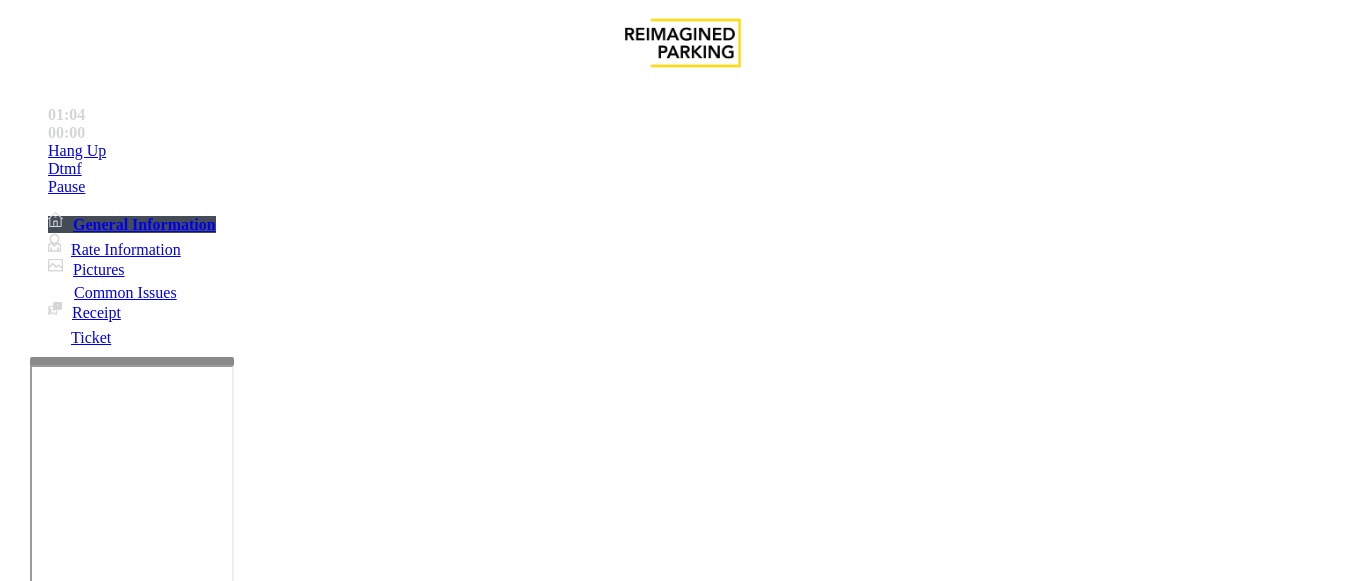 click at bounding box center [229, 1282] 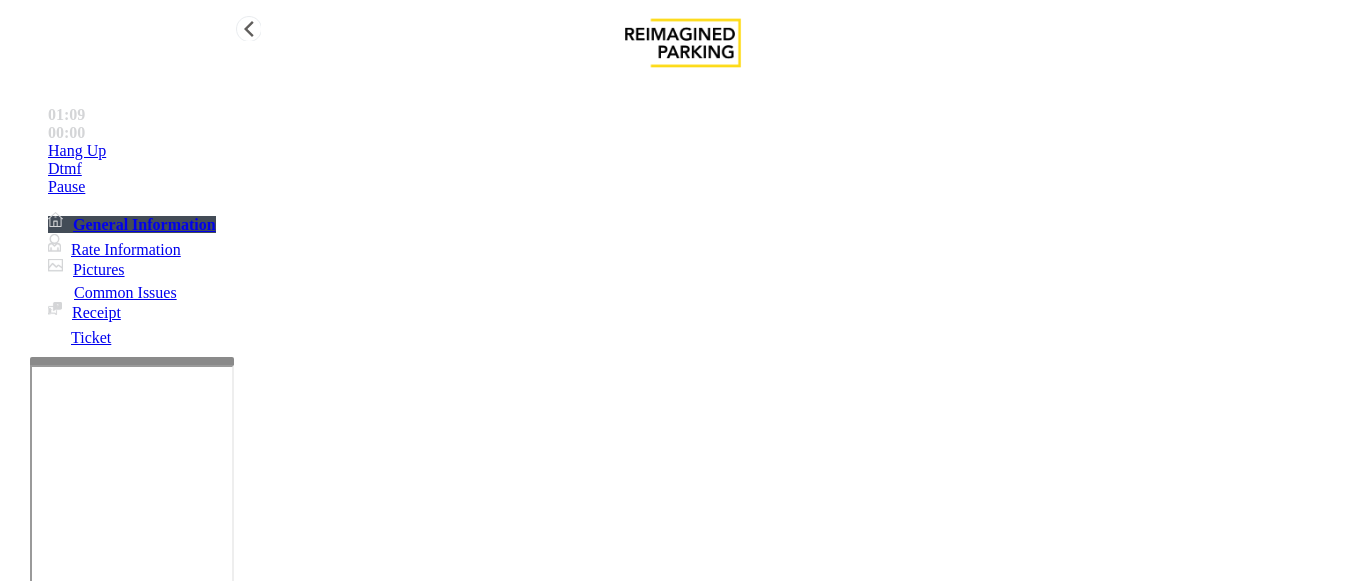 click on "Hang Up" at bounding box center [703, 151] 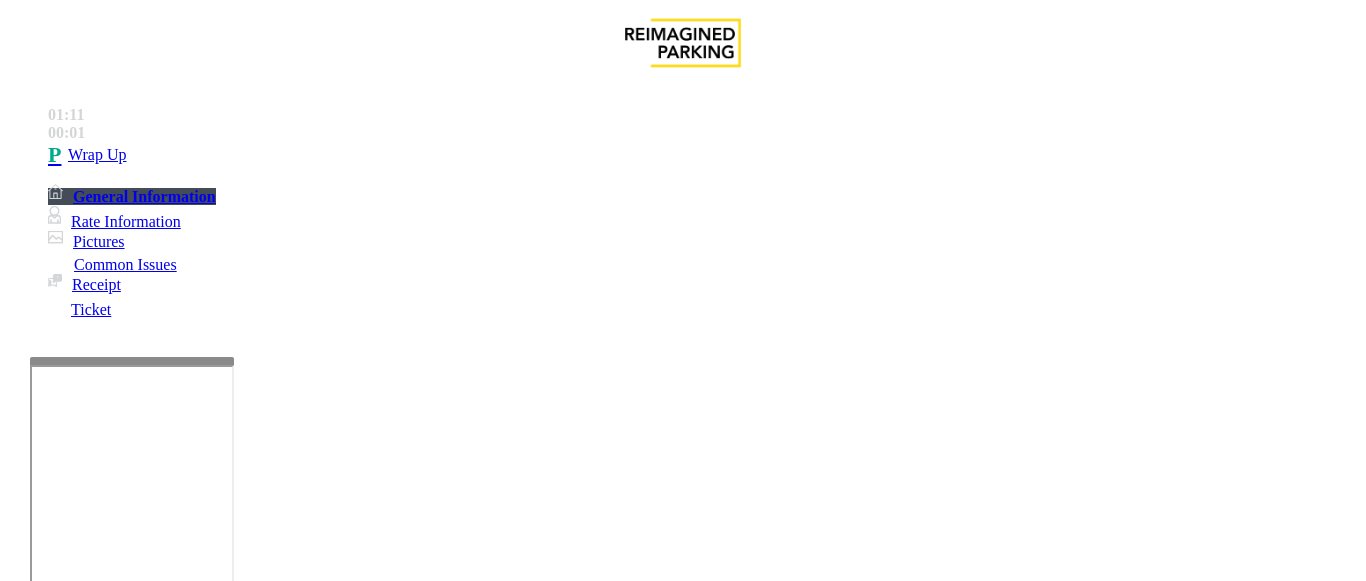 click at bounding box center (229, 1282) 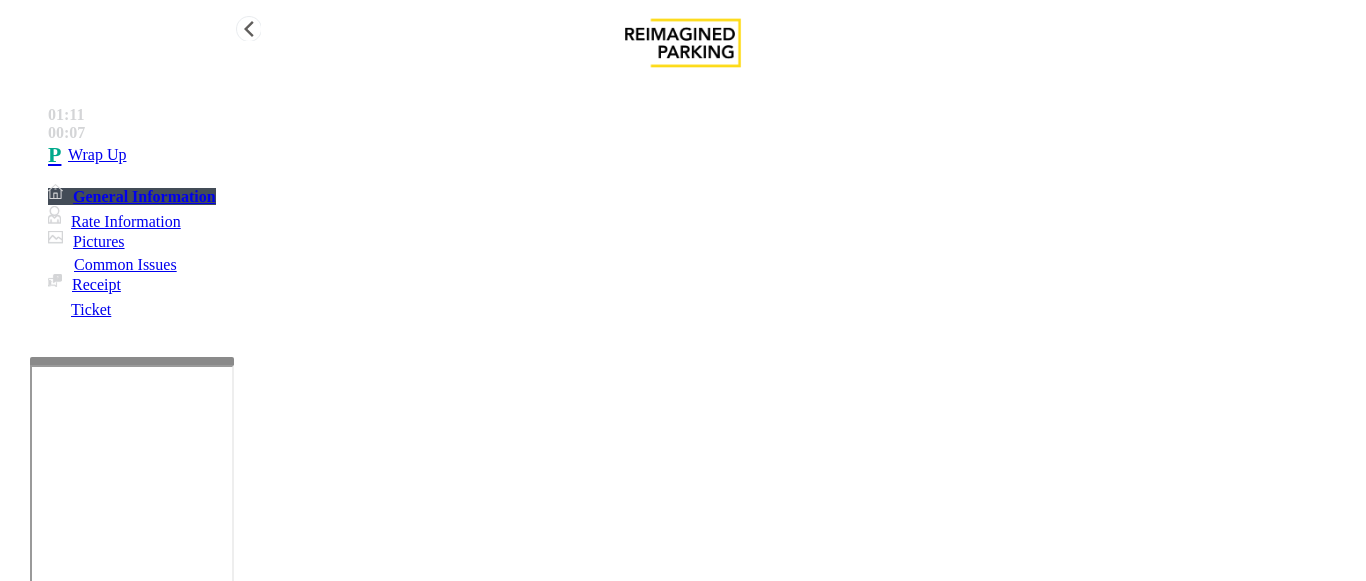 type on "**********" 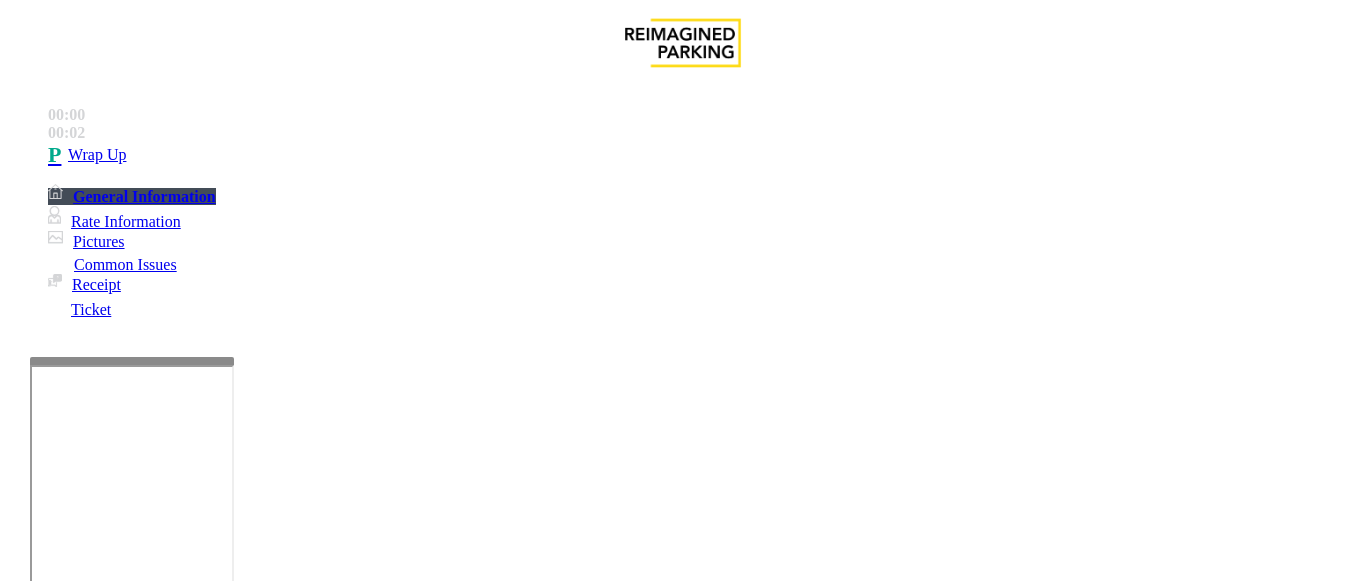 scroll, scrollTop: 300, scrollLeft: 0, axis: vertical 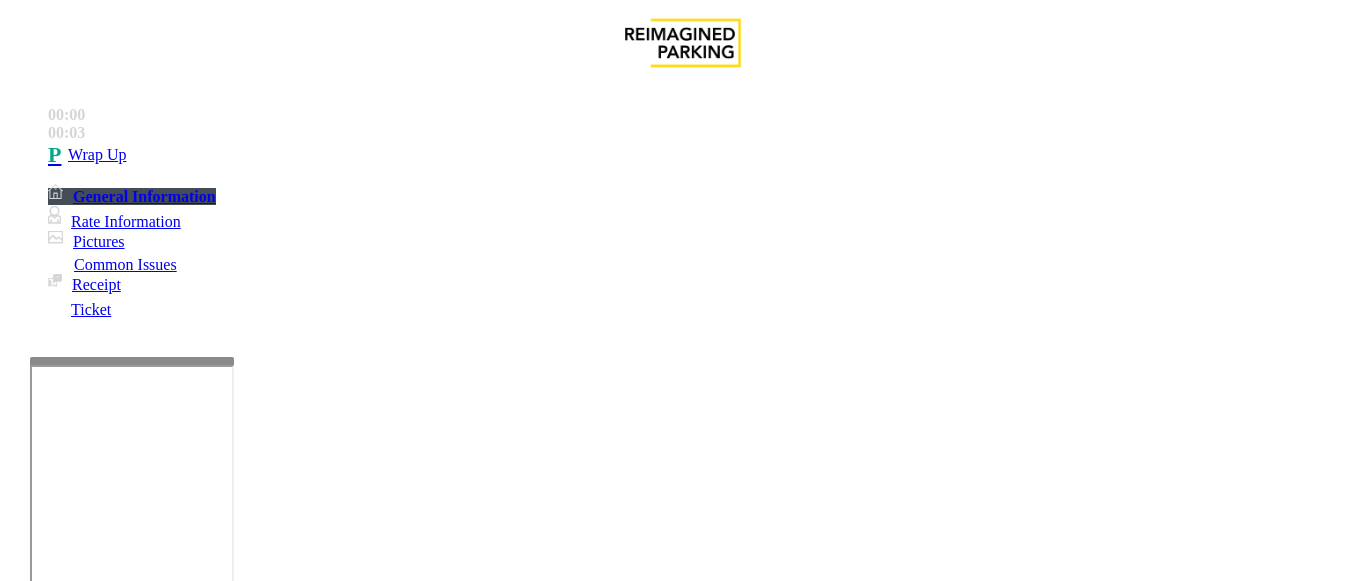 click on "Intercom Issue/No Response" at bounding box center [929, 1234] 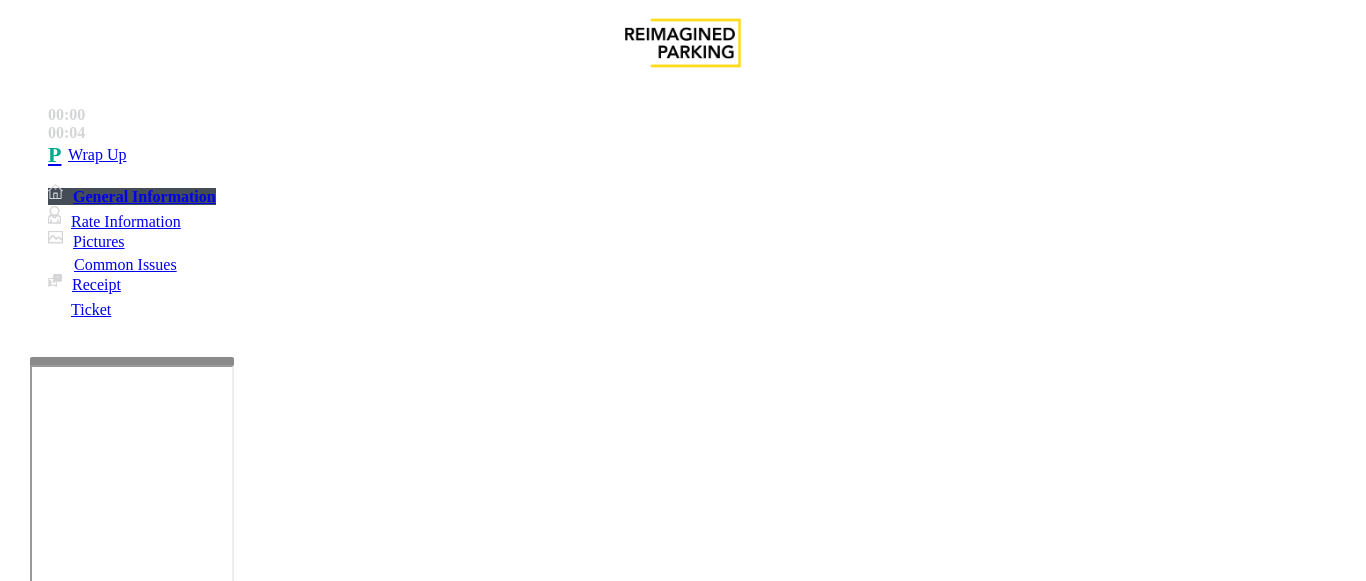 click on "Call dropped" at bounding box center [546, 1234] 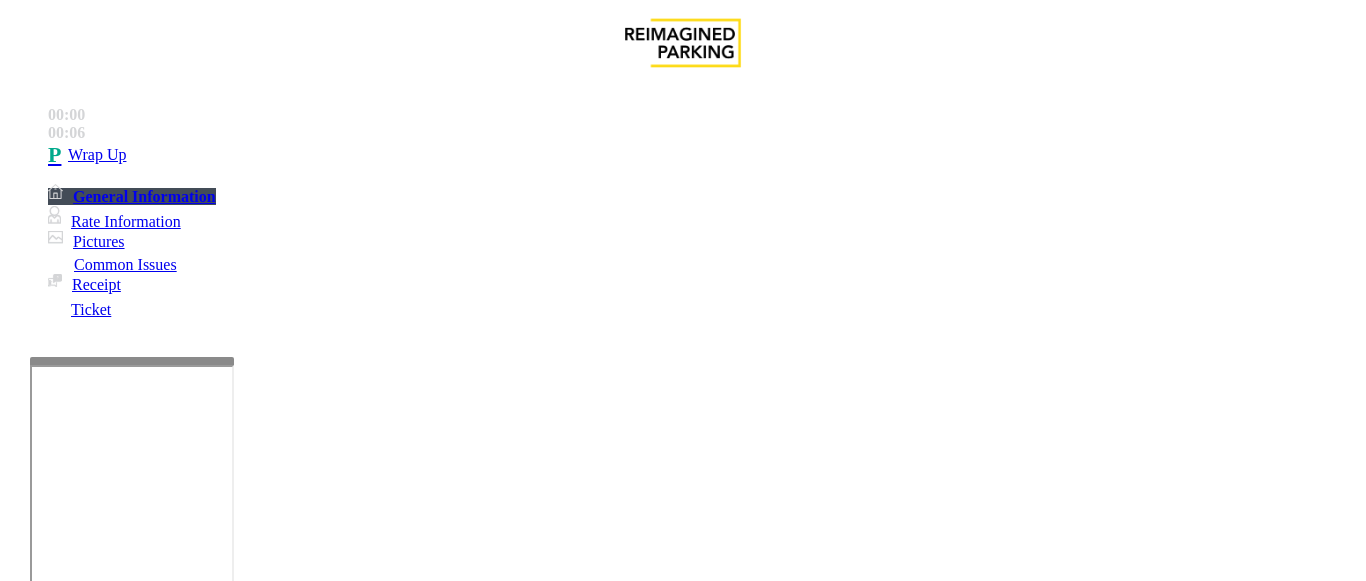 drag, startPoint x: 282, startPoint y: 182, endPoint x: 417, endPoint y: 178, distance: 135.05925 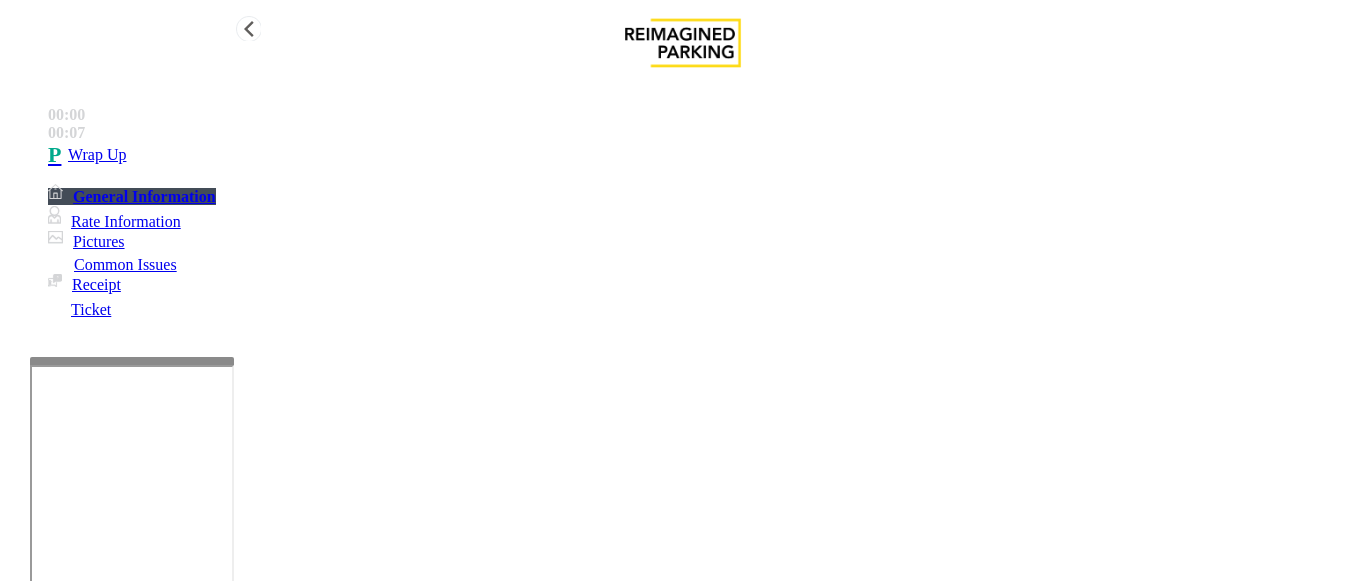 type on "**********" 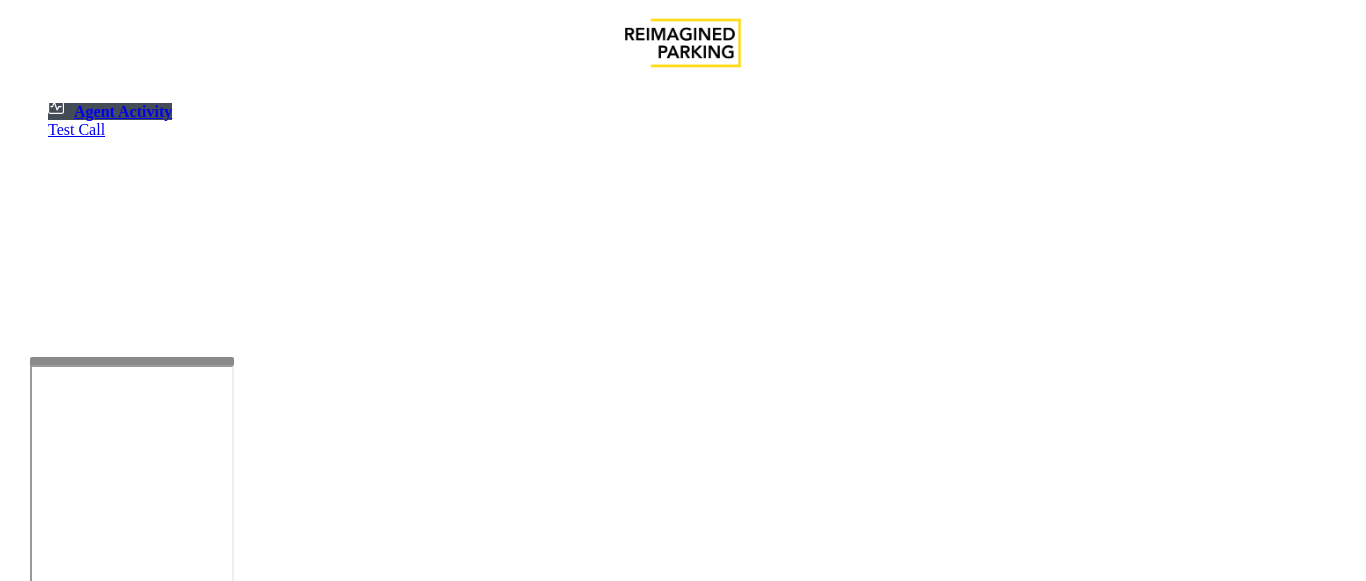 click at bounding box center [186, 1095] 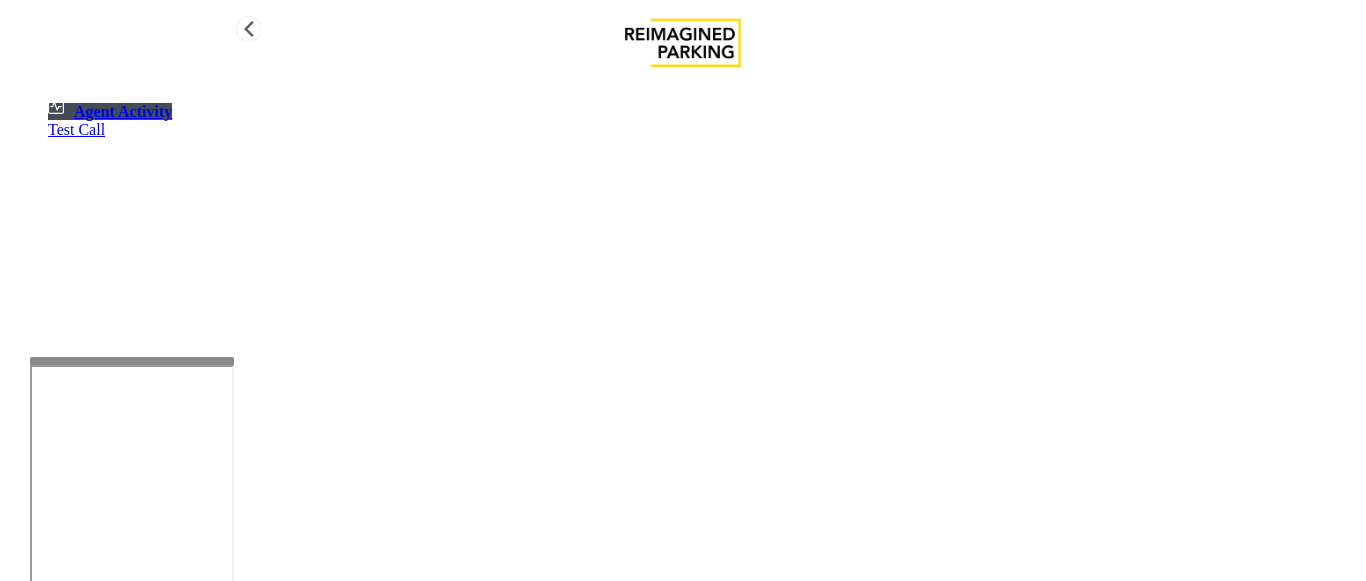 click on "Agent Activity" at bounding box center (110, 111) 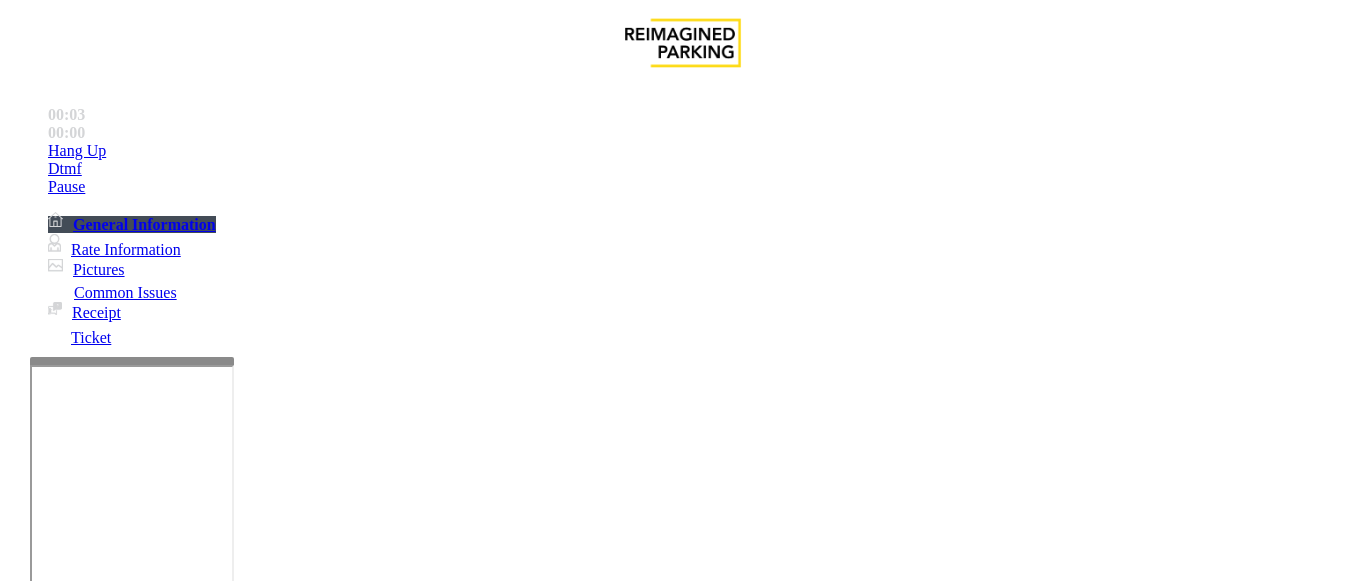 scroll, scrollTop: 400, scrollLeft: 0, axis: vertical 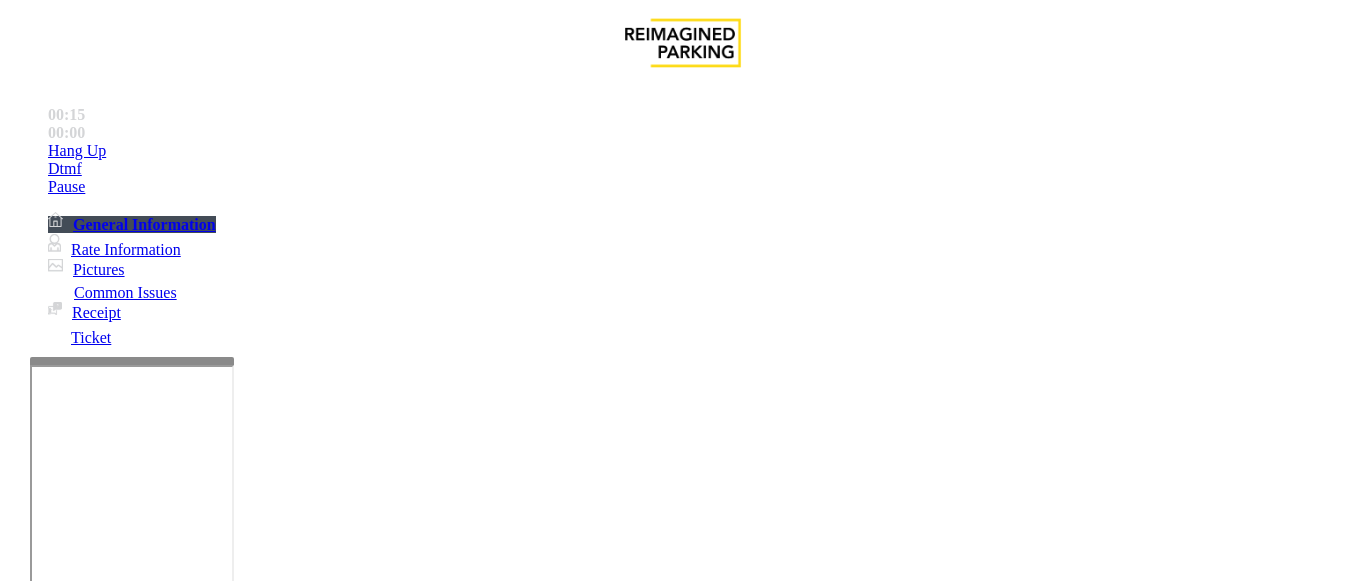 click on "Intercom Issue/No Response" at bounding box center [866, 1234] 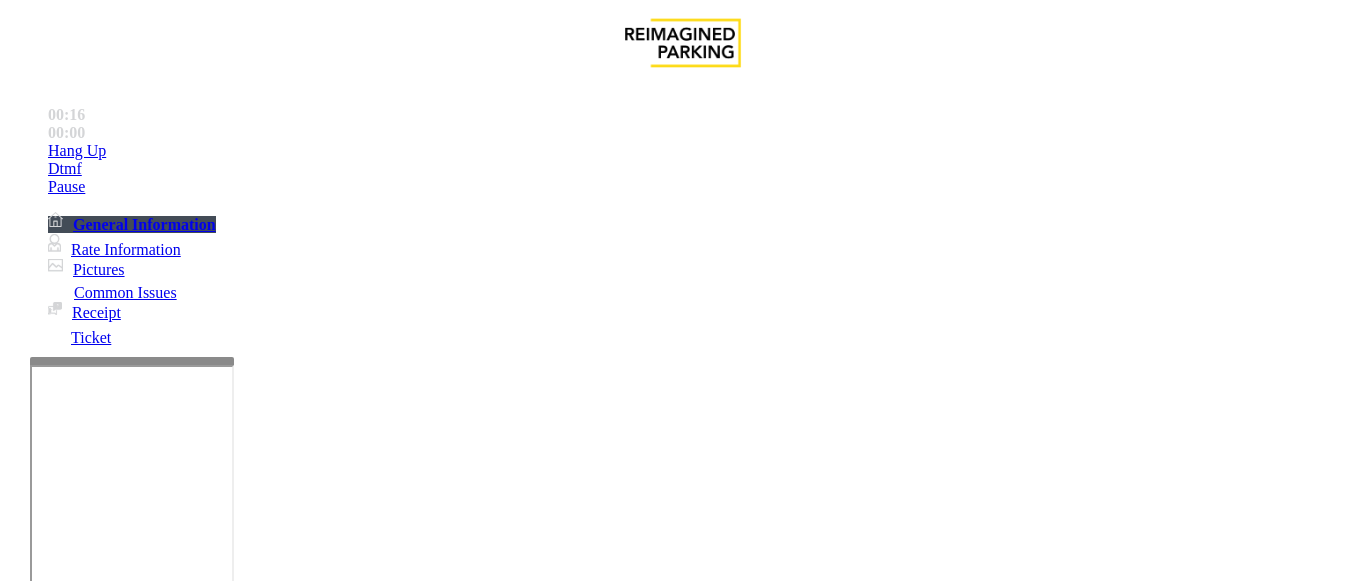 click on "No Response/Unable to hear parker" at bounding box center [142, 1234] 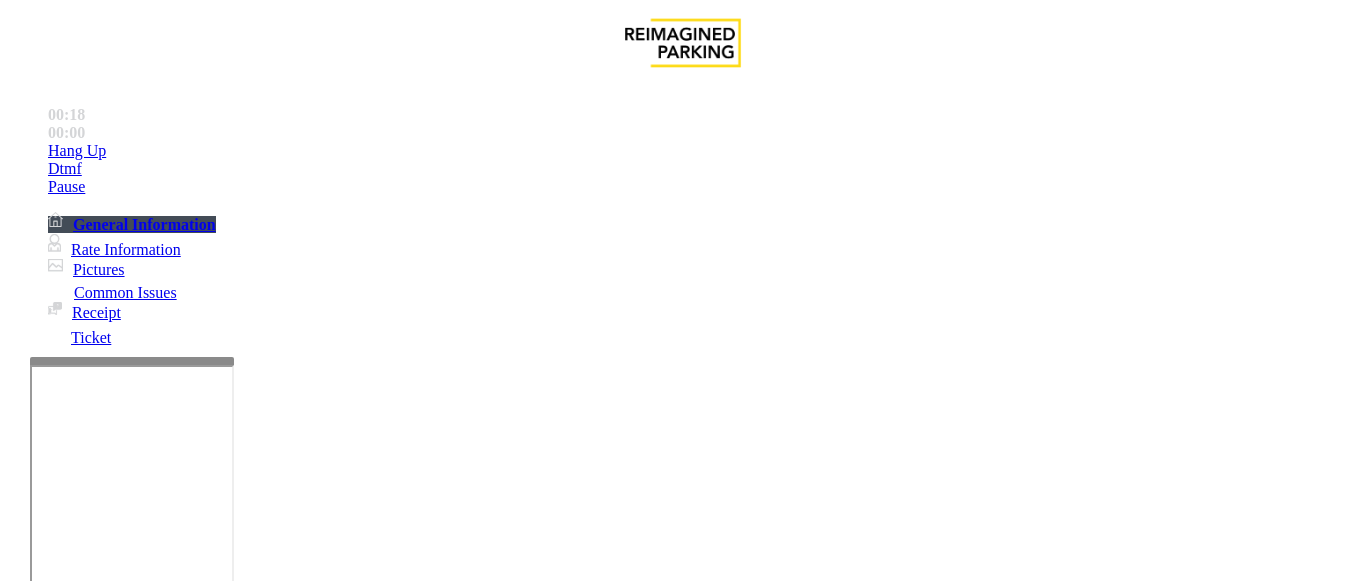 drag, startPoint x: 269, startPoint y: 181, endPoint x: 584, endPoint y: 184, distance: 315.01428 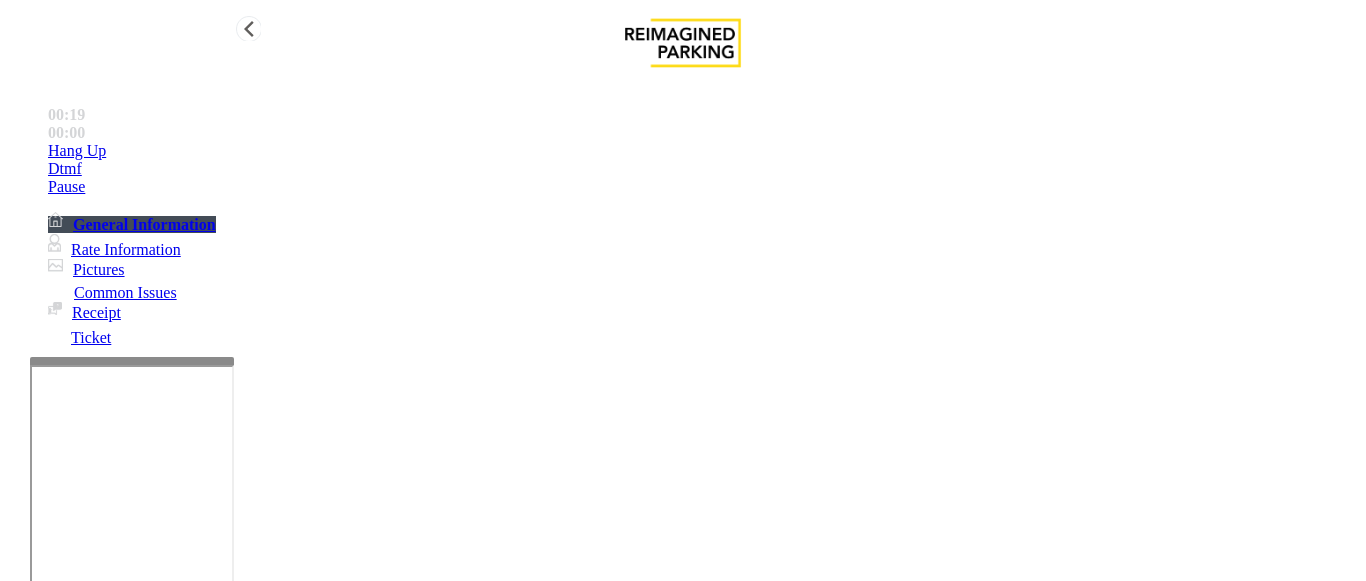 click on "Hang Up" at bounding box center [703, 151] 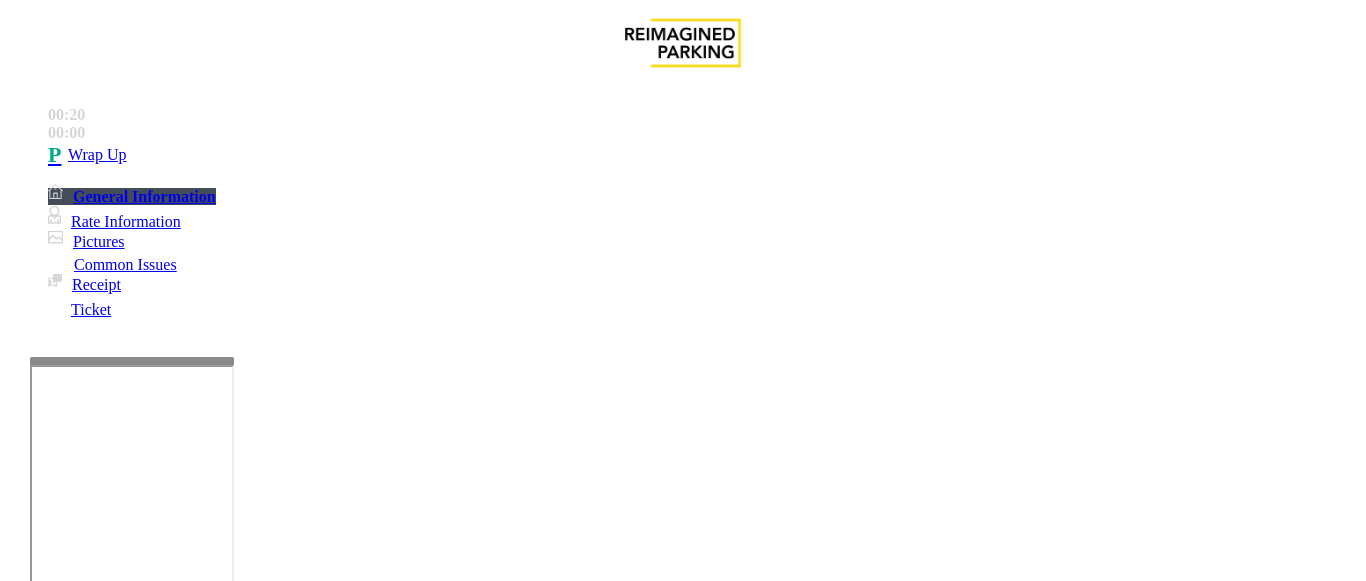 drag, startPoint x: 280, startPoint y: 181, endPoint x: 593, endPoint y: 187, distance: 313.0575 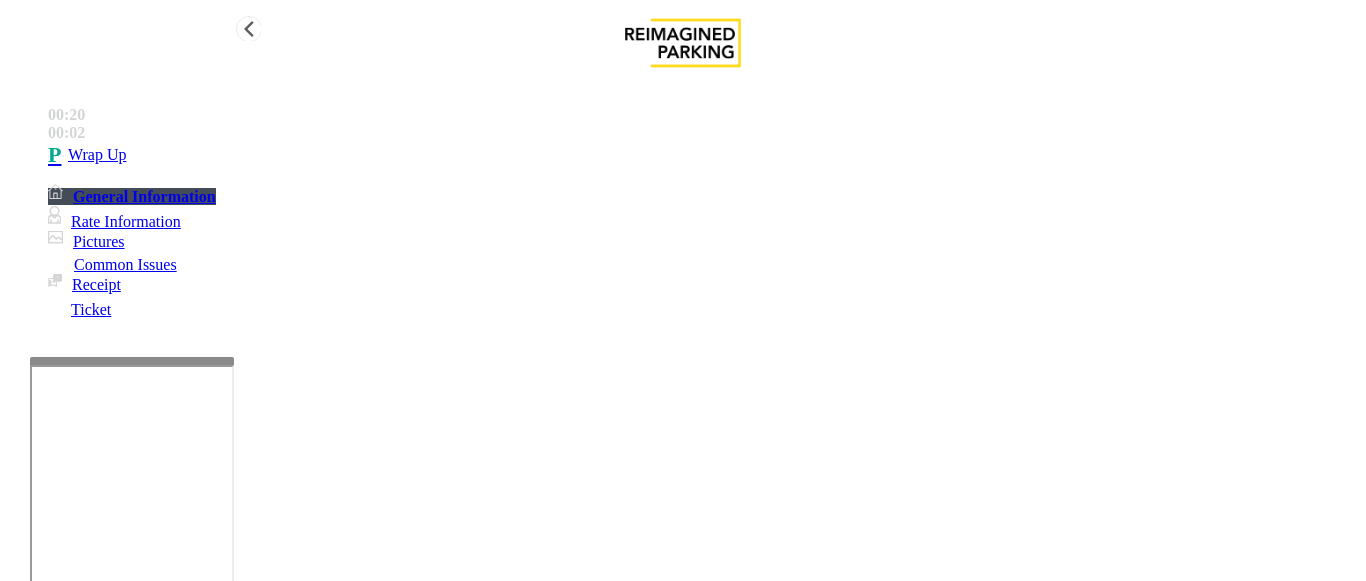 type on "**********" 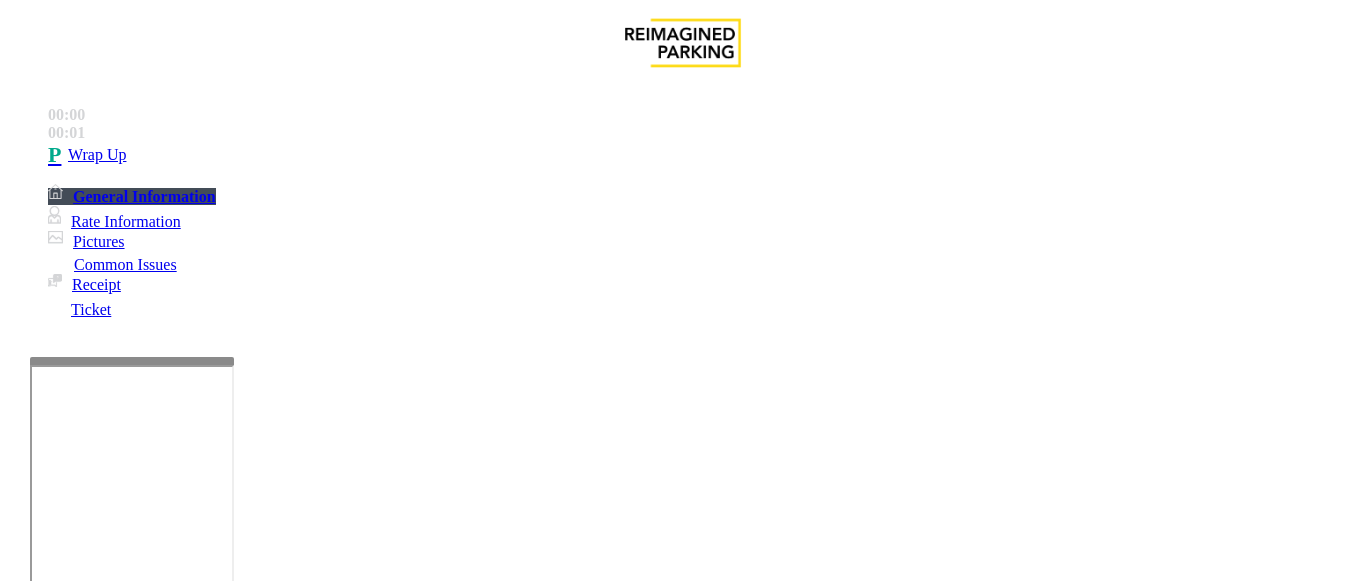 click on "Intercom Issue/No Response" at bounding box center [929, 1234] 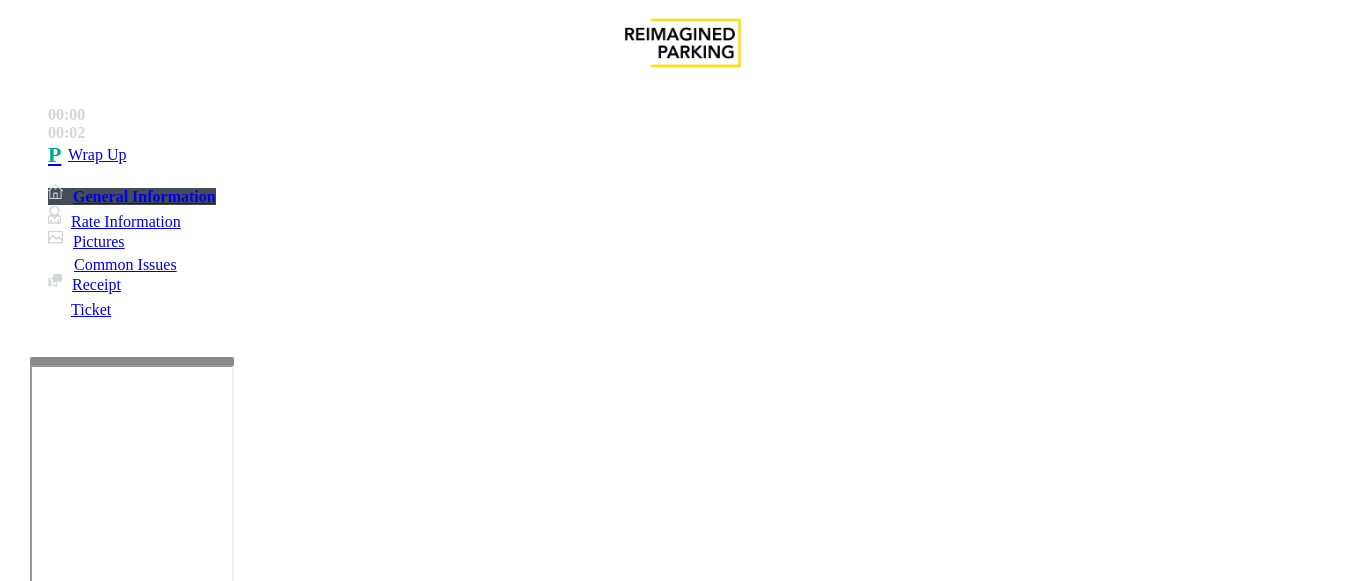 click on "Call dropped" at bounding box center [546, 1234] 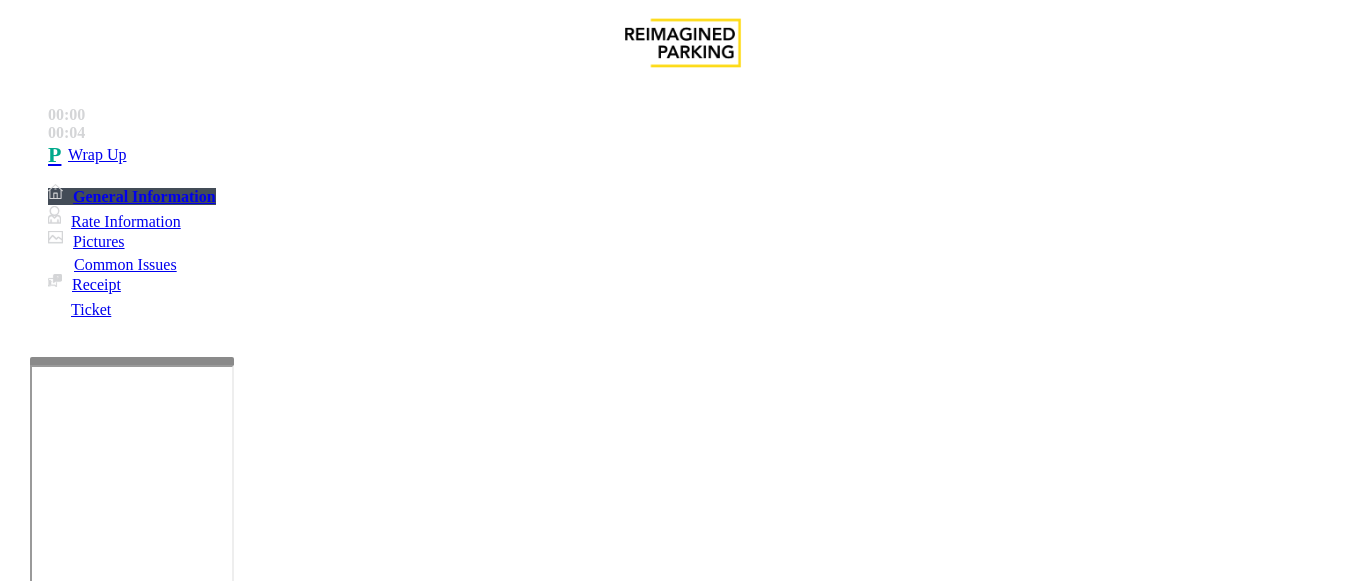 drag, startPoint x: 261, startPoint y: 180, endPoint x: 425, endPoint y: 181, distance: 164.00305 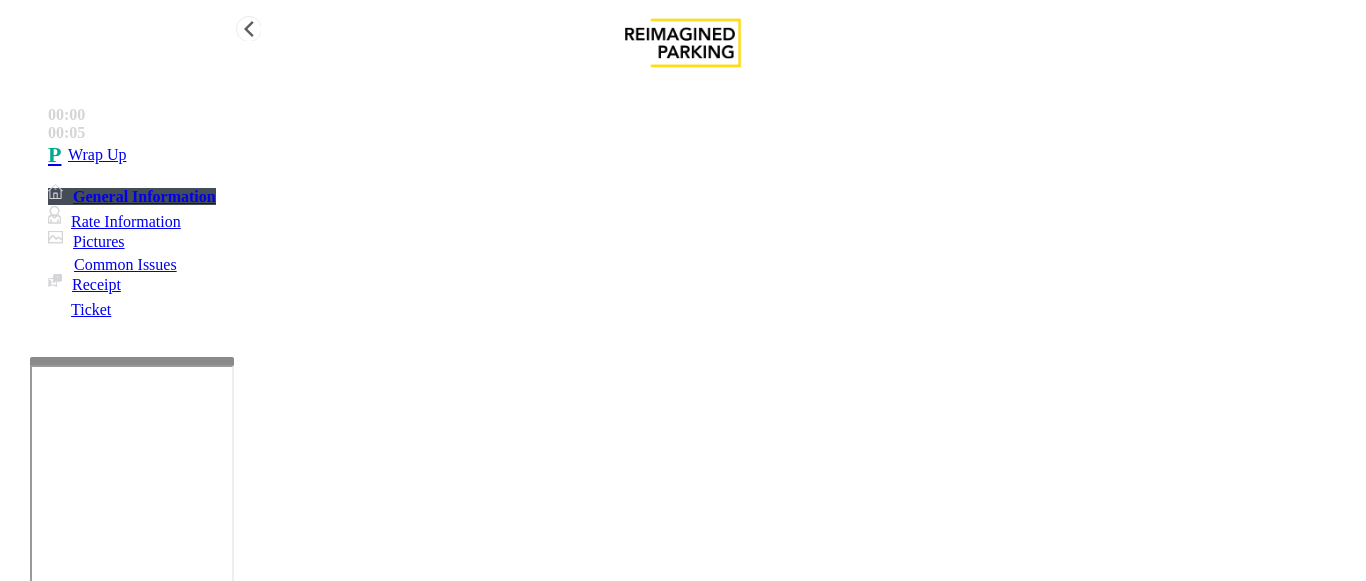type on "**********" 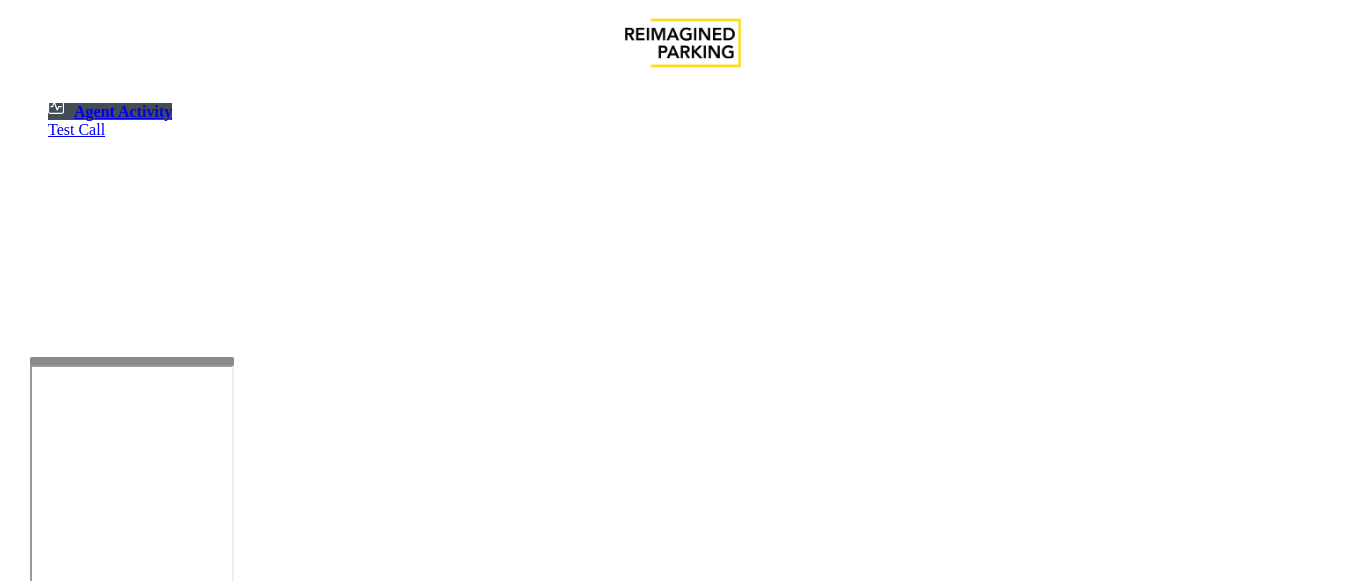 click at bounding box center [79, 1283] 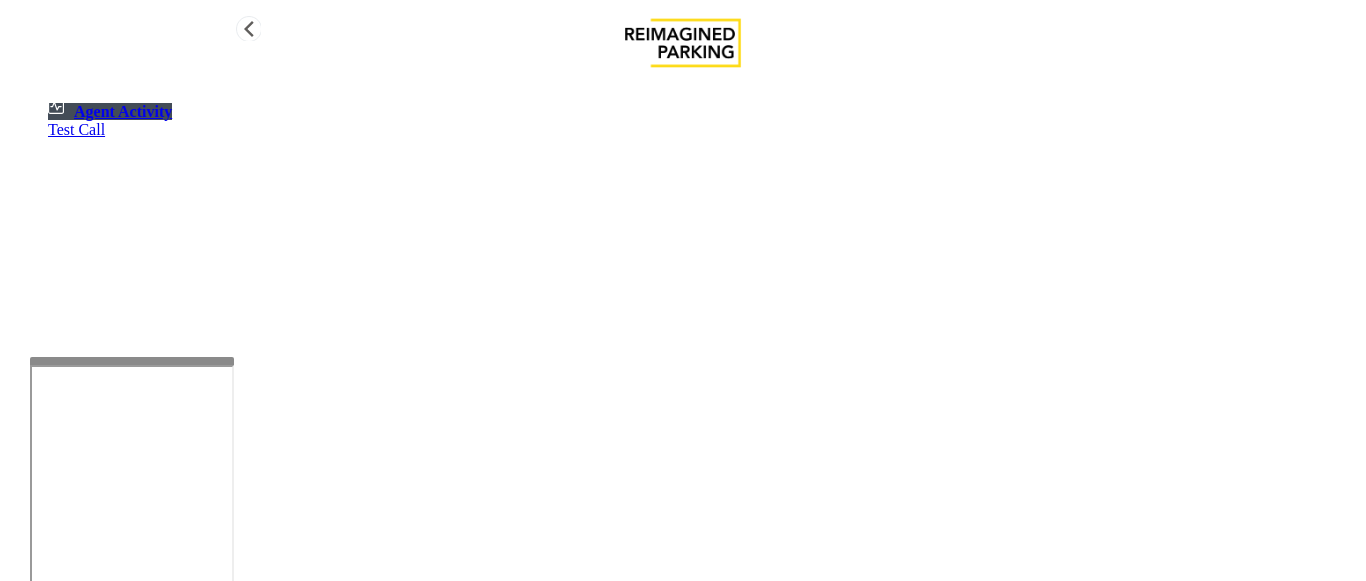 click on "Agent Activity" at bounding box center (110, 111) 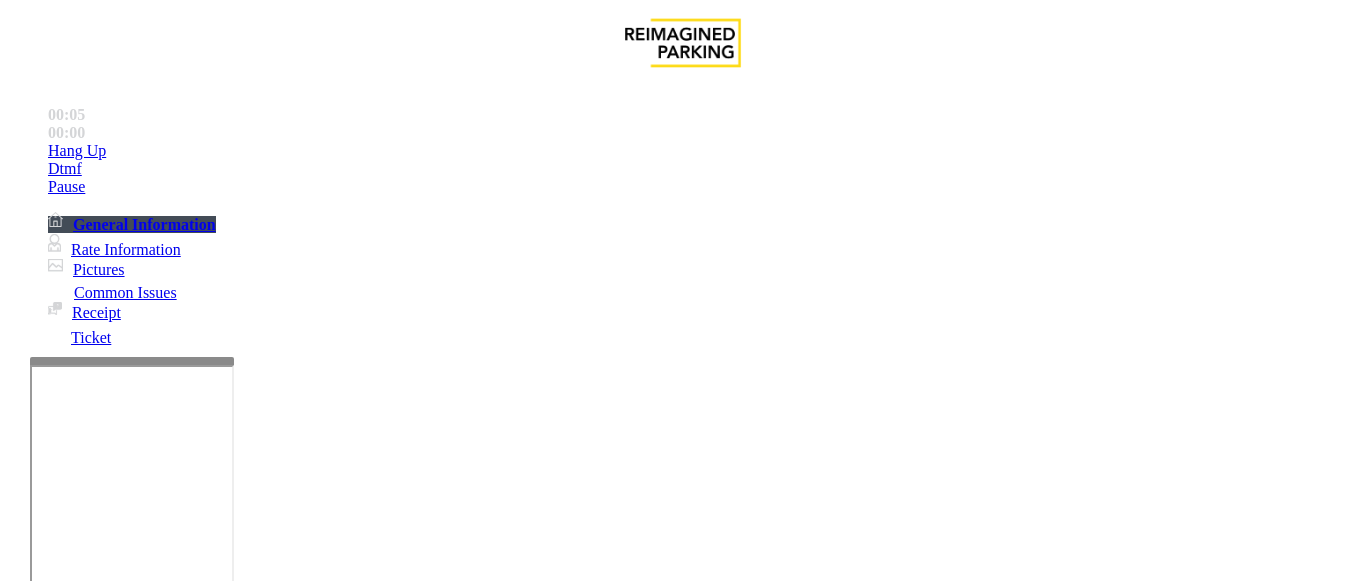 scroll, scrollTop: 400, scrollLeft: 0, axis: vertical 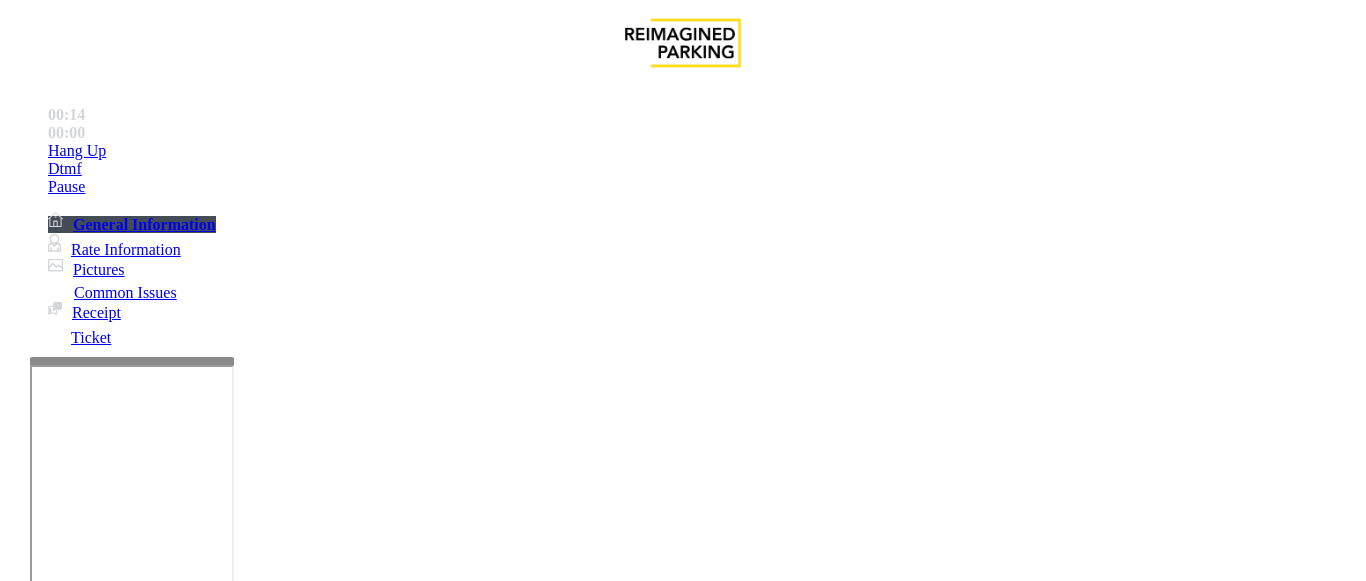 click on "Intercom Issue/No Response" at bounding box center [752, 1234] 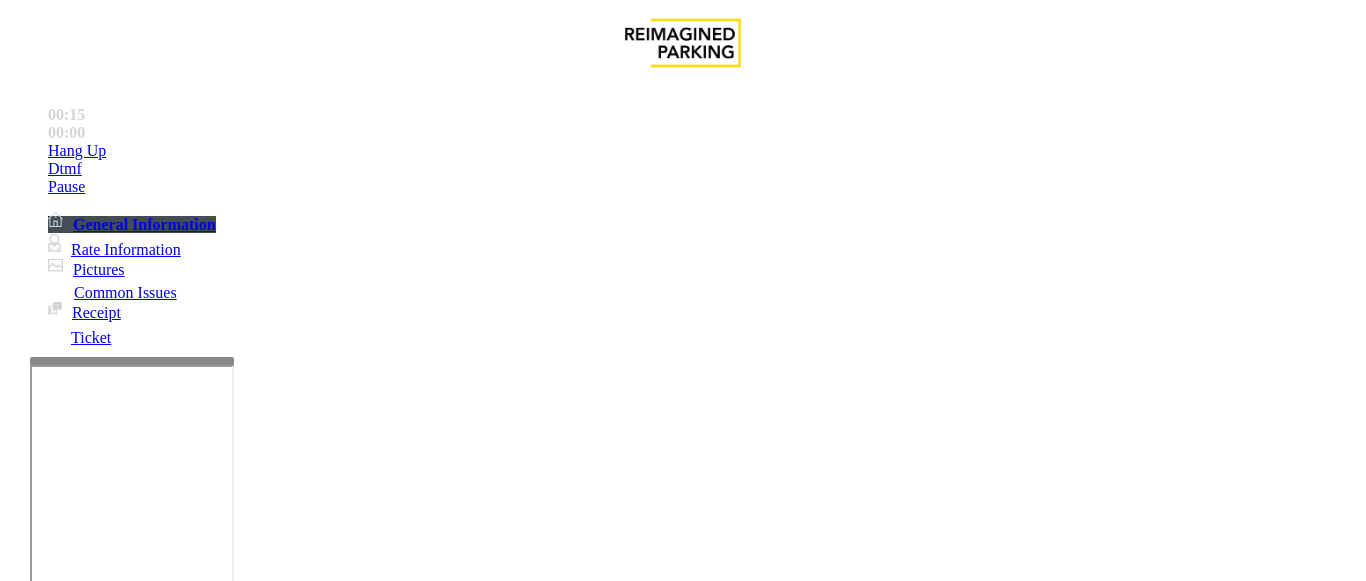click on "No Response/Unable to hear parker" at bounding box center [142, 1234] 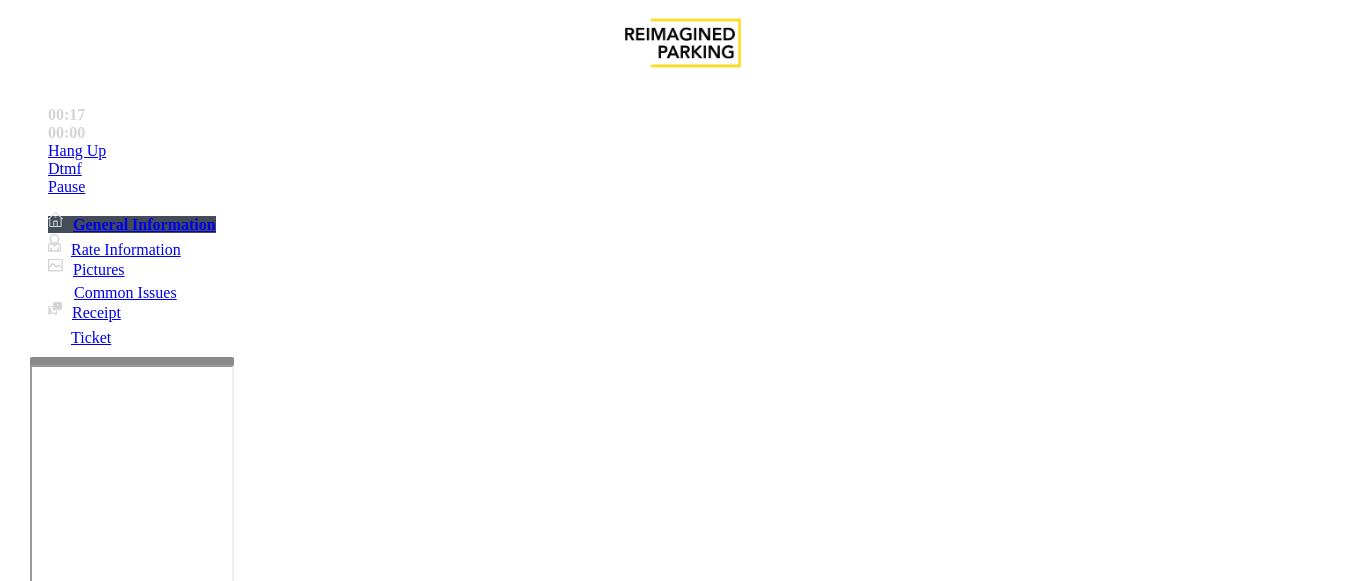 drag, startPoint x: 285, startPoint y: 174, endPoint x: 618, endPoint y: 185, distance: 333.18164 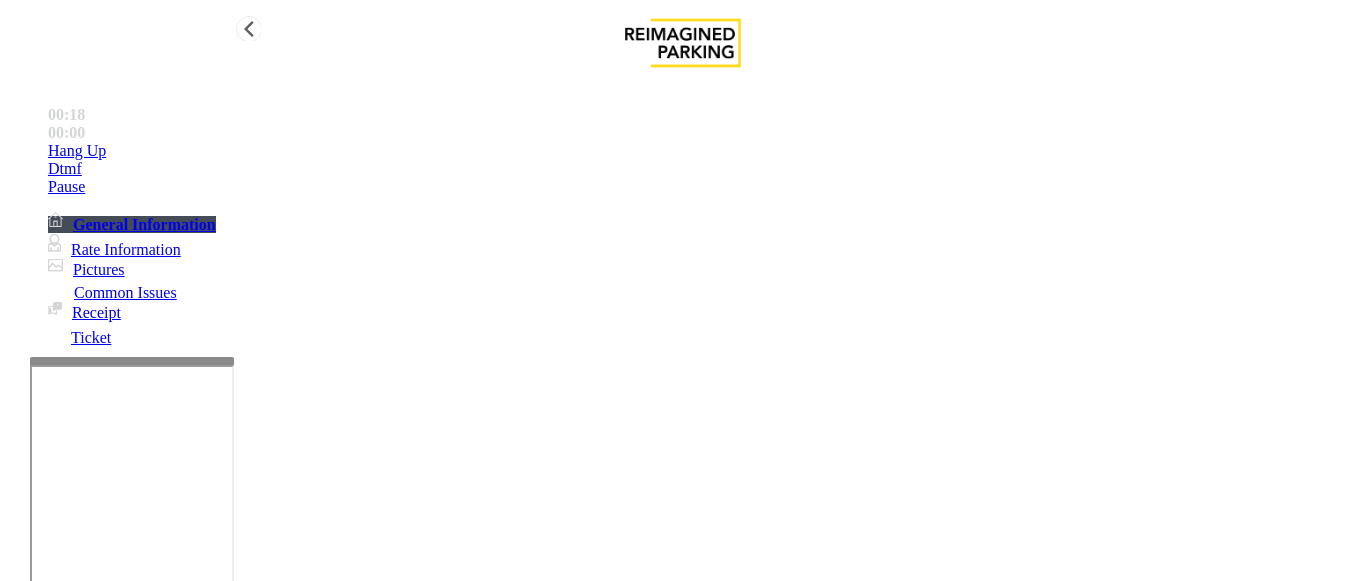 type on "**********" 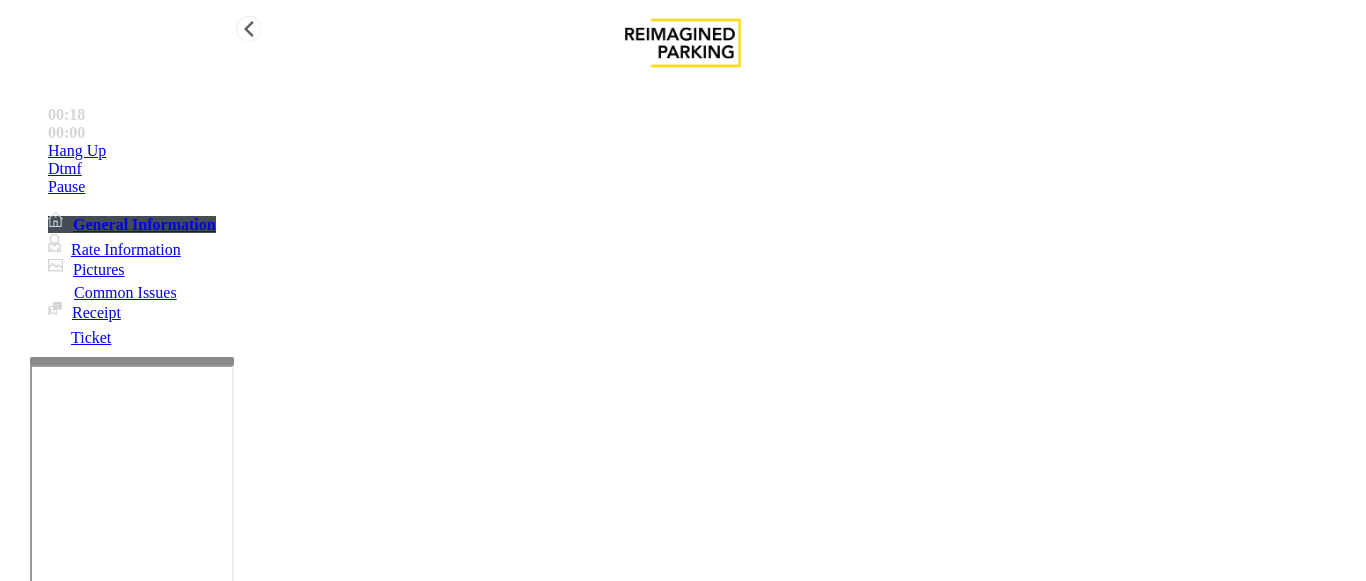 click on "Hang Up" at bounding box center (703, 151) 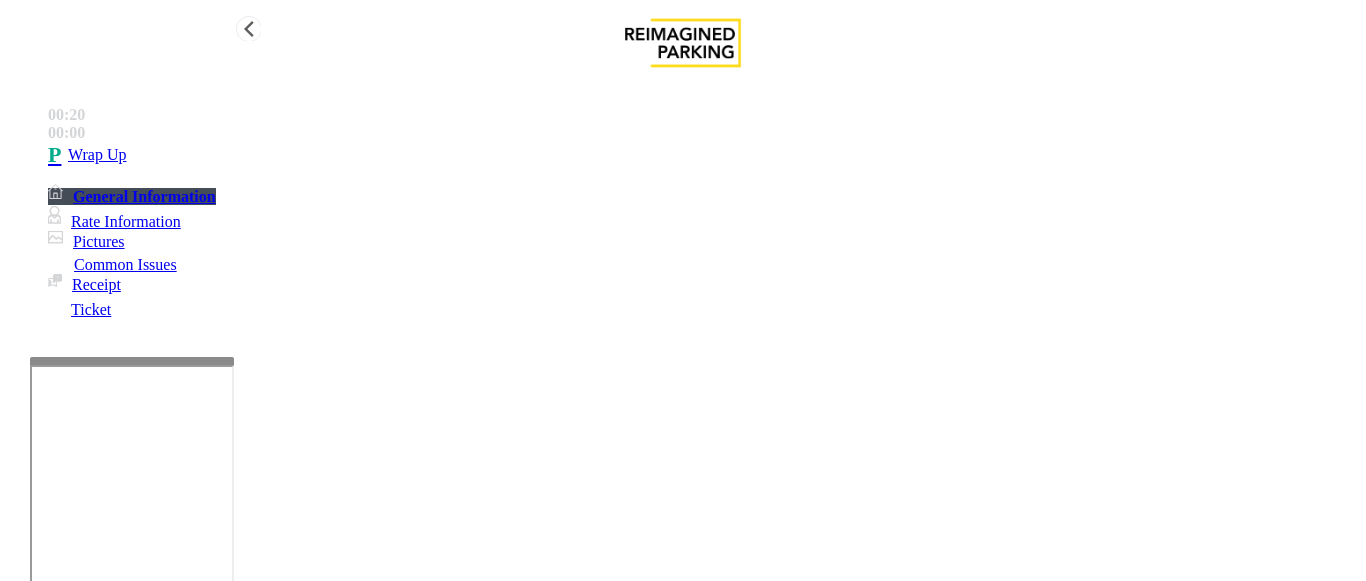 click on "Wrap Up" at bounding box center [703, 155] 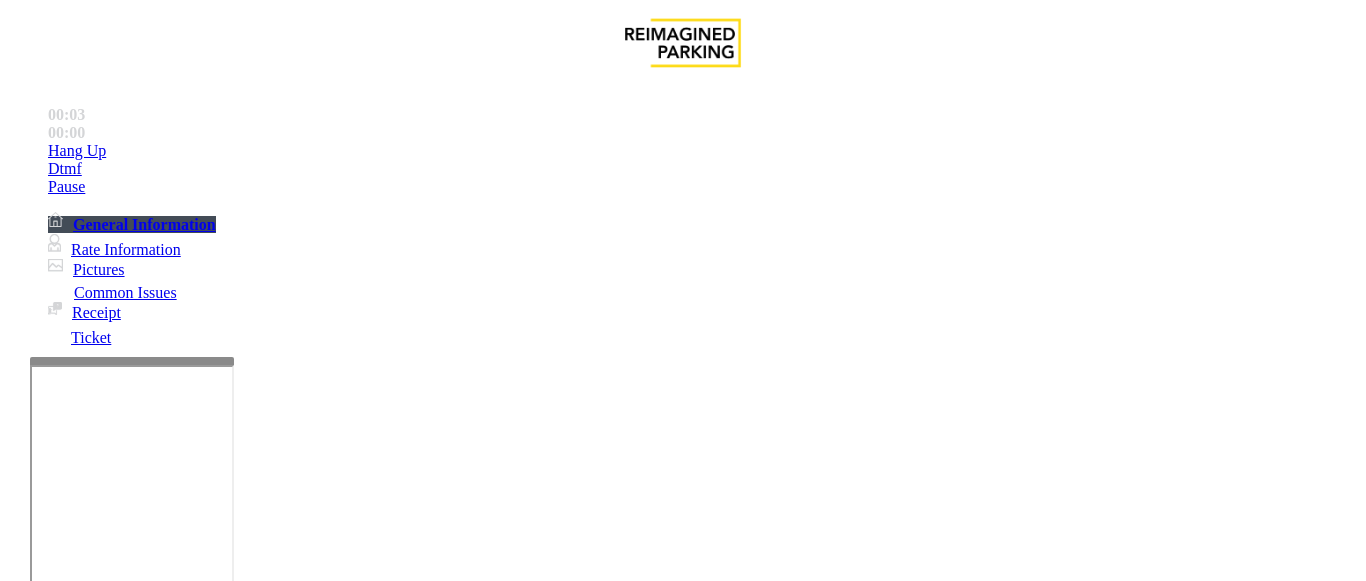 scroll, scrollTop: 1000, scrollLeft: 0, axis: vertical 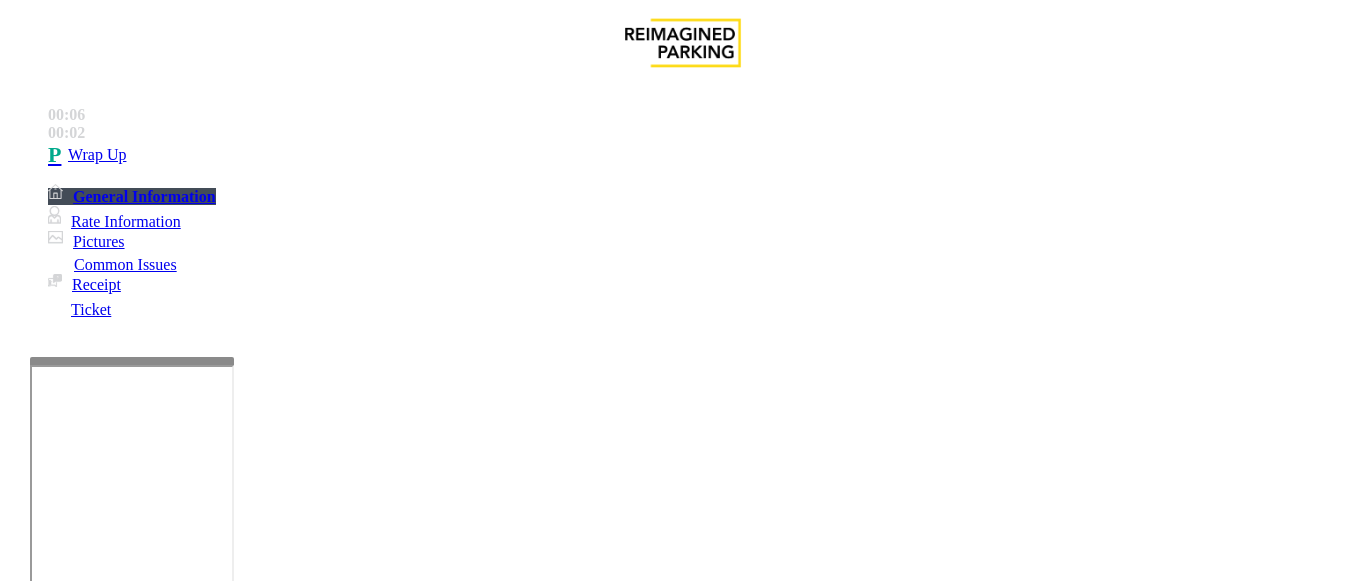 click on "Intercom Issue/No Response" at bounding box center (752, 1234) 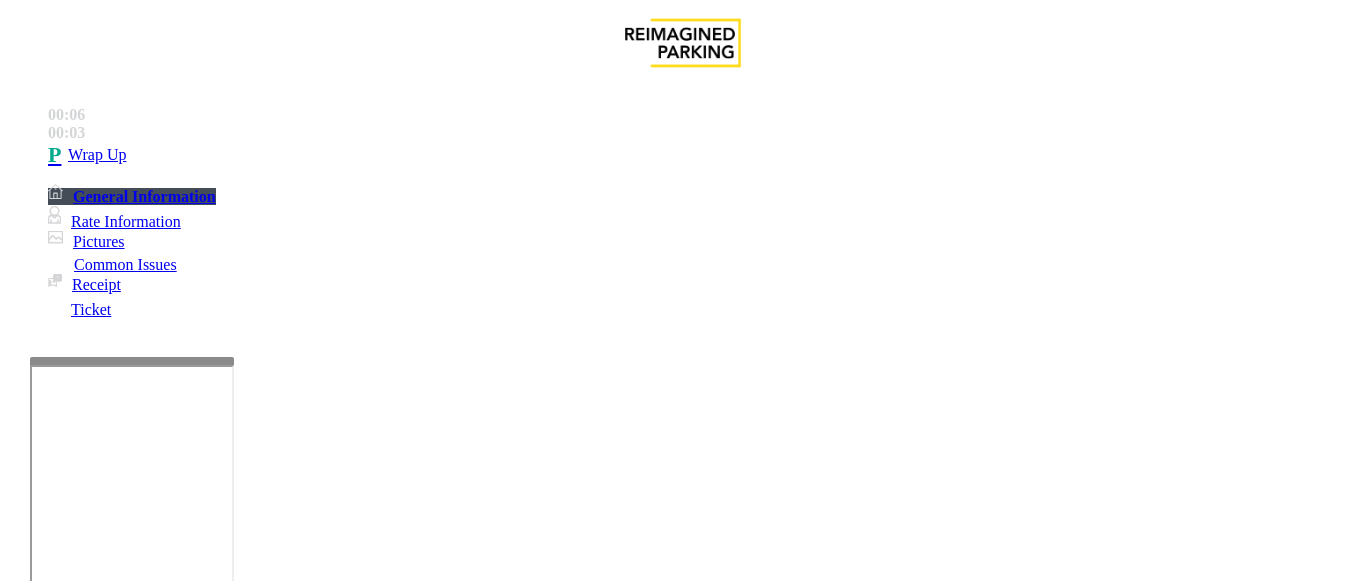 click on "Call dropped" at bounding box center [546, 1234] 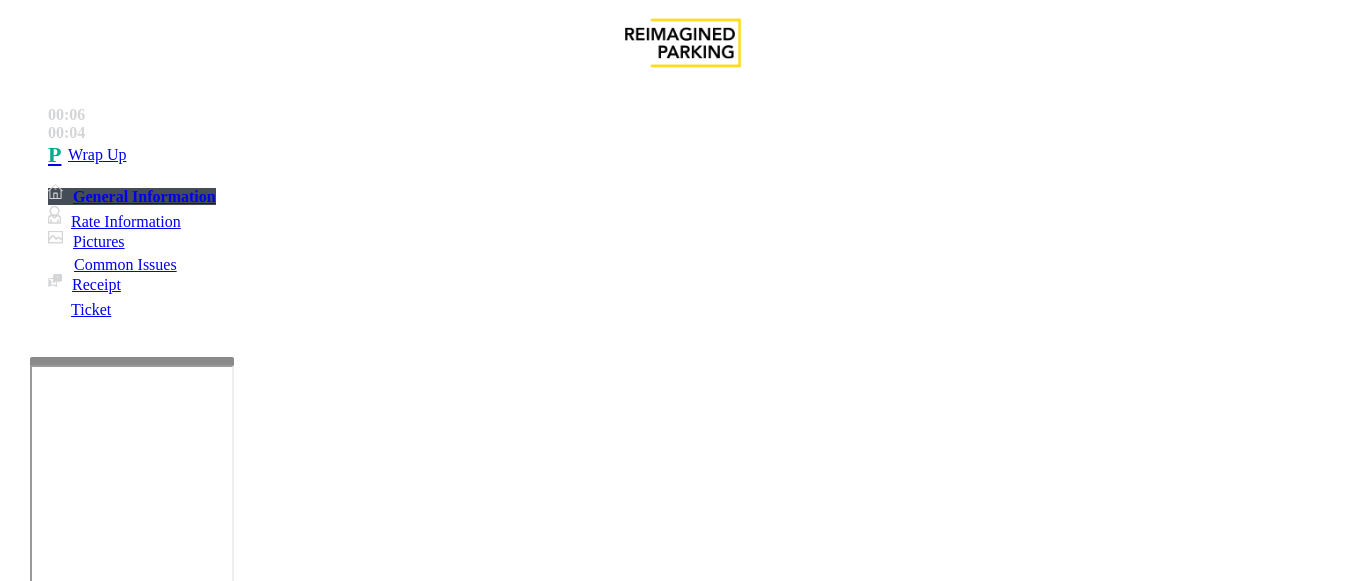 drag, startPoint x: 271, startPoint y: 170, endPoint x: 431, endPoint y: 177, distance: 160.15305 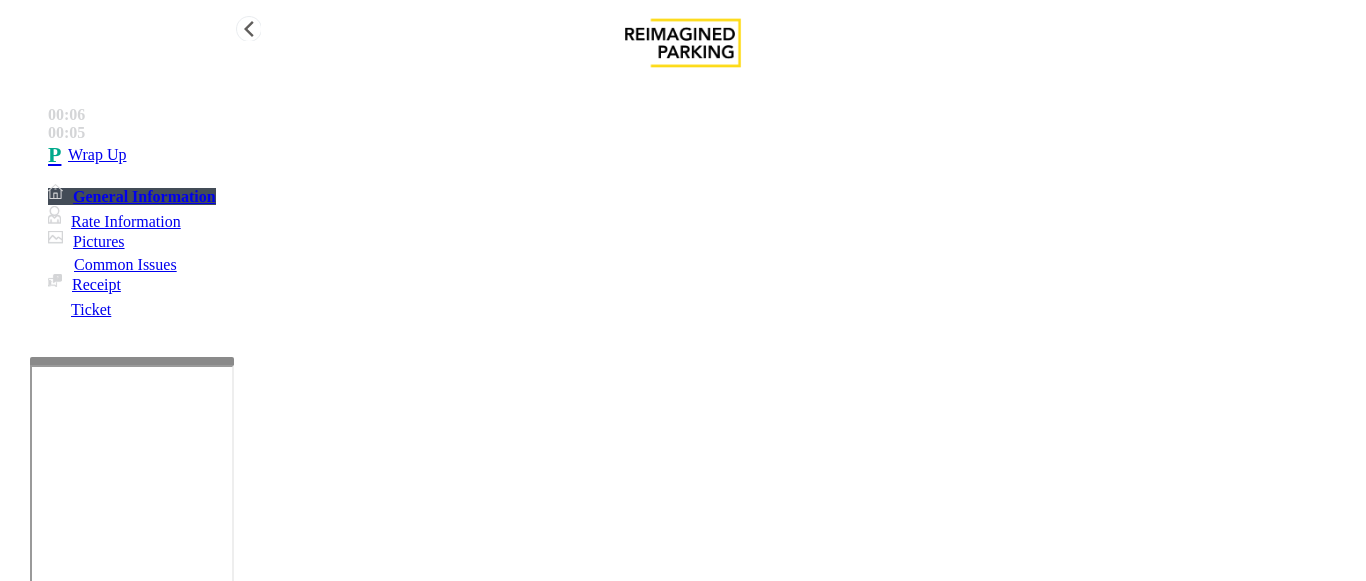 type on "**********" 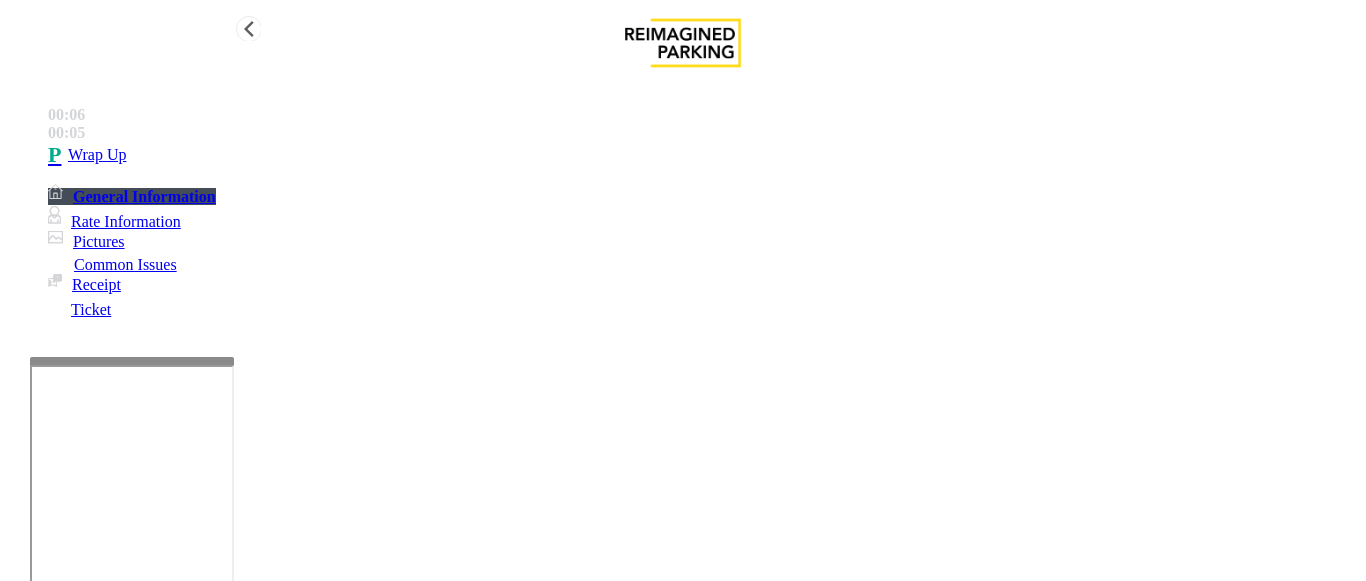 click on "Wrap Up" at bounding box center (703, 155) 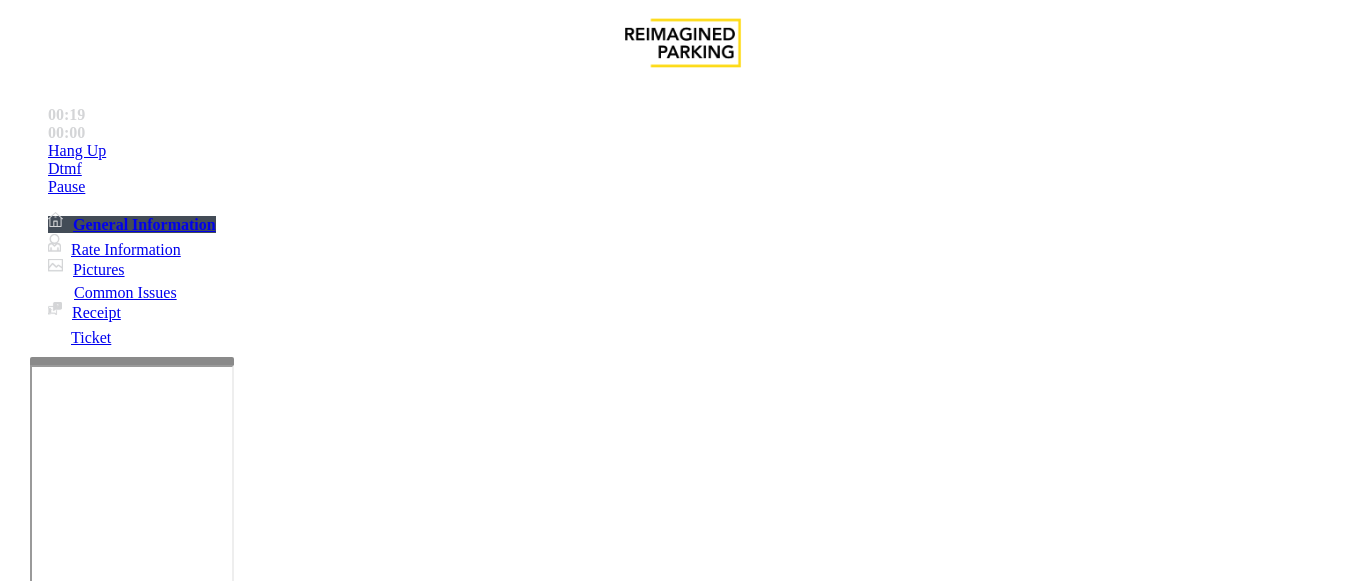 scroll, scrollTop: 400, scrollLeft: 0, axis: vertical 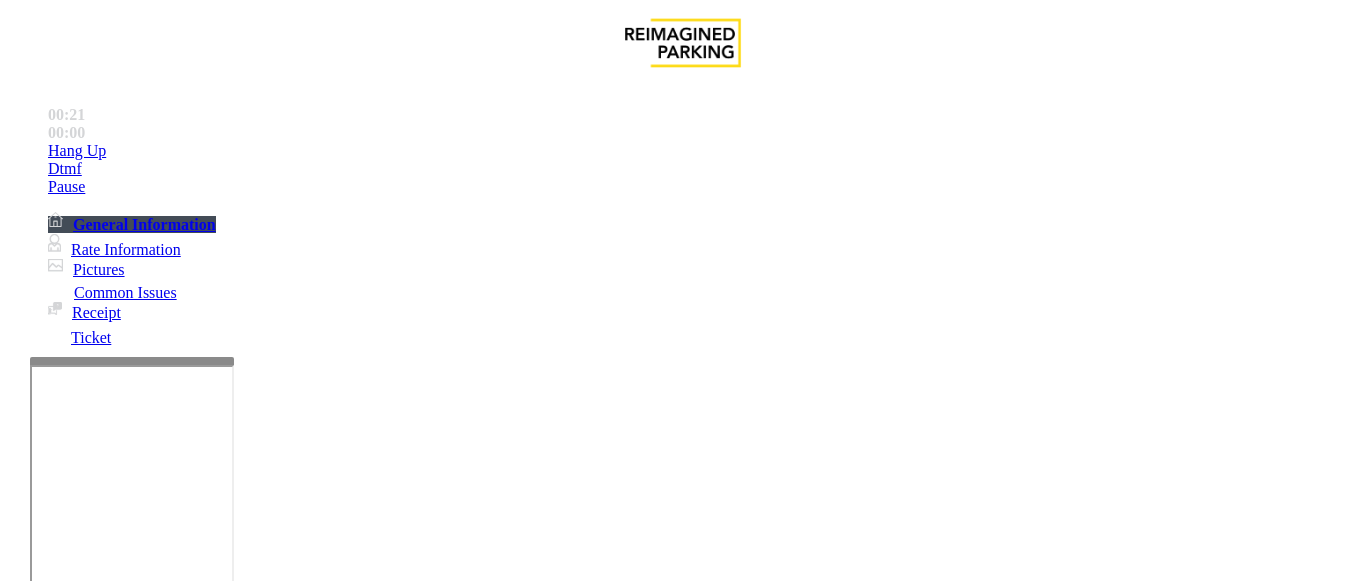click on "Ticket Issue" at bounding box center (71, 1234) 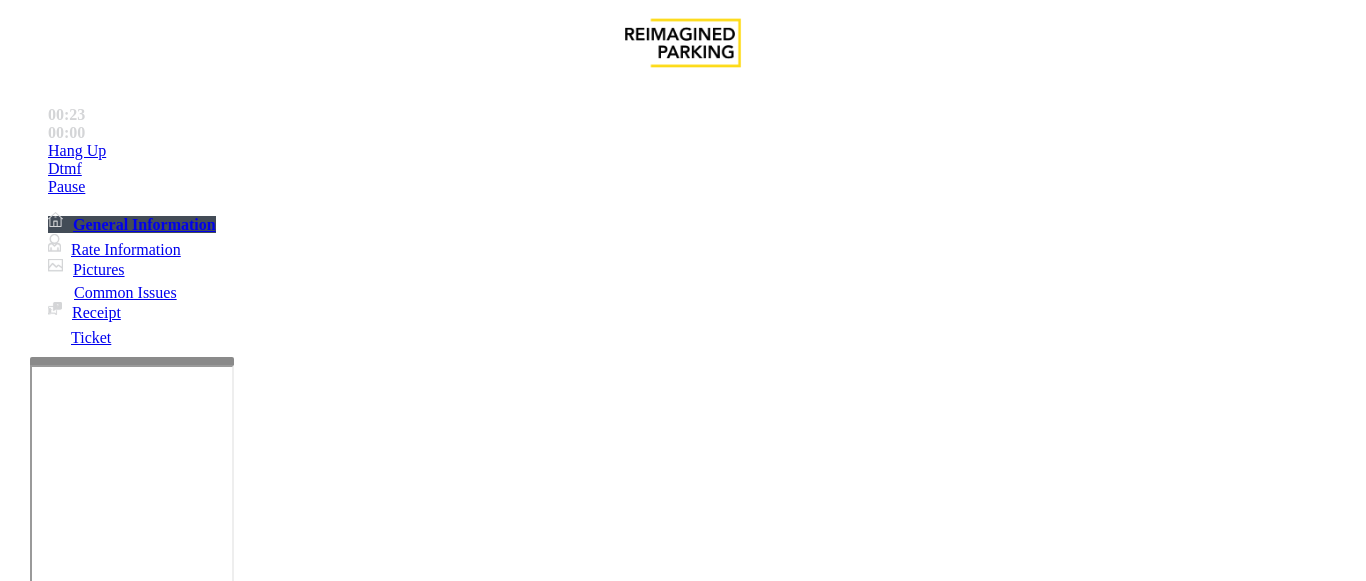 click on "Ticket Paid" at bounding box center [401, 1234] 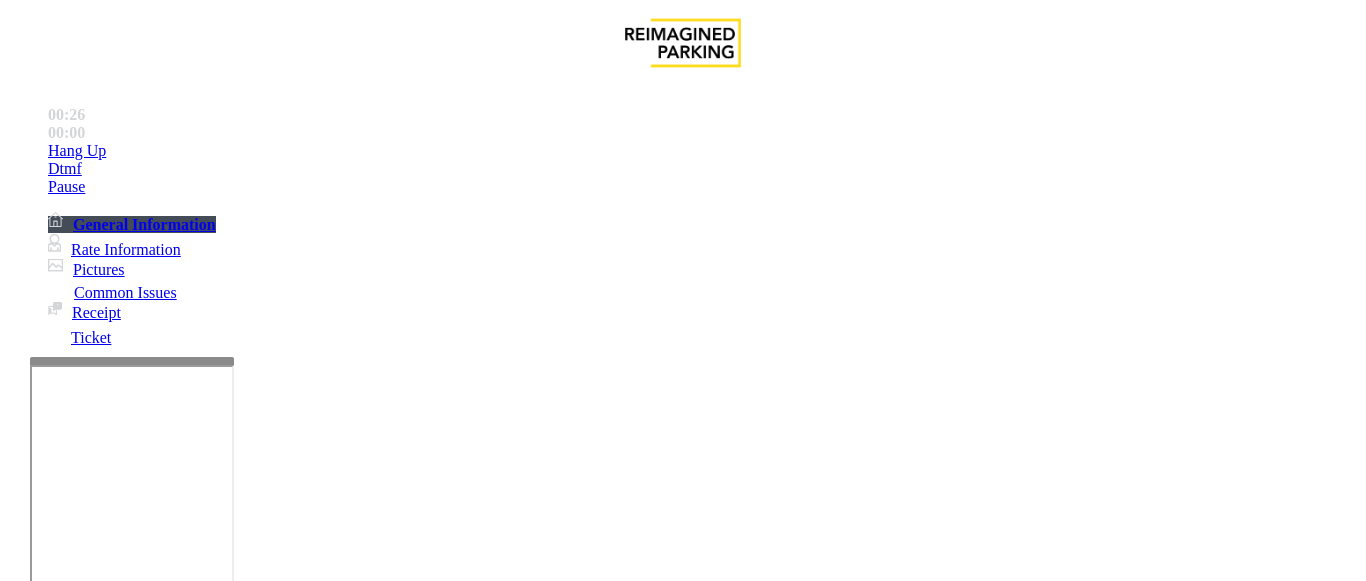 click at bounding box center (221, 1463) 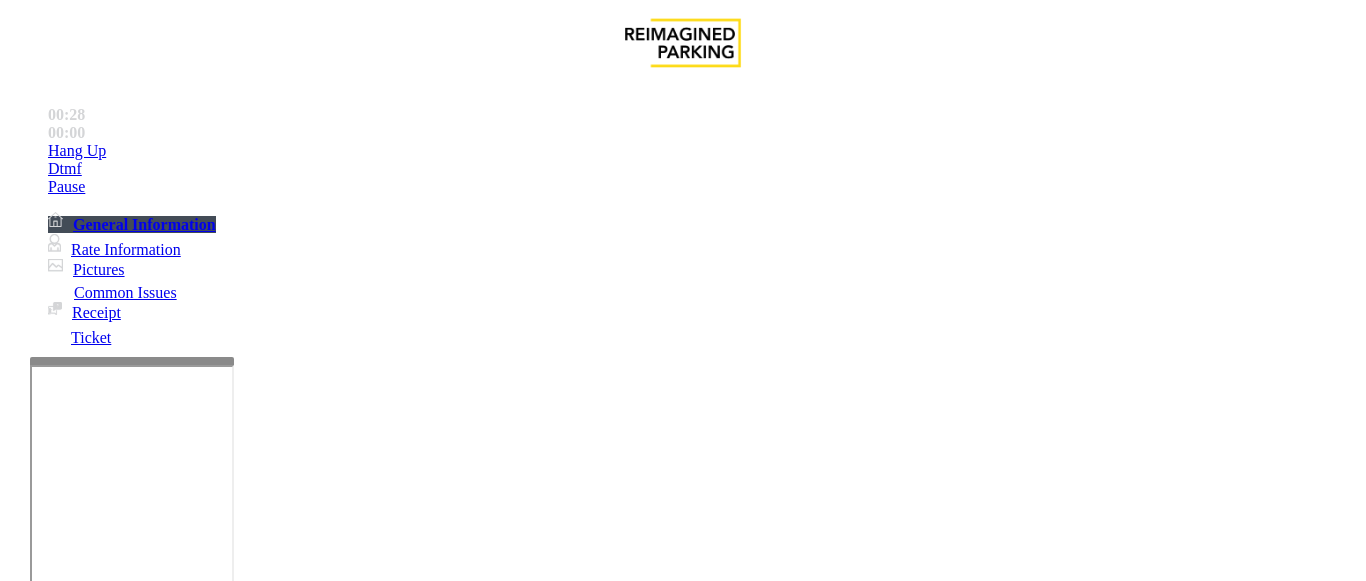 click at bounding box center (96, 1310) 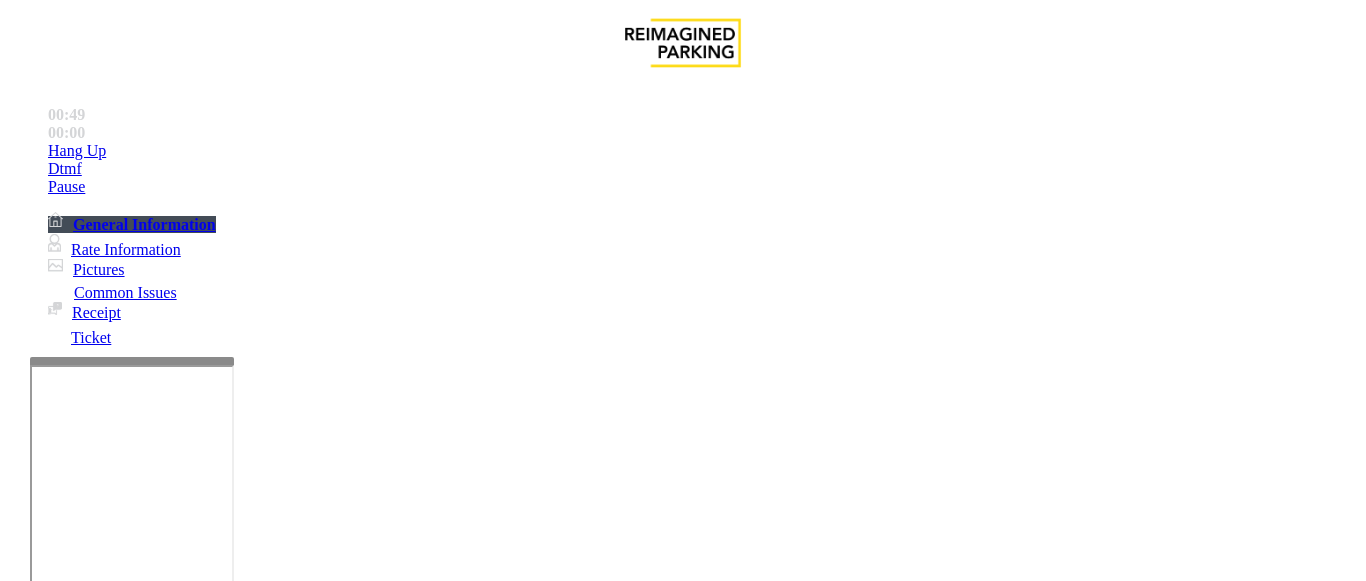 click at bounding box center [221, 1463] 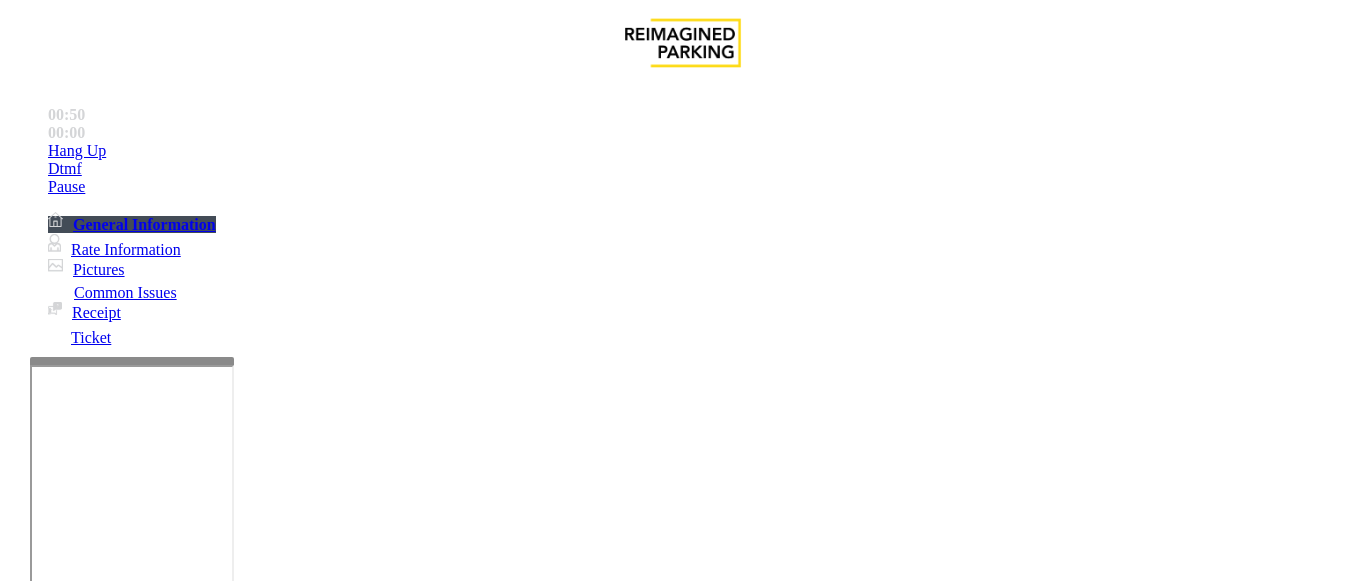 drag, startPoint x: 271, startPoint y: 177, endPoint x: 402, endPoint y: 188, distance: 131.46101 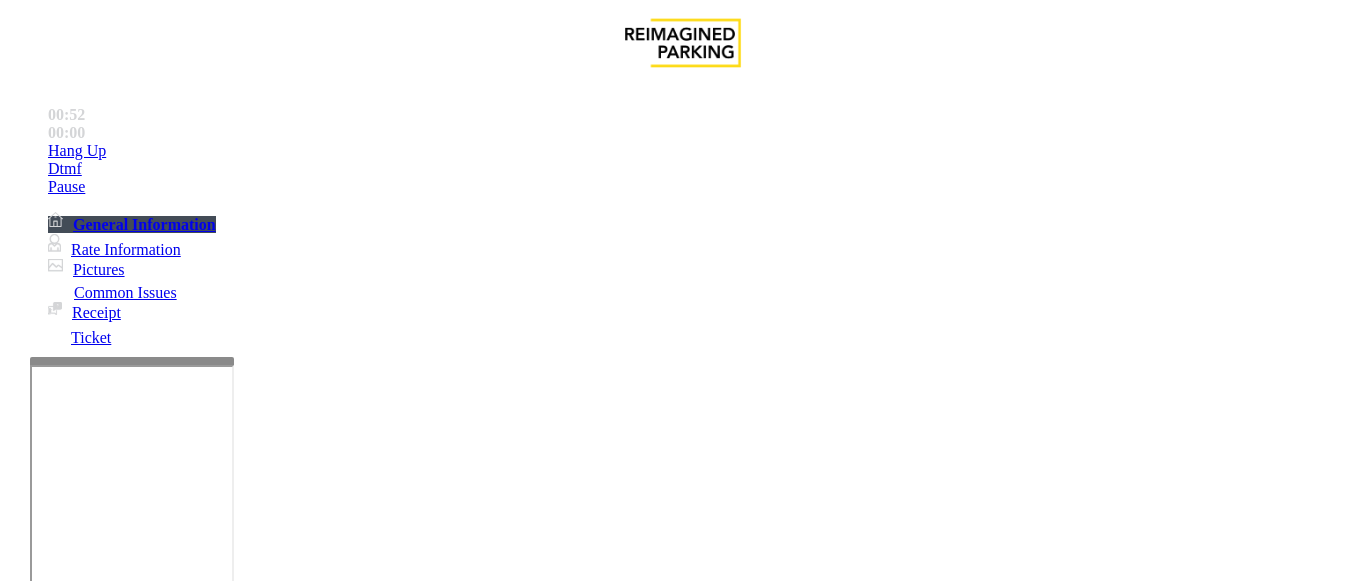 type on "**********" 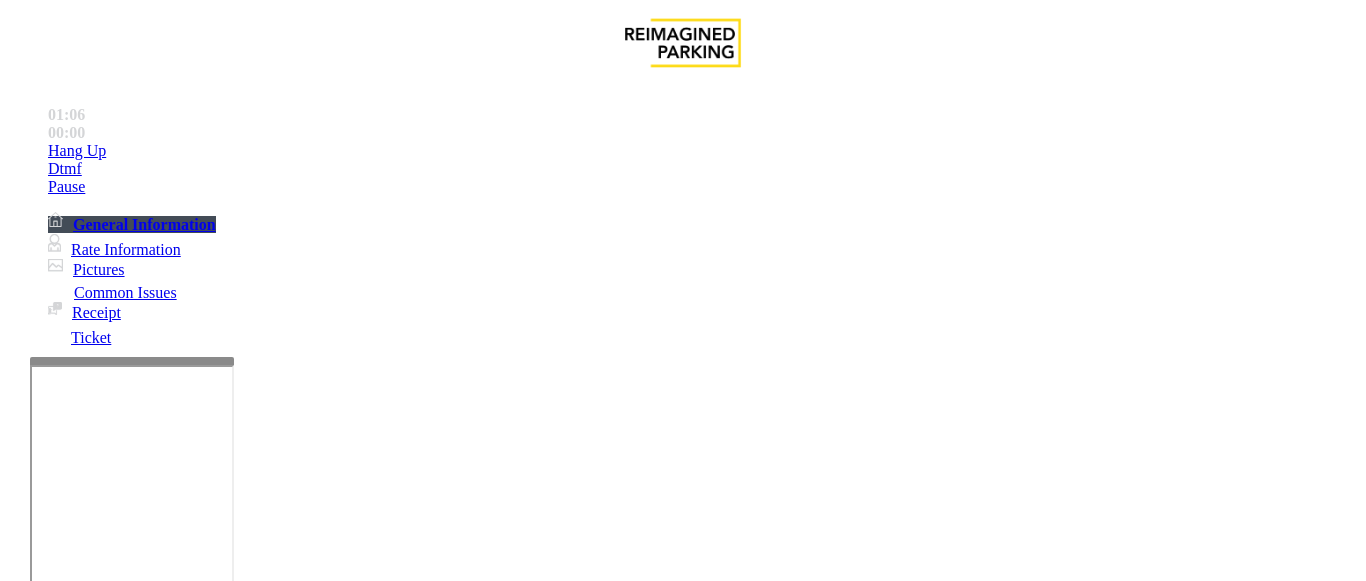 type on "******" 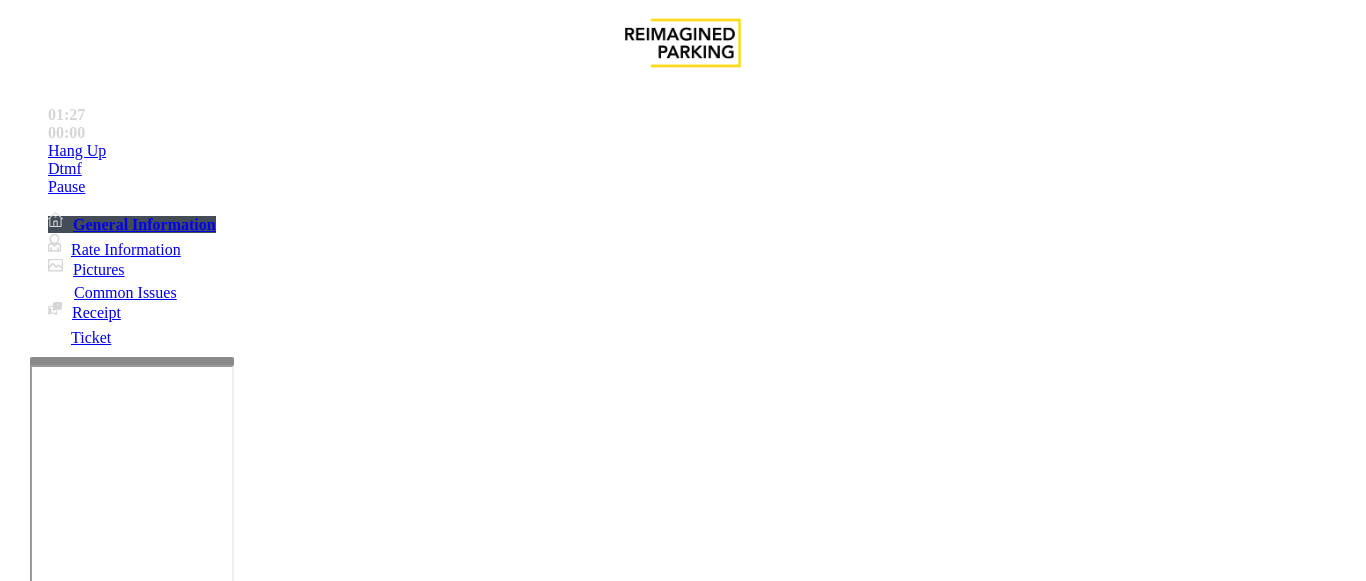 drag, startPoint x: 329, startPoint y: 424, endPoint x: 360, endPoint y: 428, distance: 31.257 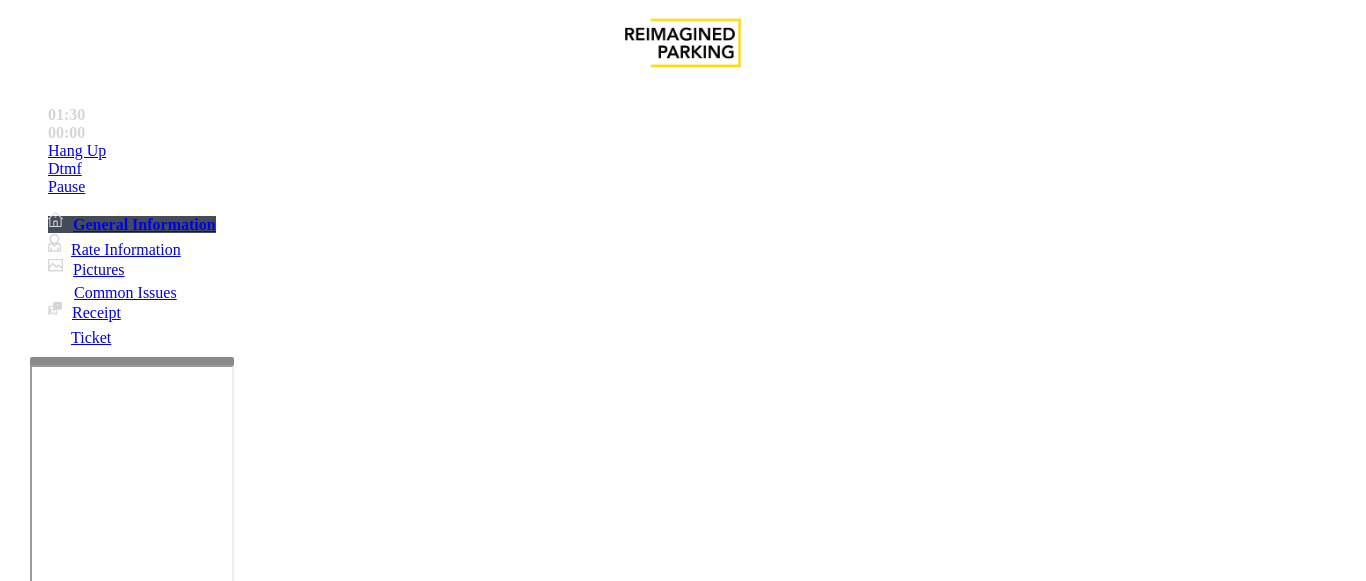 type on "*******" 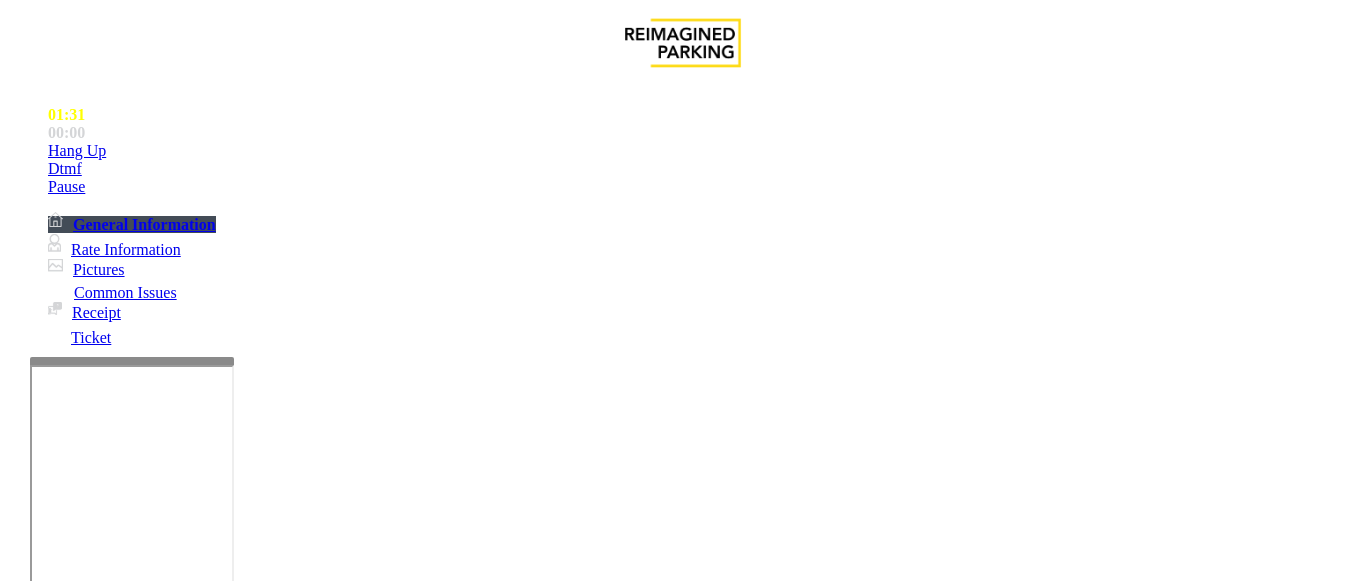 scroll, scrollTop: 800, scrollLeft: 0, axis: vertical 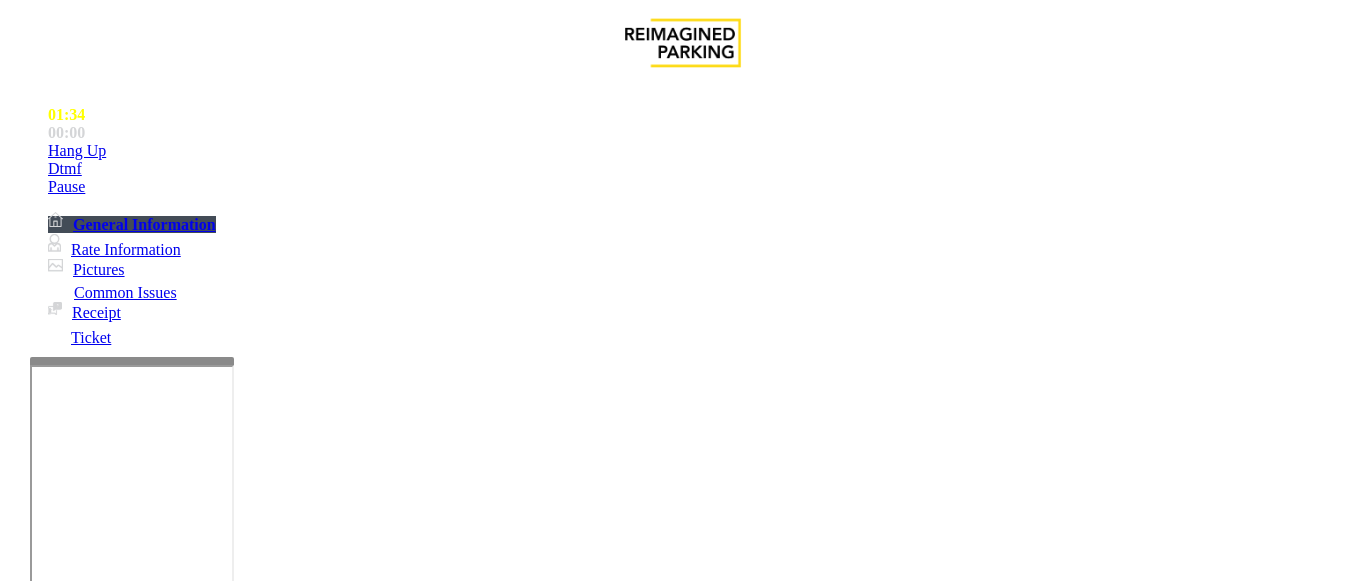 click on "Click Here for the local time" at bounding box center [1037, 3014] 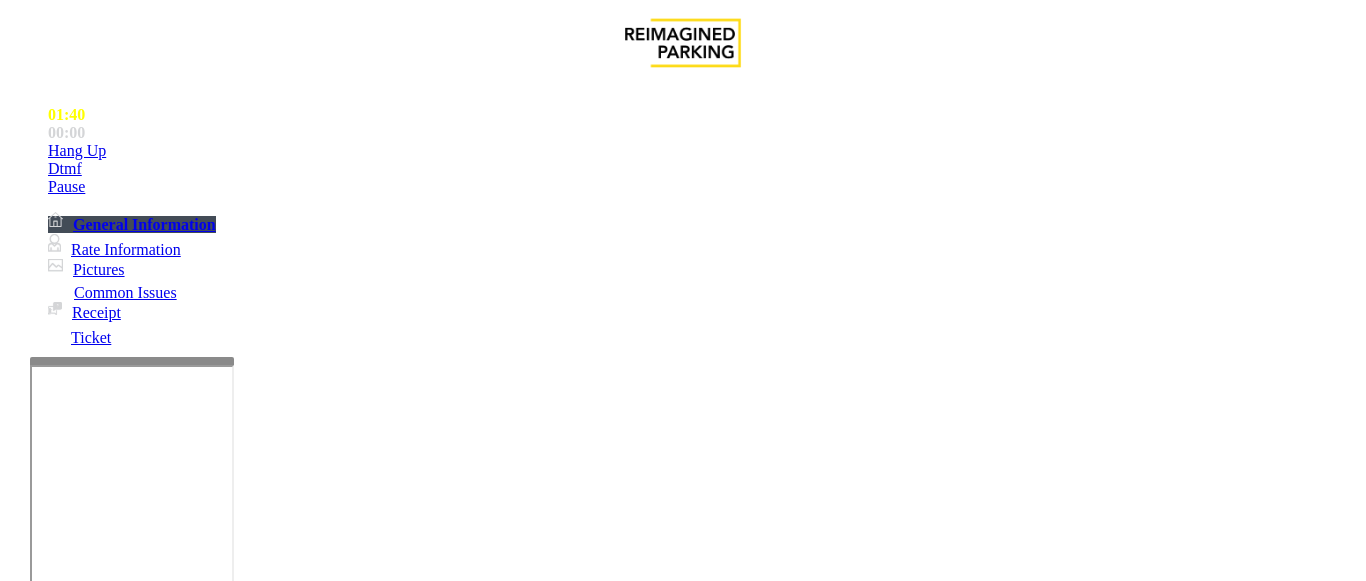 scroll, scrollTop: 200, scrollLeft: 0, axis: vertical 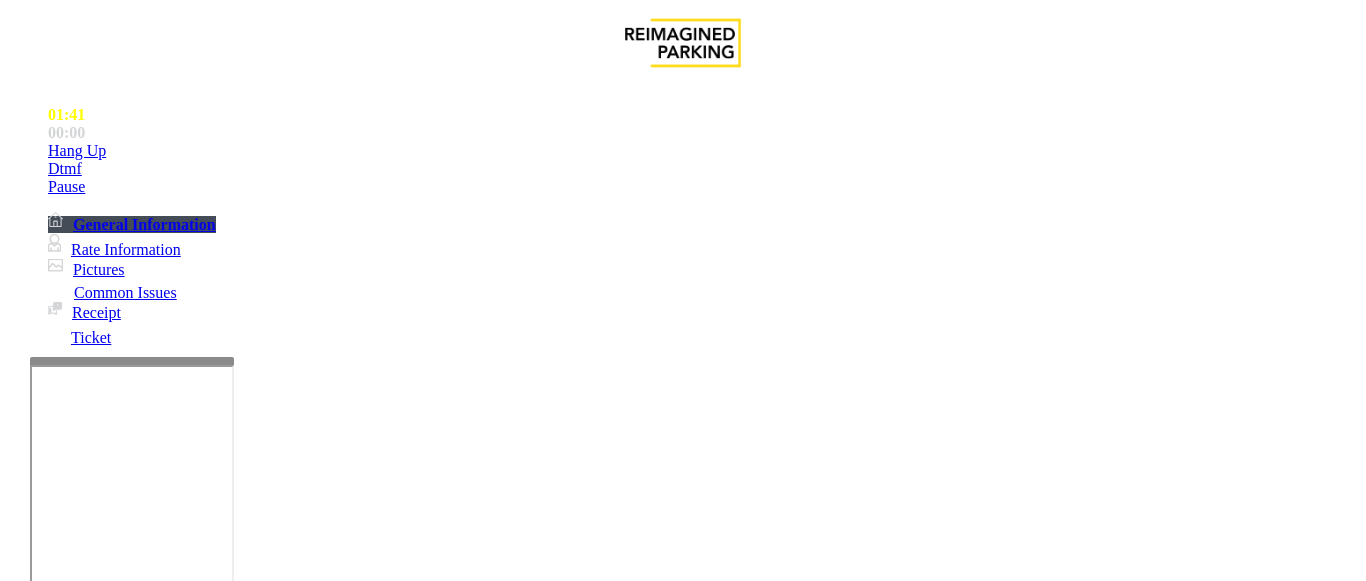 click on "Vend Gate" at bounding box center (69, 1556) 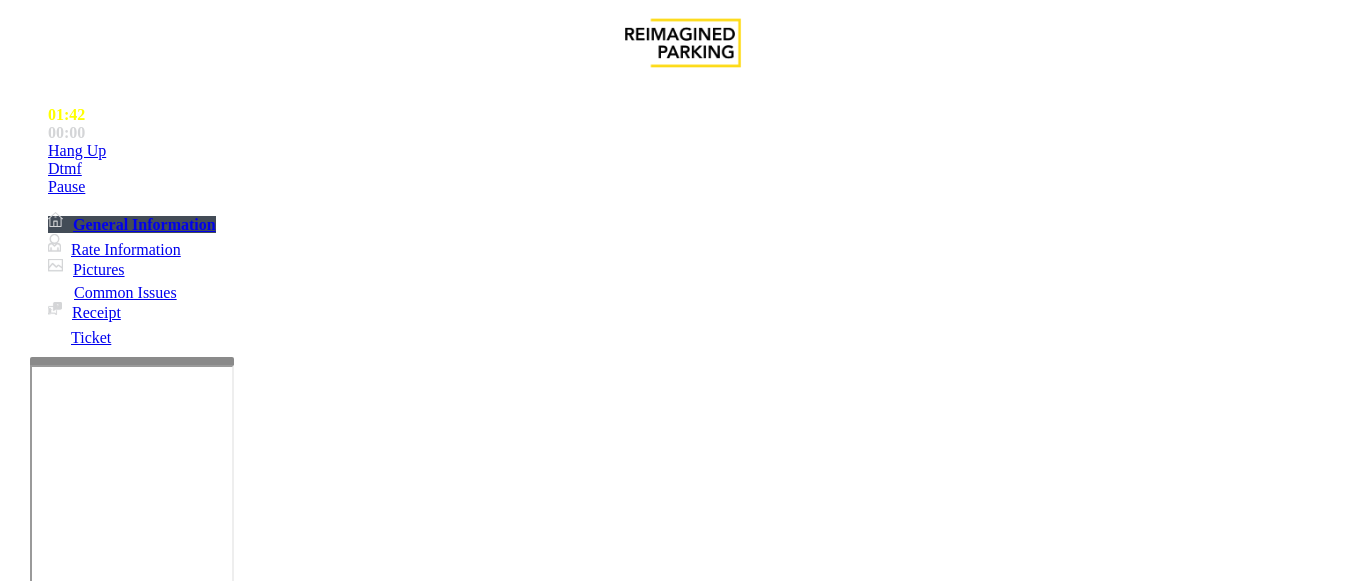 click at bounding box center [96, 1383] 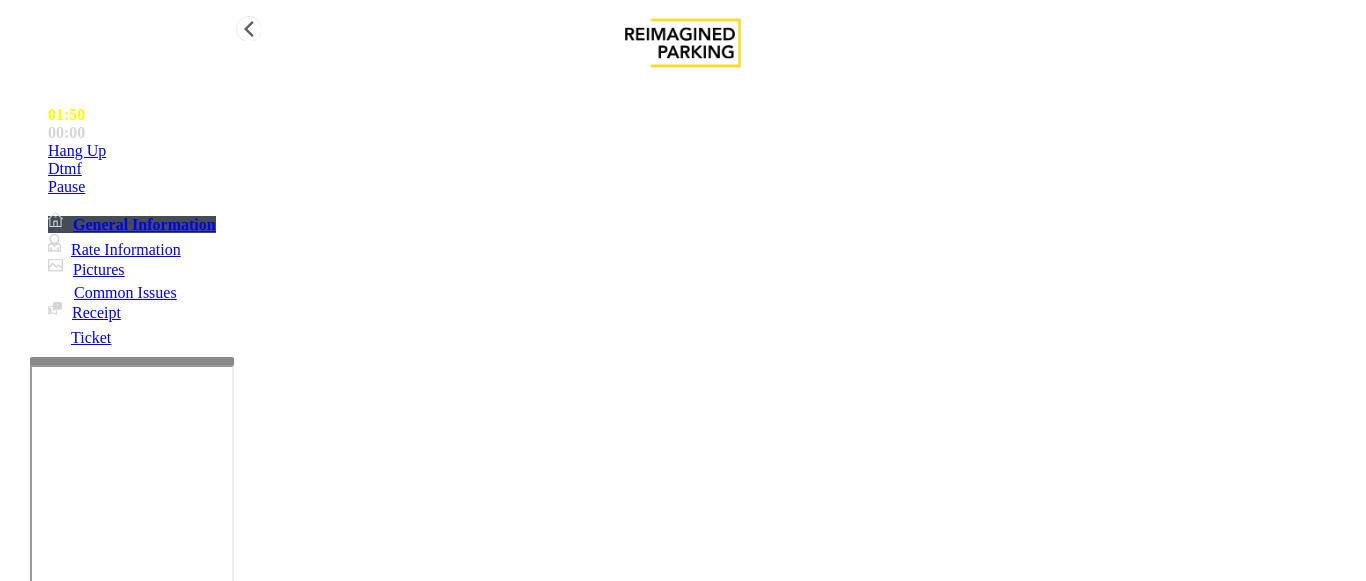 click on "Hang Up" at bounding box center (703, 151) 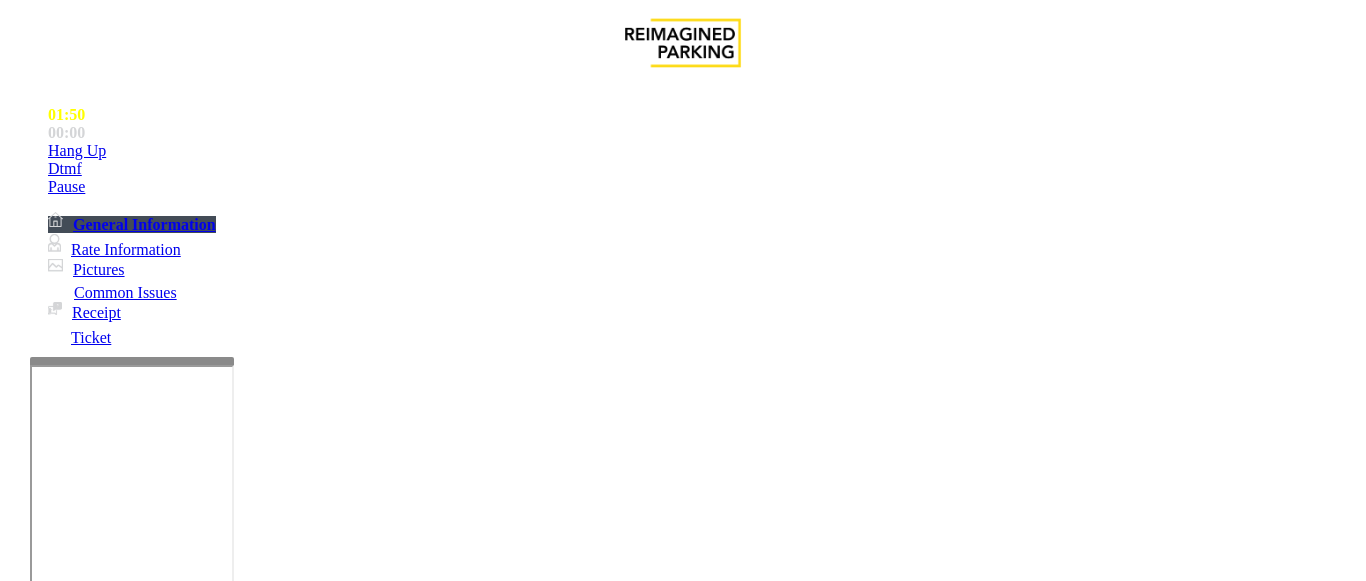 click at bounding box center (96, 1383) 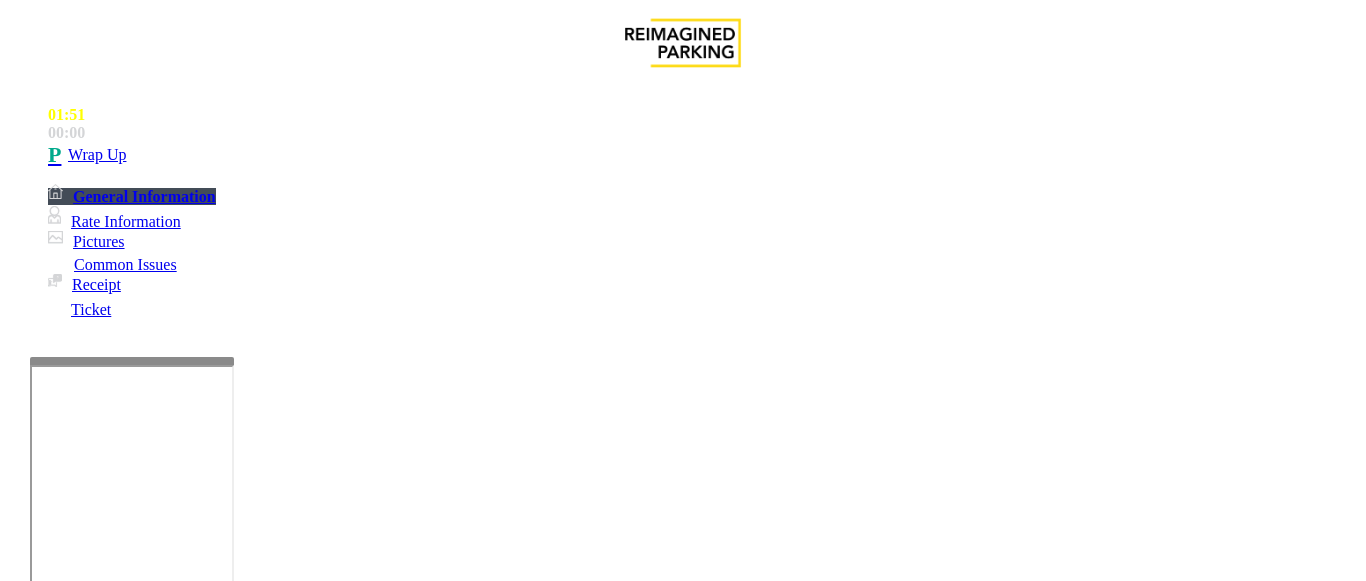 paste on "*******" 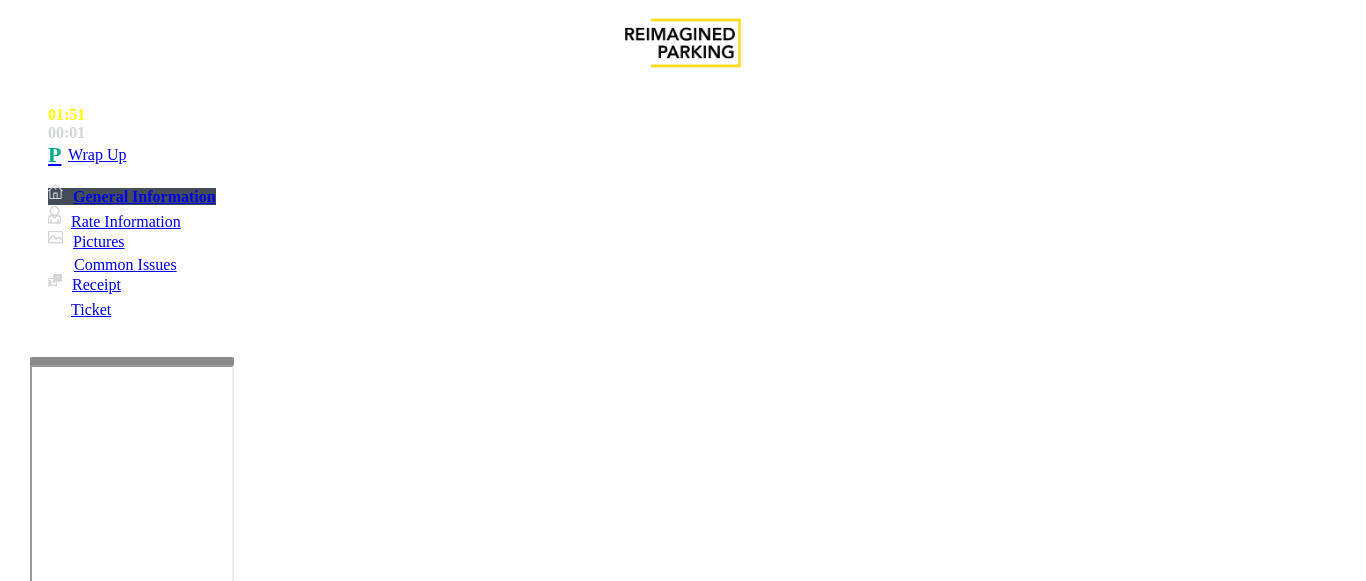 click on "*******" at bounding box center [96, 1310] 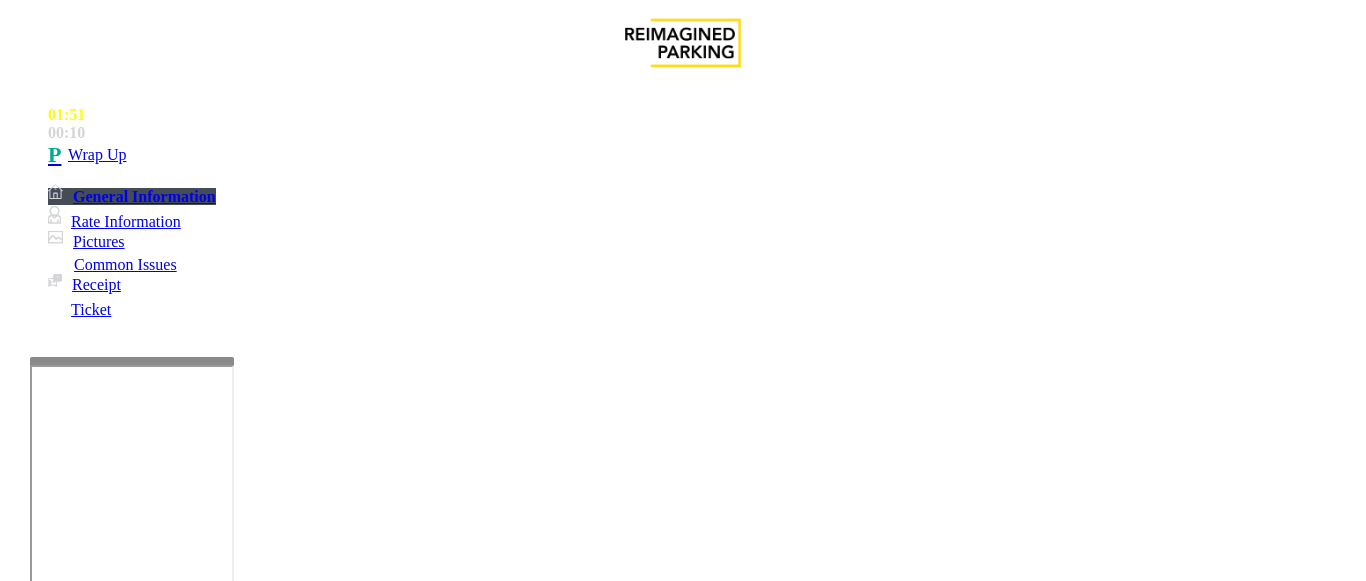 type on "*******" 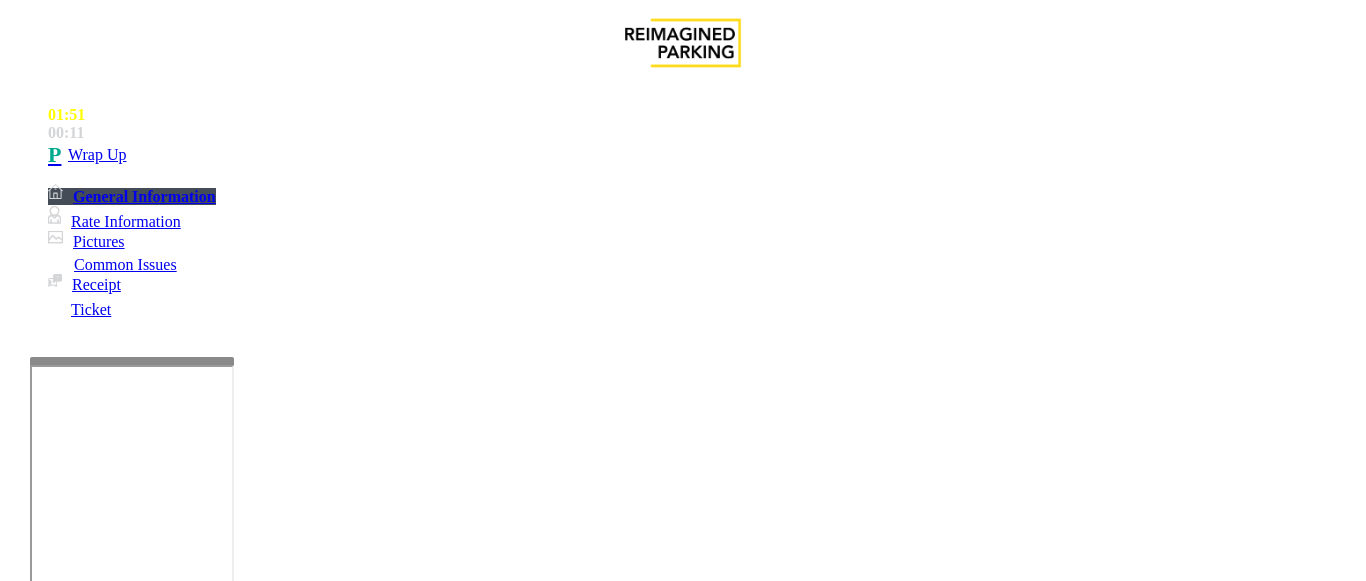 click at bounding box center [221, 1463] 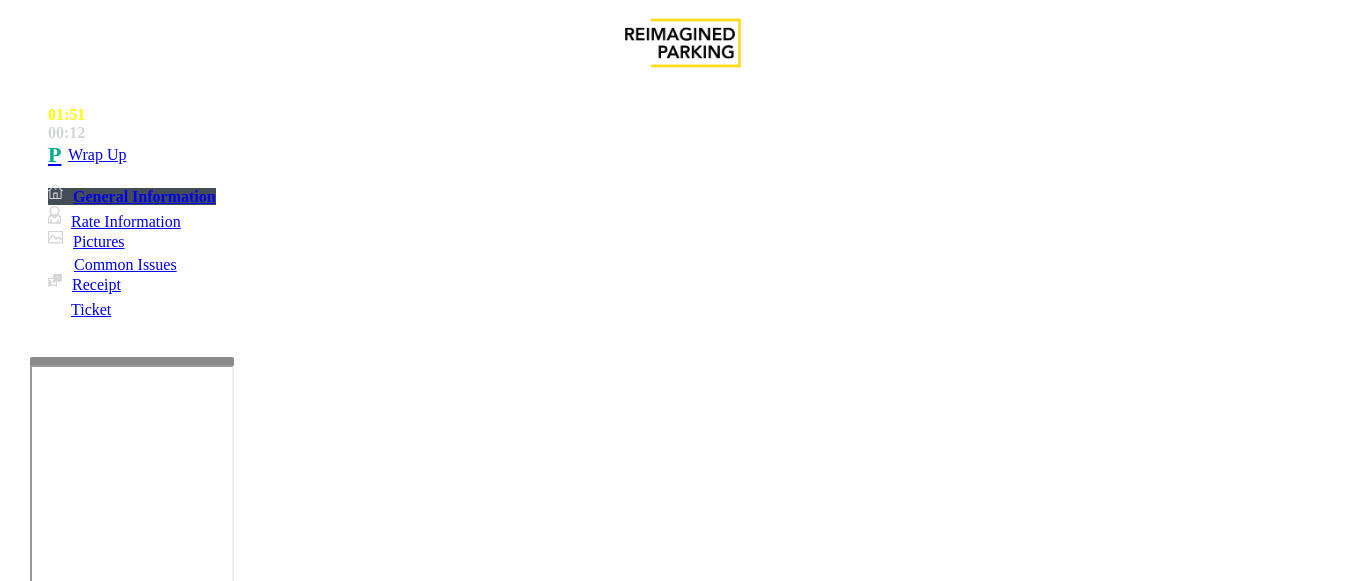 scroll, scrollTop: 100, scrollLeft: 0, axis: vertical 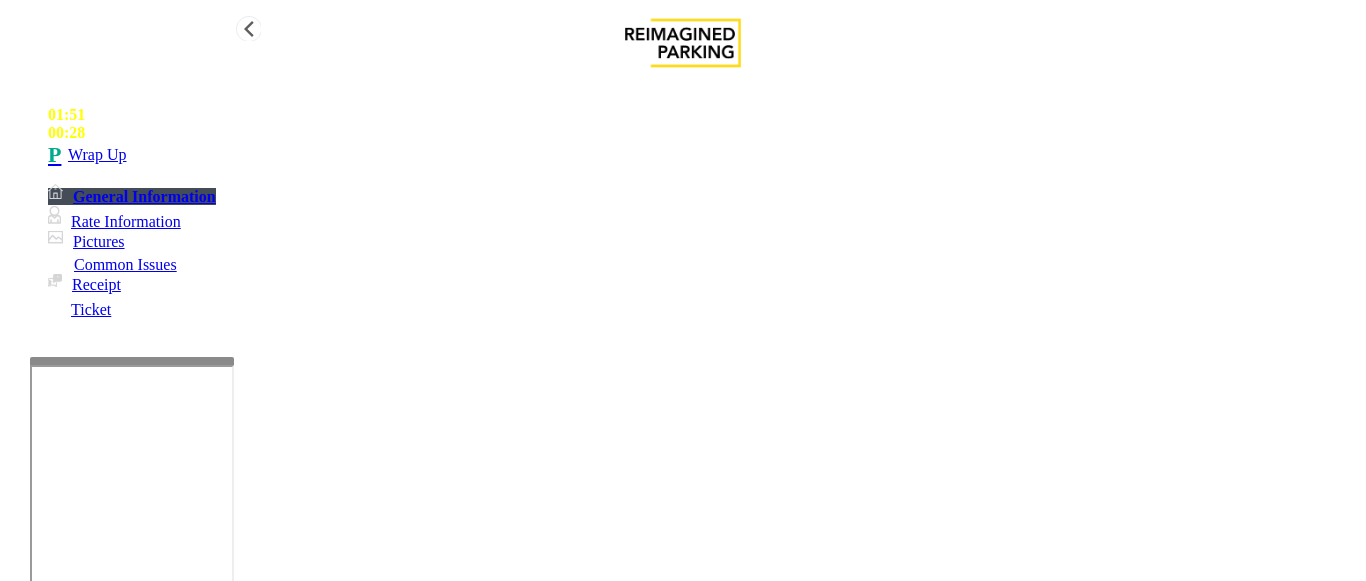 type on "**********" 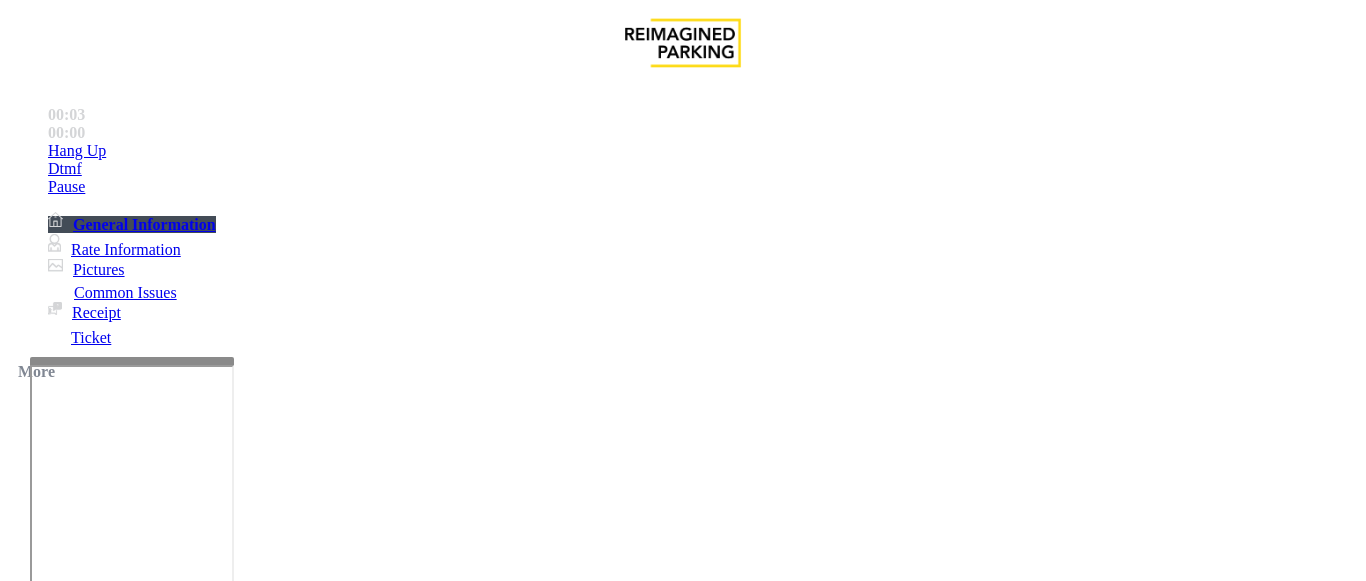 scroll, scrollTop: 400, scrollLeft: 0, axis: vertical 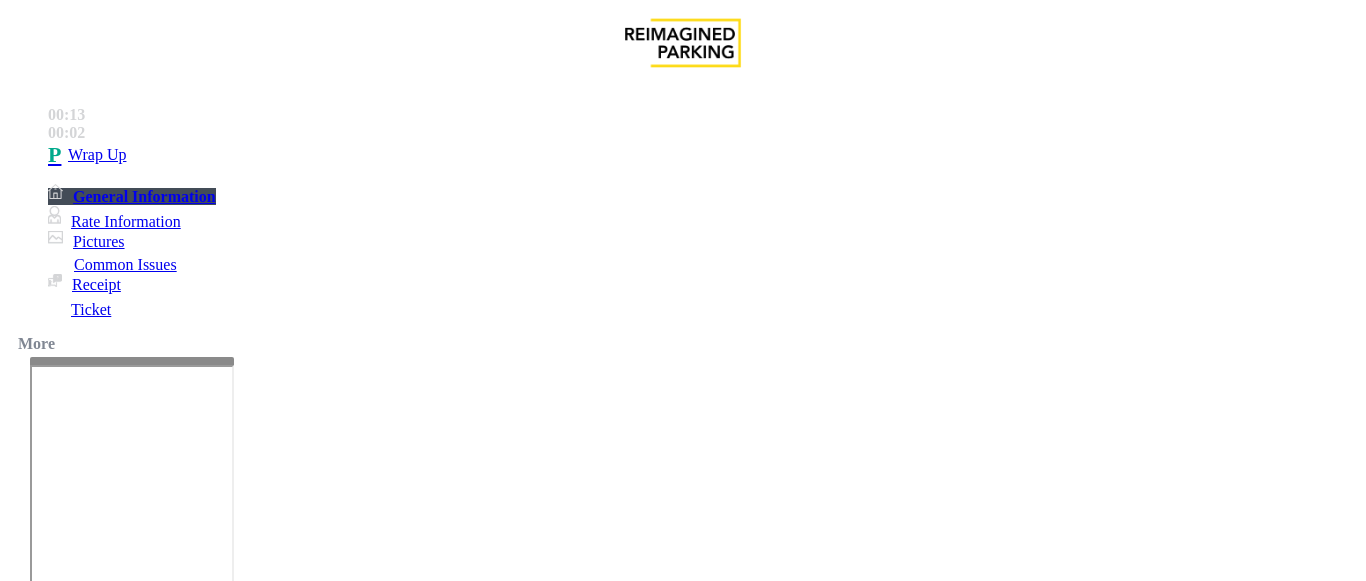 click on "Intercom Issue/No Response" at bounding box center (752, 1234) 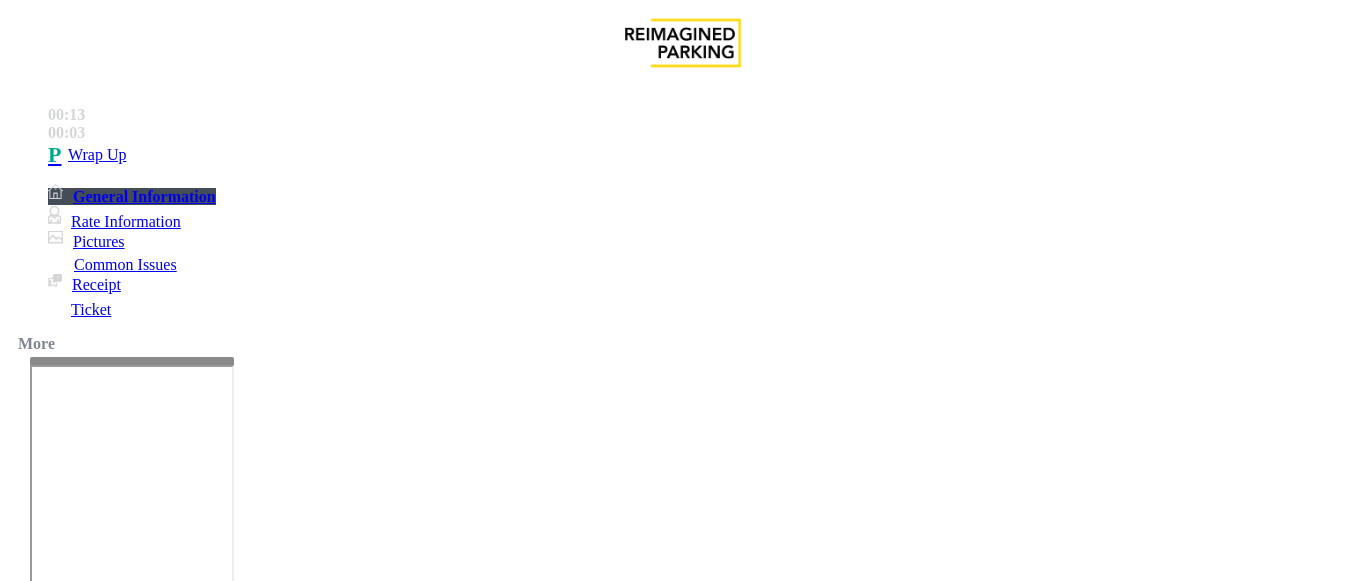 click on "Call dropped" at bounding box center [546, 1234] 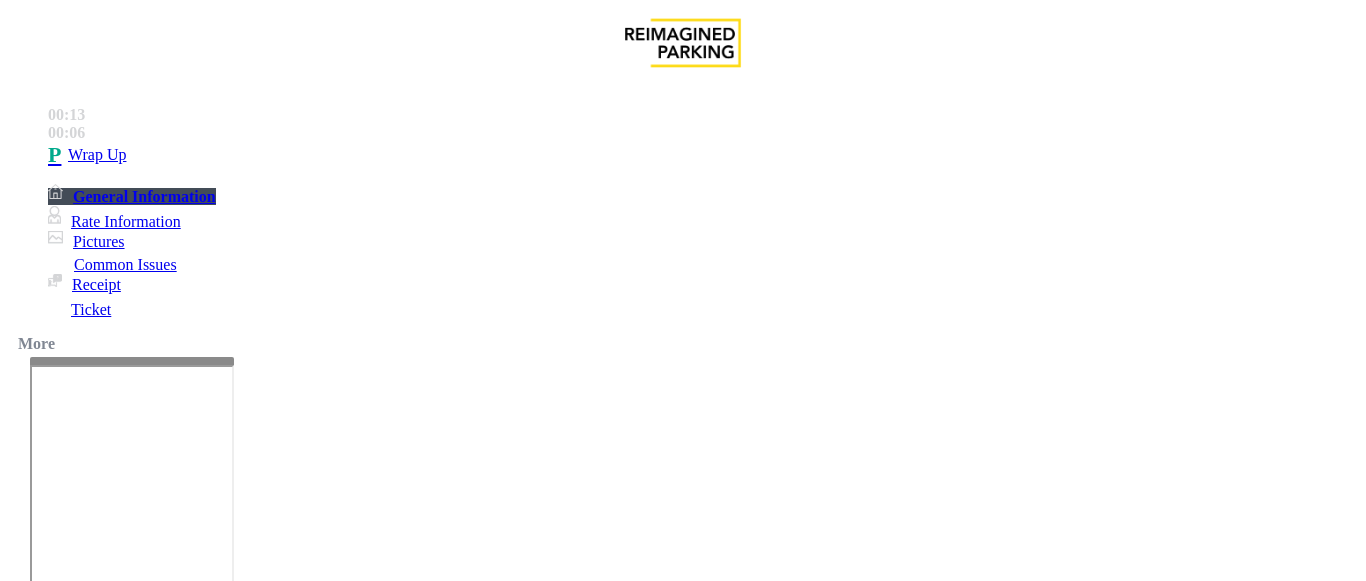 drag, startPoint x: 312, startPoint y: 181, endPoint x: 428, endPoint y: 180, distance: 116.00431 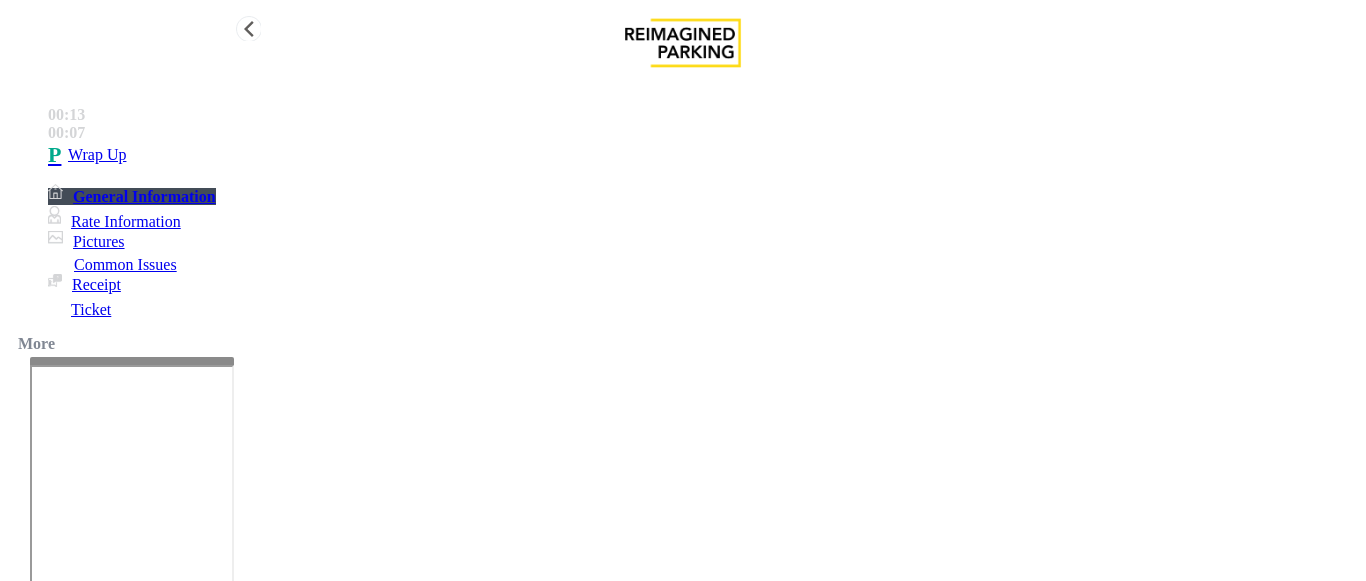 type on "**********" 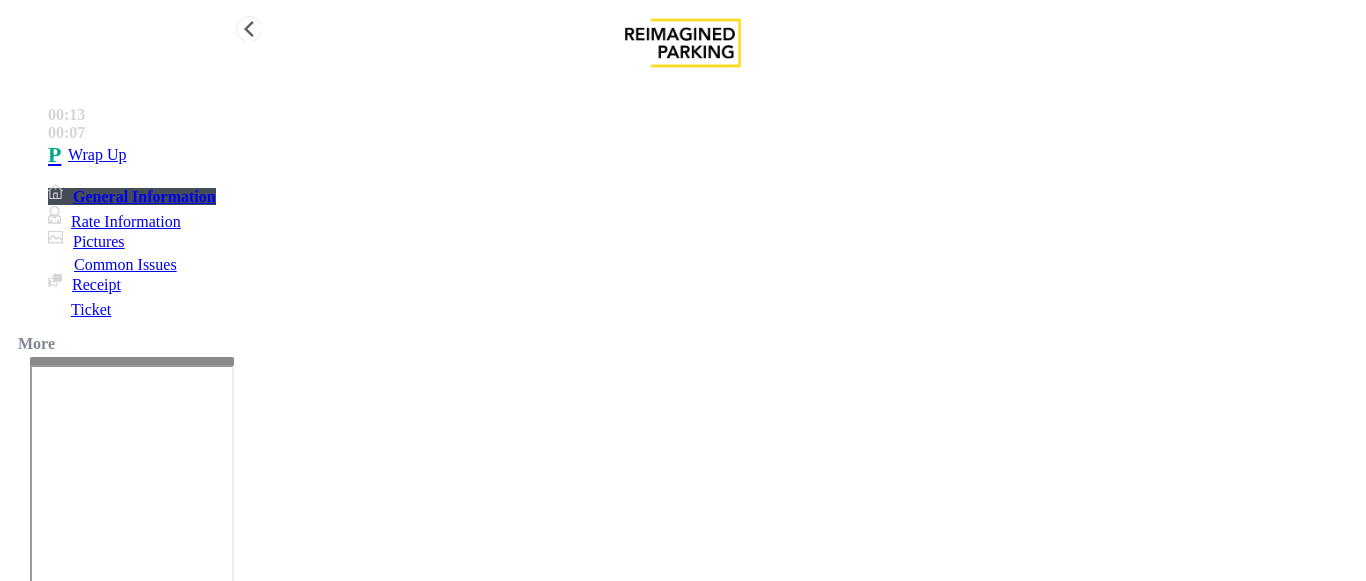 click on "Wrap Up" at bounding box center [703, 155] 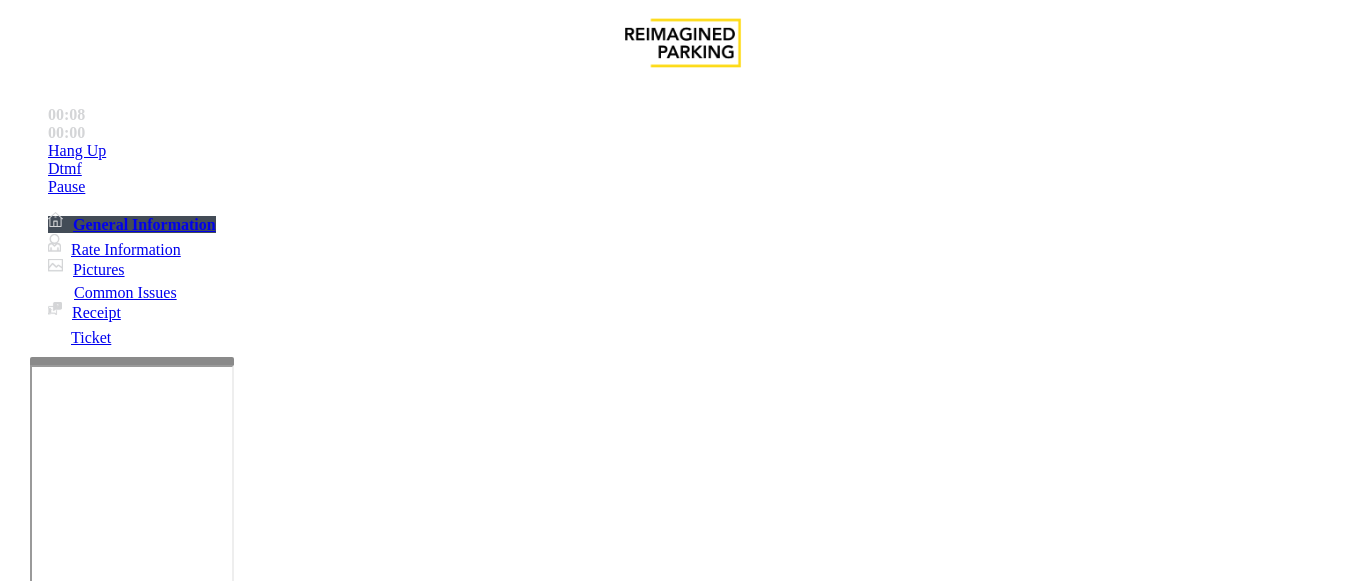 scroll, scrollTop: 400, scrollLeft: 0, axis: vertical 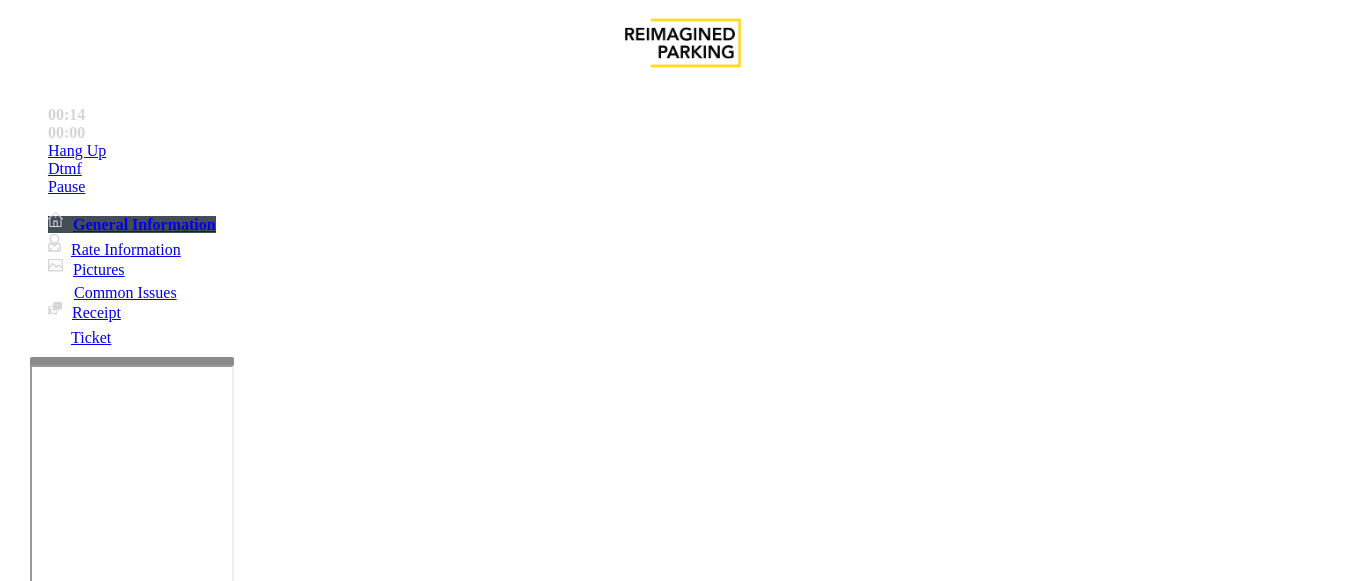 click on "Intercom Issue/No Response" at bounding box center [929, 1234] 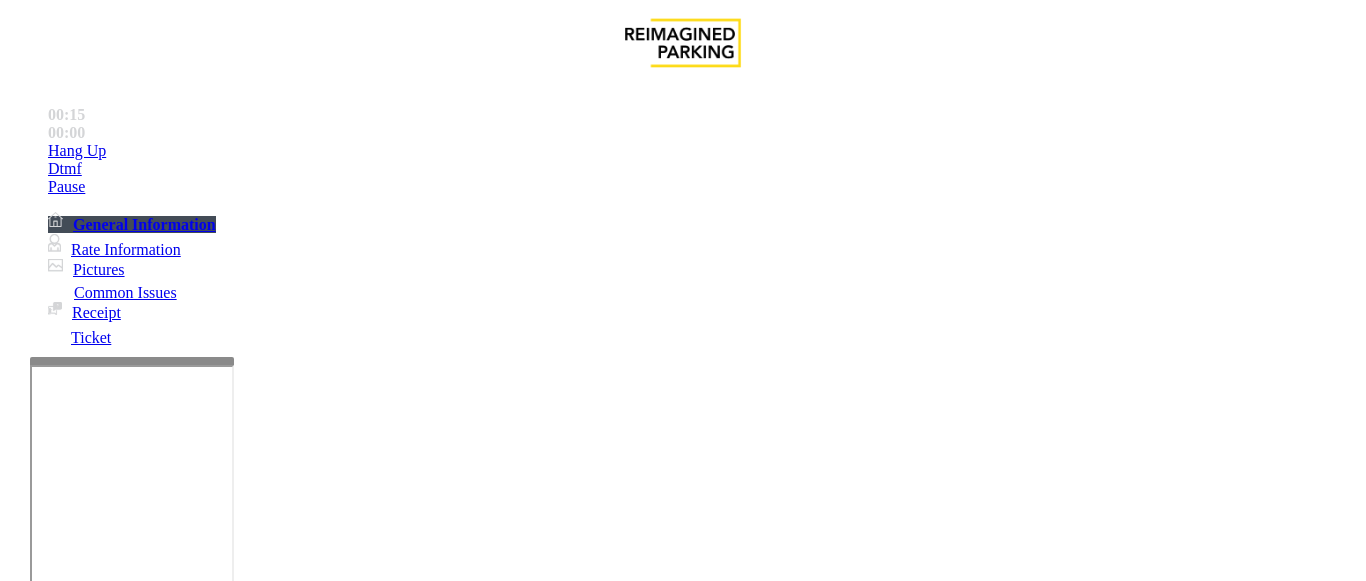 click on "No Response/Unable to hear parker" at bounding box center (142, 1234) 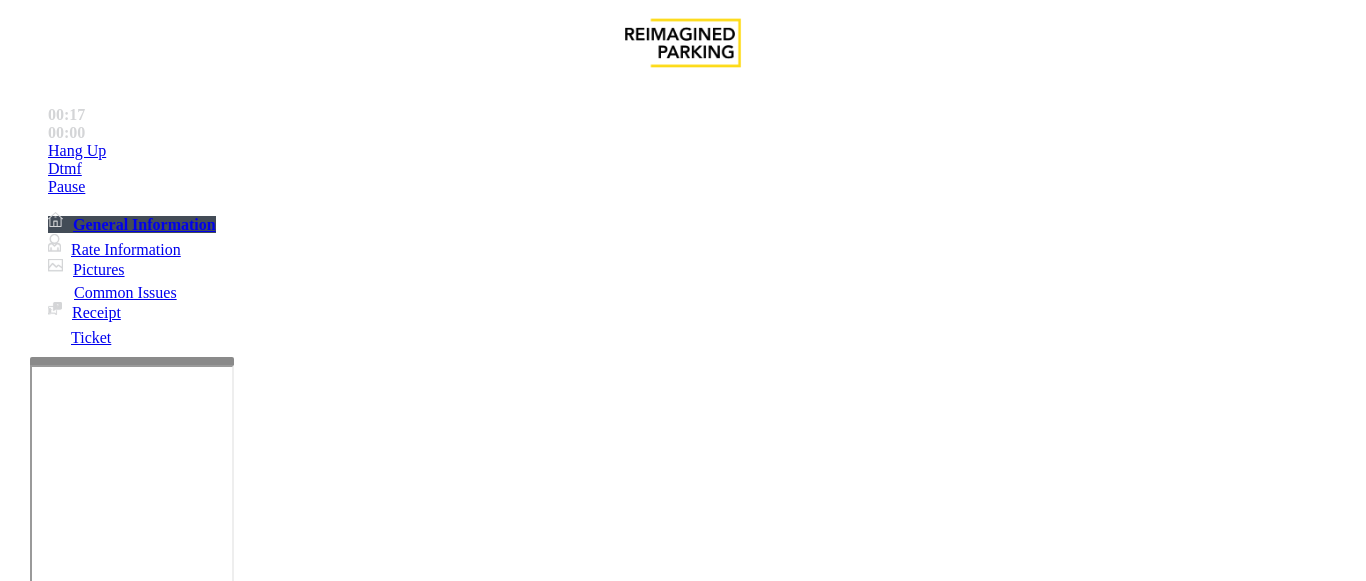 drag, startPoint x: 303, startPoint y: 181, endPoint x: 598, endPoint y: 193, distance: 295.24396 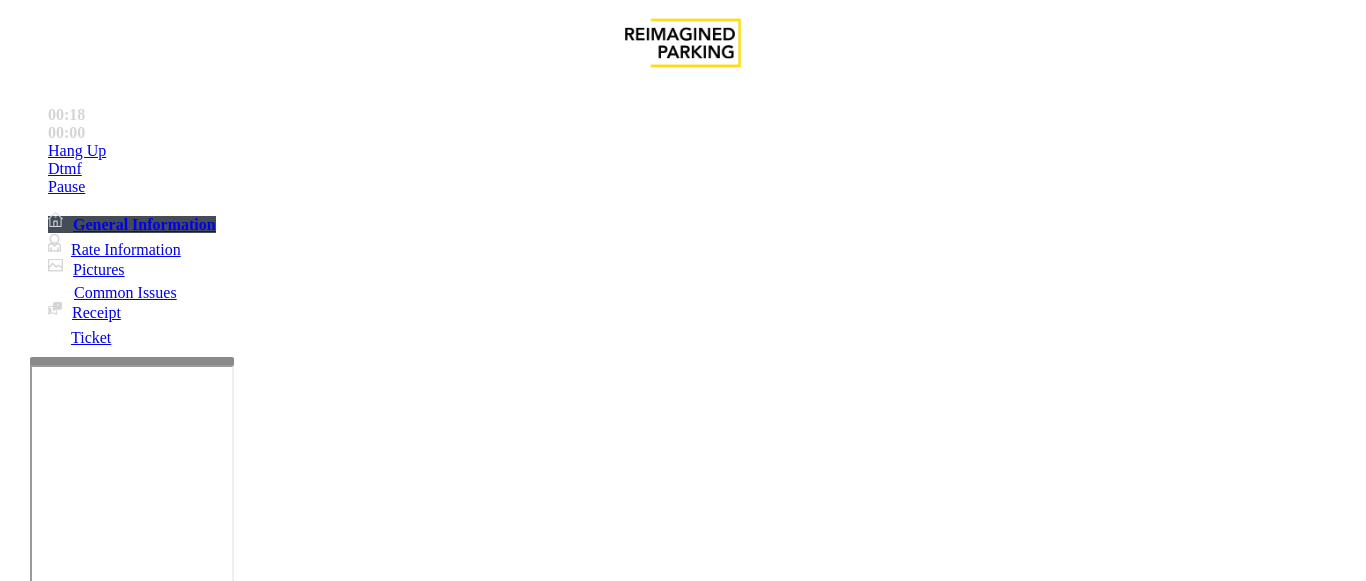 click on "Notes:" at bounding box center (682, 1284) 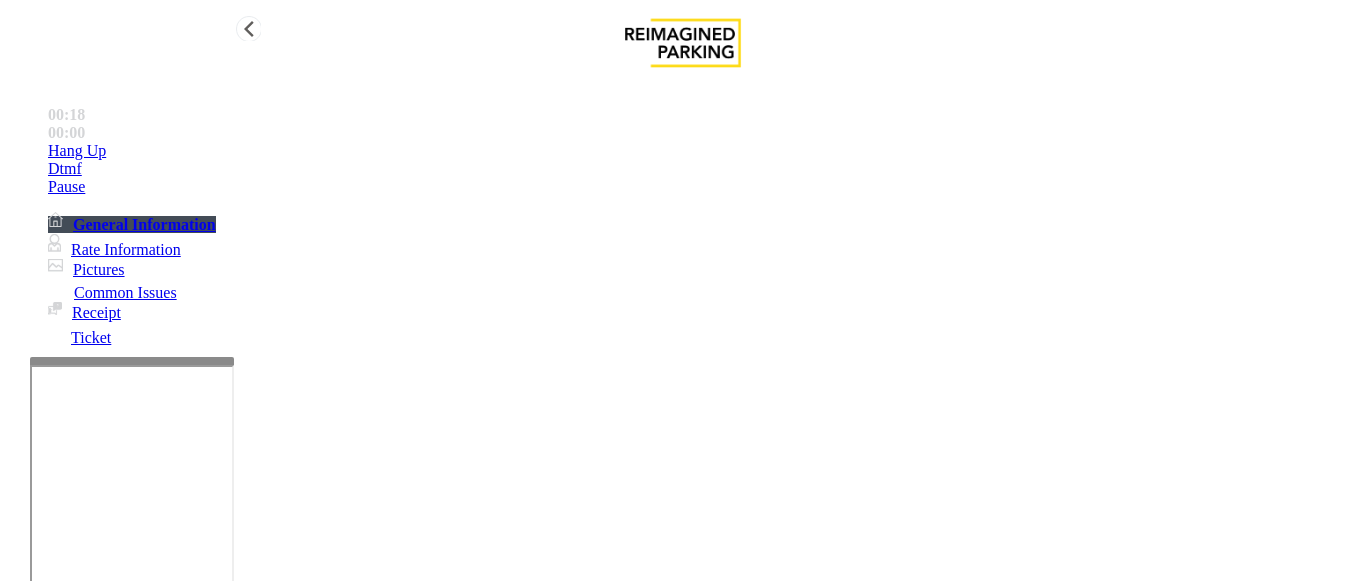 click on "Hang Up" at bounding box center [703, 151] 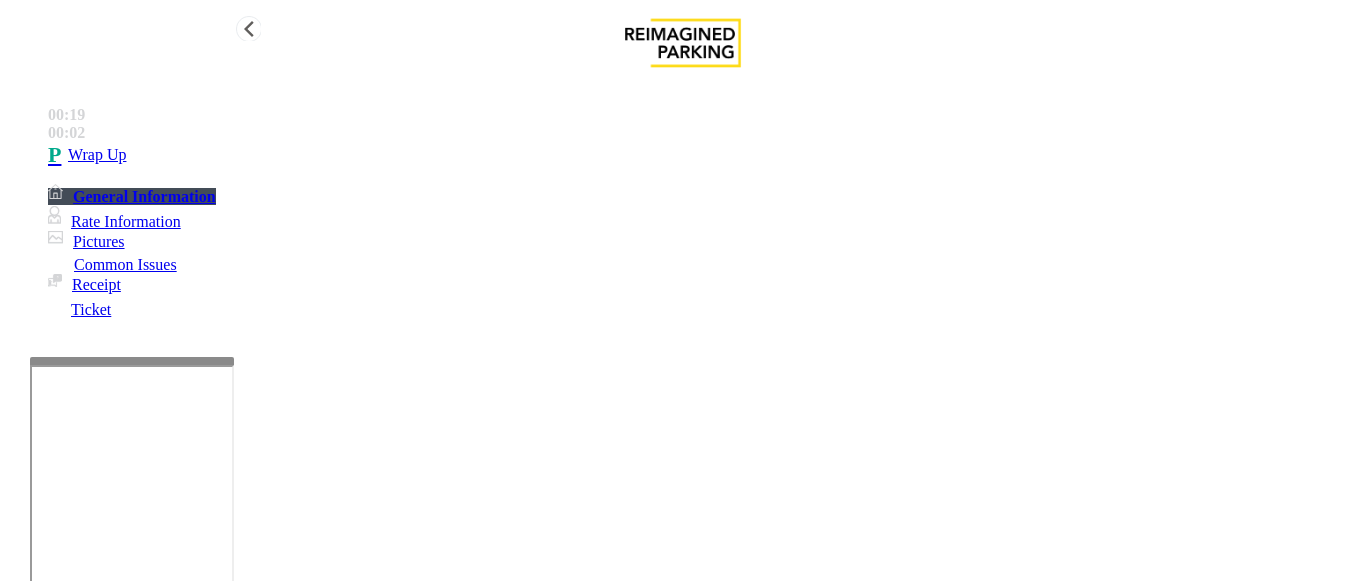 click on "Wrap Up" at bounding box center (703, 155) 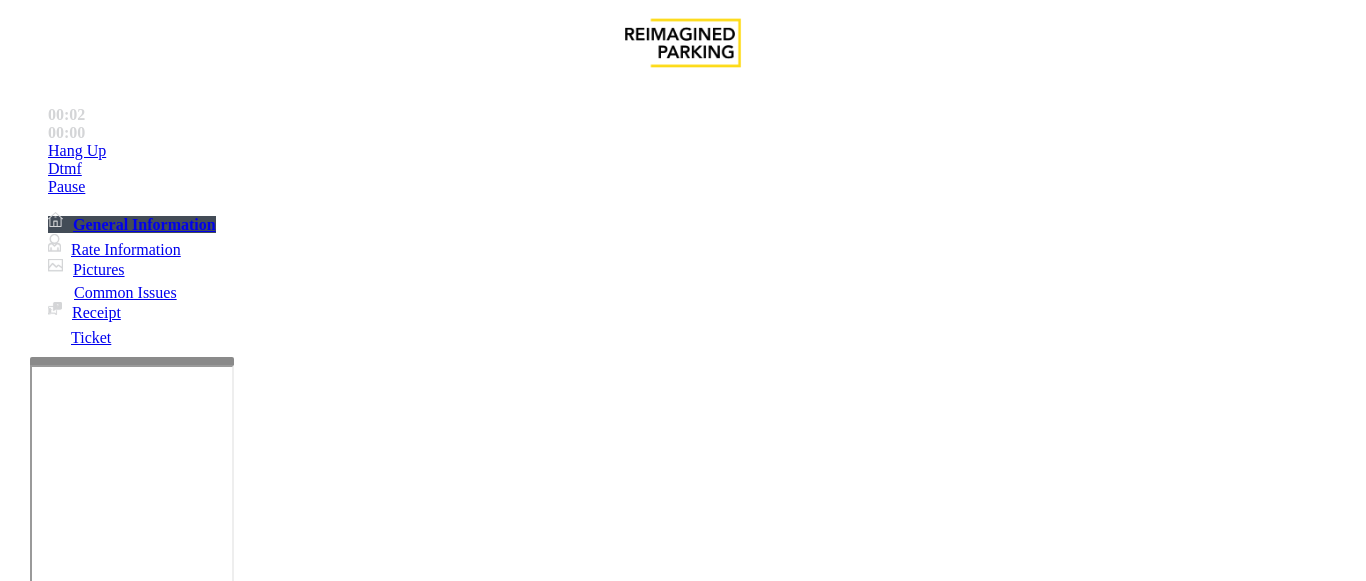 scroll, scrollTop: 400, scrollLeft: 0, axis: vertical 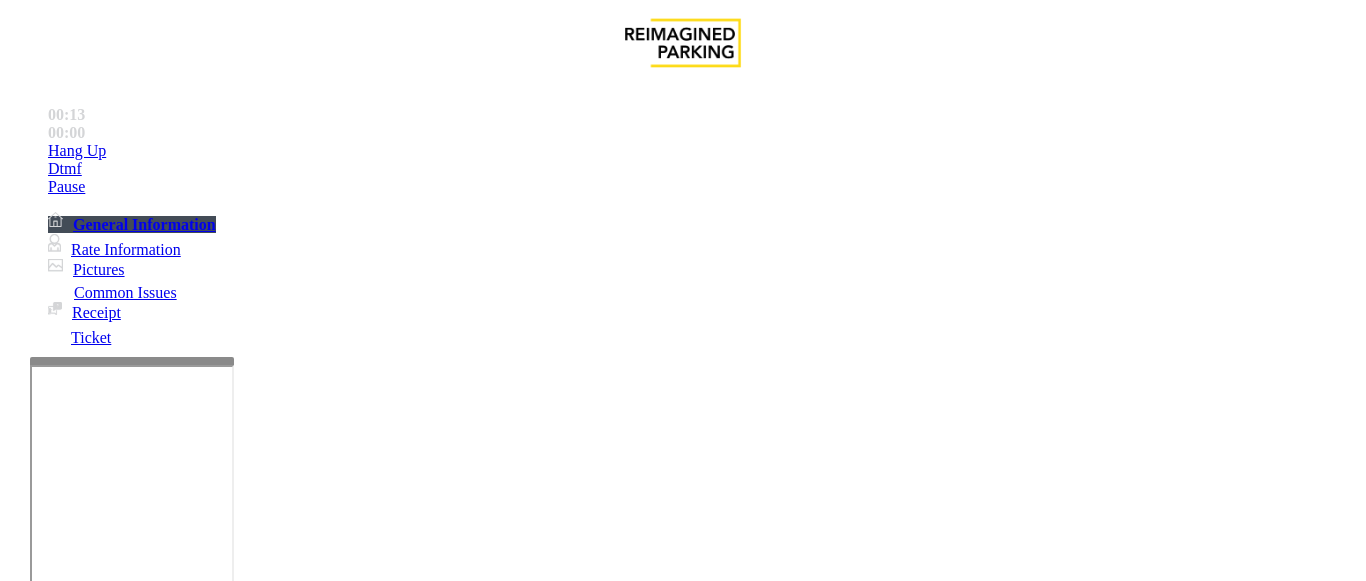 click on "Intercom Issue/No Response" at bounding box center (929, 1234) 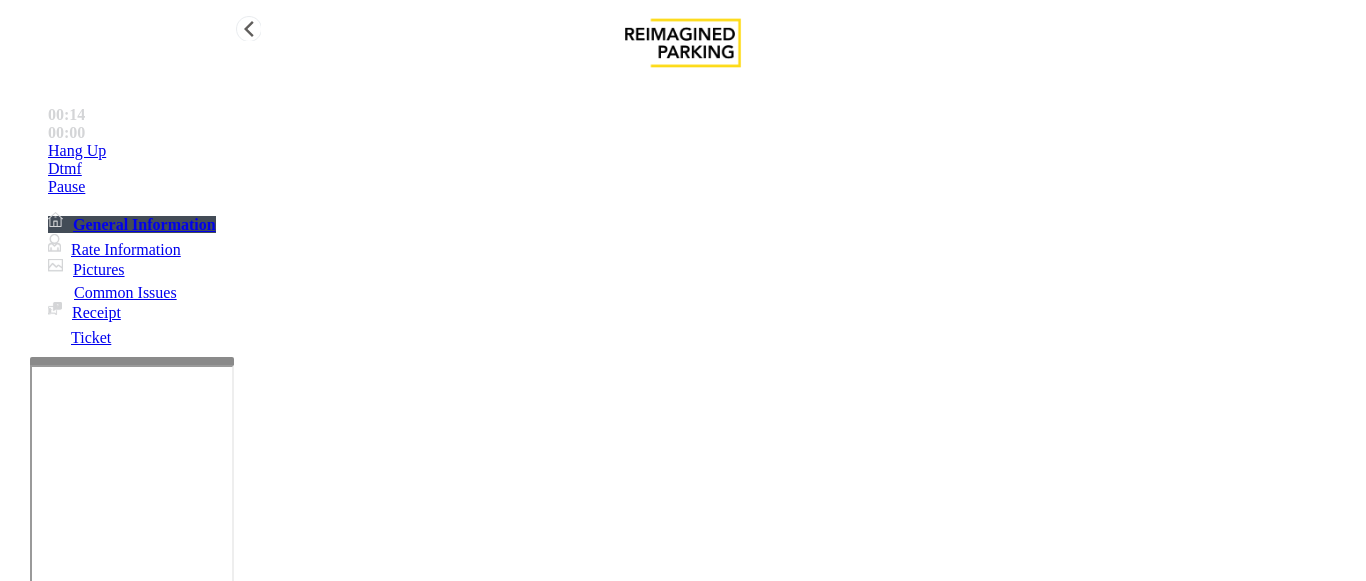 click on "Hang Up" at bounding box center (703, 151) 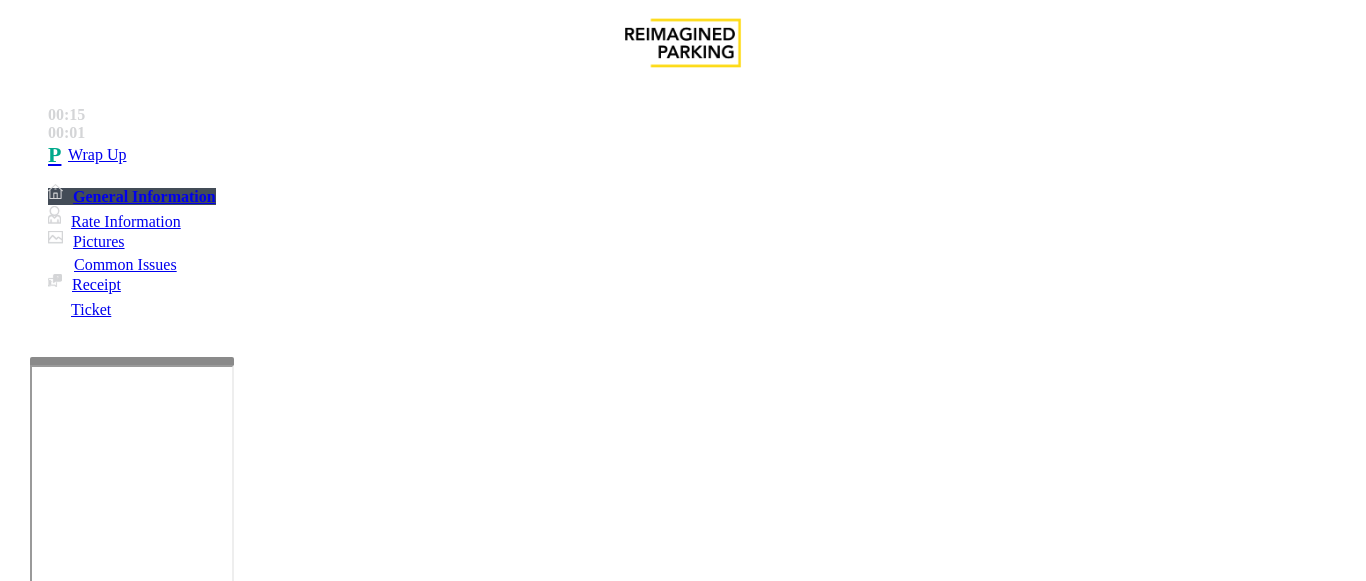 drag, startPoint x: 258, startPoint y: 180, endPoint x: 600, endPoint y: 173, distance: 342.07162 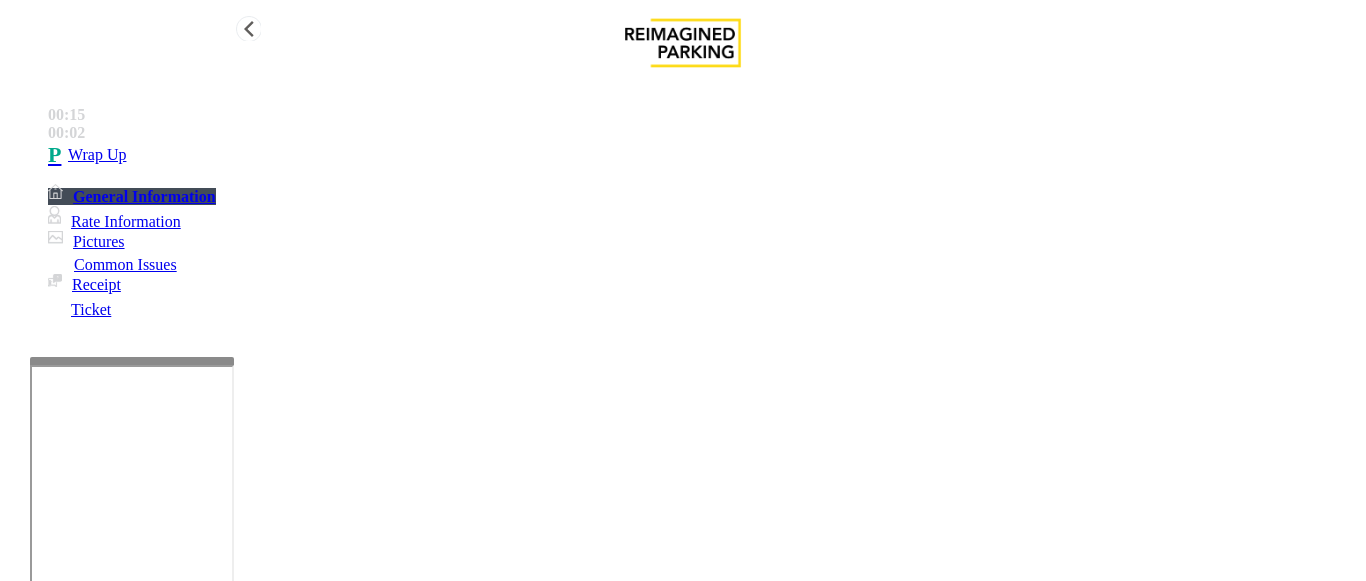type on "**********" 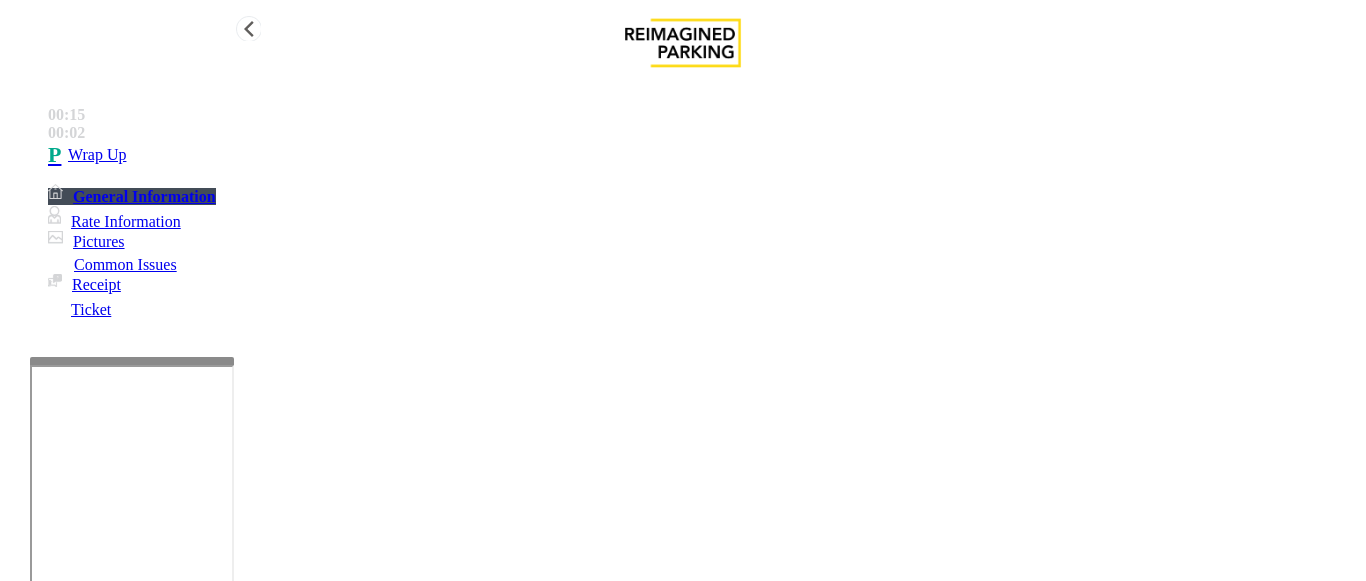click on "Wrap Up" at bounding box center (703, 155) 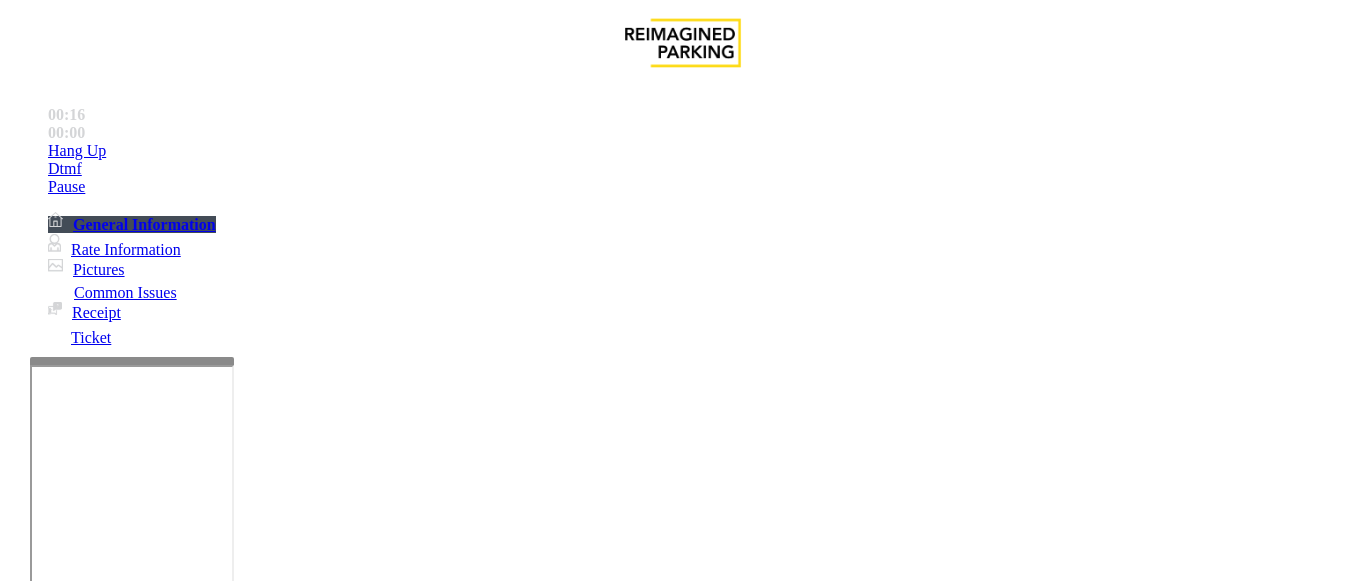 scroll, scrollTop: 500, scrollLeft: 0, axis: vertical 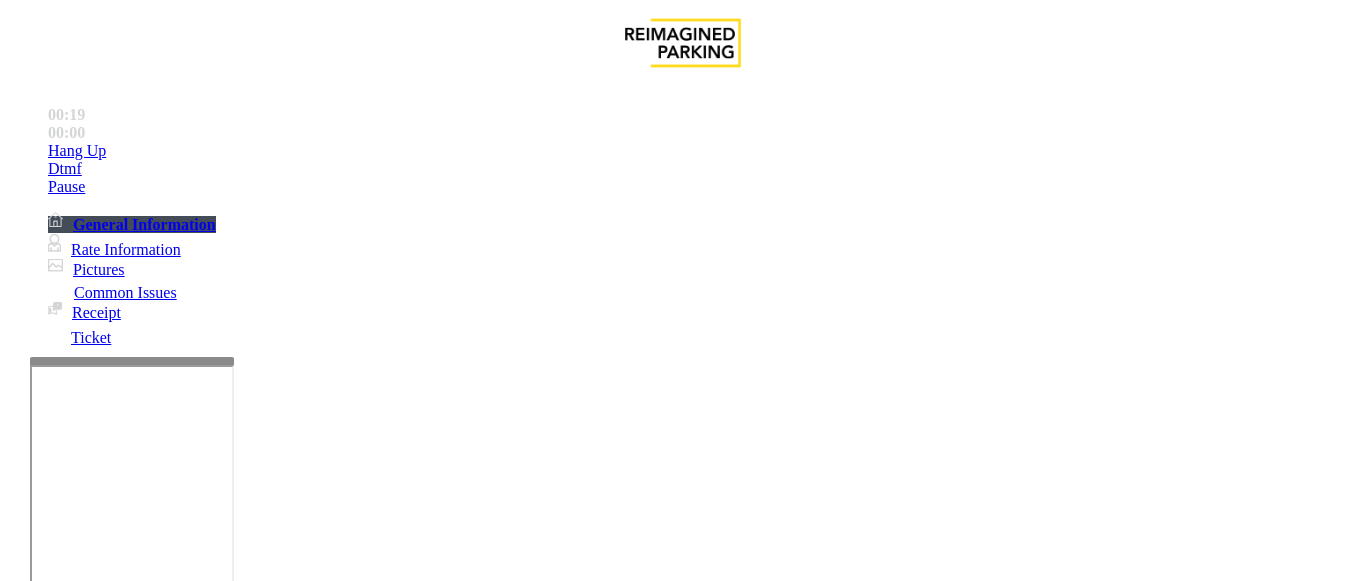 click on "Intercom Issue/No Response" at bounding box center (929, 1234) 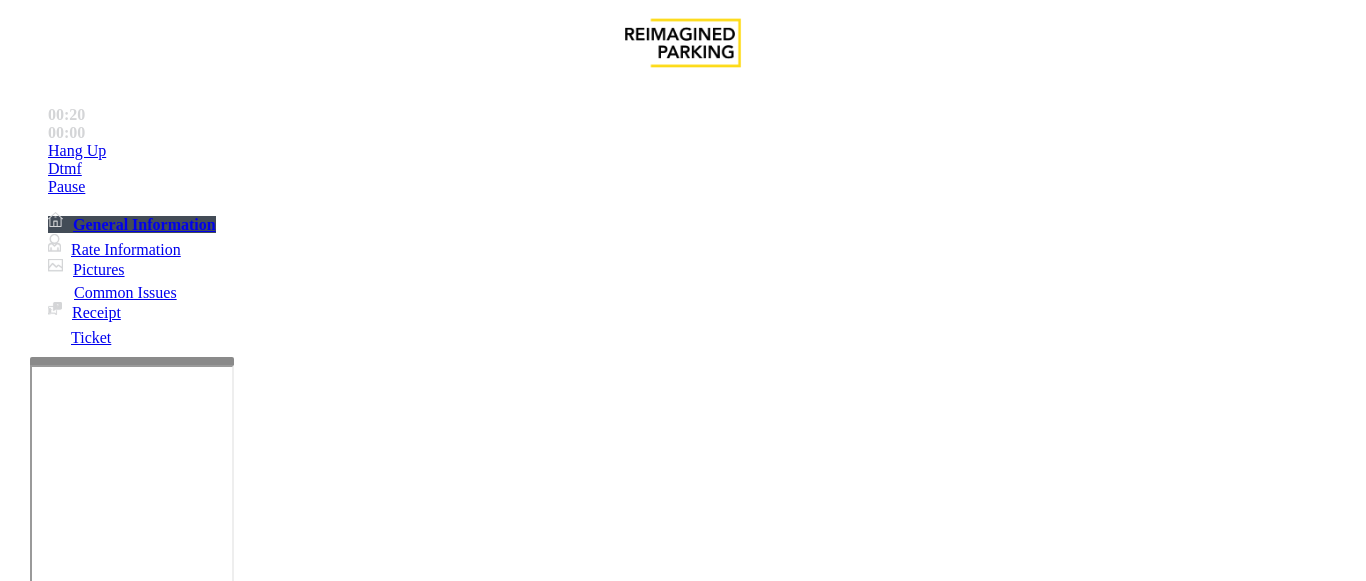 click on "No Response/Unable to hear parker" at bounding box center (142, 1234) 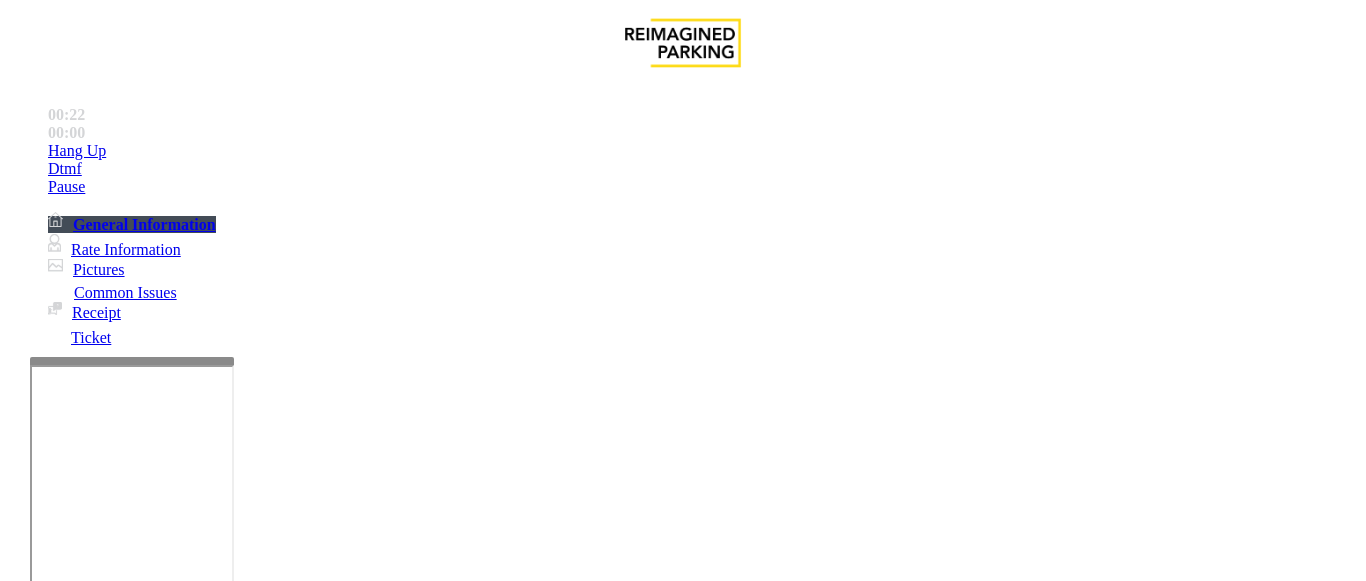 drag, startPoint x: 276, startPoint y: 185, endPoint x: 609, endPoint y: 173, distance: 333.21616 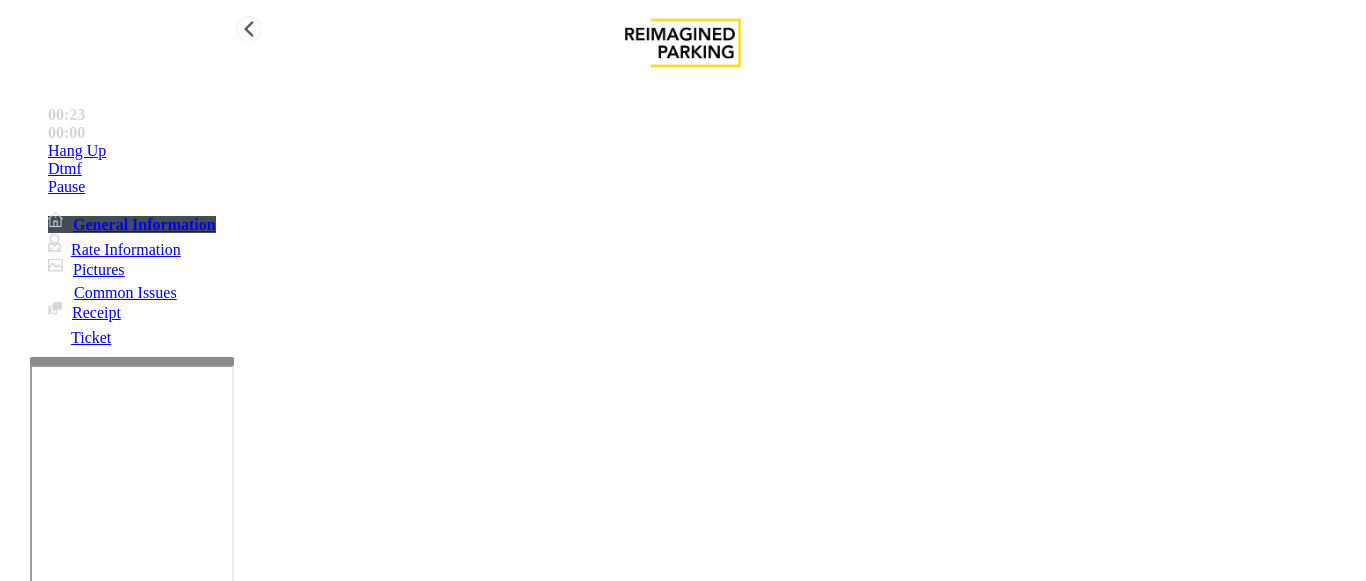 type on "**********" 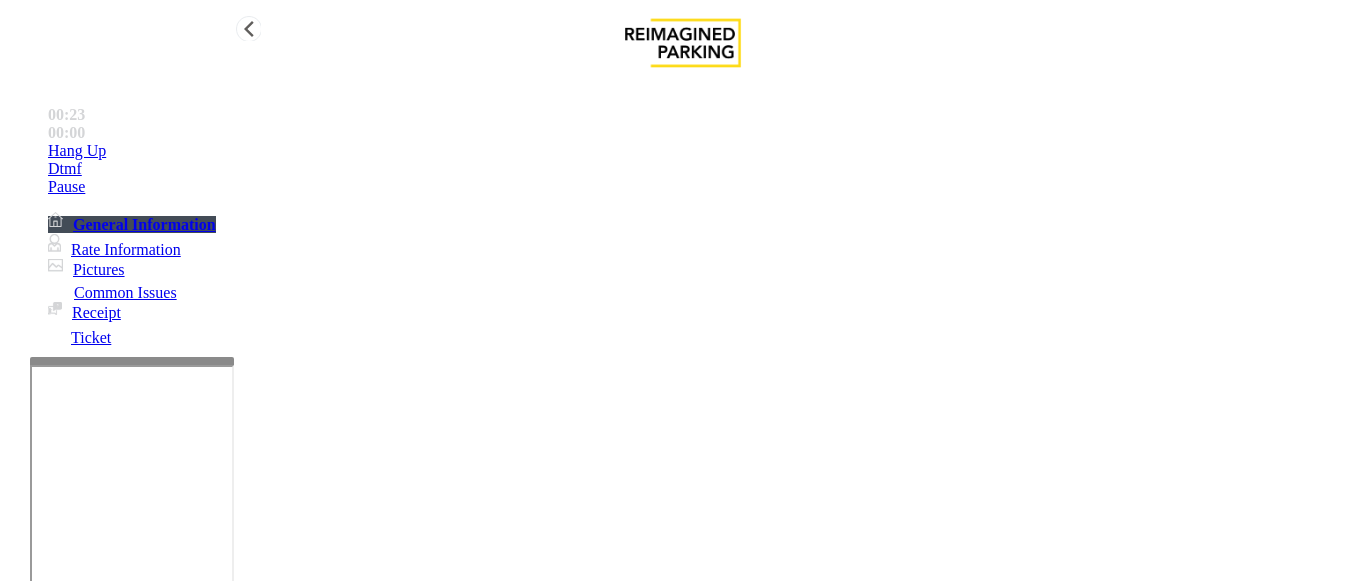 click on "Hang Up" at bounding box center (703, 151) 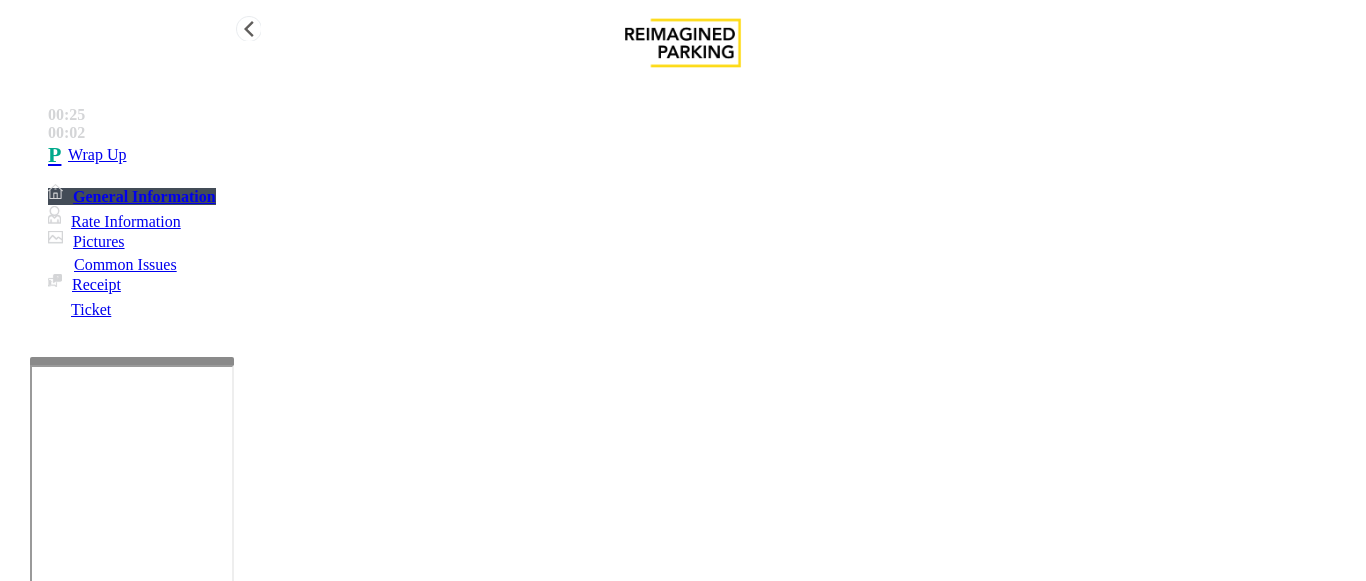 click on "Wrap Up" at bounding box center (703, 155) 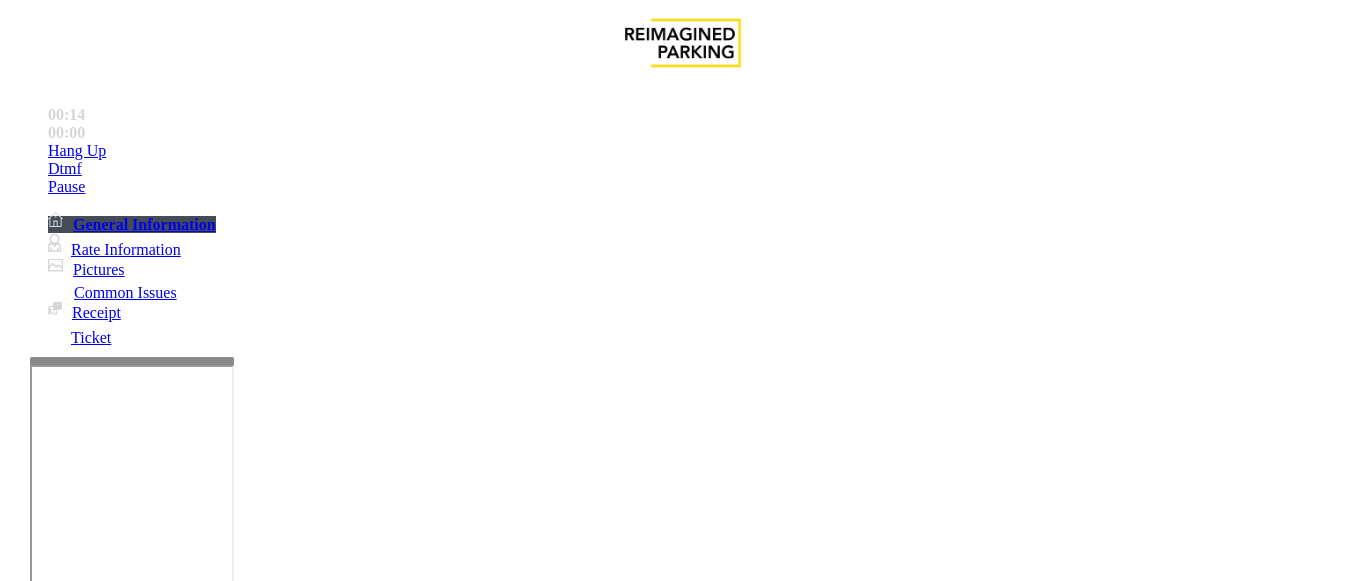 scroll, scrollTop: 49, scrollLeft: 0, axis: vertical 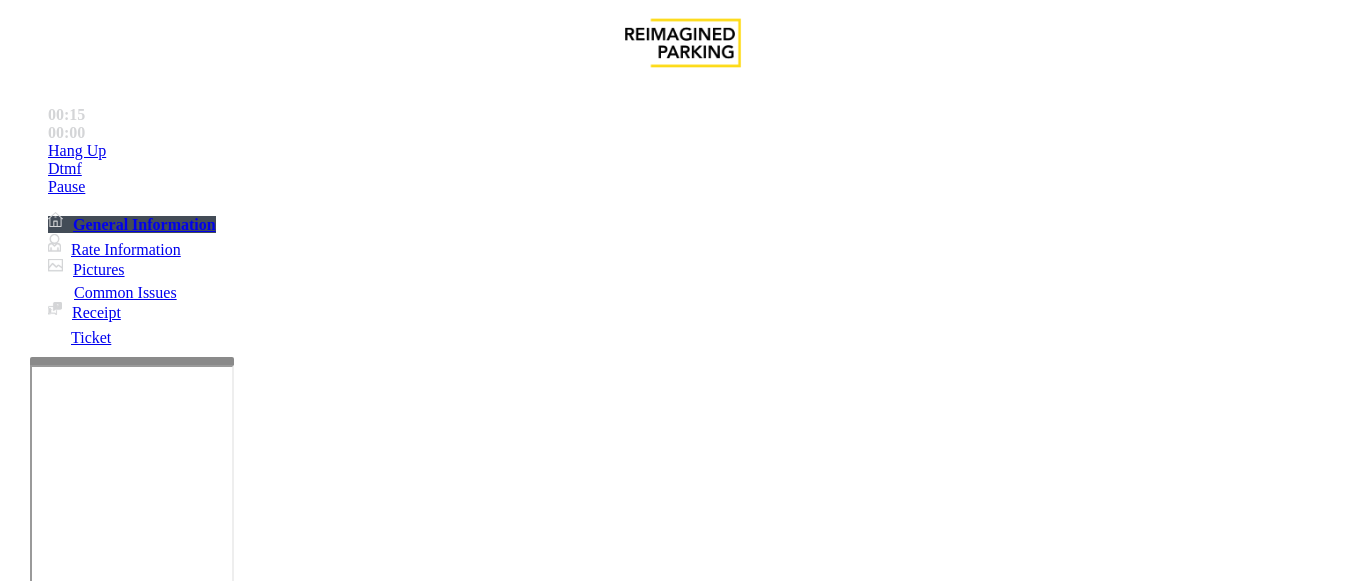click on "Intercom Issue/No Response" at bounding box center [1080, 1234] 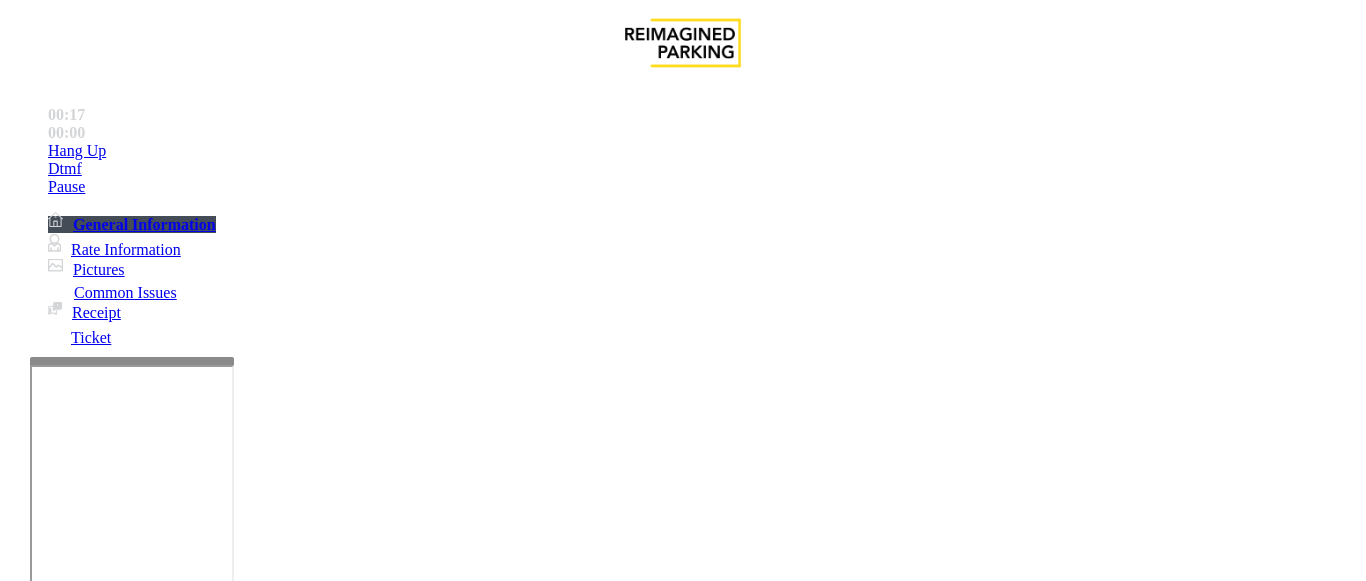 drag, startPoint x: 251, startPoint y: 174, endPoint x: 604, endPoint y: 182, distance: 353.09064 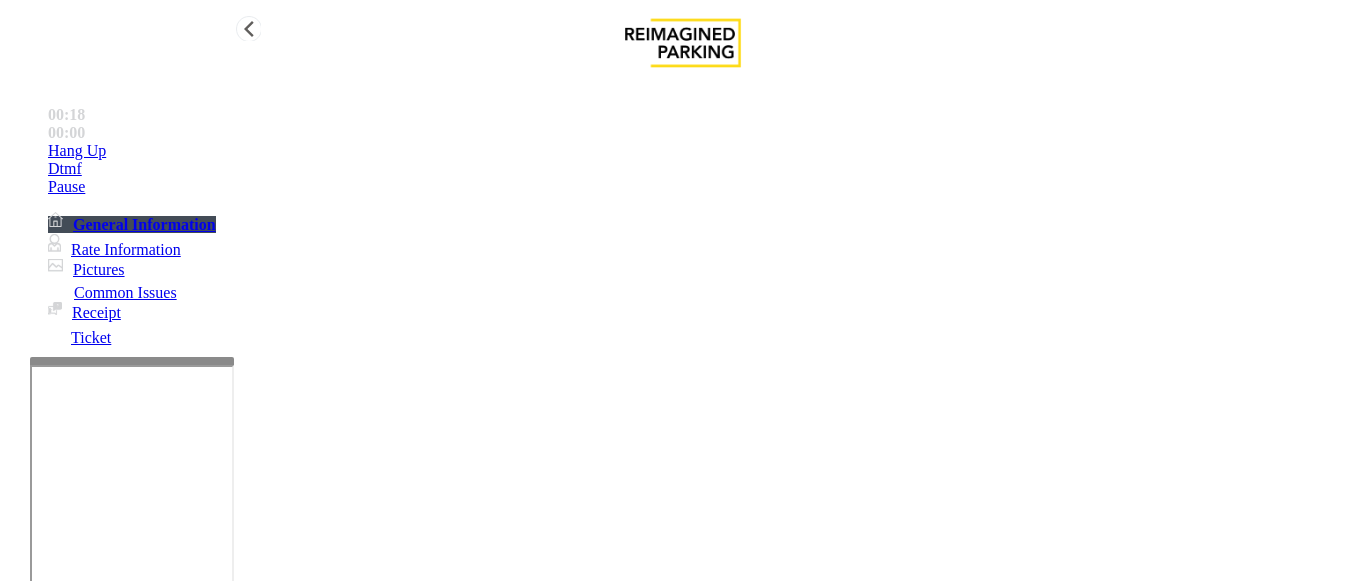 click on "Hang Up" at bounding box center (703, 151) 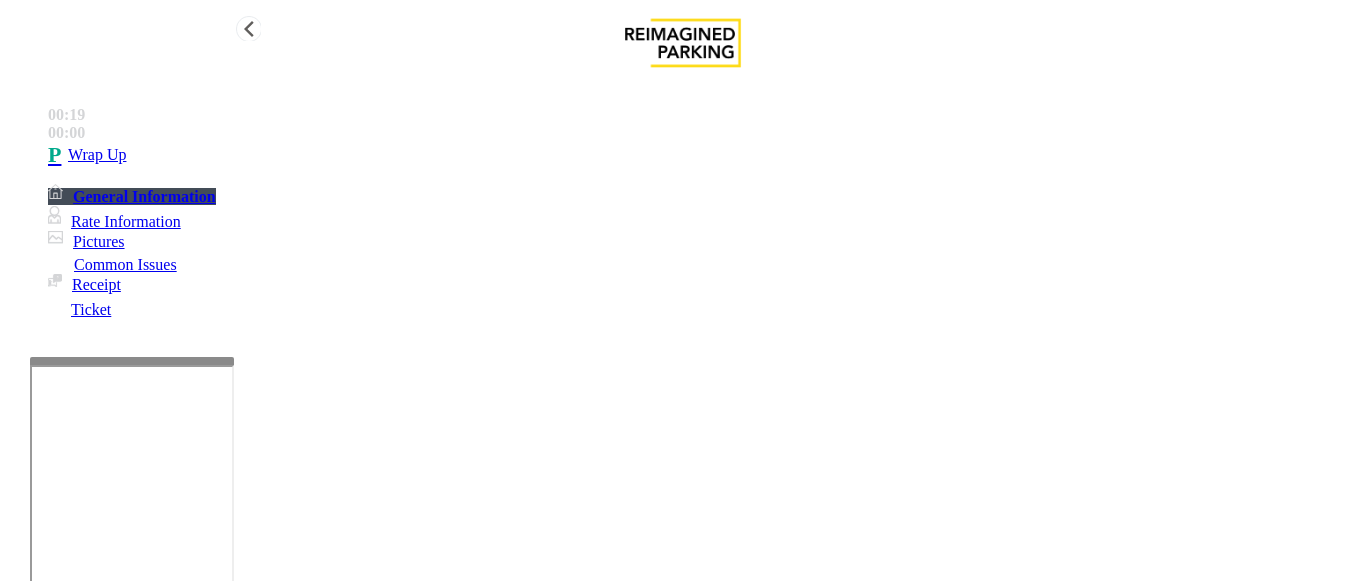 type on "**********" 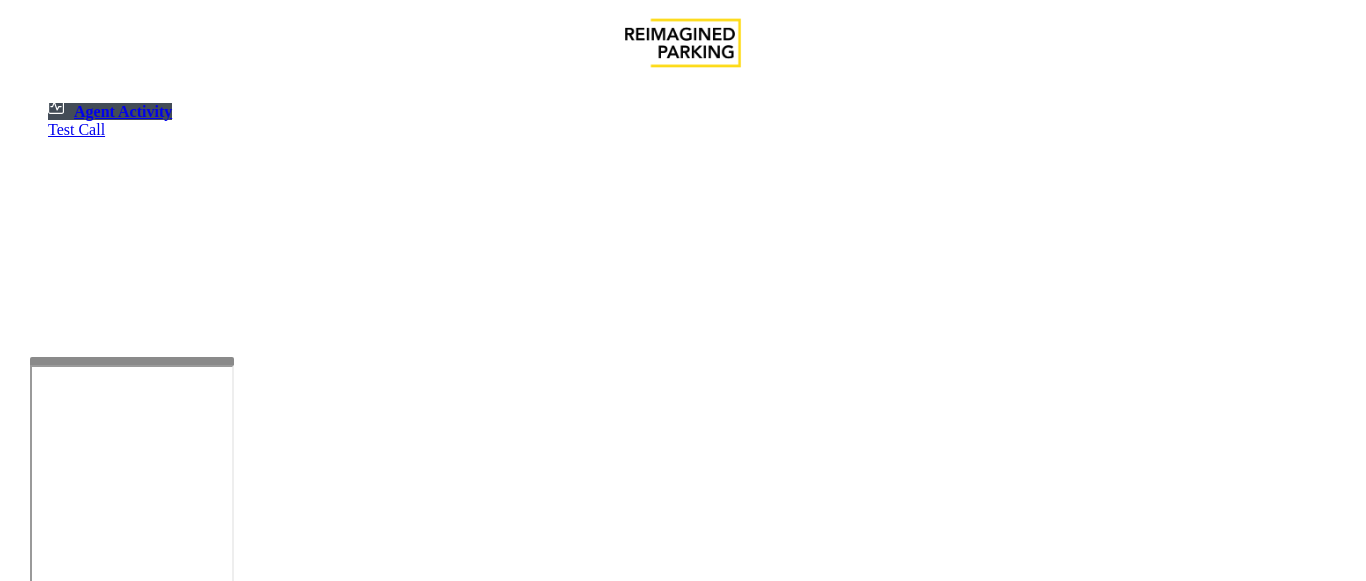 click on "×" at bounding box center (20, 1192) 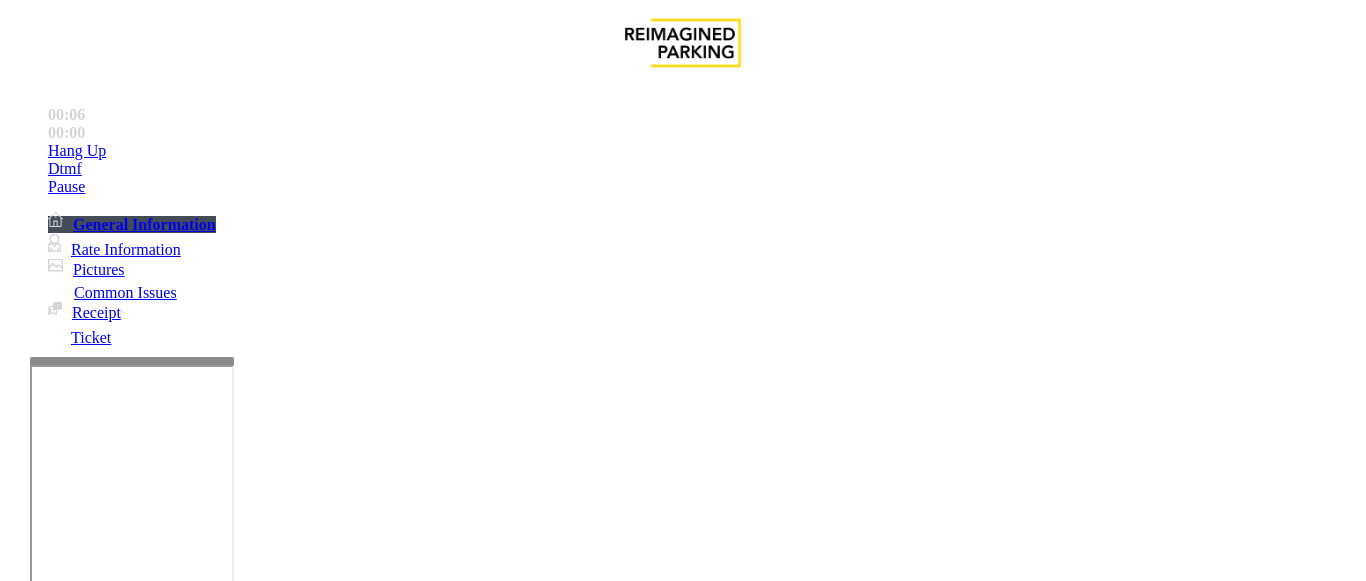 click on "×" at bounding box center [20, 8749] 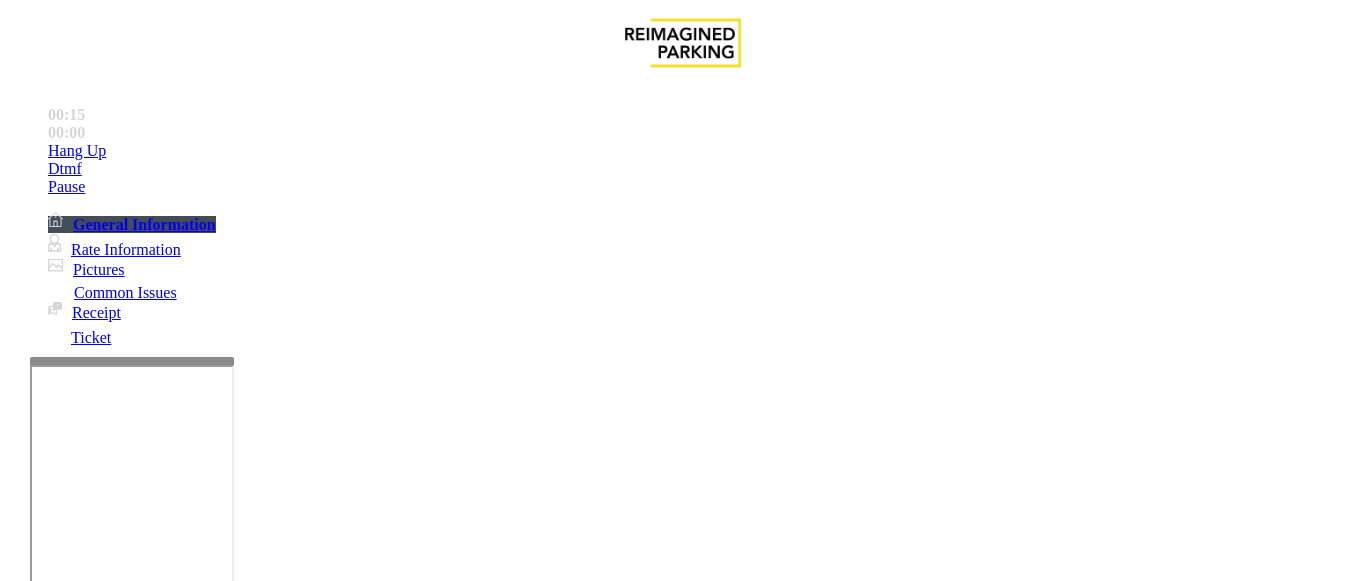 scroll, scrollTop: 1300, scrollLeft: 0, axis: vertical 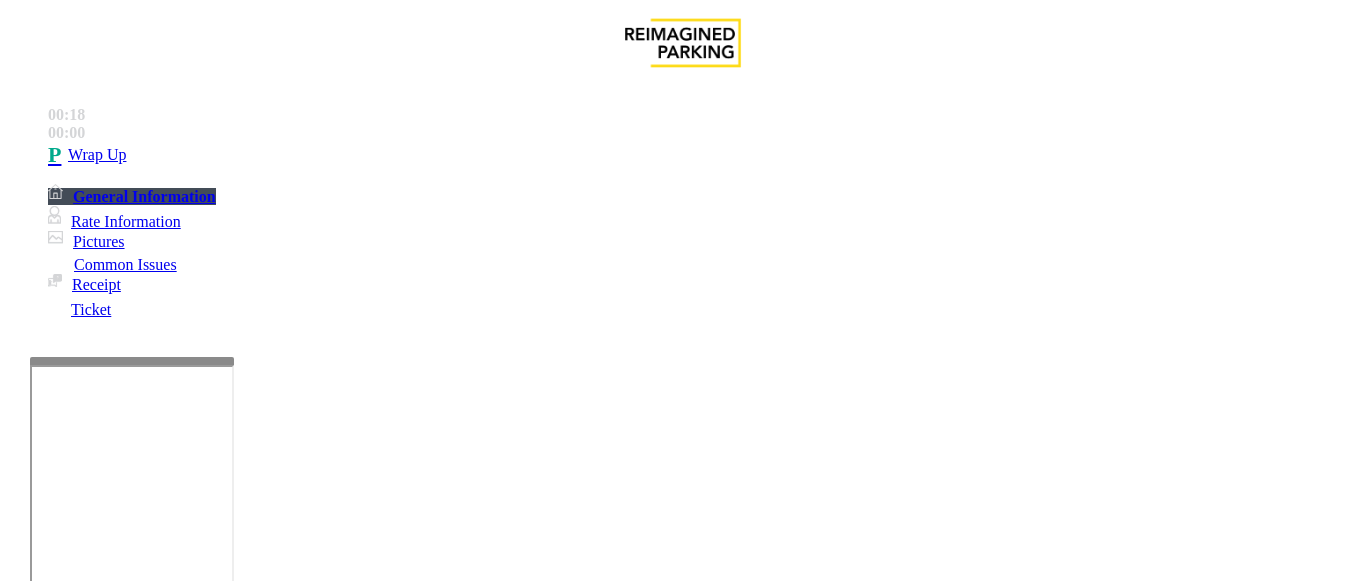 click on "Equipment Issue" at bounding box center (483, 1234) 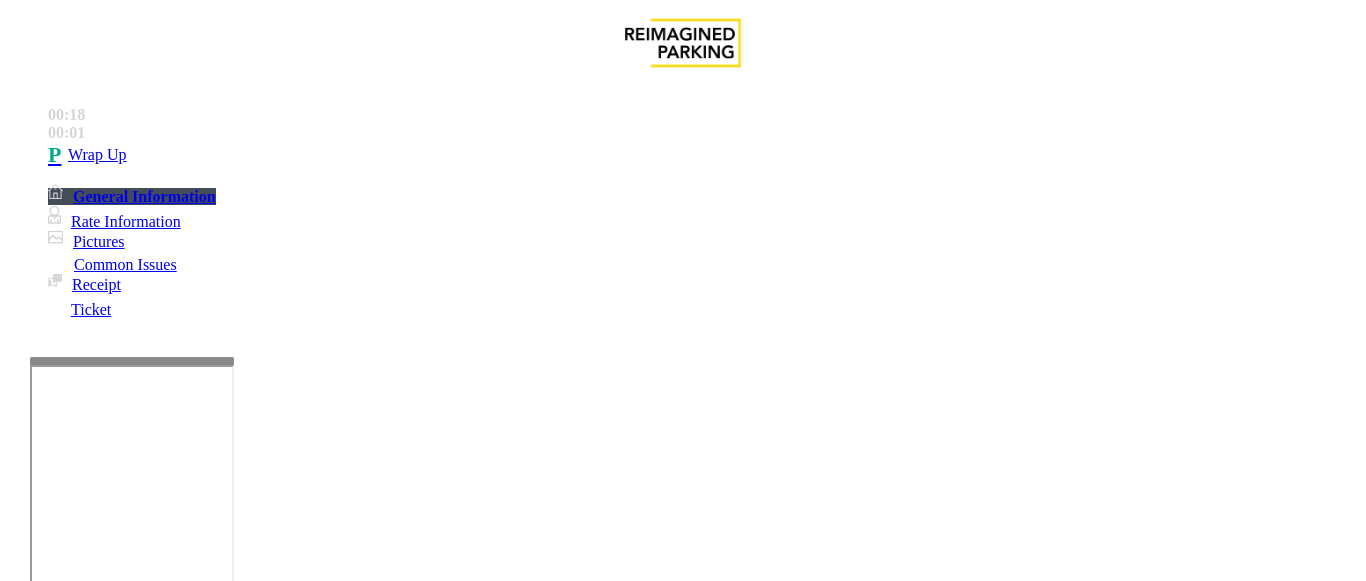 click on "Gate / Door Won't Open" at bounding box center (575, 1234) 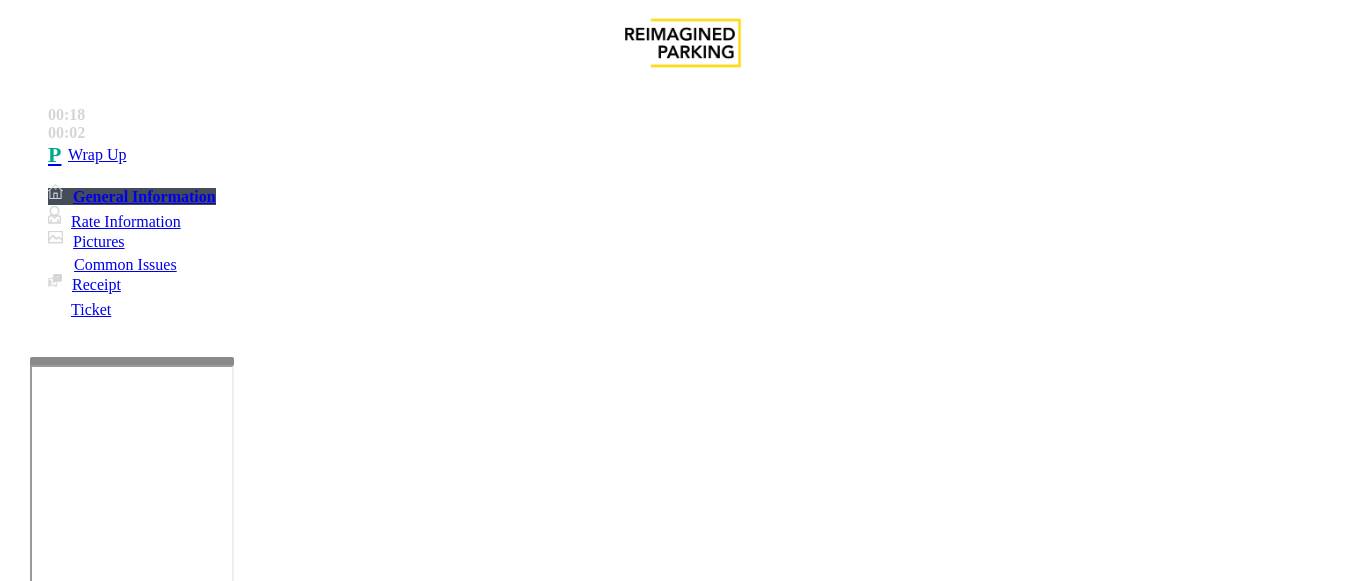 scroll, scrollTop: 100, scrollLeft: 0, axis: vertical 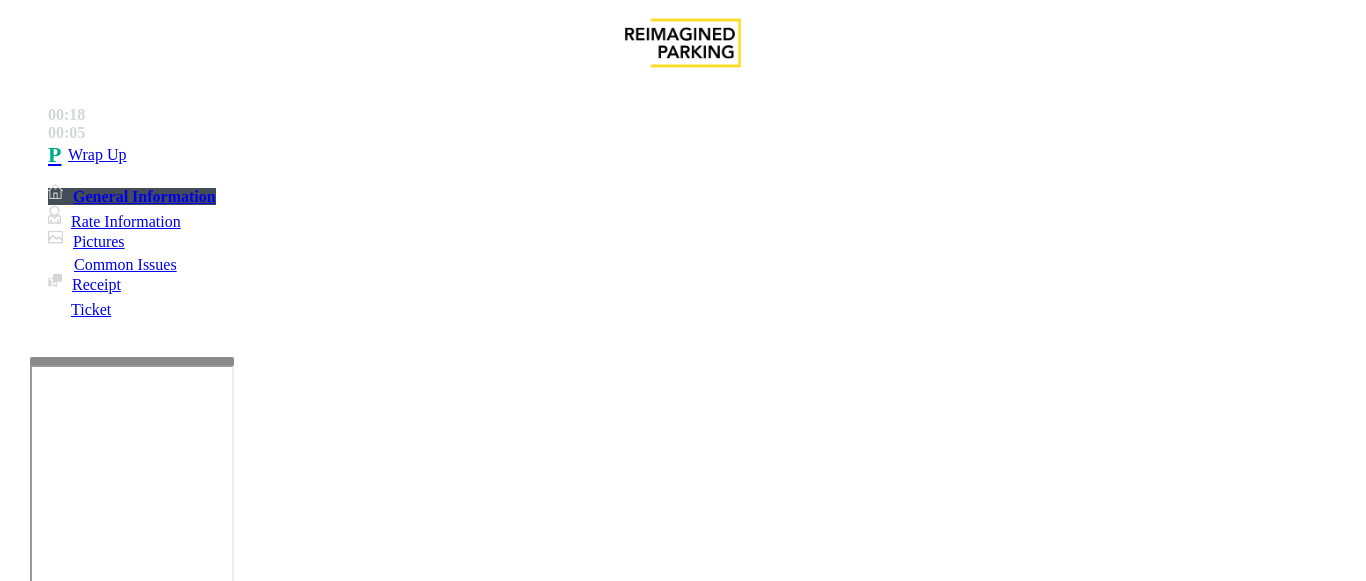 click at bounding box center (221, 1482) 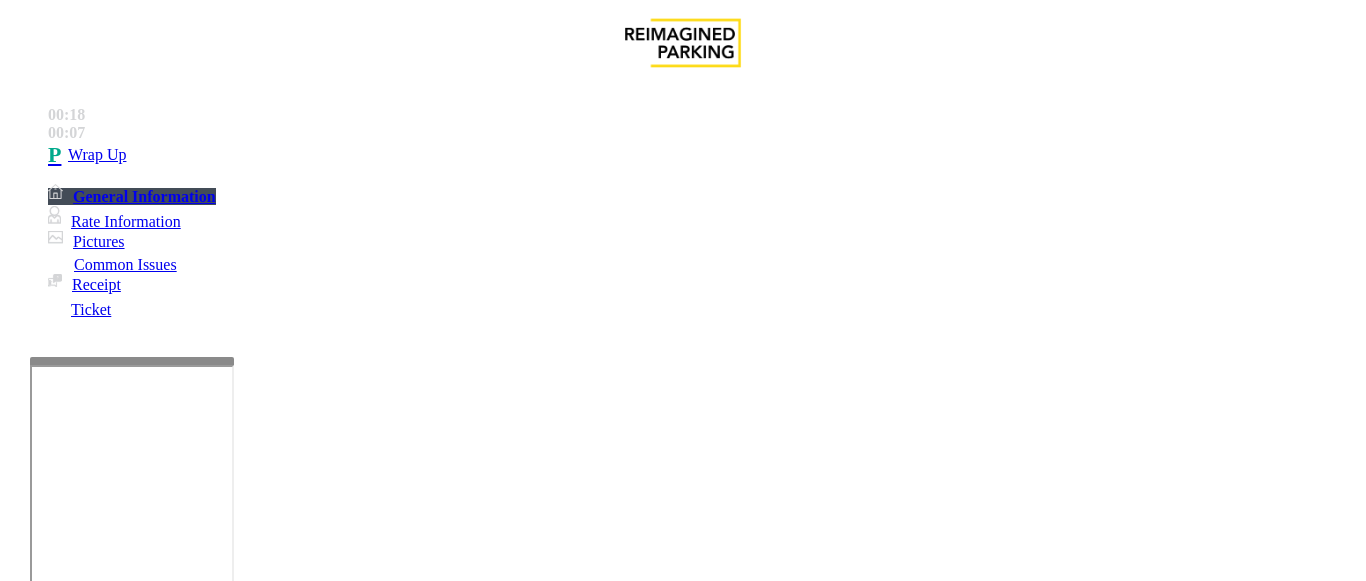 drag, startPoint x: 334, startPoint y: 98, endPoint x: 495, endPoint y: 94, distance: 161.04968 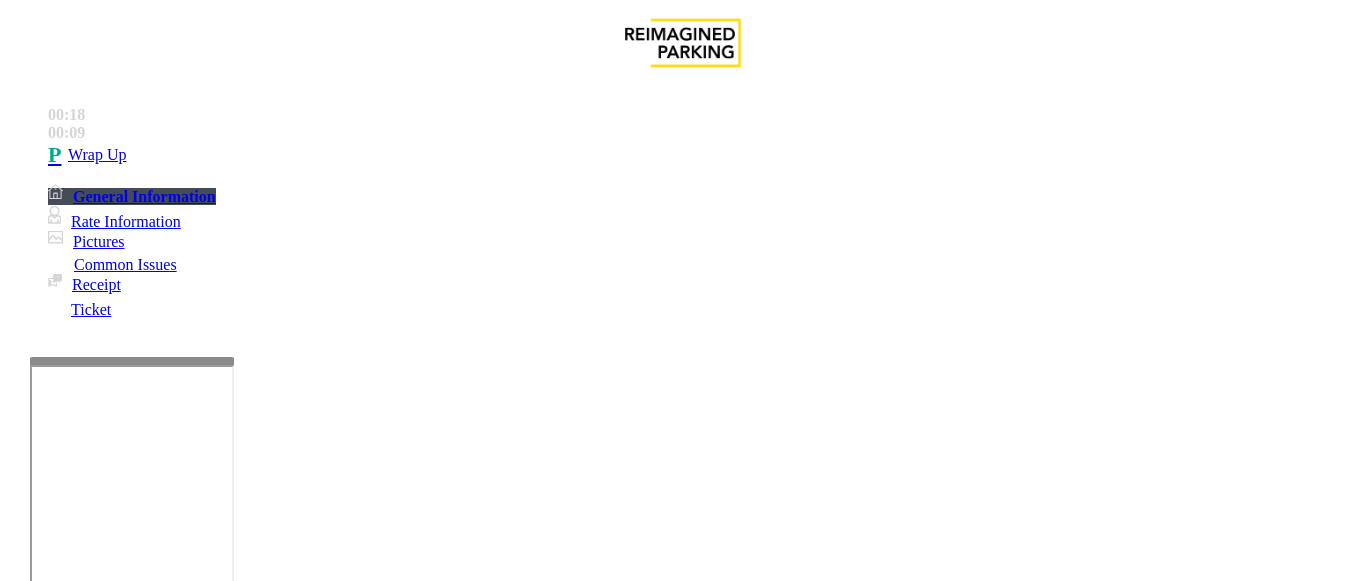 click at bounding box center (221, 1482) 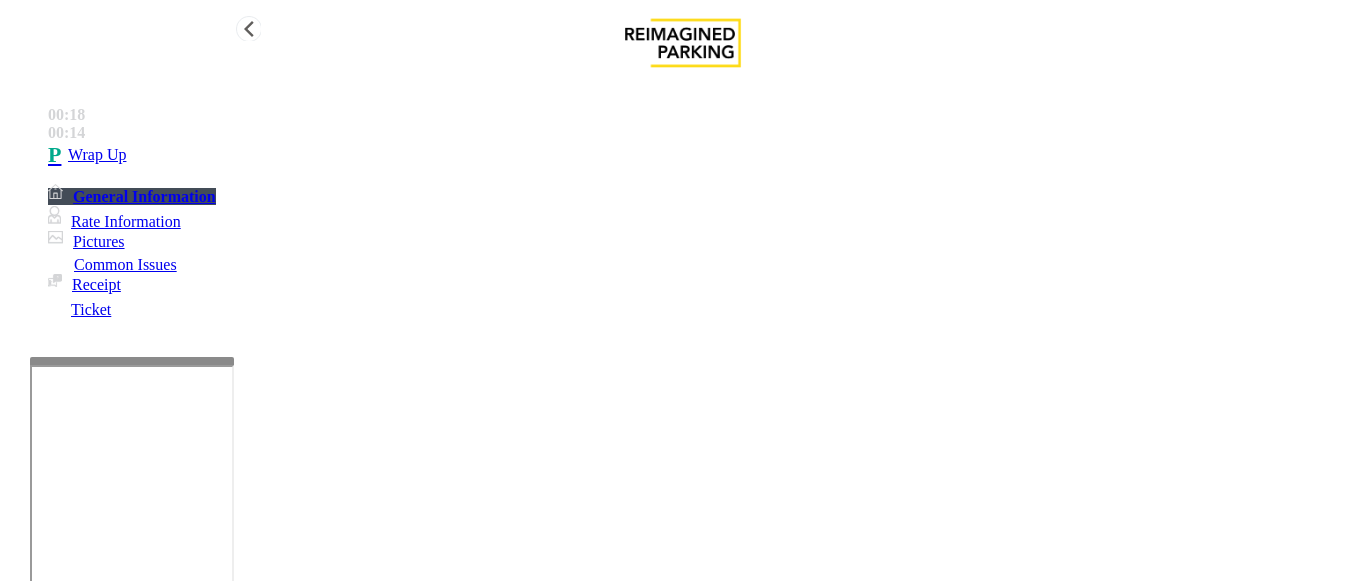 type on "**********" 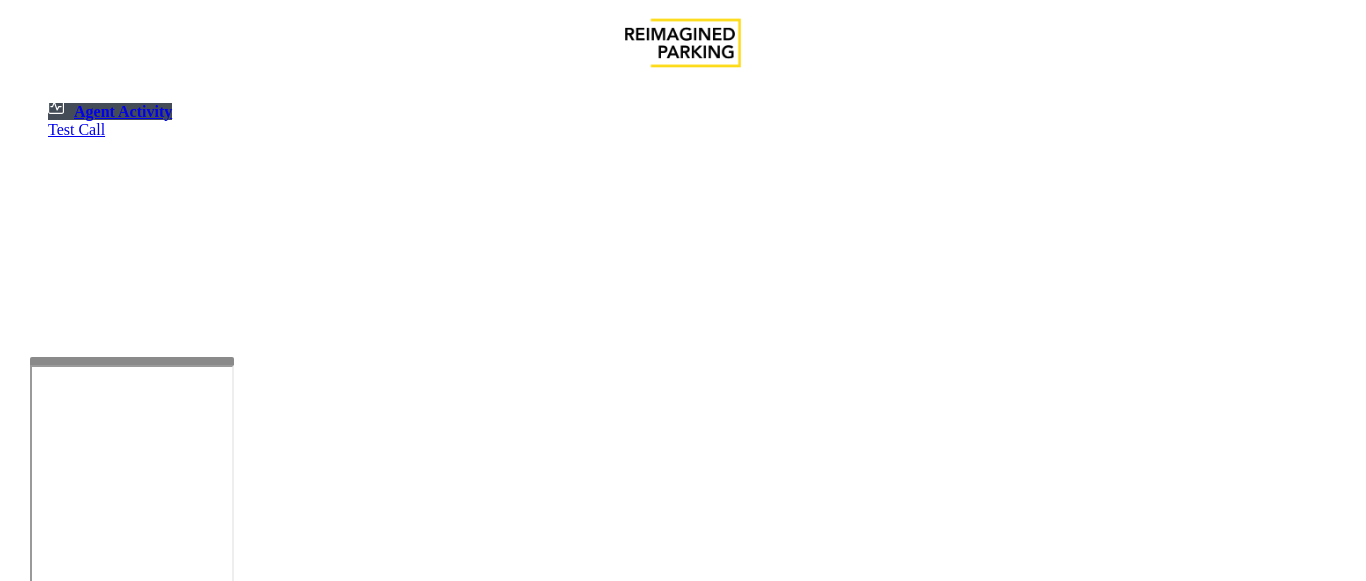click at bounding box center [79, 1283] 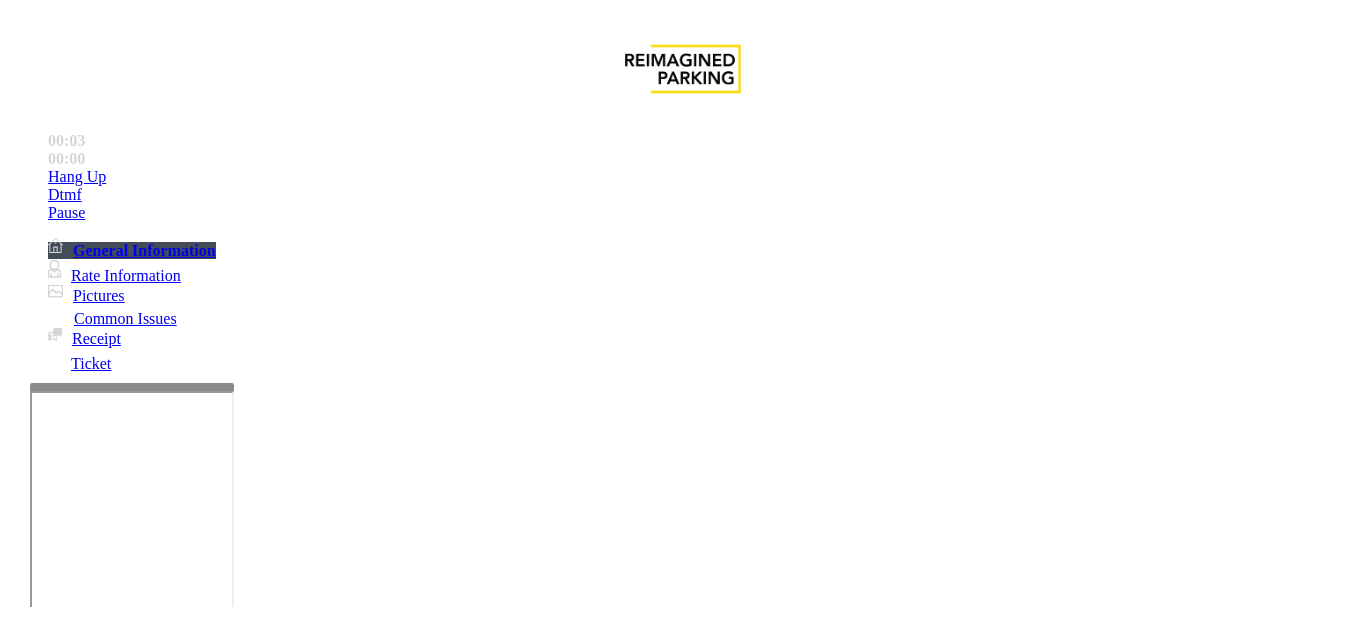 scroll, scrollTop: 400, scrollLeft: 0, axis: vertical 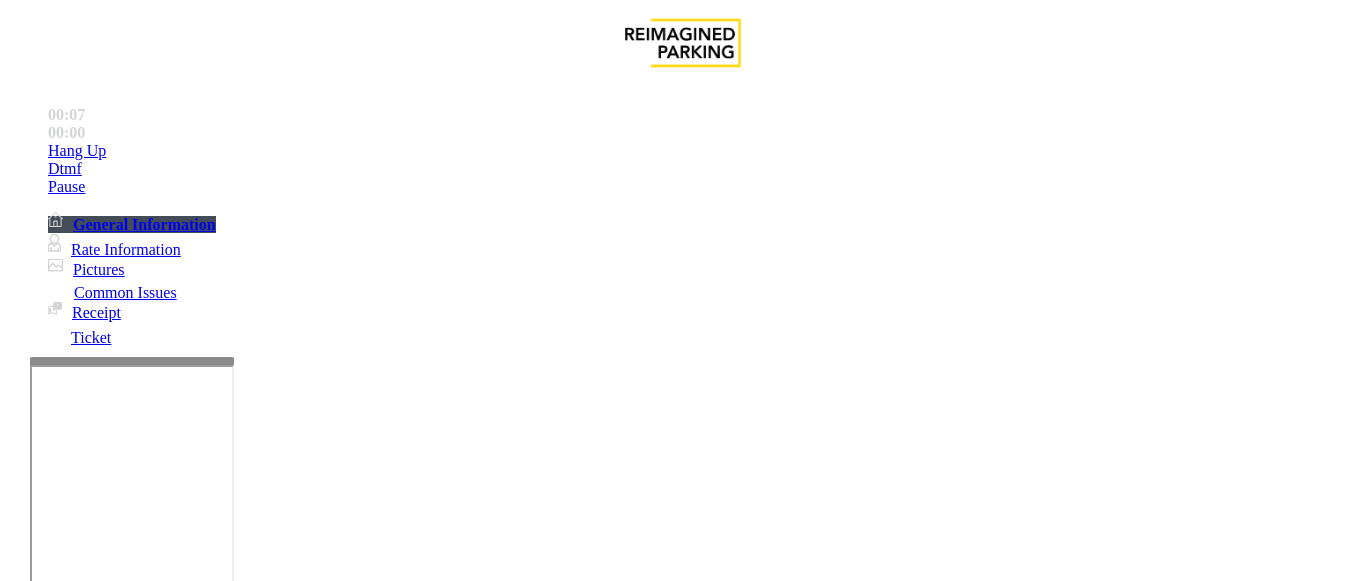 click on "Ticket Issue" at bounding box center [71, 1234] 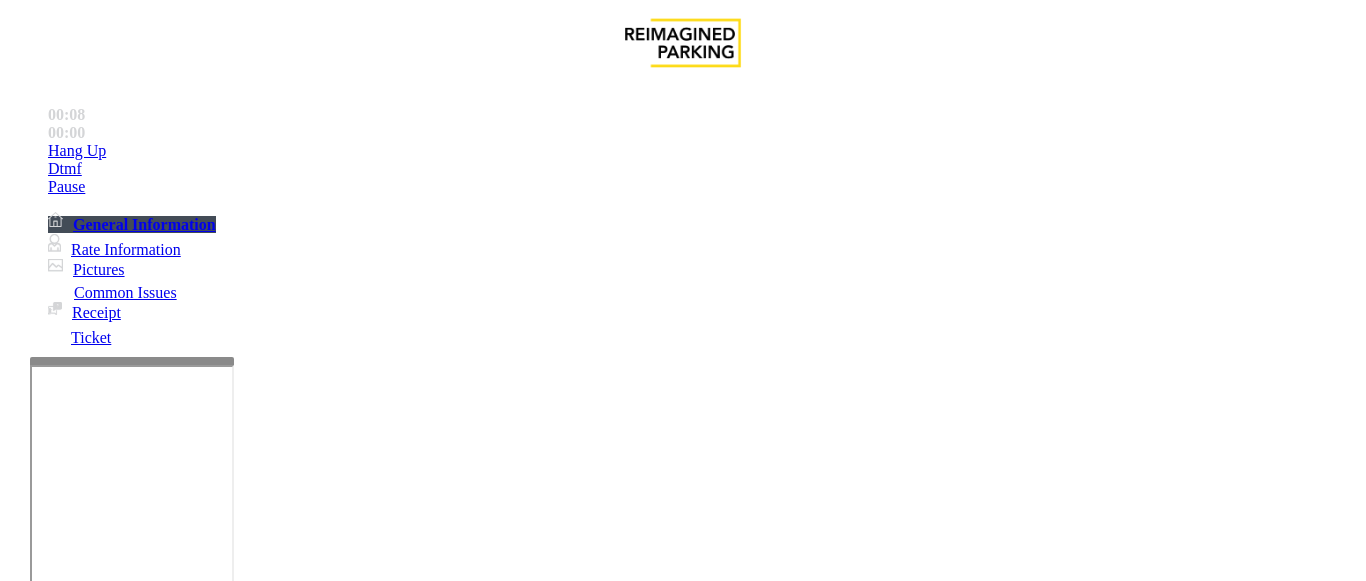 click on "Ticket Unreadable" at bounding box center (300, 1234) 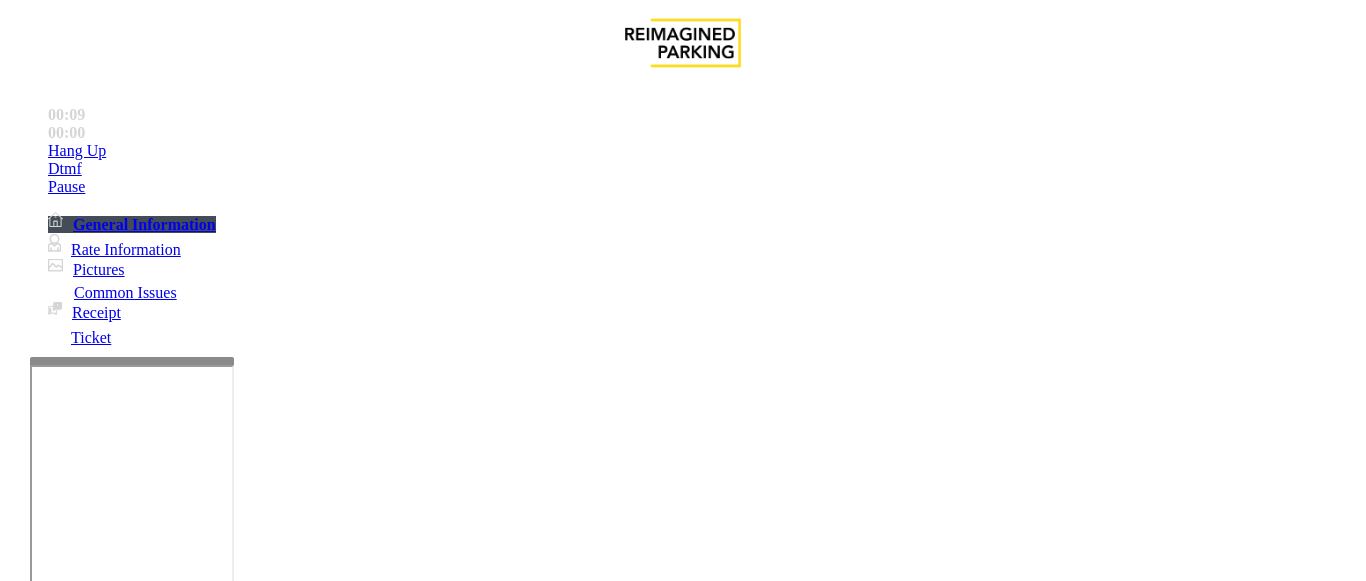 click on "Monthly Exit" at bounding box center [51, 1178] 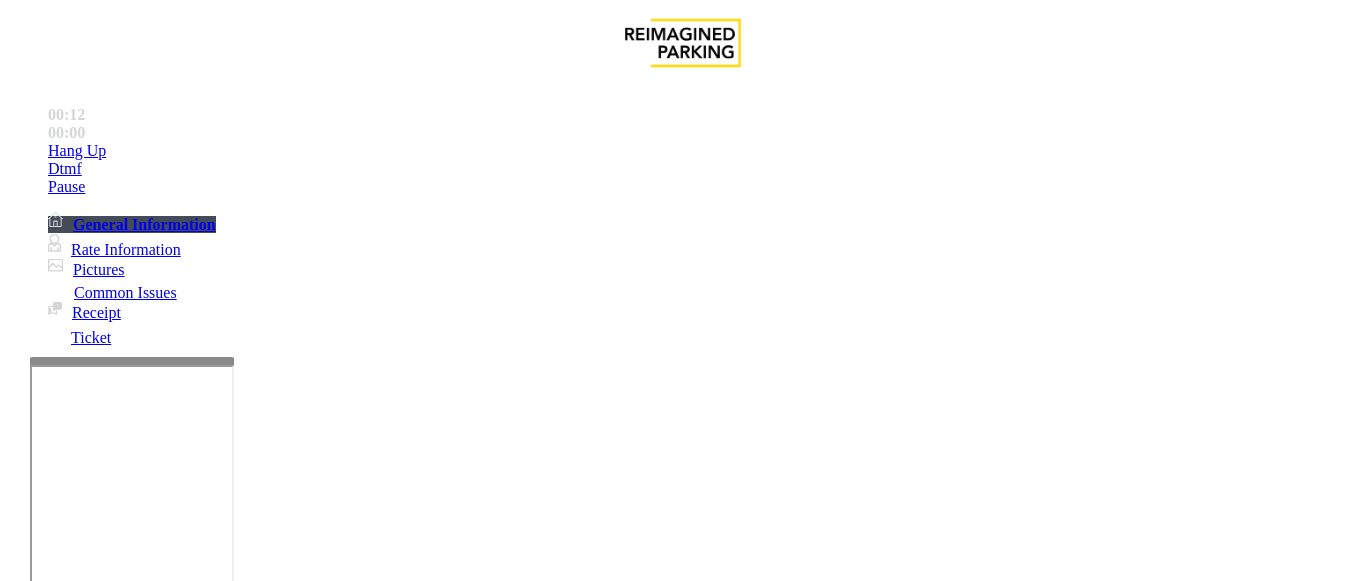 click on "TIBA LINK -  https://fillmore-web.sp.tibaparking.net/" at bounding box center (682, 2677) 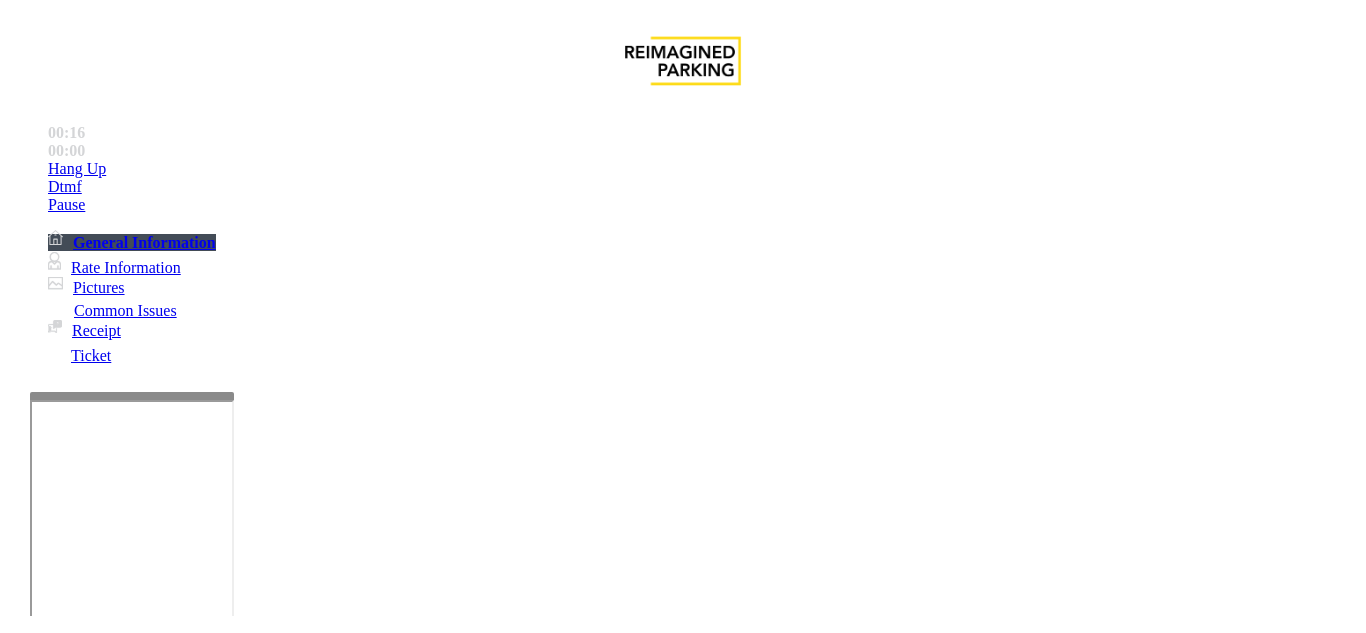 scroll, scrollTop: 426, scrollLeft: 0, axis: vertical 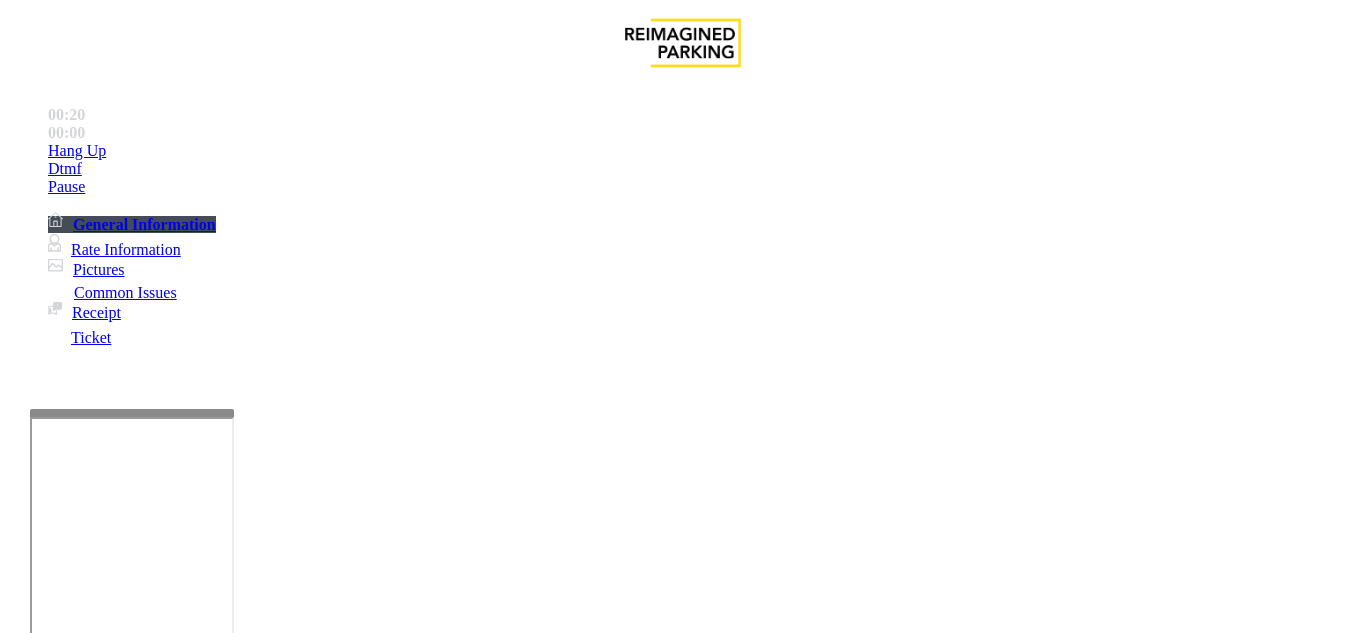 click at bounding box center (221, 1580) 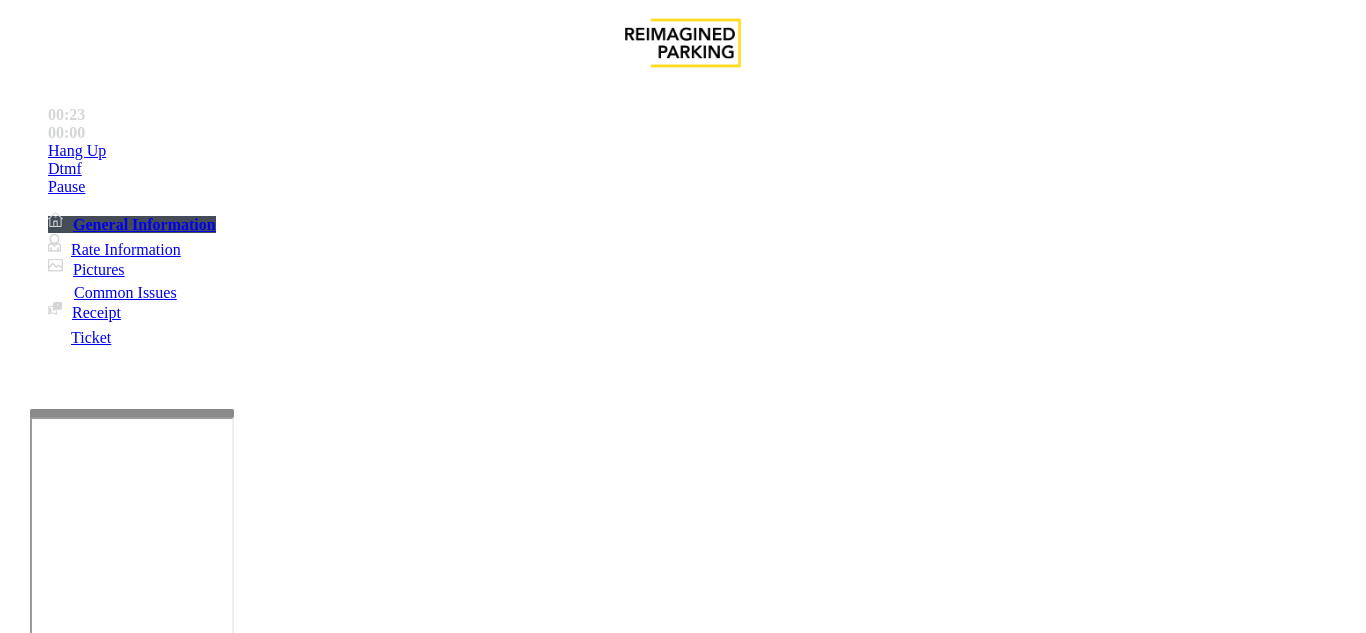 type on "**********" 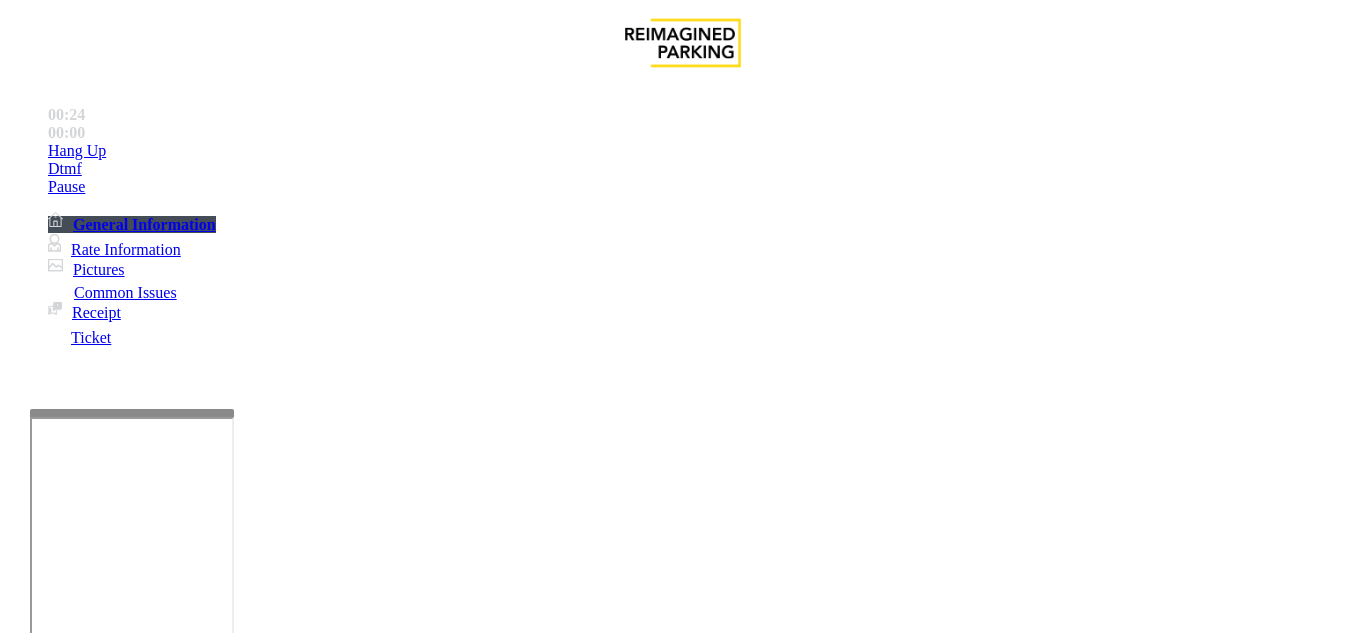 drag, startPoint x: 268, startPoint y: 173, endPoint x: 291, endPoint y: 187, distance: 26.925823 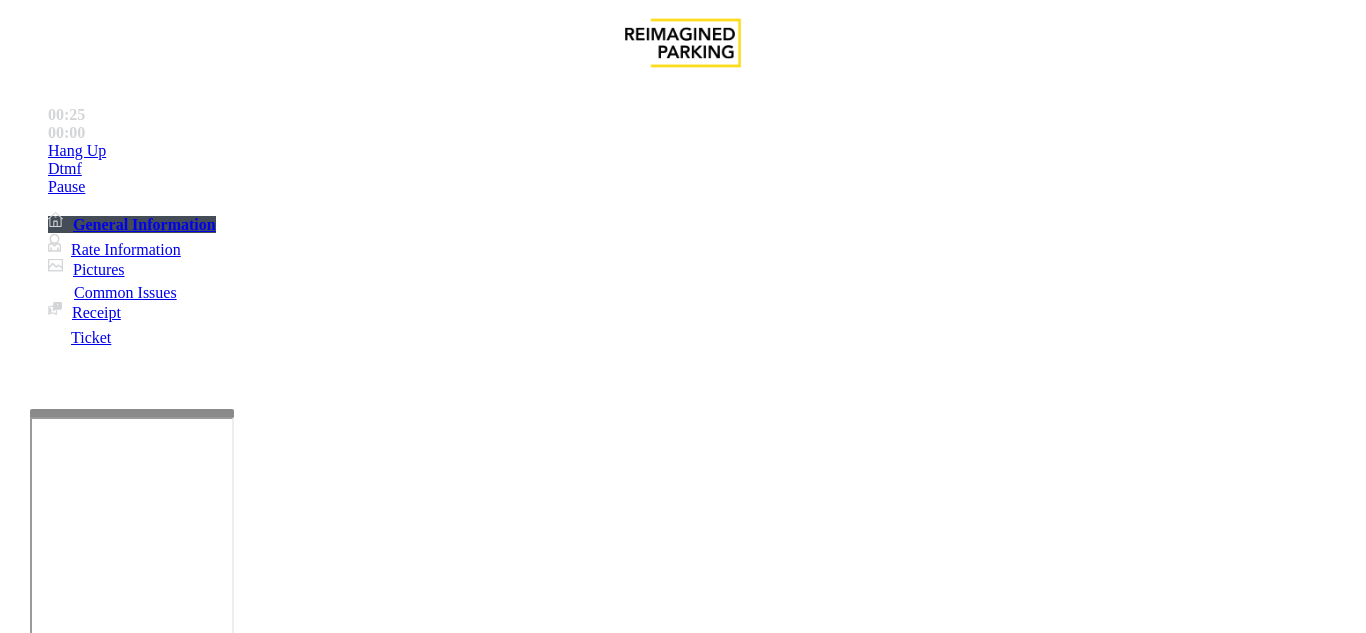click on "Issue" at bounding box center [42, 1253] 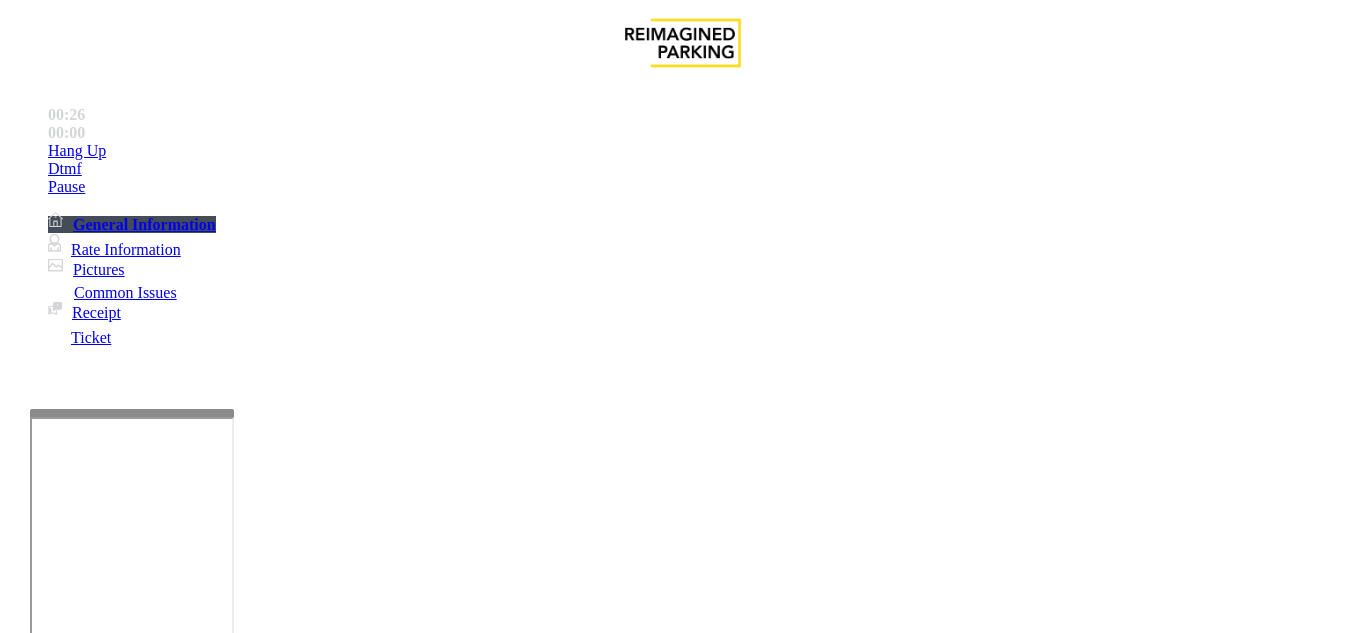 click on "Other" at bounding box center (565, 1286) 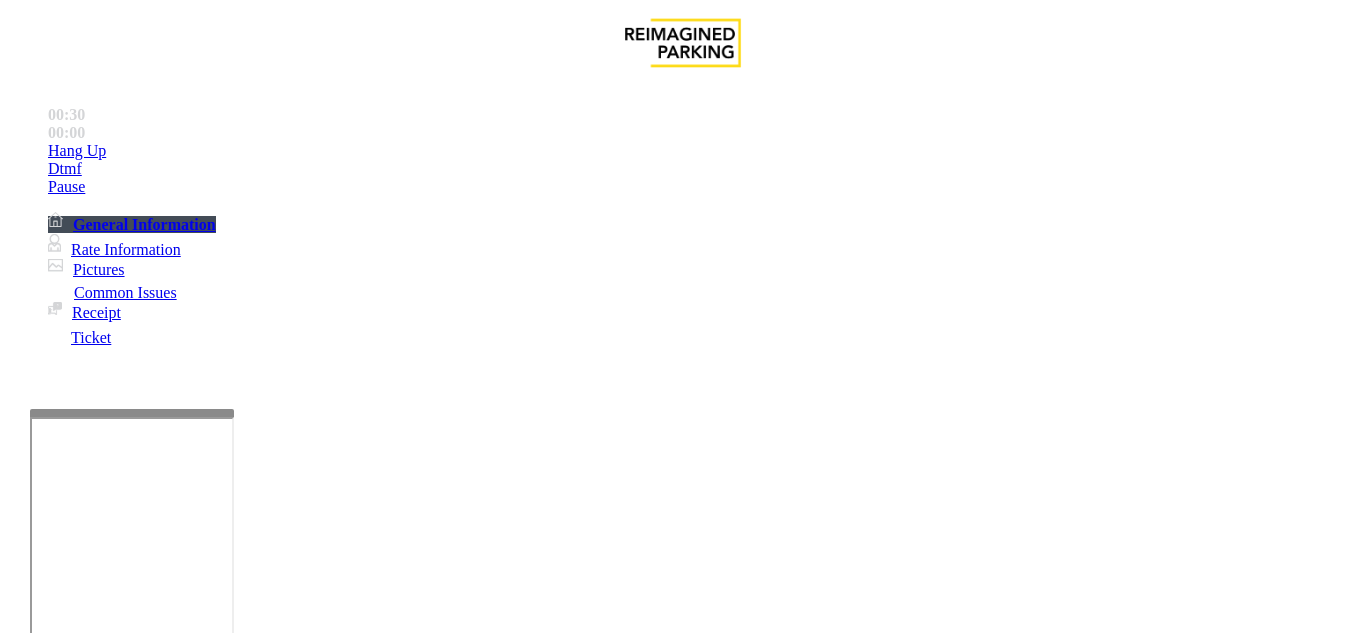 click on "Wrong Garage/wrong number/oversized vehicle" at bounding box center (263, 1286) 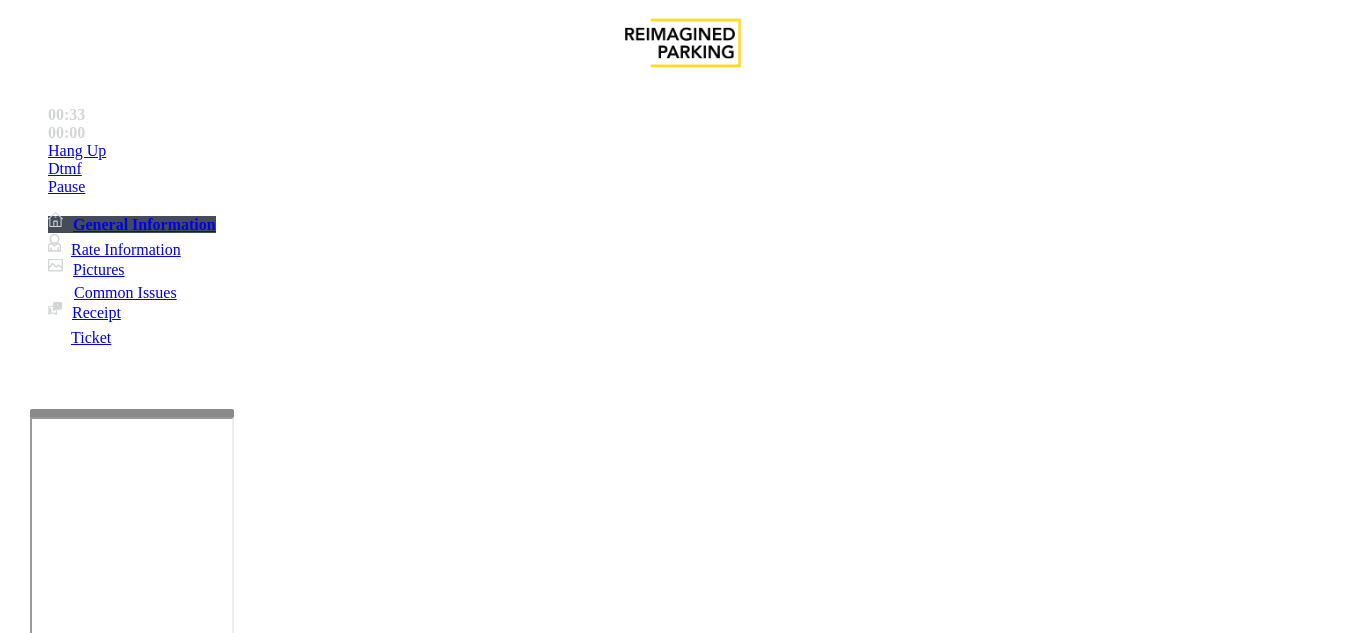 scroll, scrollTop: 100, scrollLeft: 0, axis: vertical 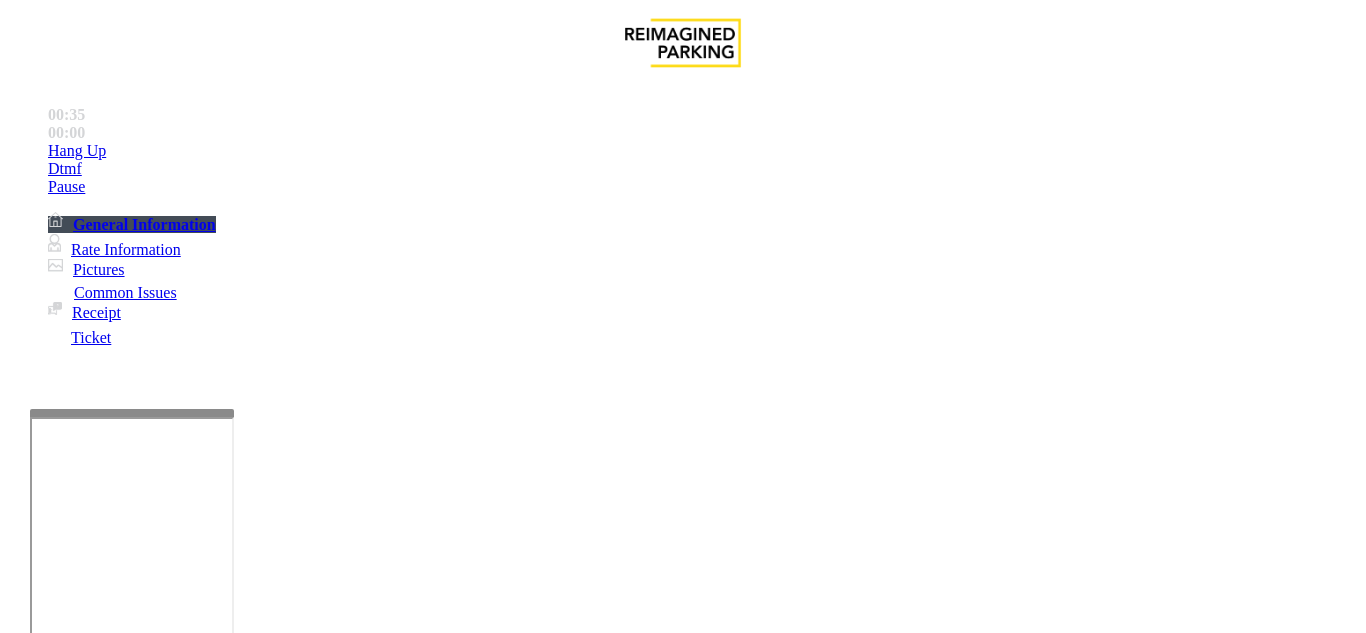click at bounding box center (221, 1596) 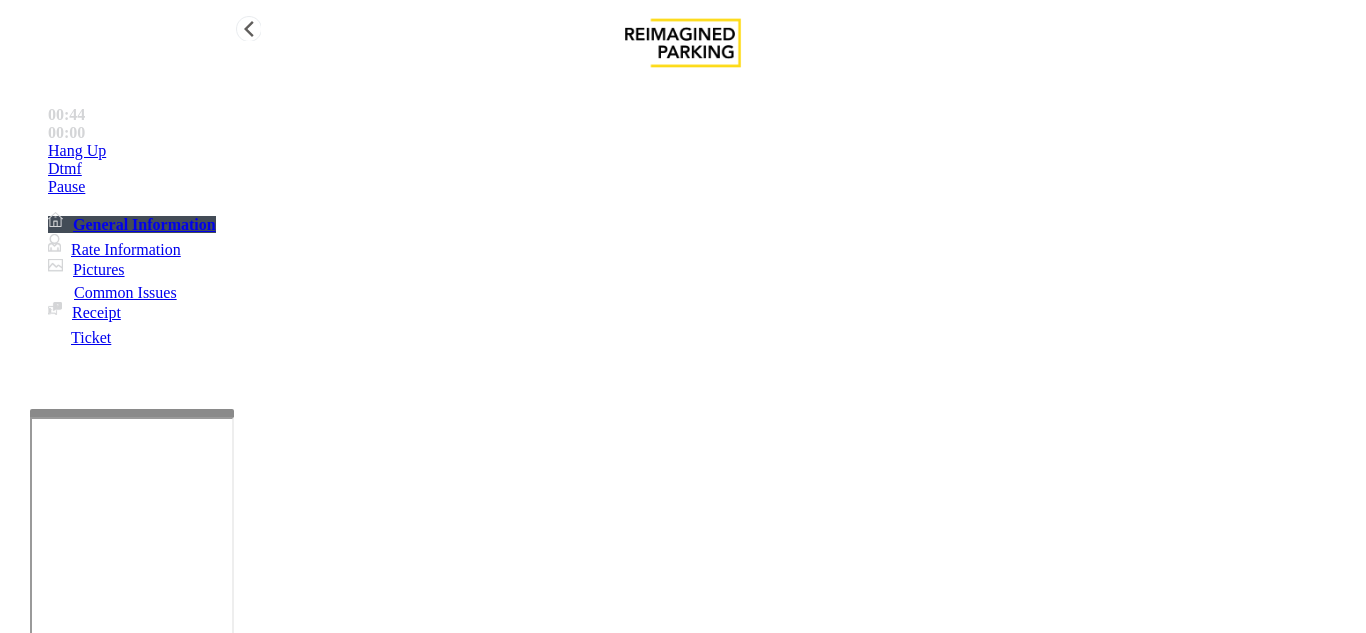 click on "Hang Up" at bounding box center [703, 151] 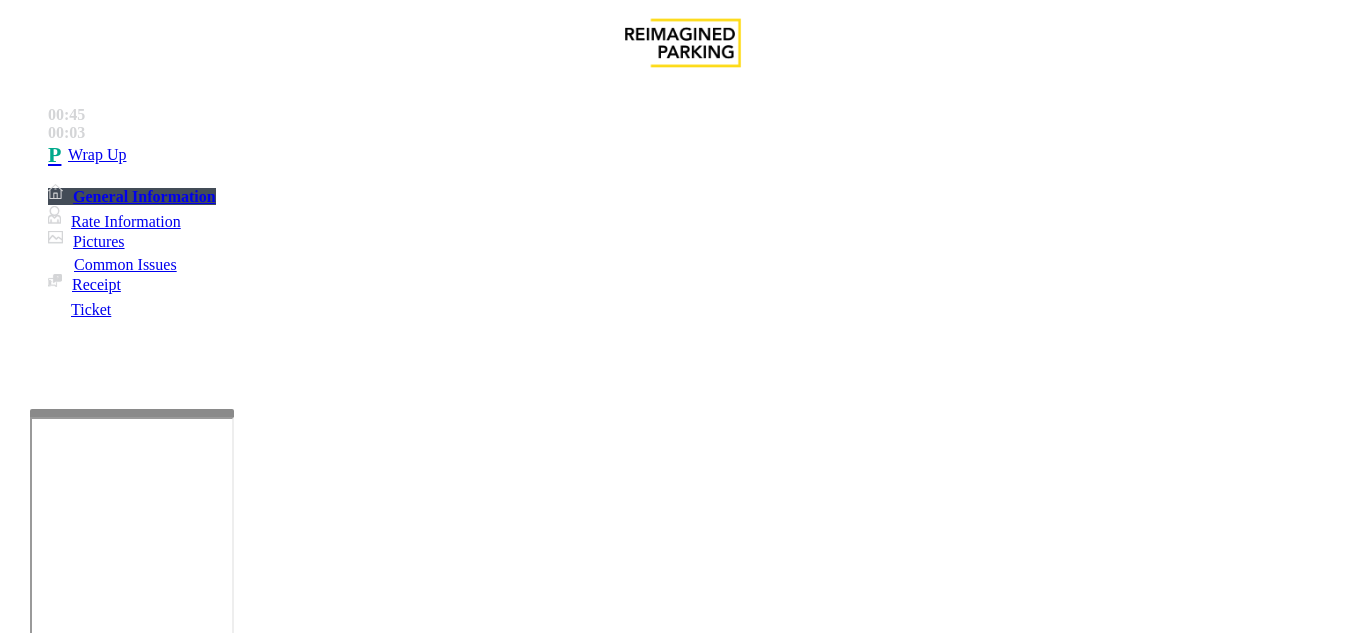 scroll, scrollTop: 526, scrollLeft: 0, axis: vertical 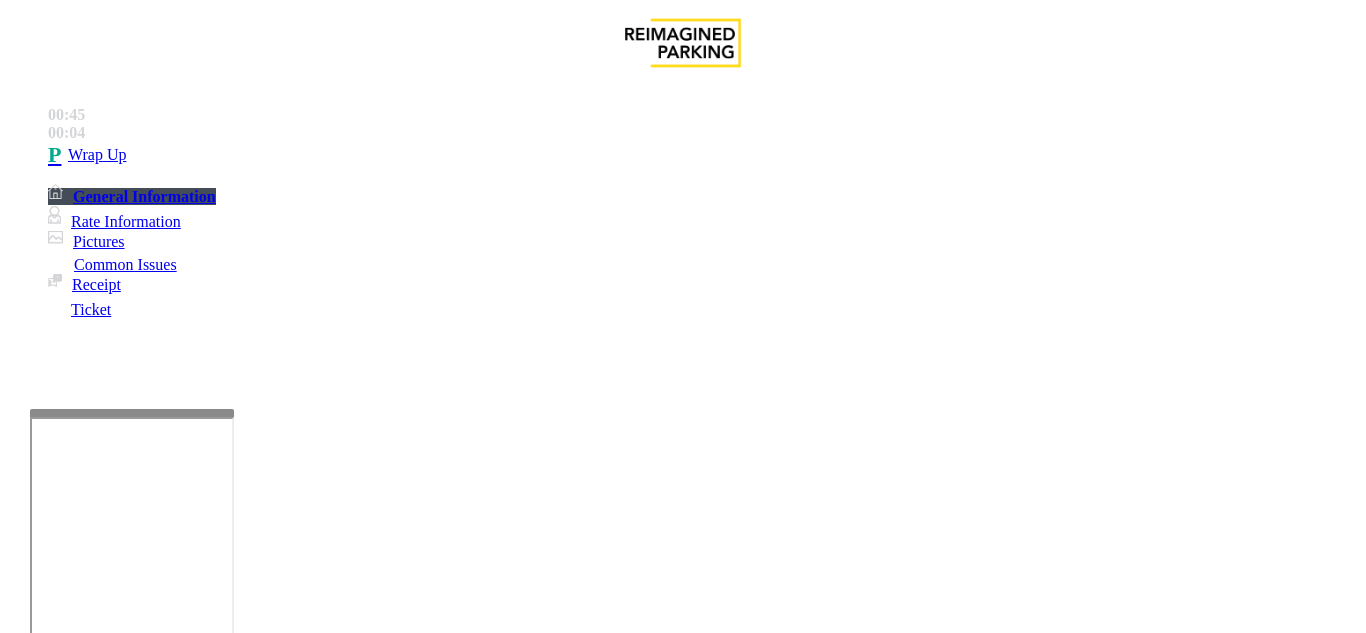click at bounding box center [221, 1596] 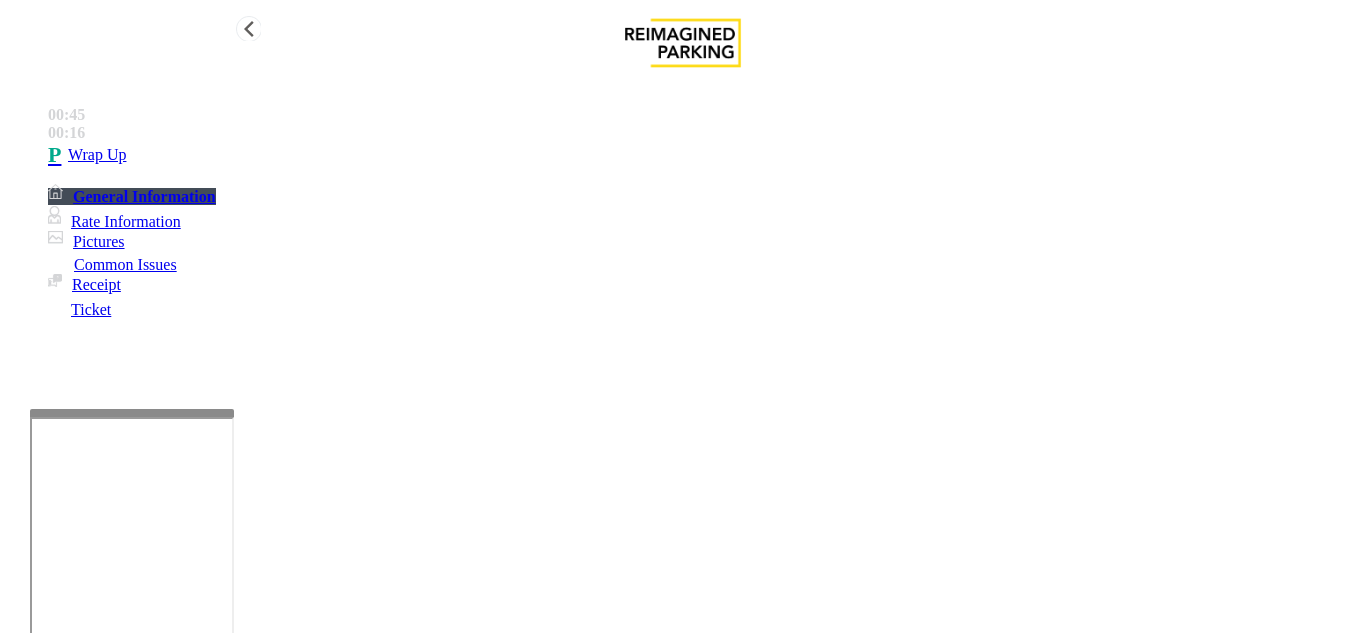 type on "**********" 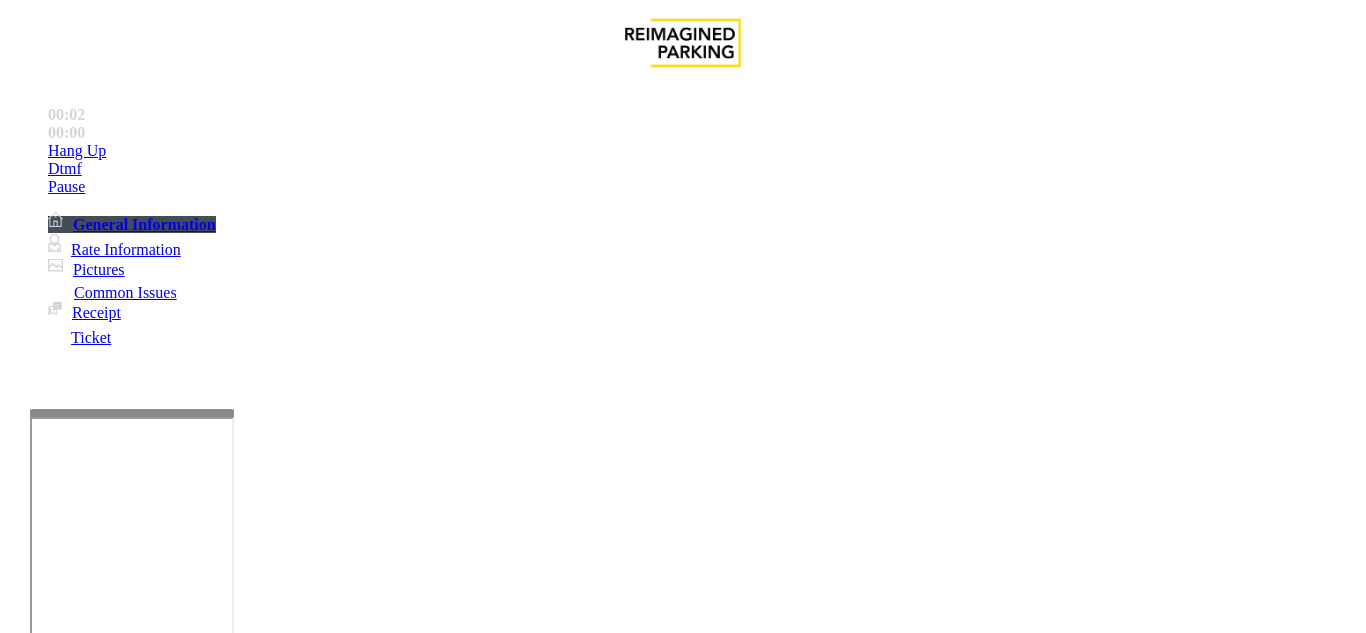 scroll, scrollTop: 1200, scrollLeft: 0, axis: vertical 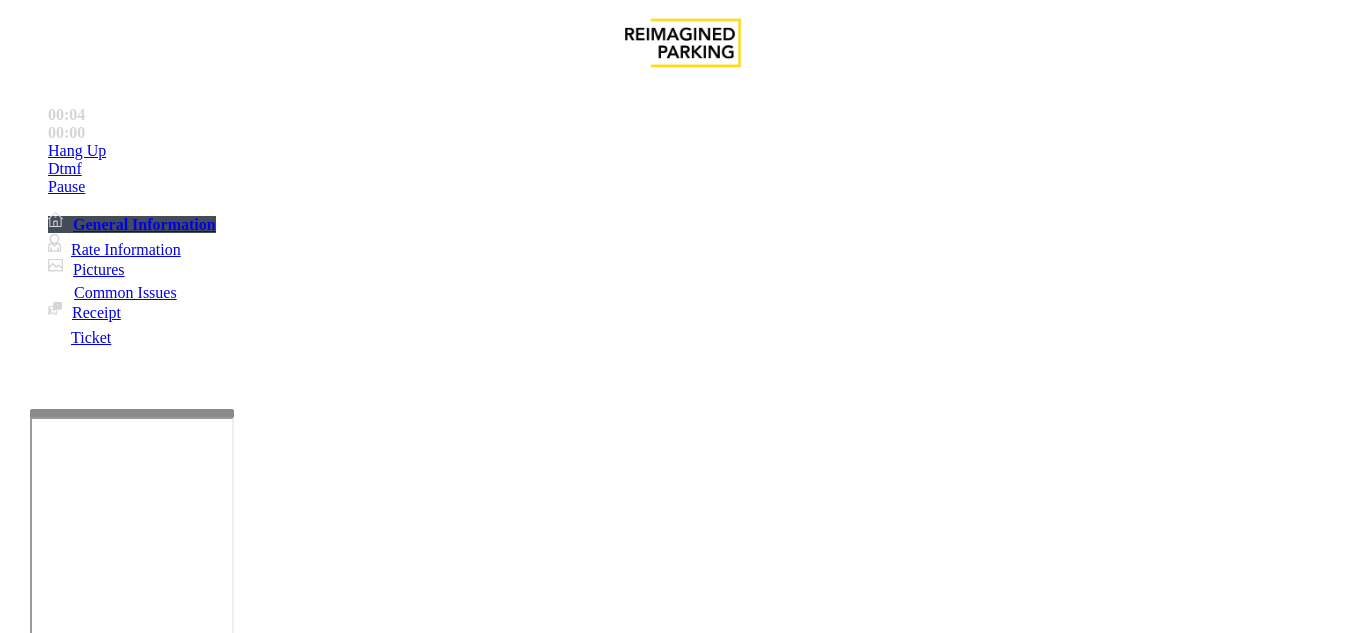 drag, startPoint x: 756, startPoint y: 353, endPoint x: 706, endPoint y: 327, distance: 56.35601 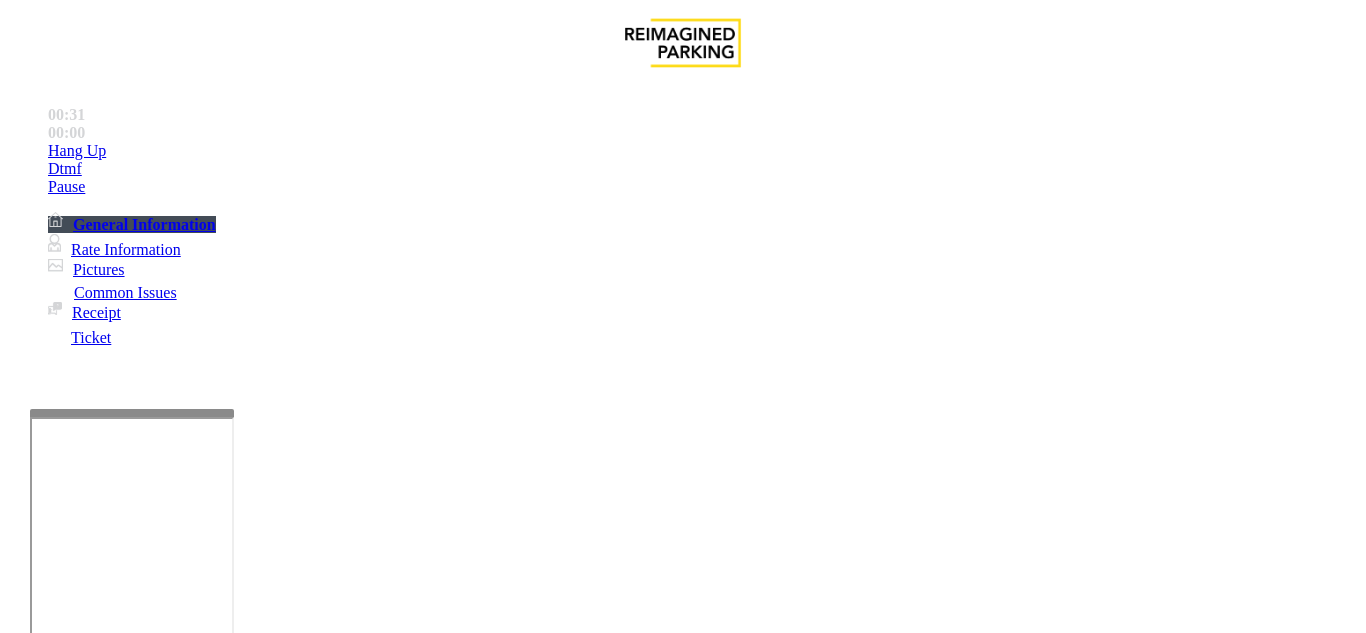 scroll, scrollTop: 200, scrollLeft: 0, axis: vertical 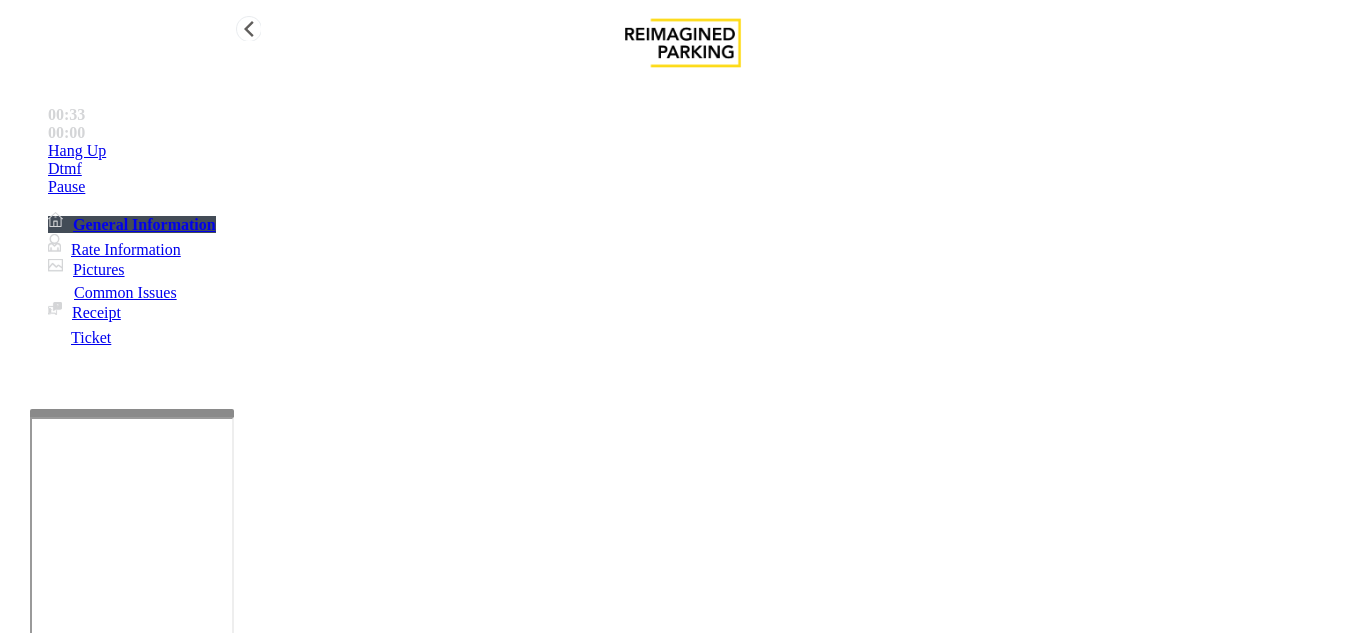 click on "Hang Up" at bounding box center (703, 151) 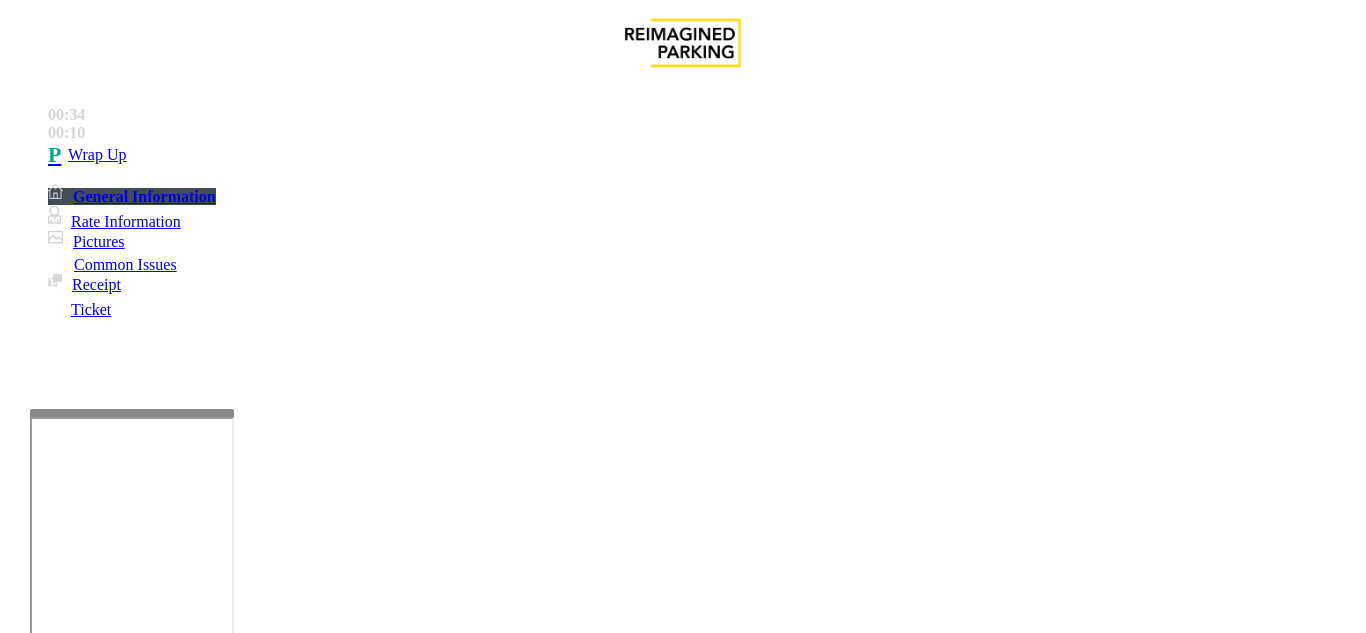 click on "Intercom Issue/No Response" at bounding box center [929, 1286] 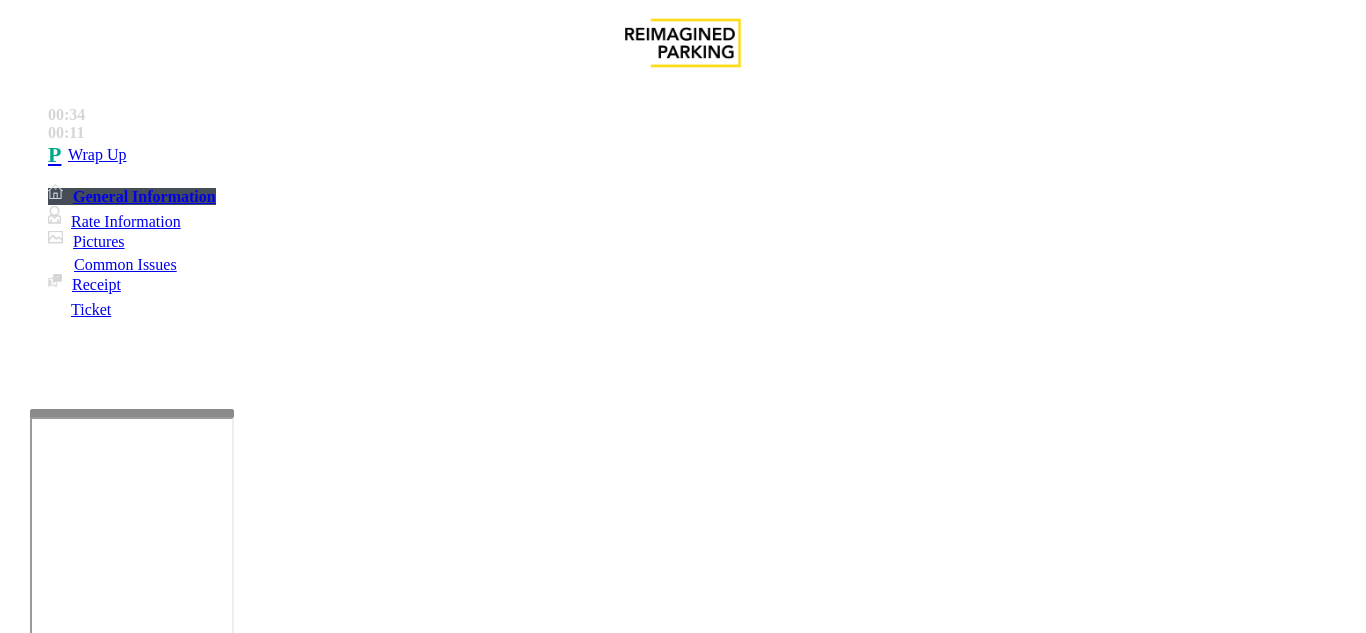 click on "Parker Cannot Hear Call Center Agent" at bounding box center [378, 1286] 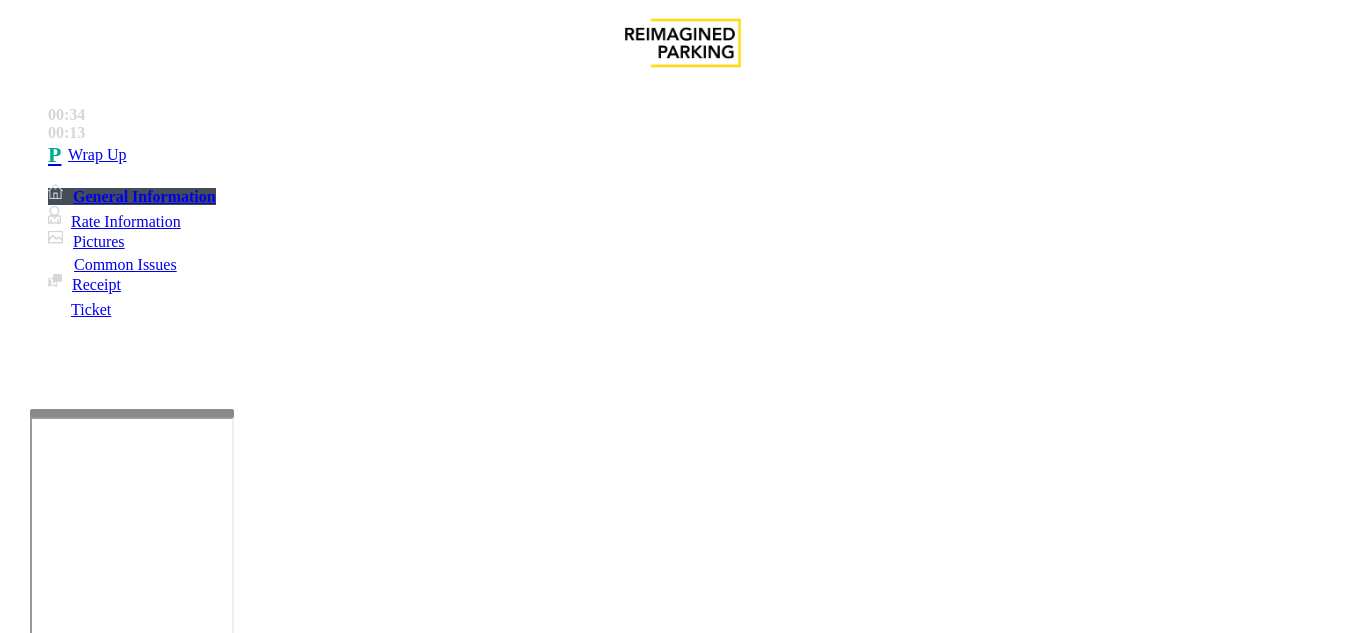 drag, startPoint x: 299, startPoint y: 177, endPoint x: 613, endPoint y: 184, distance: 314.078 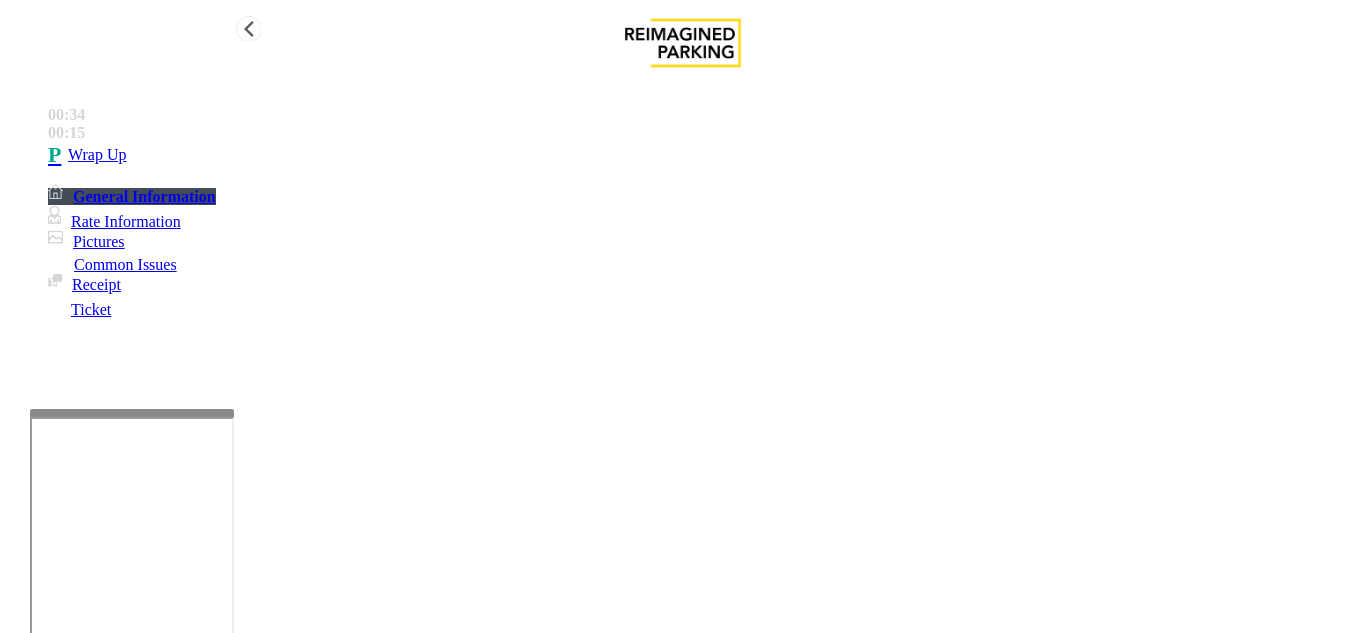 type on "**********" 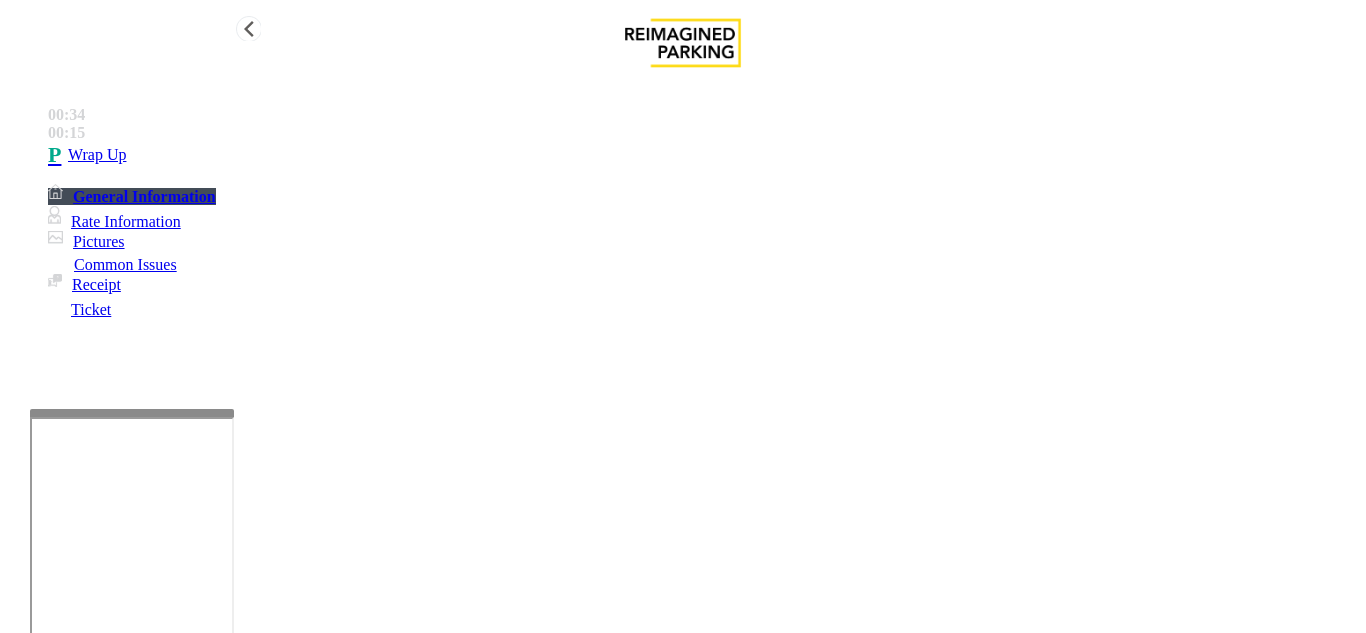 click on "Wrap Up" at bounding box center [703, 155] 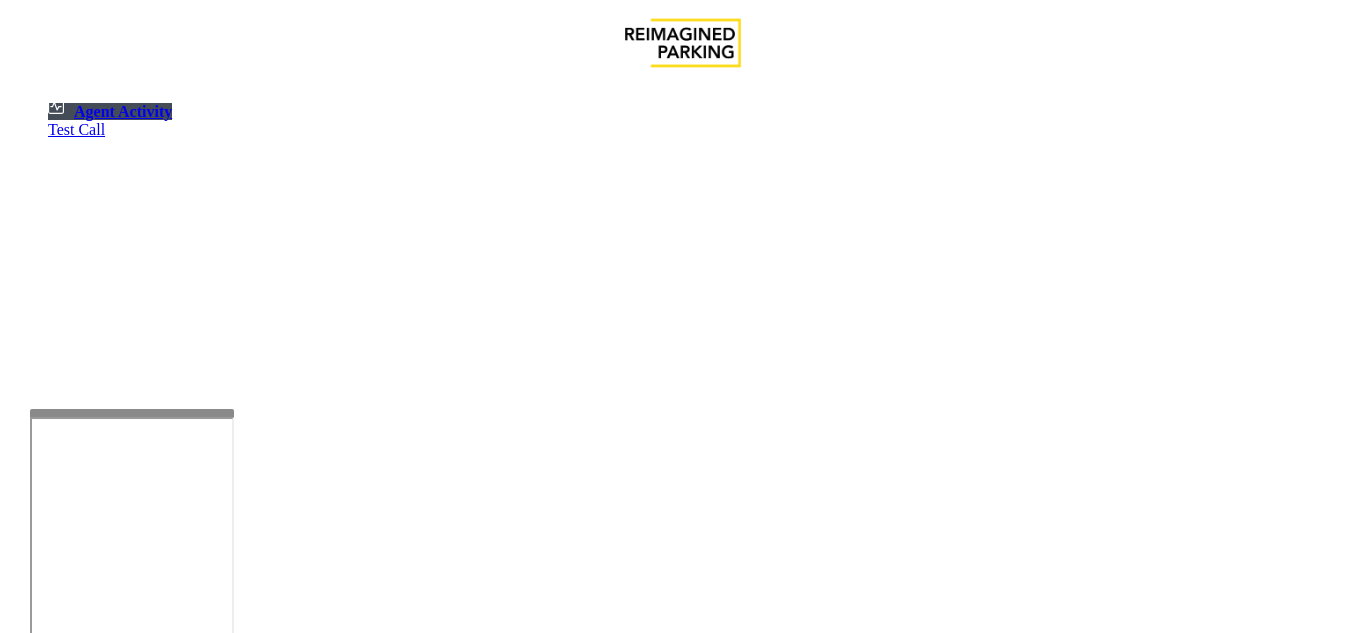 click at bounding box center [79, 1335] 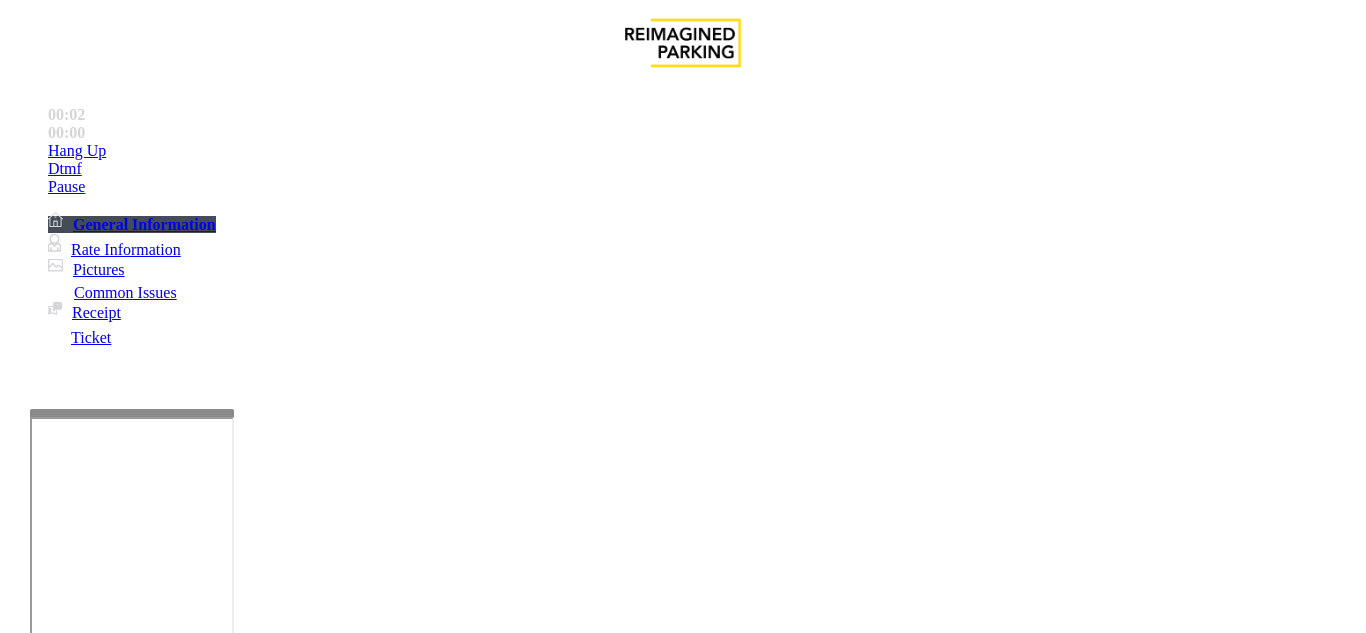 click on "Equipment Issue" at bounding box center [483, 1286] 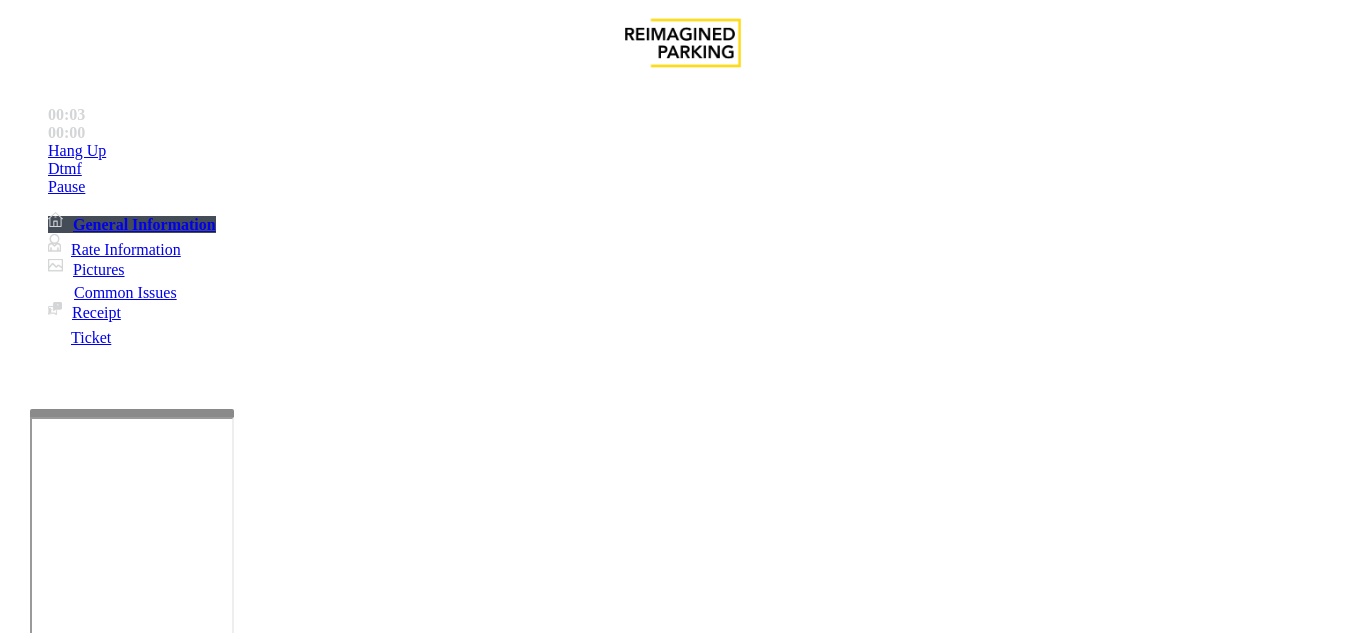 click on "Gate / Door Won't Open" at bounding box center [575, 1286] 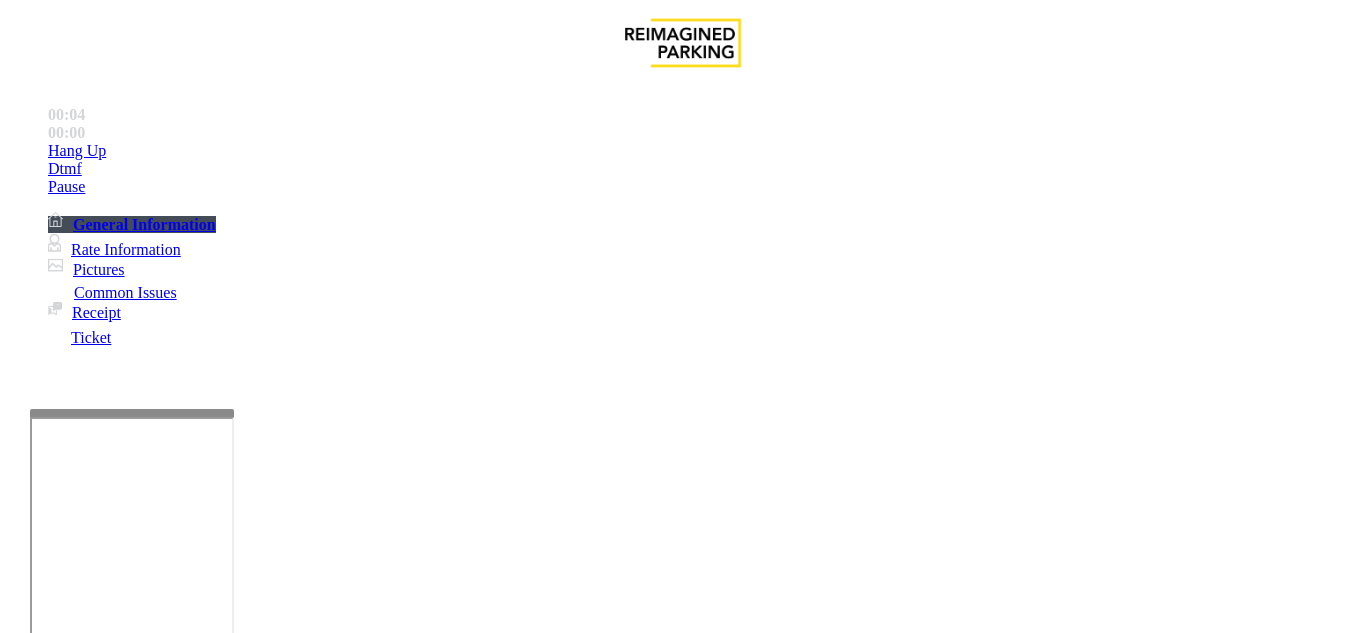 click on "Vend Gate" at bounding box center [69, 1735] 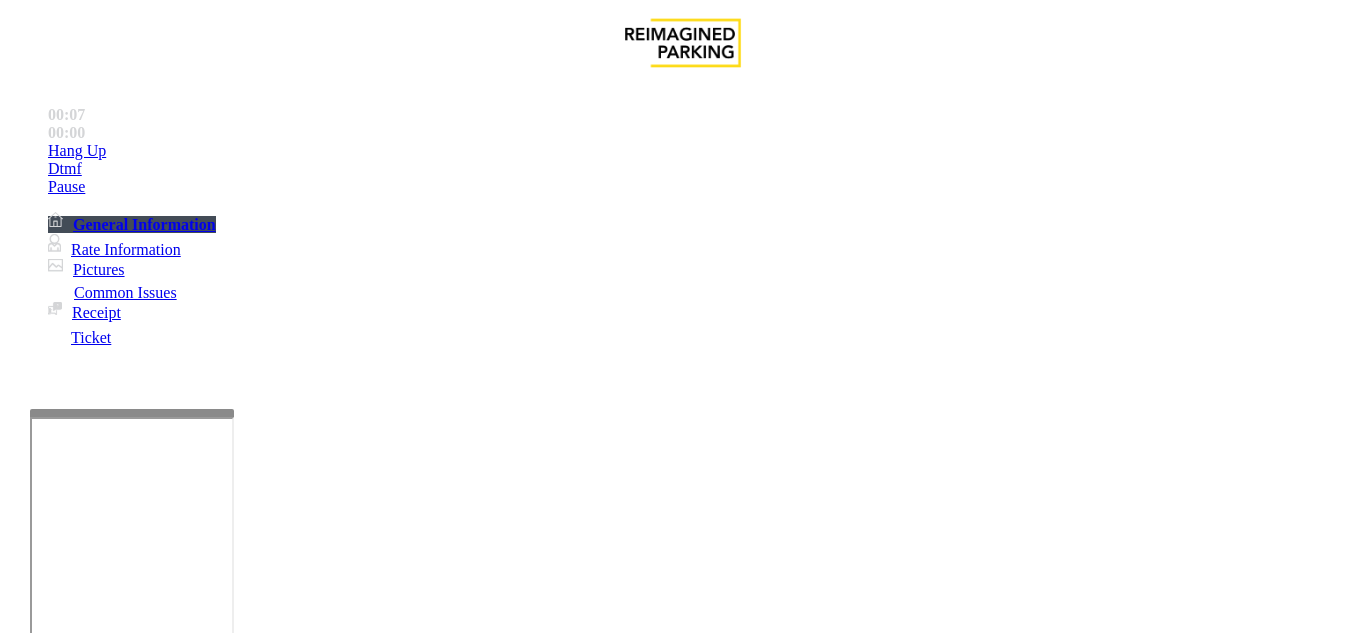 click at bounding box center [221, 1642] 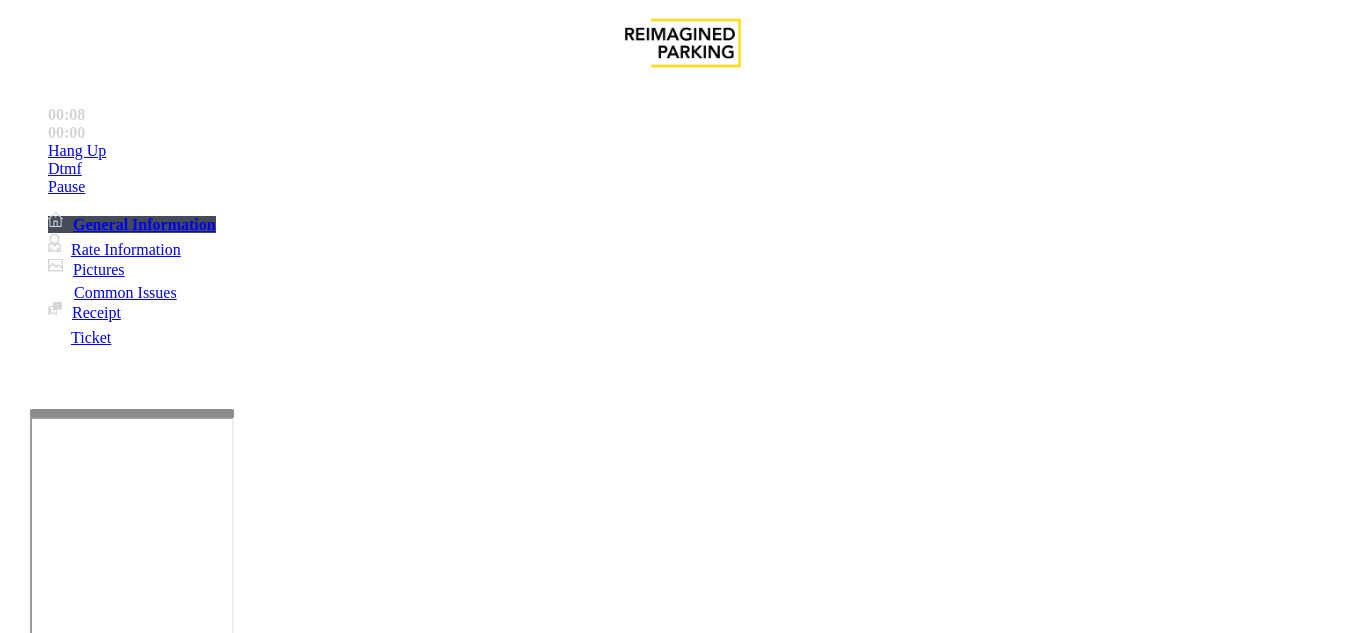 scroll, scrollTop: 100, scrollLeft: 0, axis: vertical 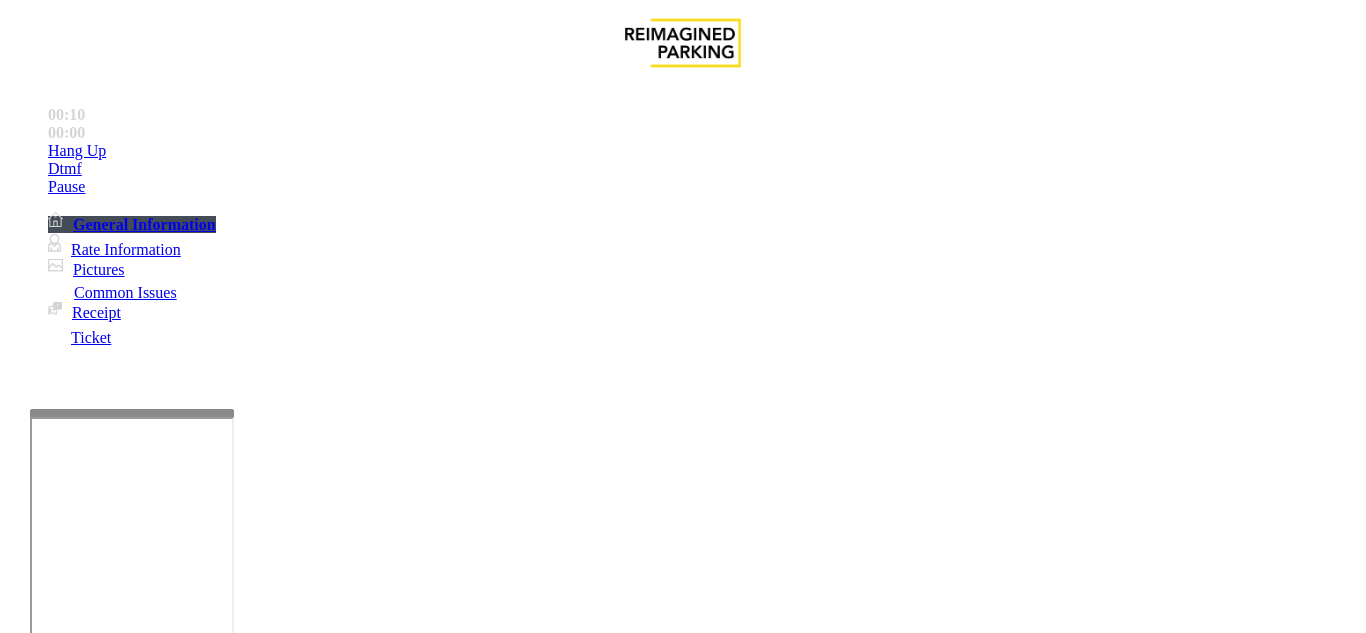 drag, startPoint x: 335, startPoint y: 85, endPoint x: 514, endPoint y: 85, distance: 179 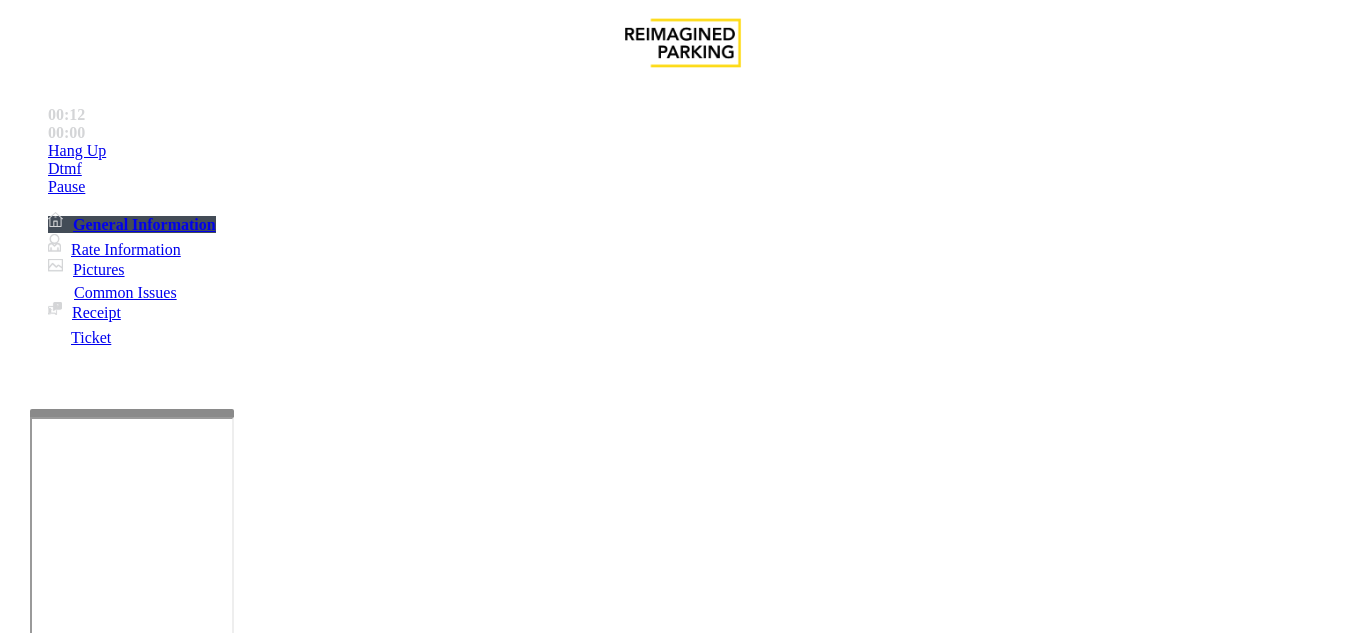 scroll, scrollTop: 300, scrollLeft: 0, axis: vertical 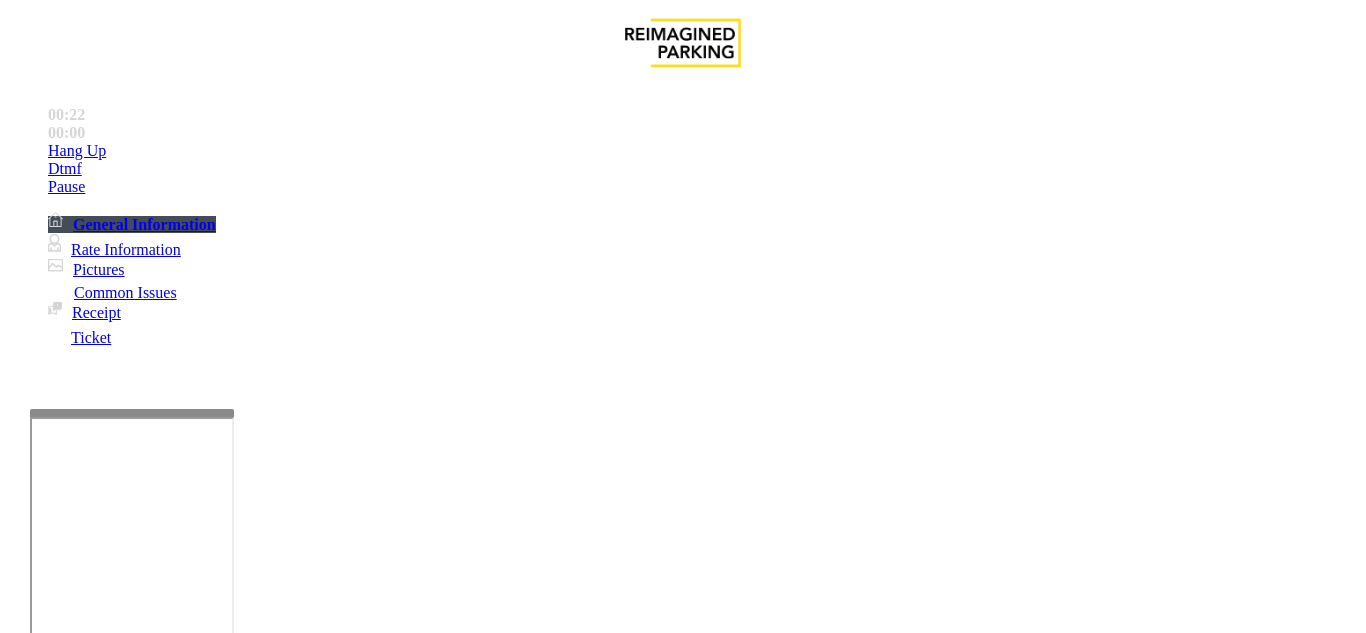 click on "Vend Gate" at bounding box center (69, 1735) 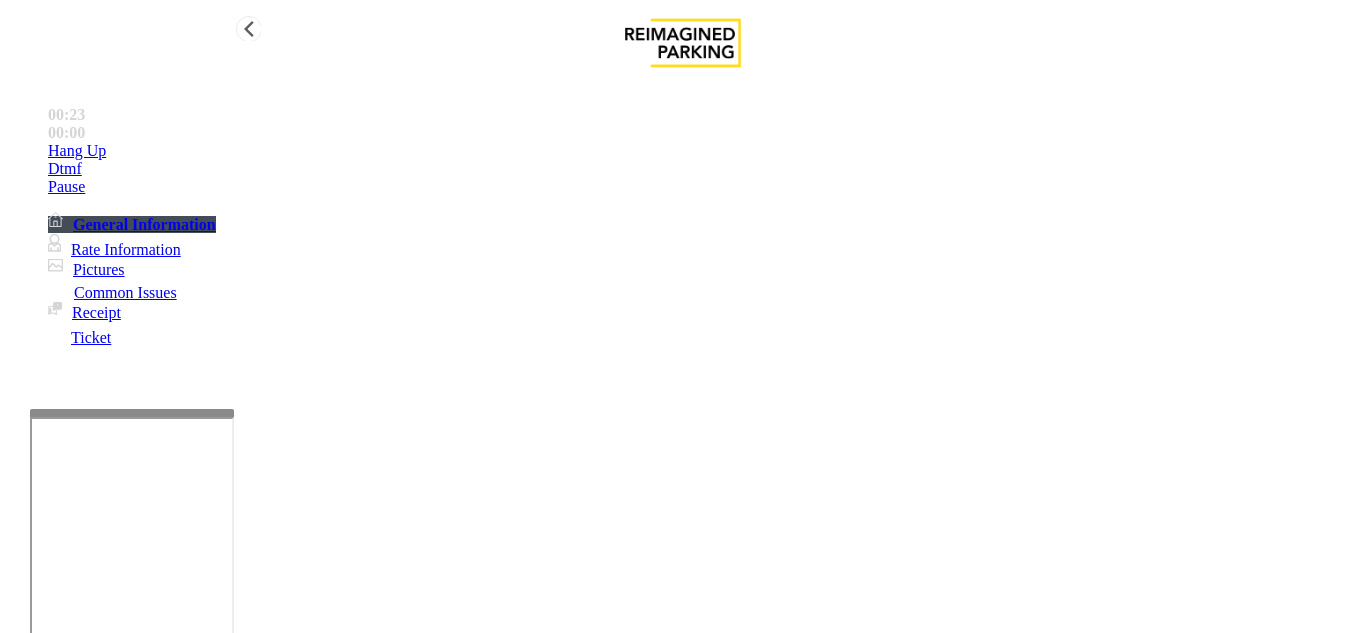 click on "Dtmf" at bounding box center (77, 151) 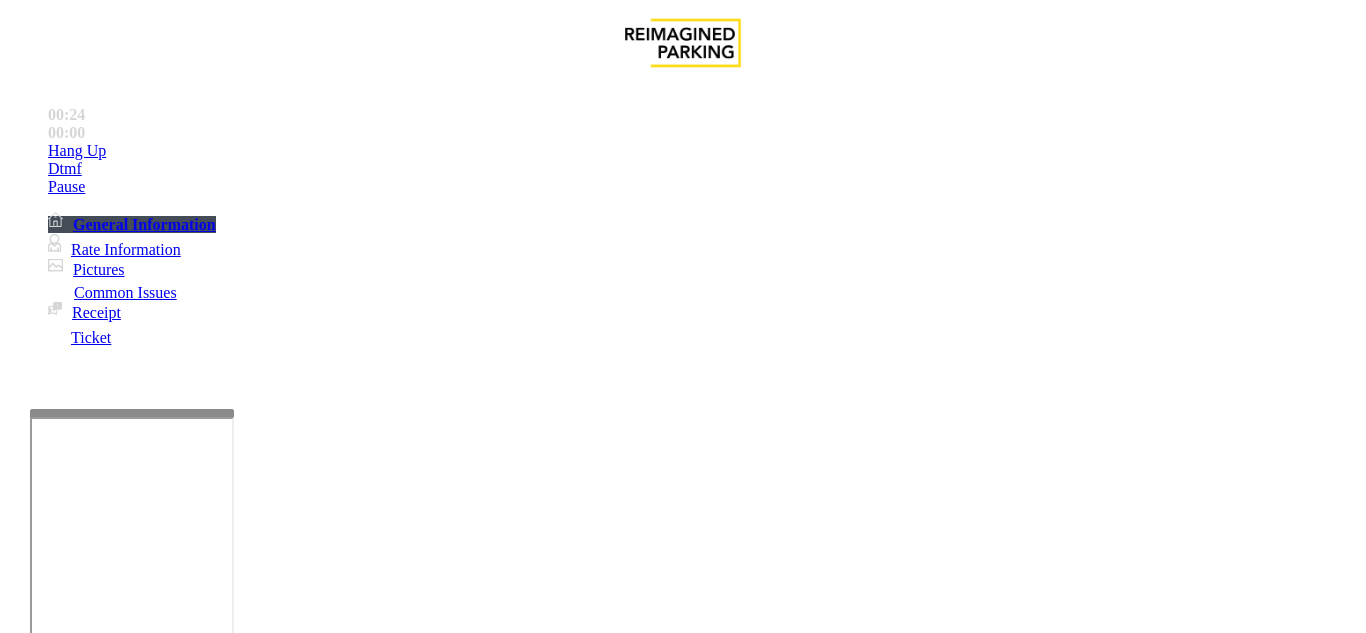 click on "9" at bounding box center [58, 16926] 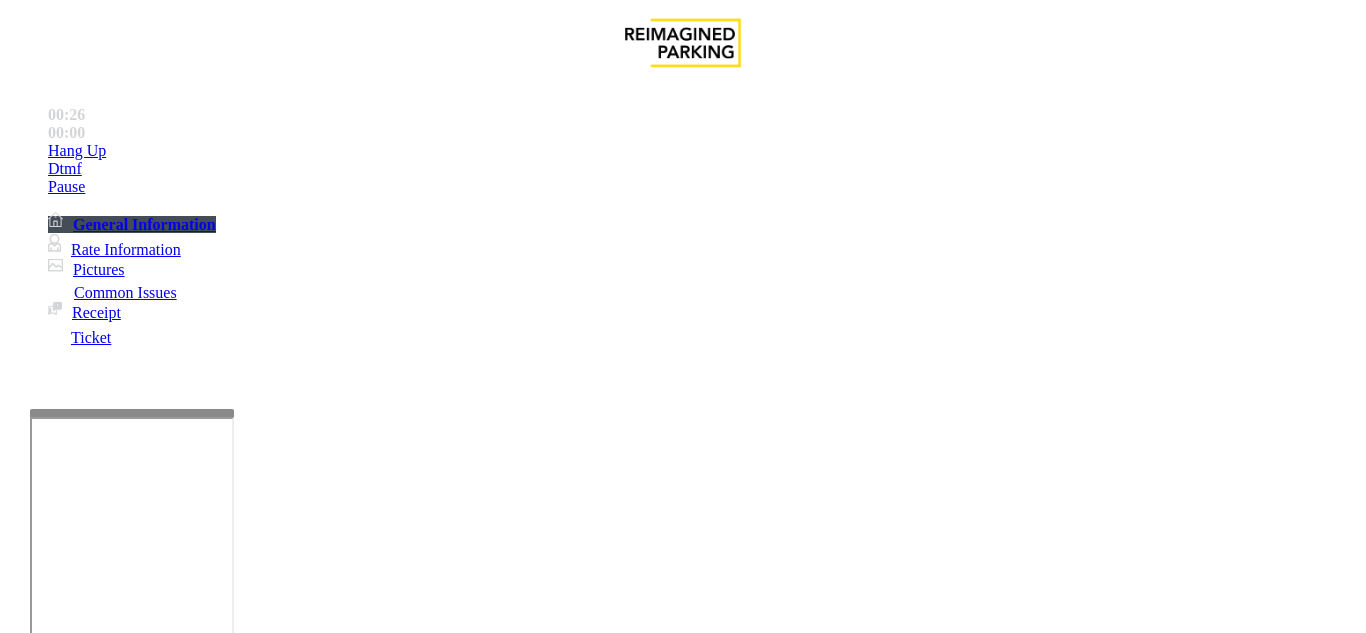 click on "9" at bounding box center (58, 16926) 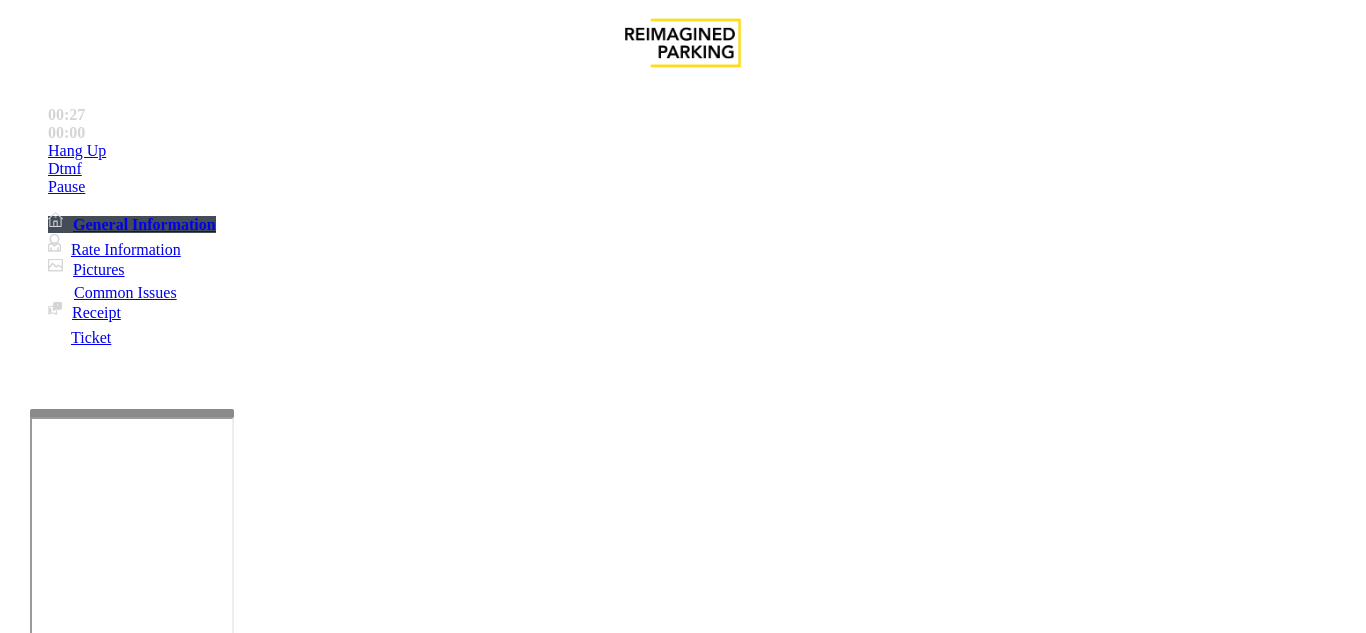 click on "#" at bounding box center (58, 16926) 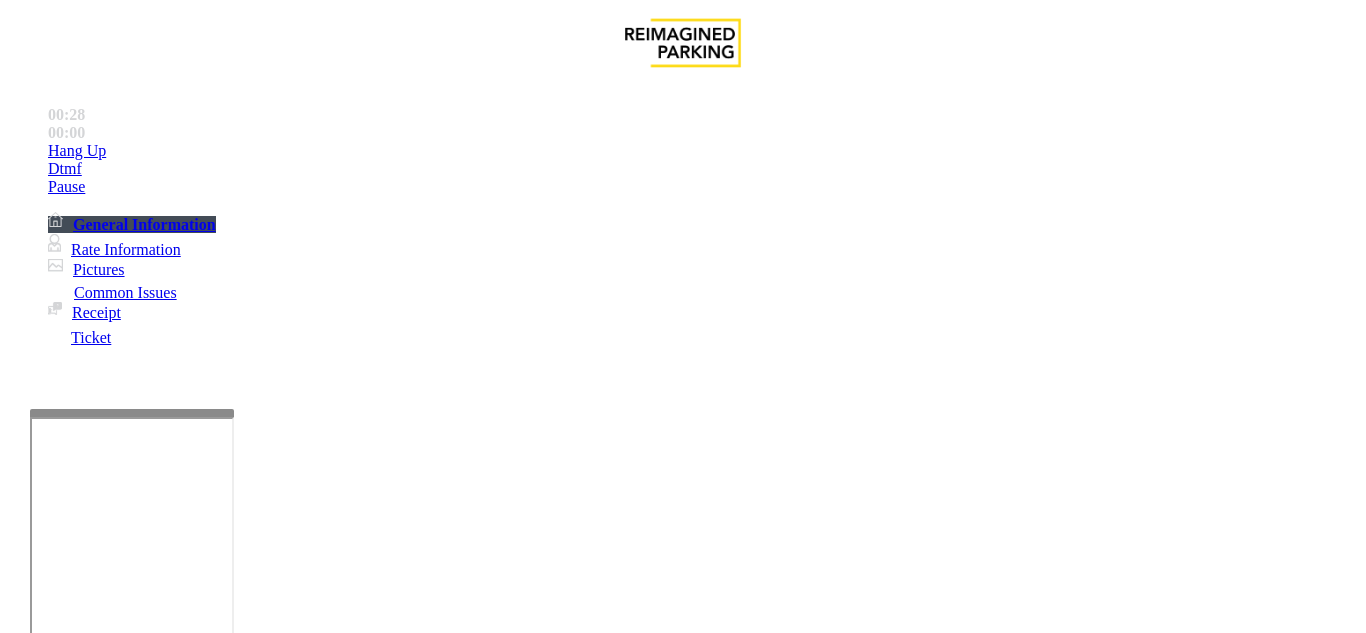 click on "×" at bounding box center (20, 16867) 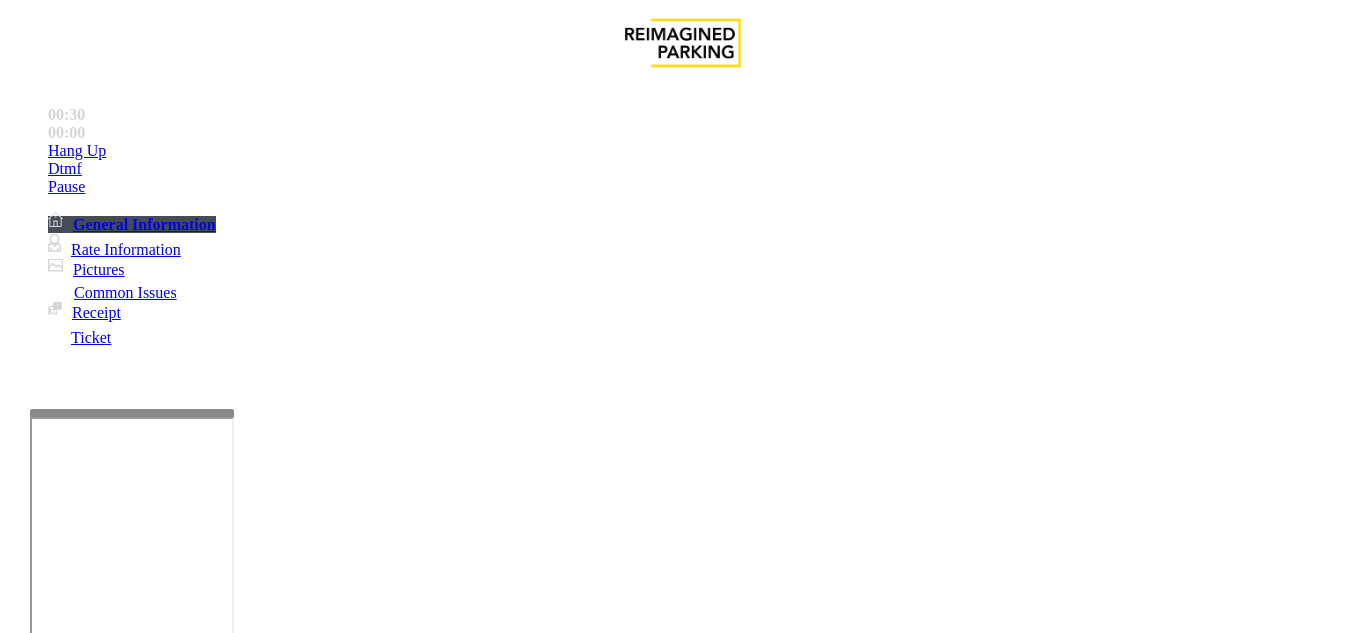 scroll, scrollTop: 300, scrollLeft: 0, axis: vertical 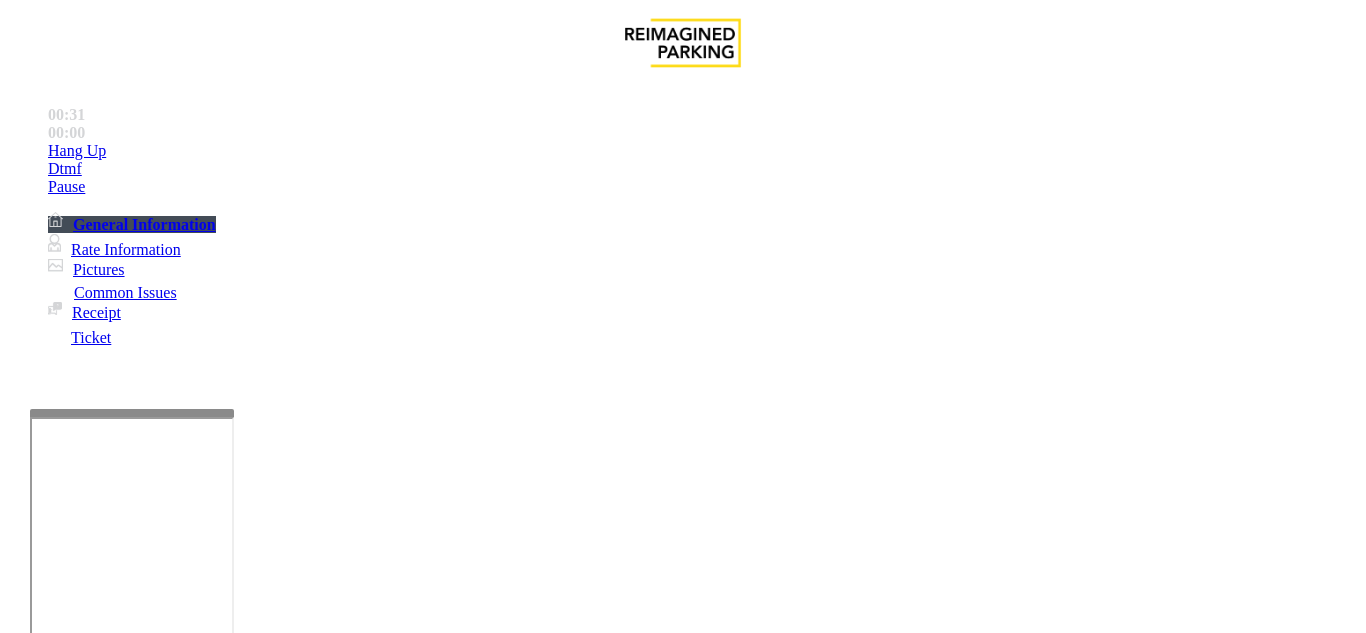 click at bounding box center (221, 1642) 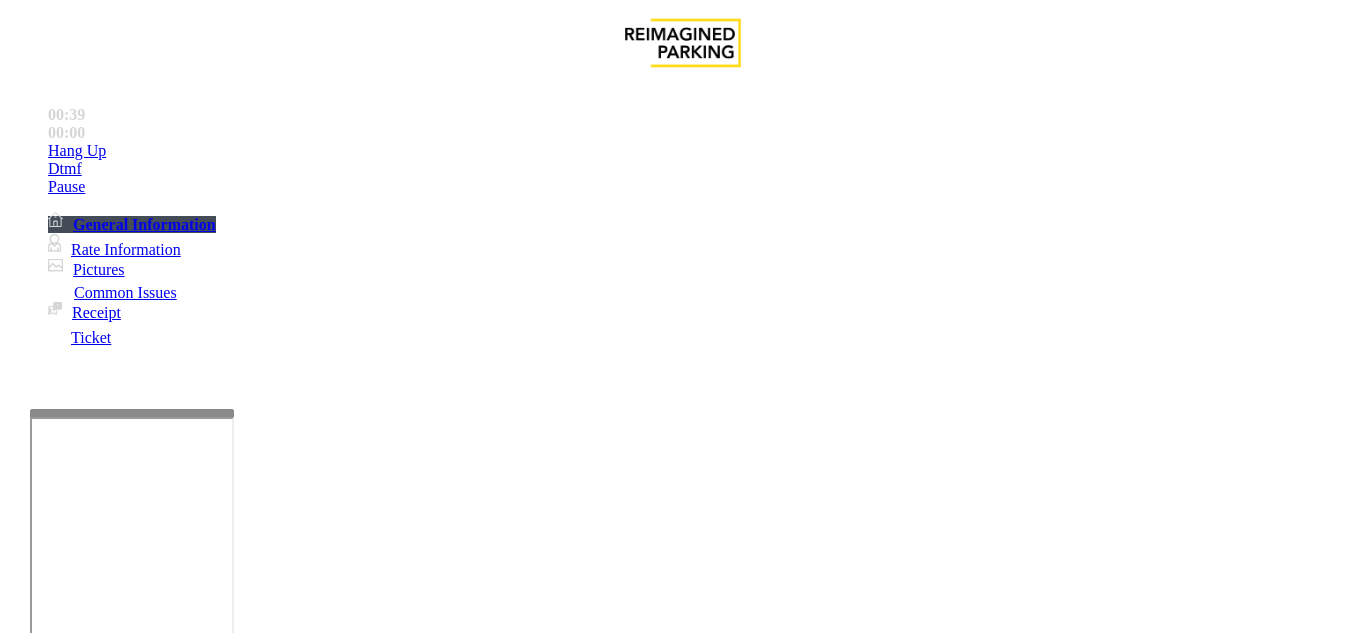 scroll, scrollTop: 3800, scrollLeft: 0, axis: vertical 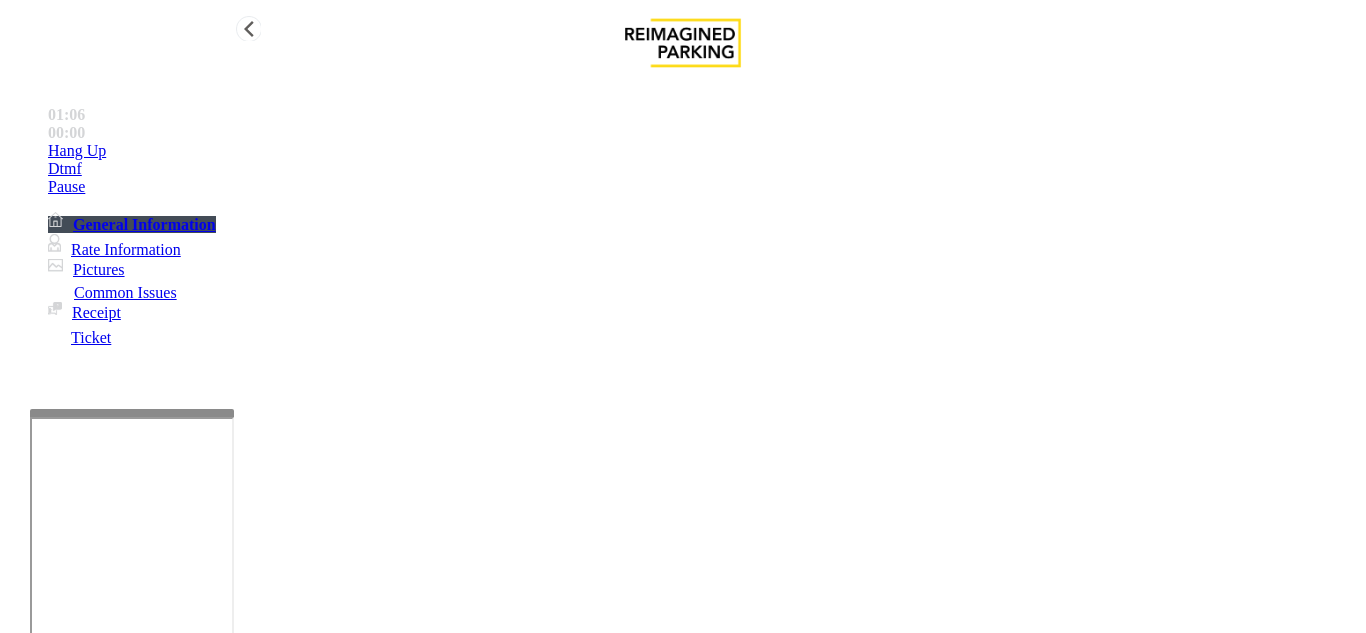 click on "Hang Up" at bounding box center (703, 151) 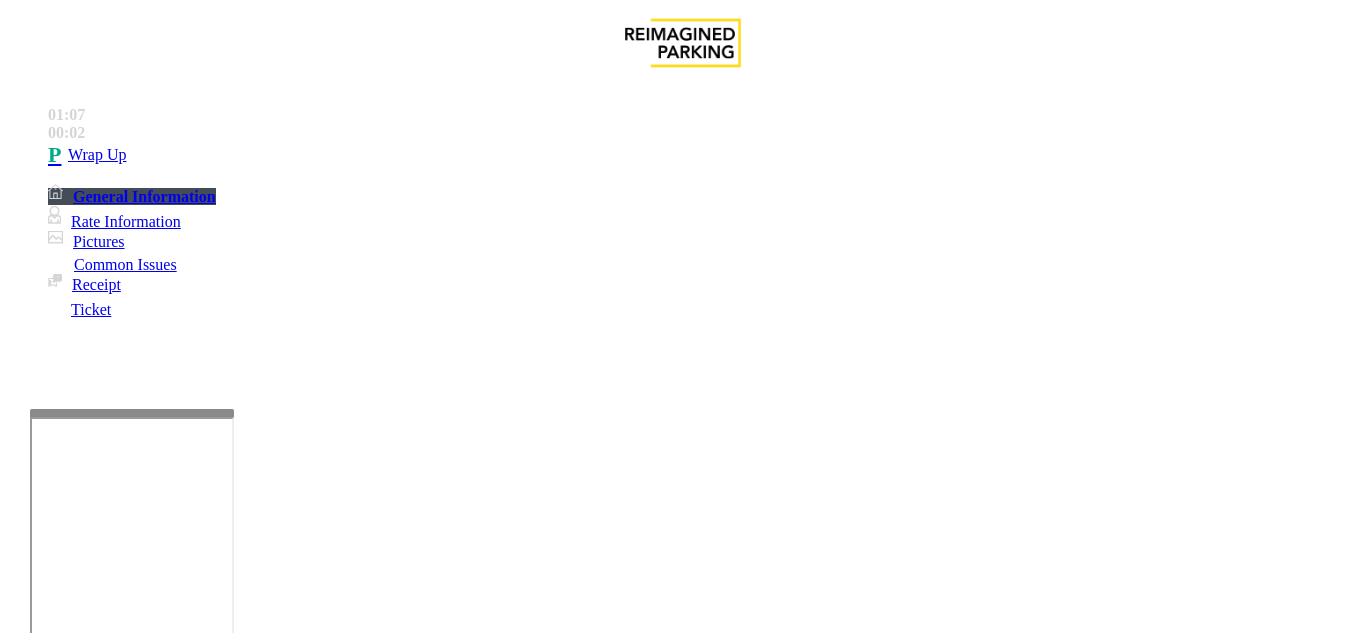 click at bounding box center (221, 1642) 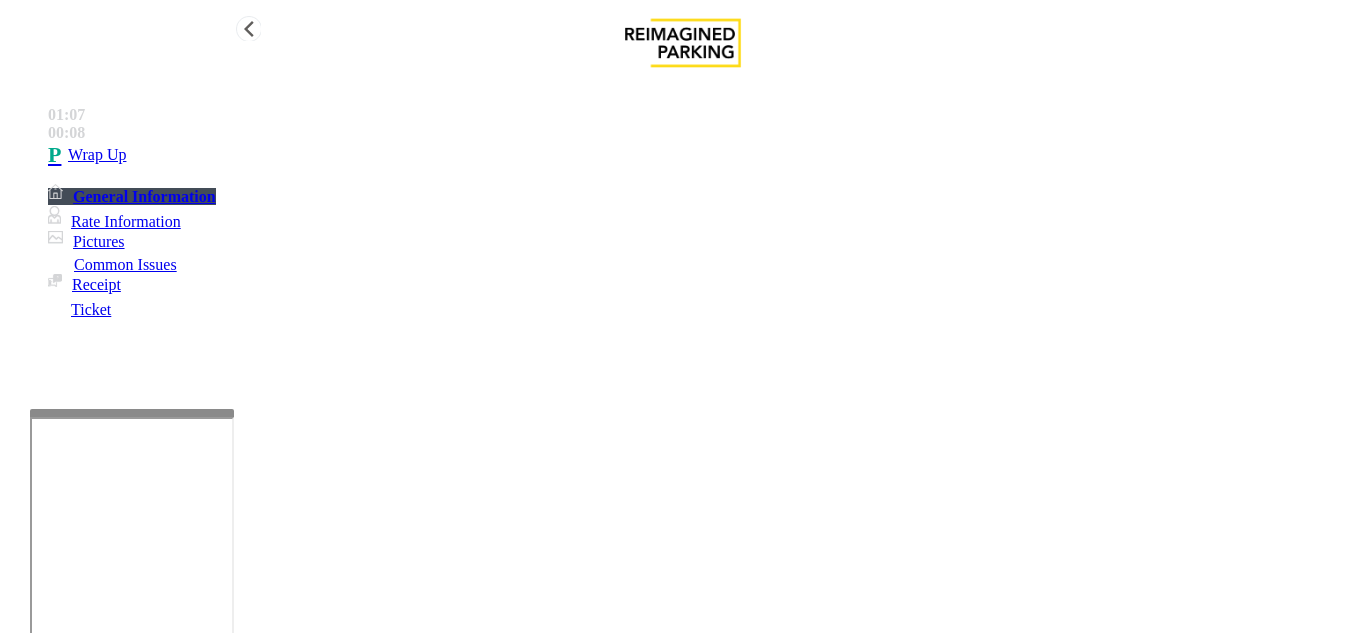 type on "**********" 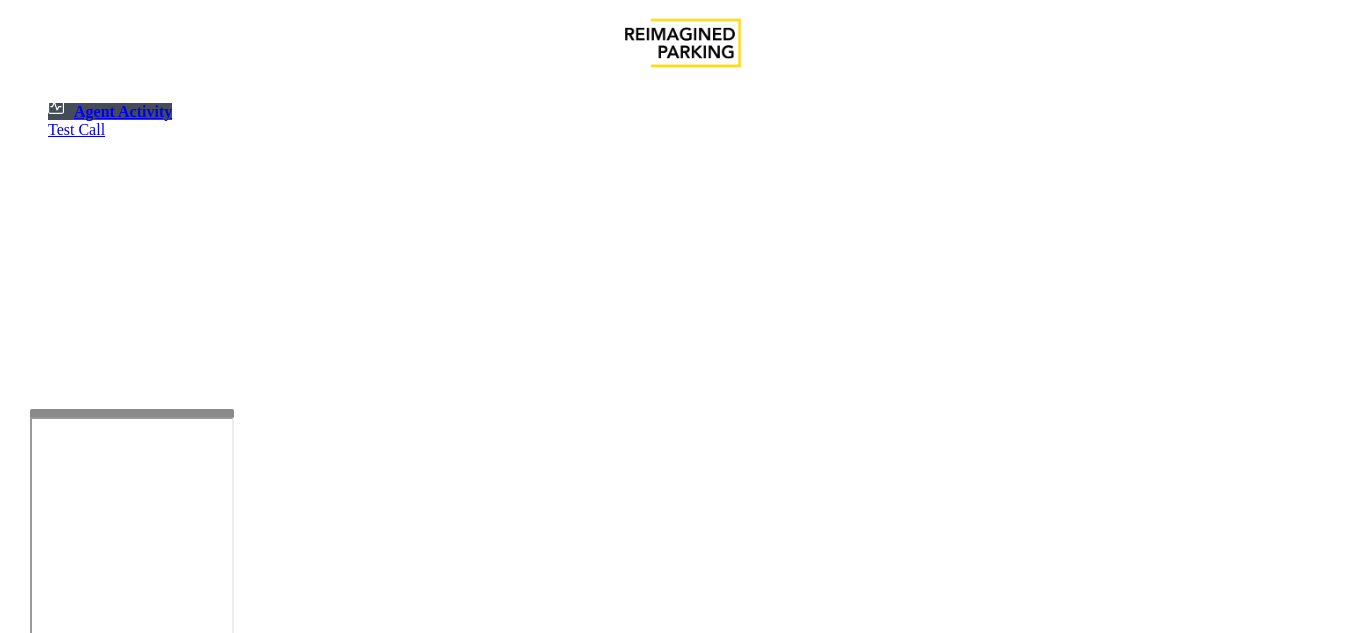 click at bounding box center (79, 1335) 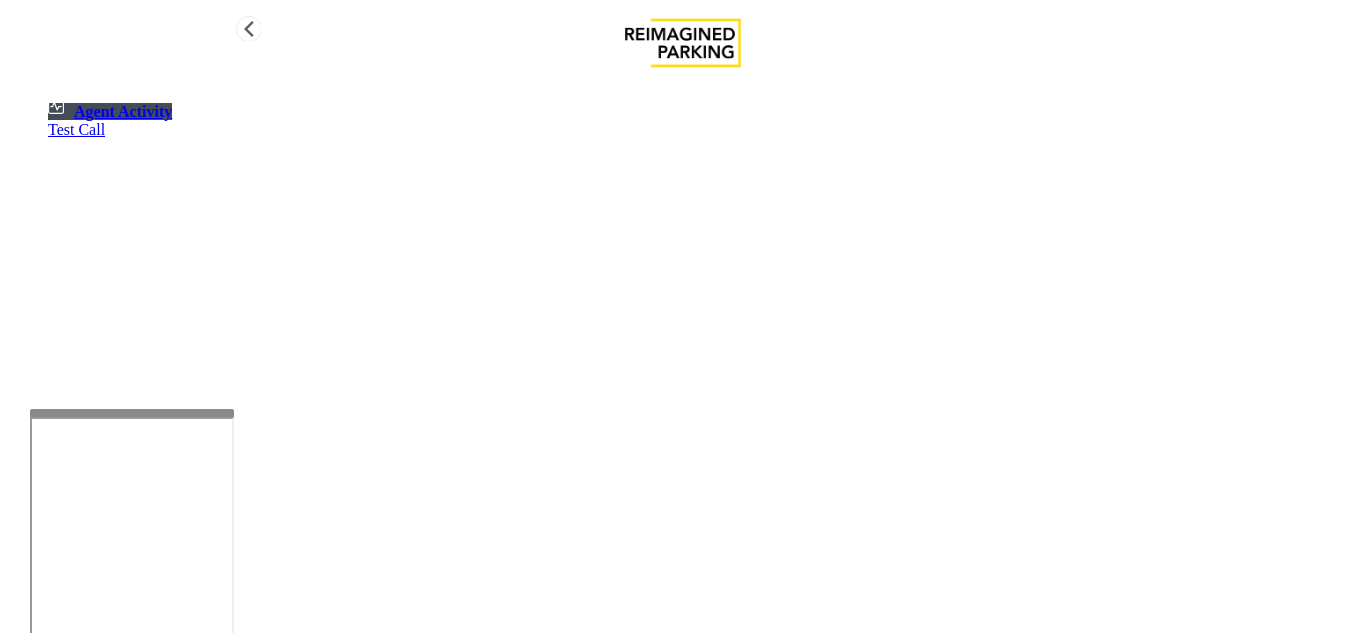 click on "Agent Activity" at bounding box center [110, 111] 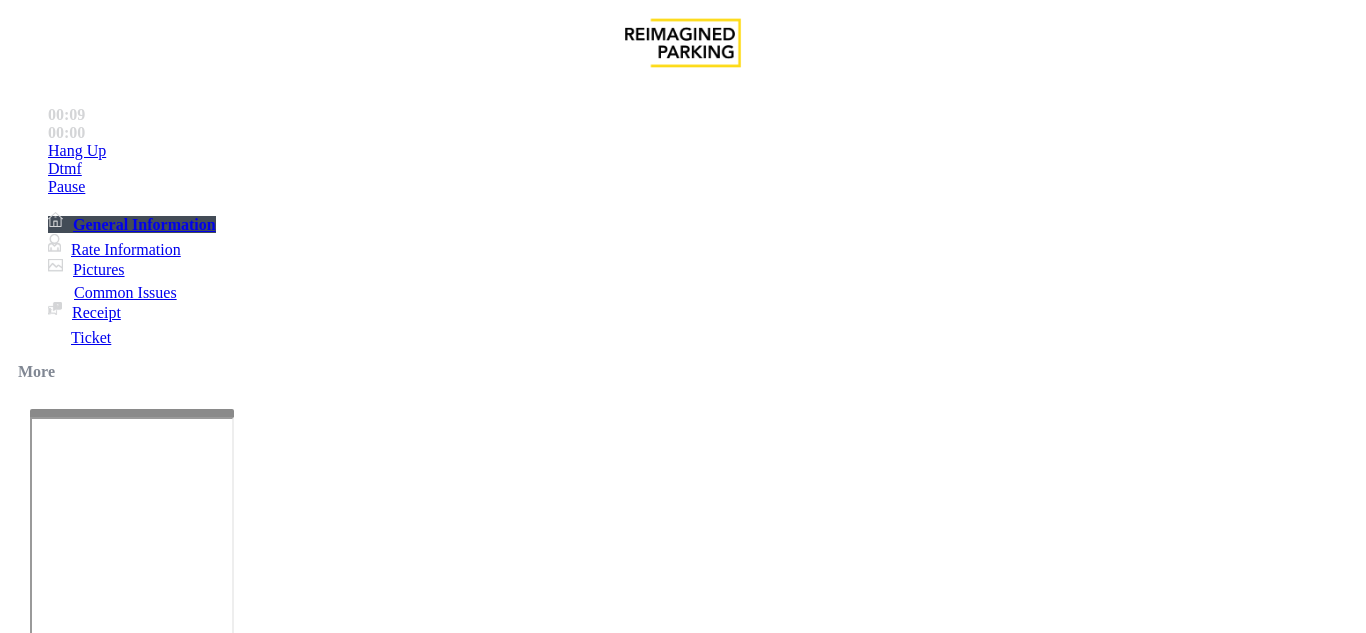 scroll, scrollTop: 400, scrollLeft: 0, axis: vertical 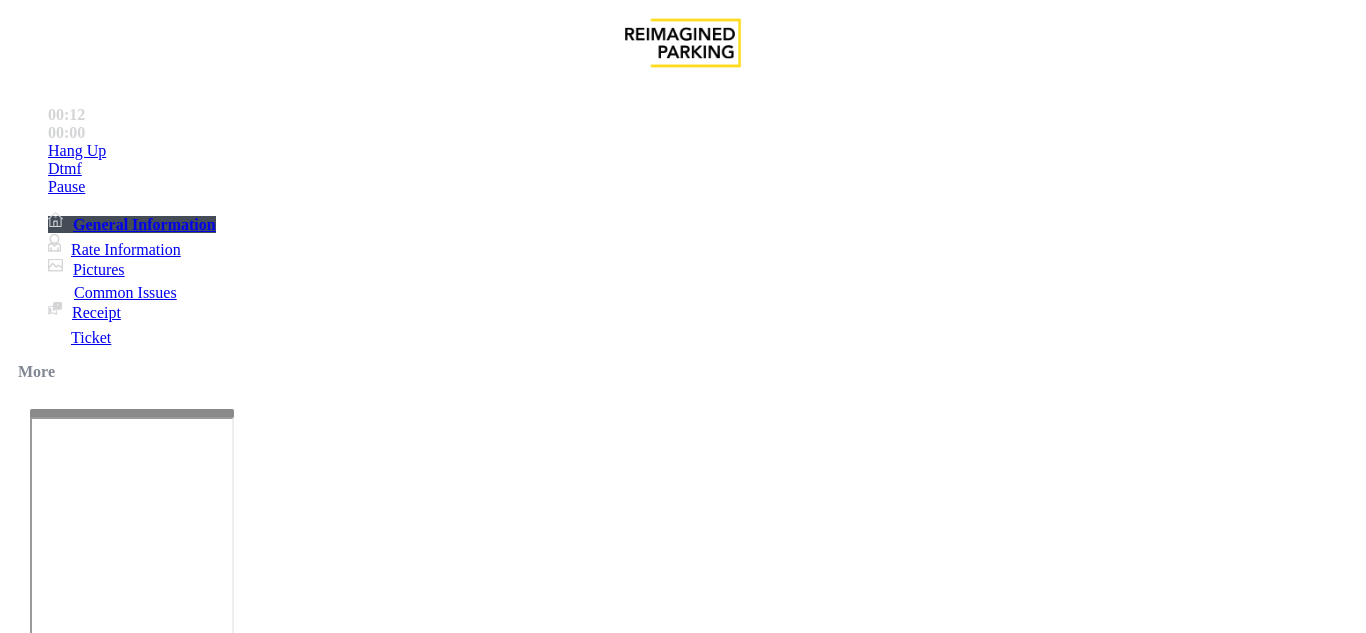 click on "Intercom Issue/No Response" at bounding box center [752, 1286] 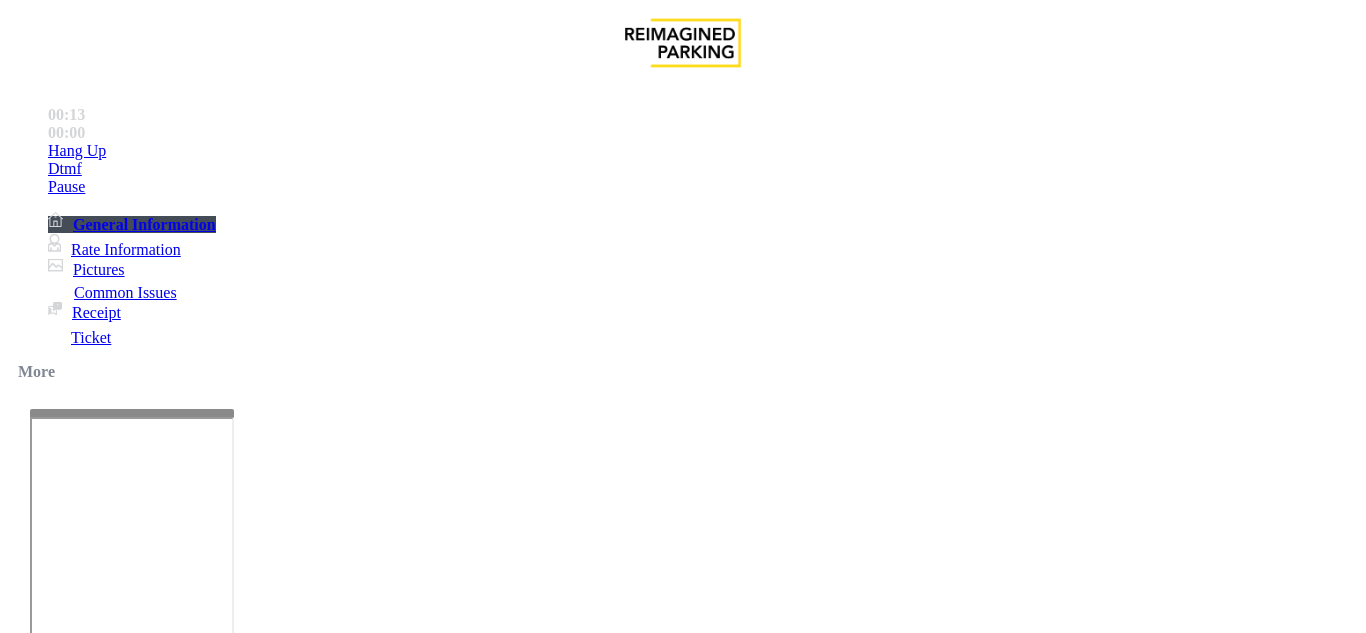 click on "No Response/Unable to hear parker" at bounding box center [142, 1286] 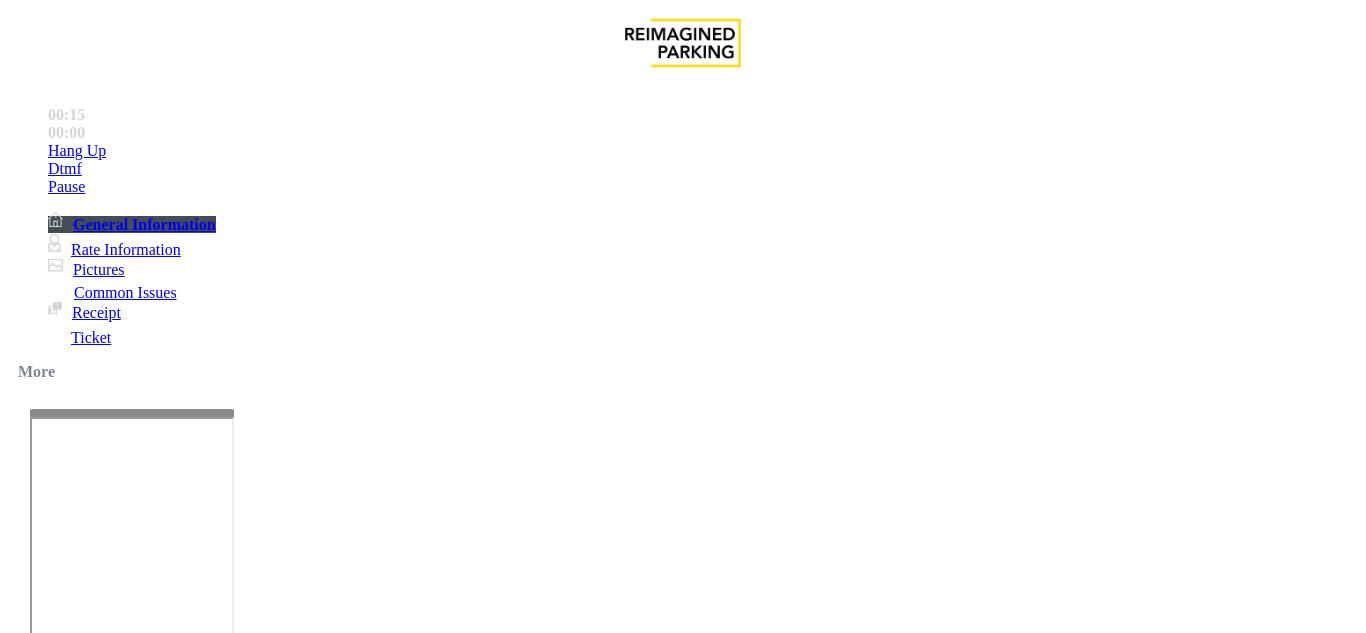 drag, startPoint x: 259, startPoint y: 176, endPoint x: 586, endPoint y: 187, distance: 327.18497 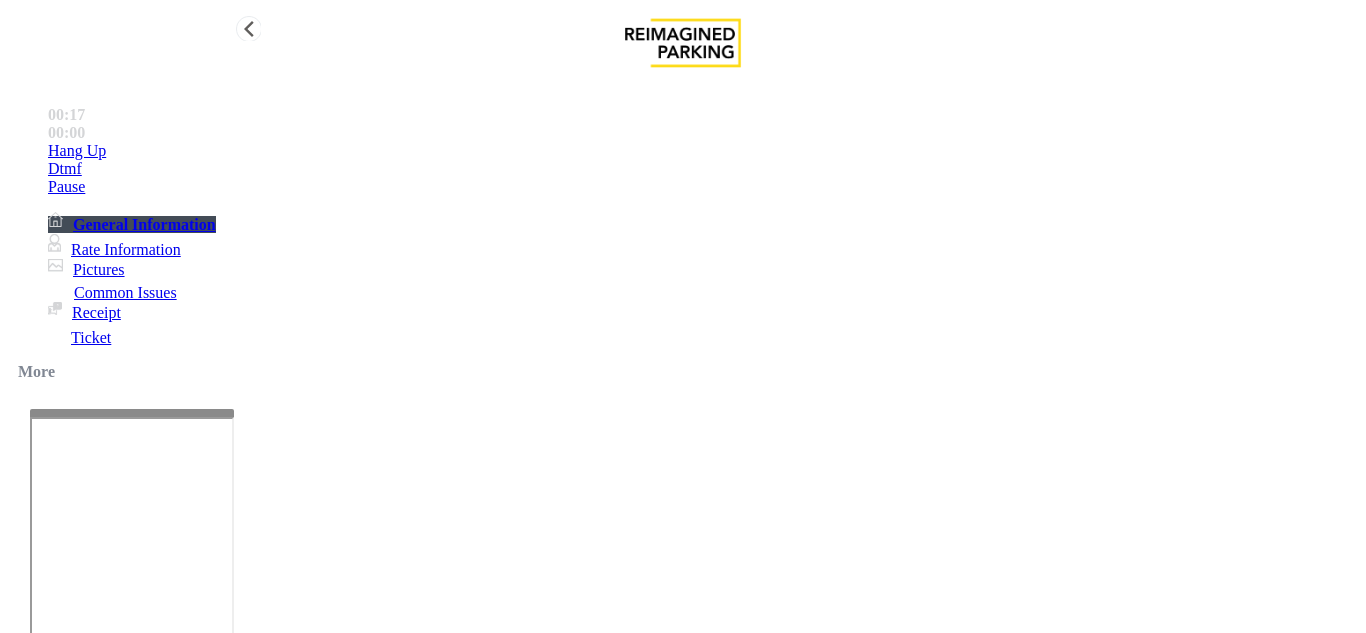 type on "**********" 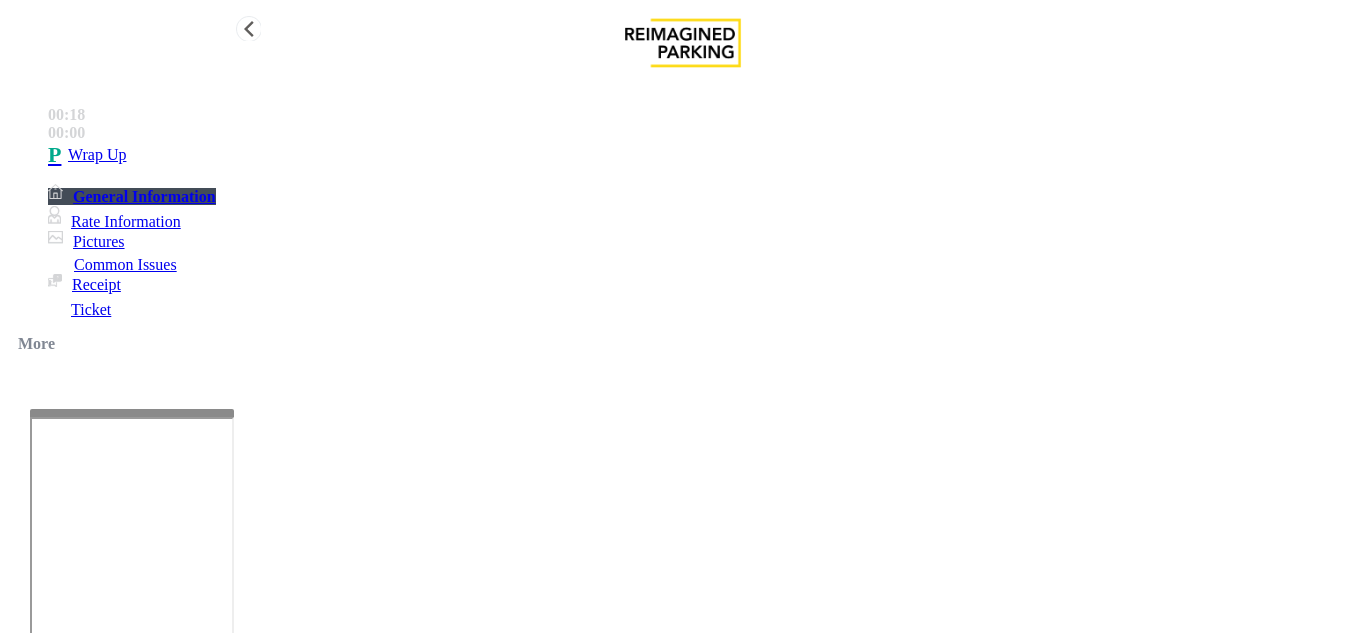click on "Wrap Up" at bounding box center [703, 155] 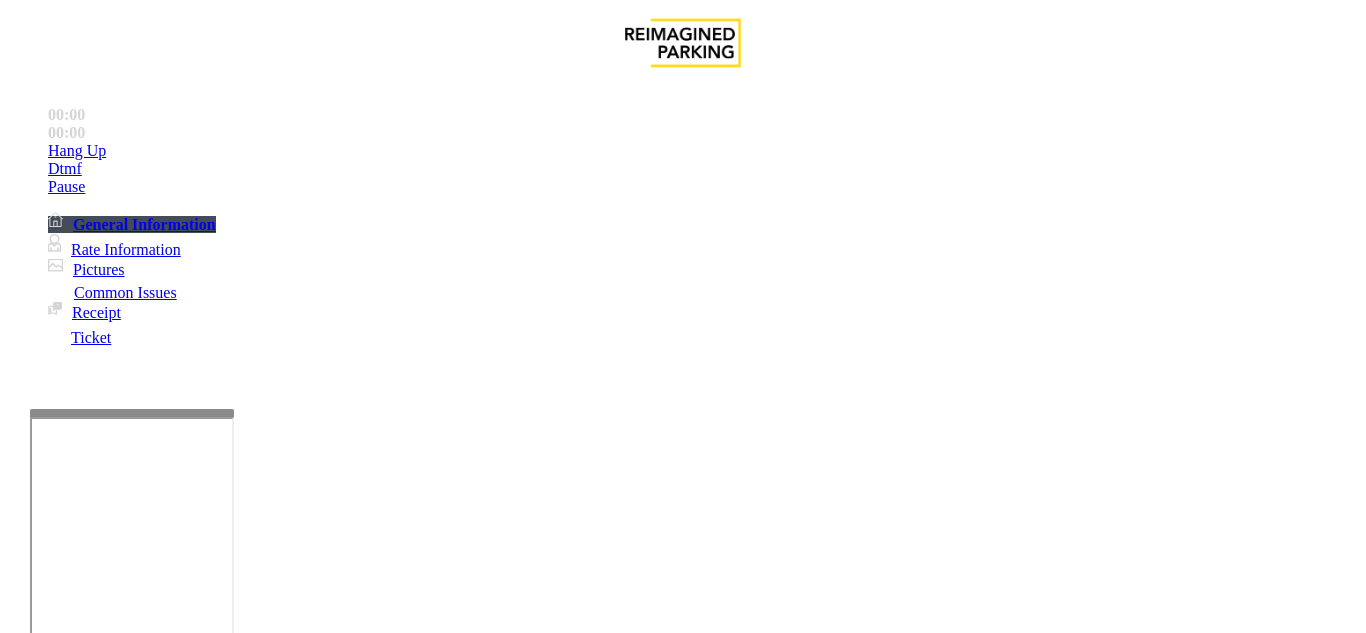 scroll, scrollTop: 400, scrollLeft: 0, axis: vertical 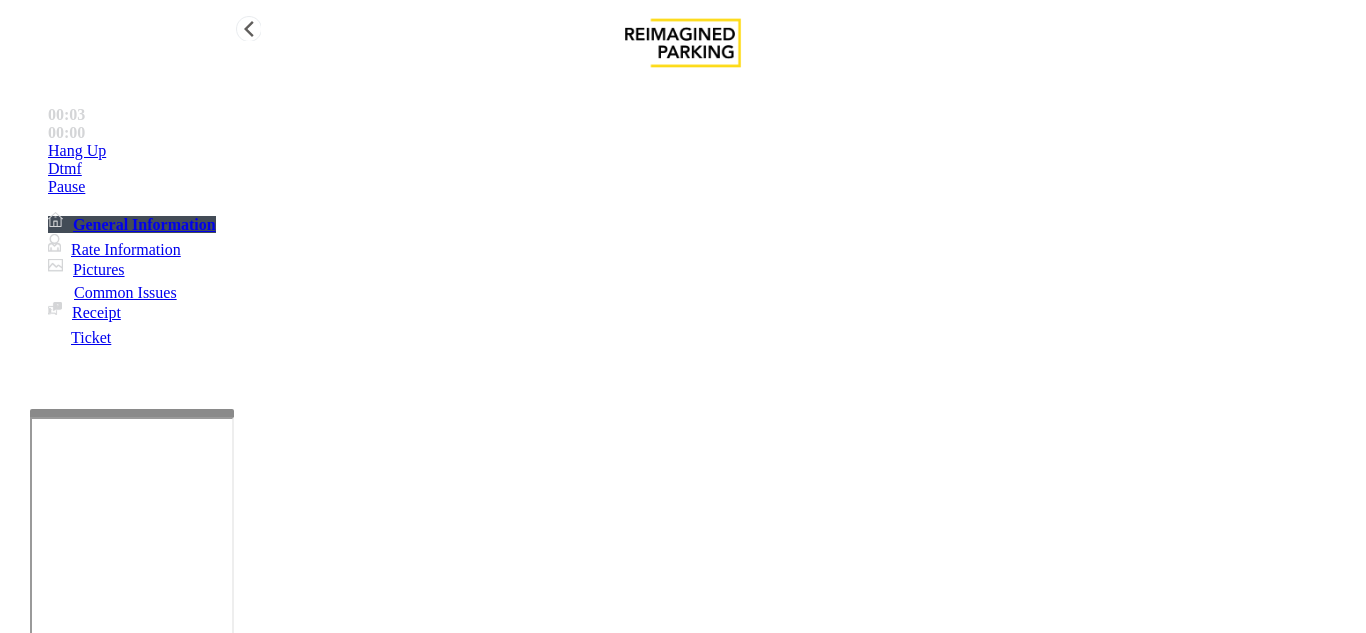 click on "Dtmf" at bounding box center [703, 151] 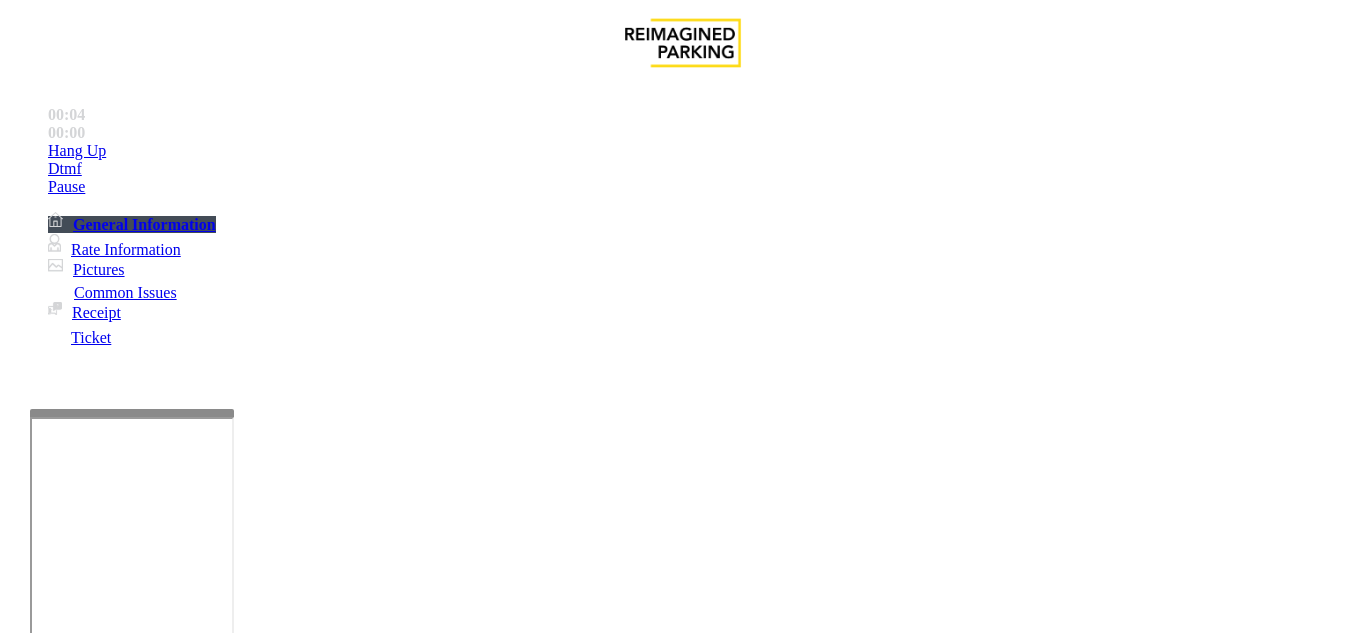 click on "*" at bounding box center (58, 4433) 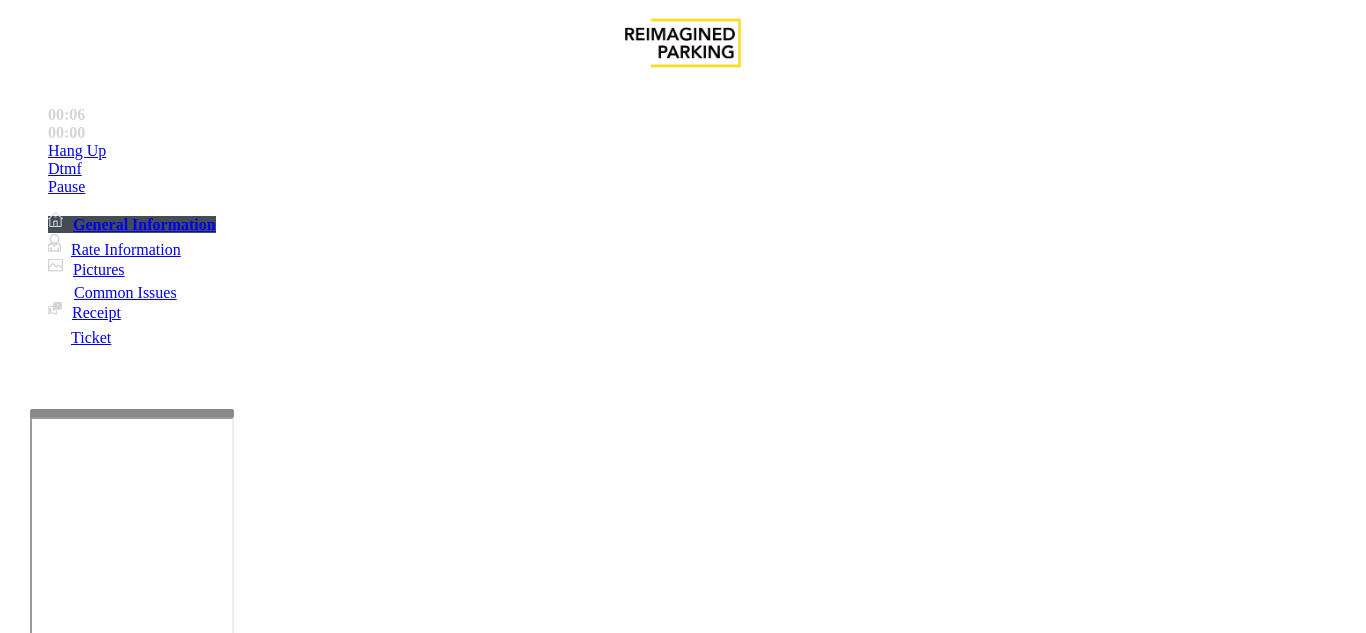 click on "#" at bounding box center (58, 4433) 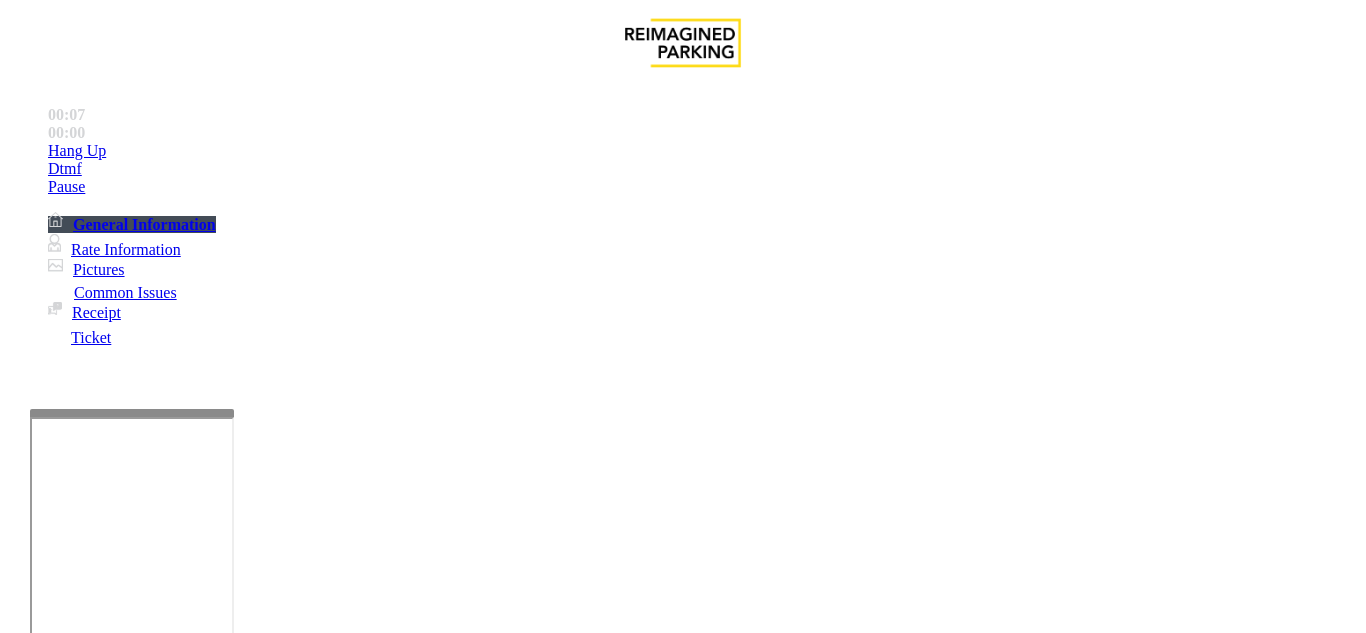 click on "×" at bounding box center (20, 4374) 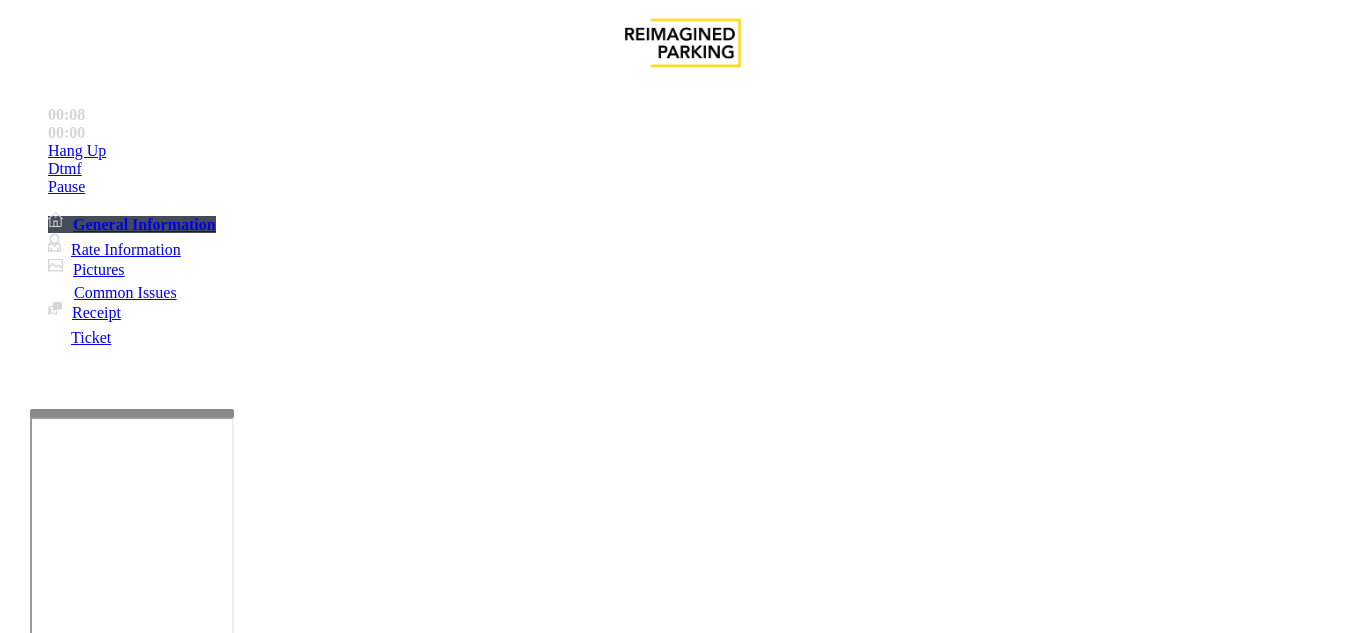 click on "Equipment Issue" at bounding box center [483, 1286] 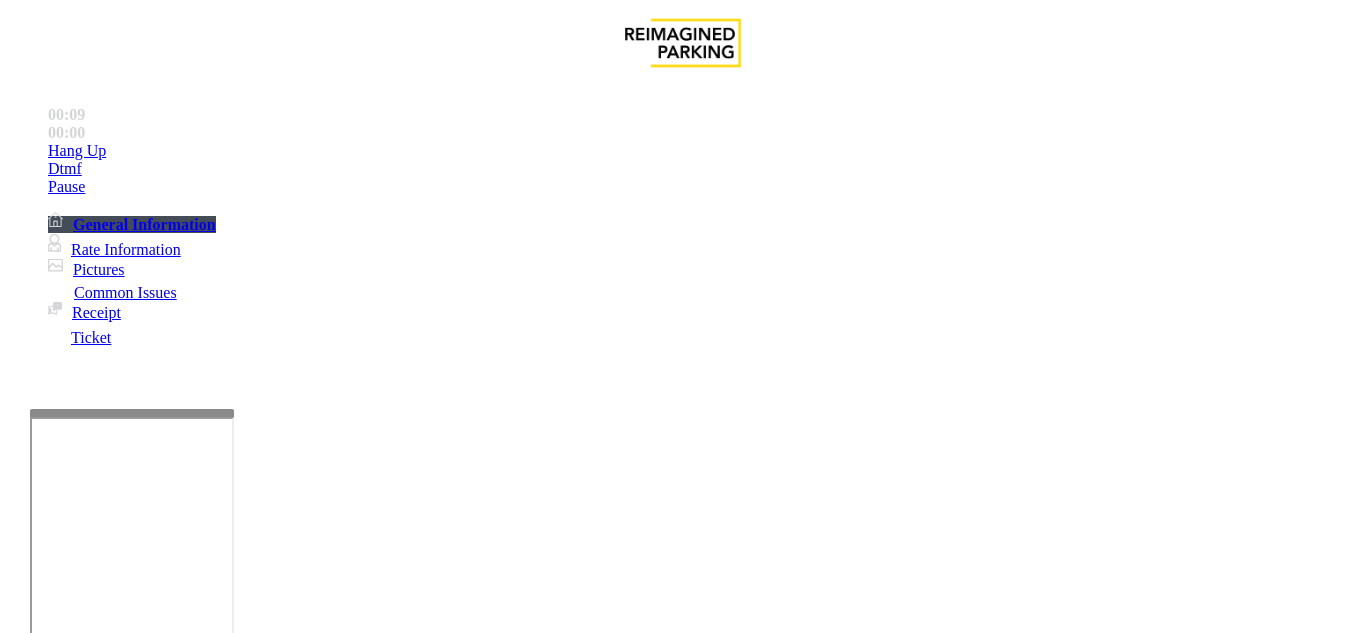 scroll, scrollTop: 200, scrollLeft: 0, axis: vertical 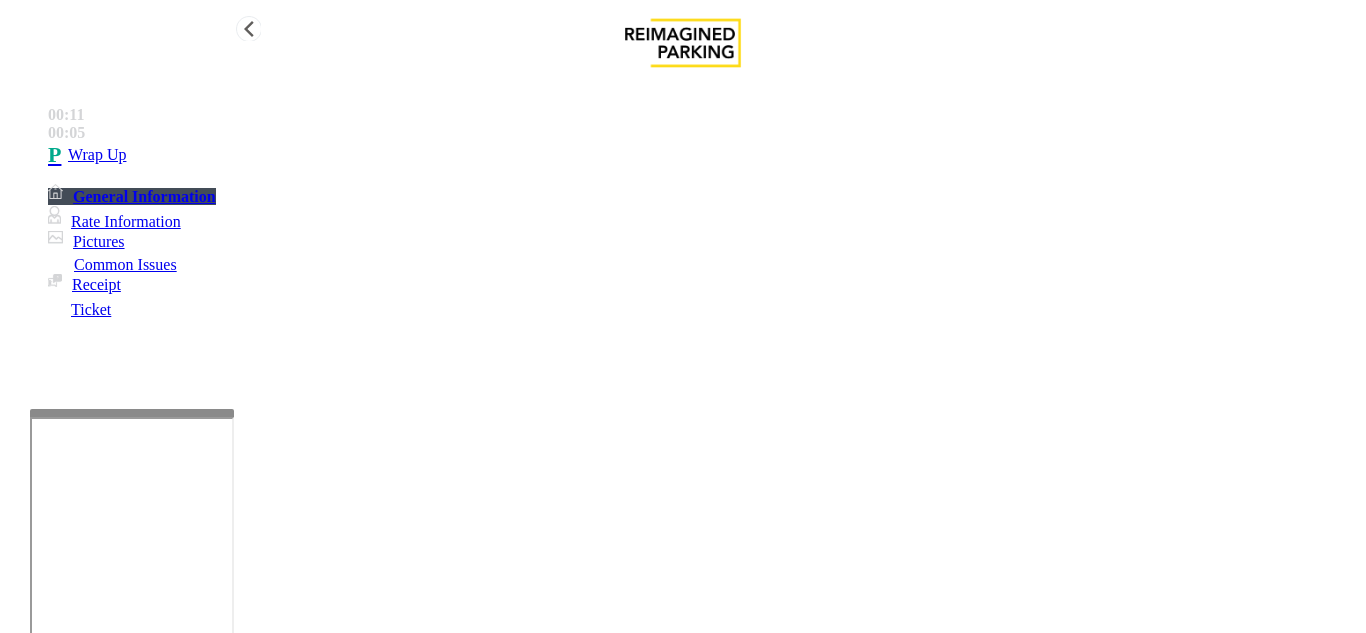 type on "**********" 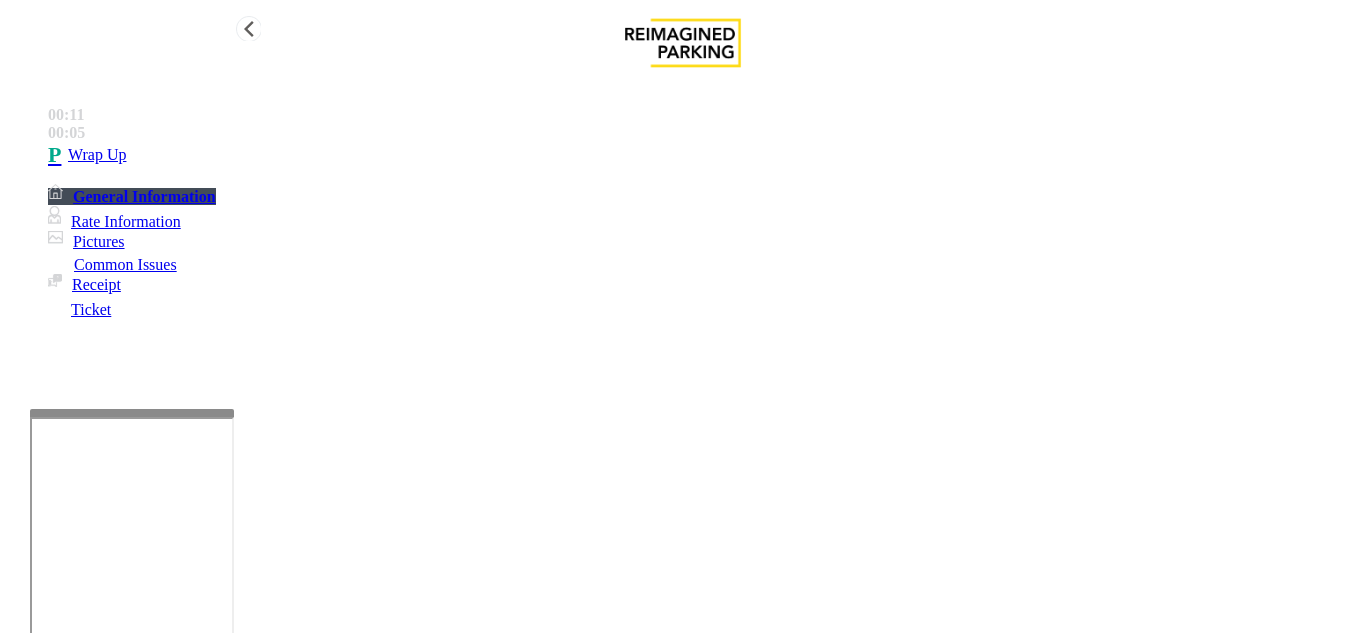 click on "Wrap Up" at bounding box center [703, 155] 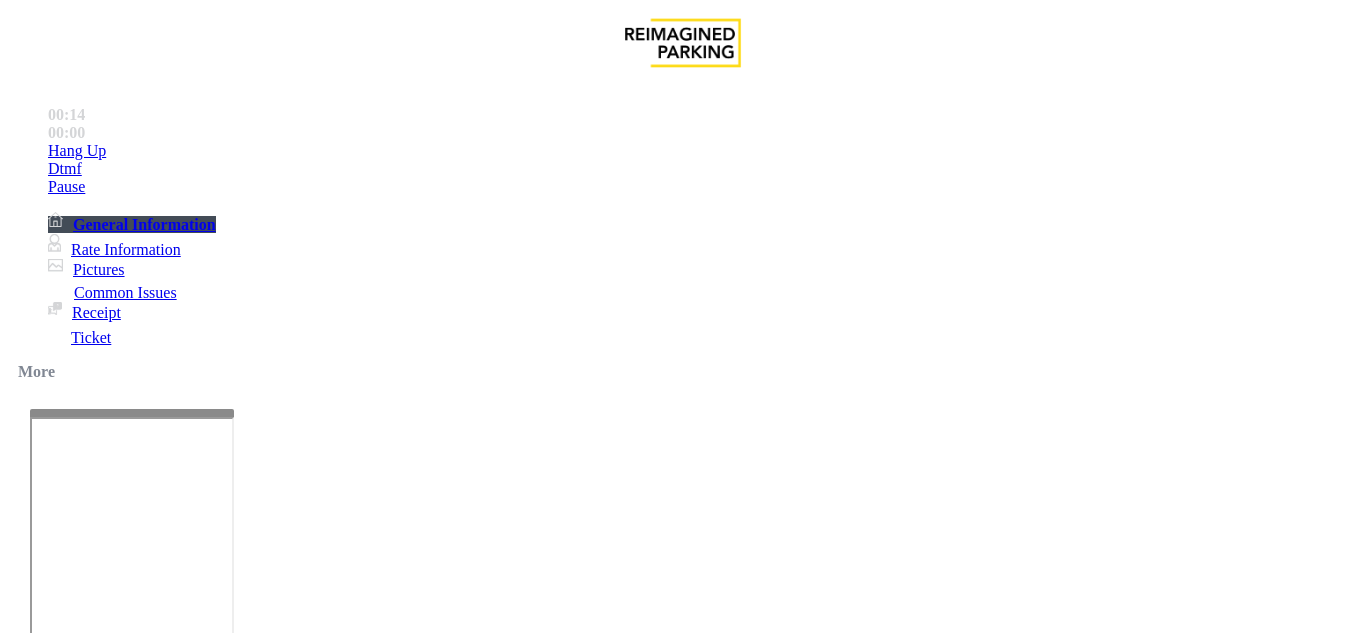 click on "Intercom Issue/No Response" at bounding box center (752, 1286) 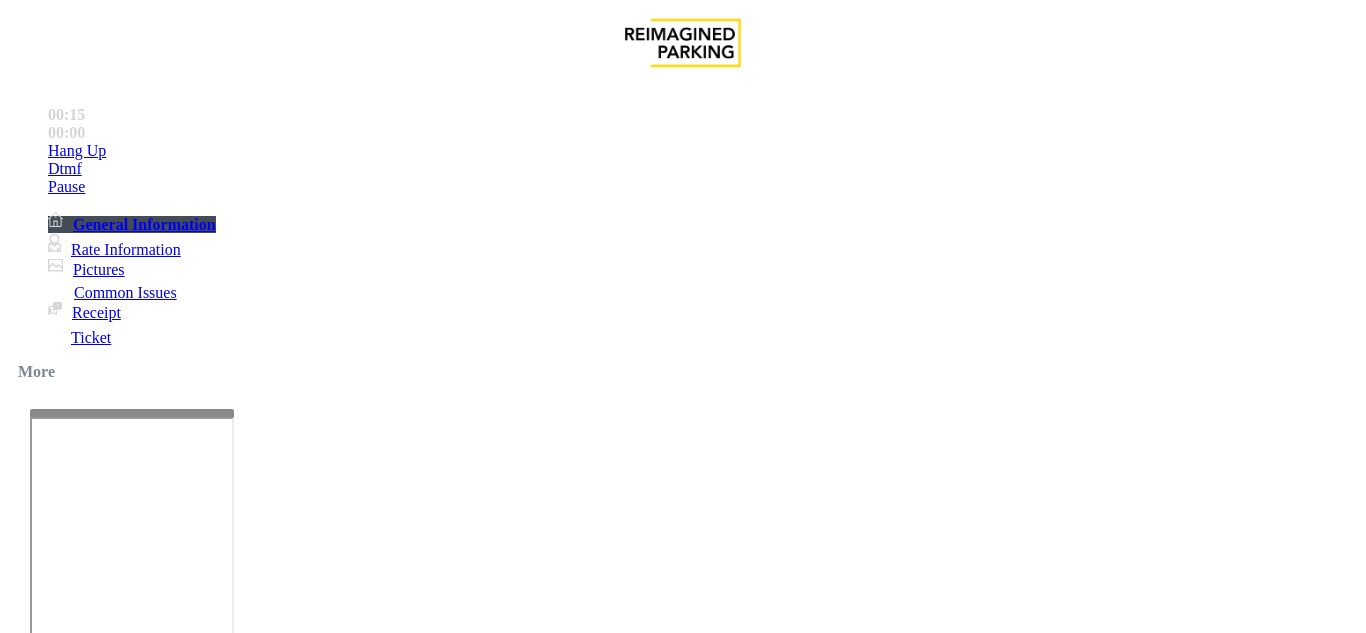 click on "No Response/Unable to hear parker" at bounding box center [142, 1286] 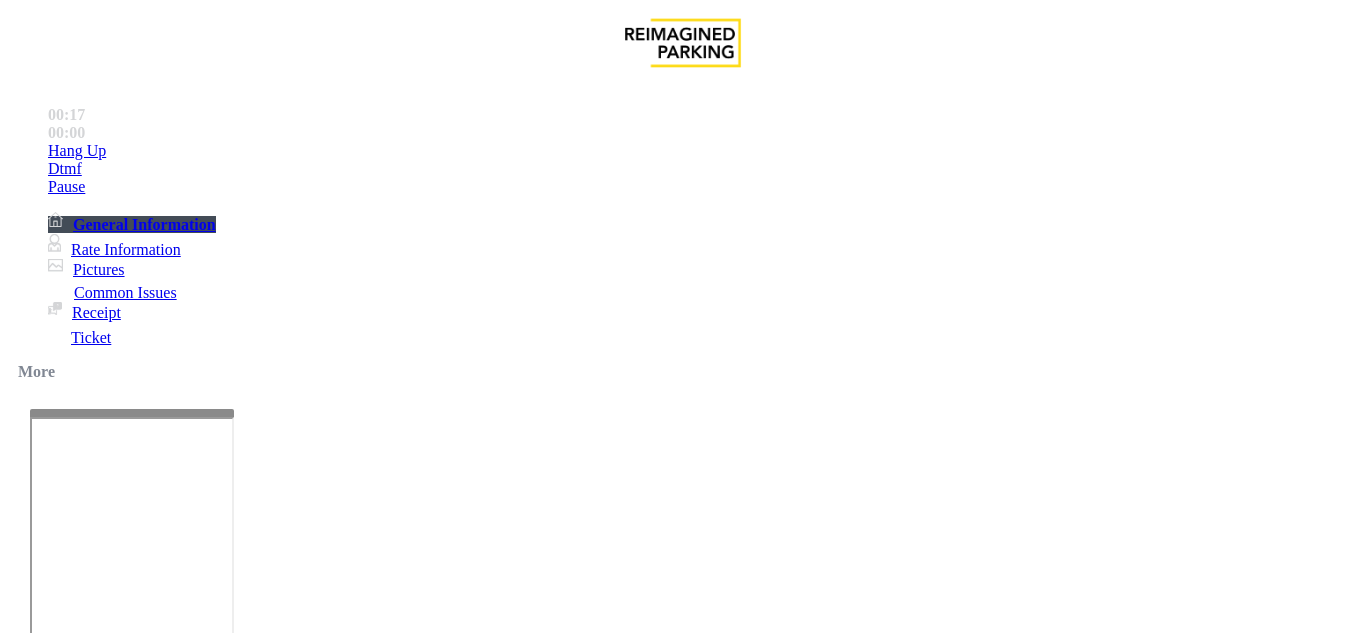 drag, startPoint x: 274, startPoint y: 176, endPoint x: 598, endPoint y: 174, distance: 324.00616 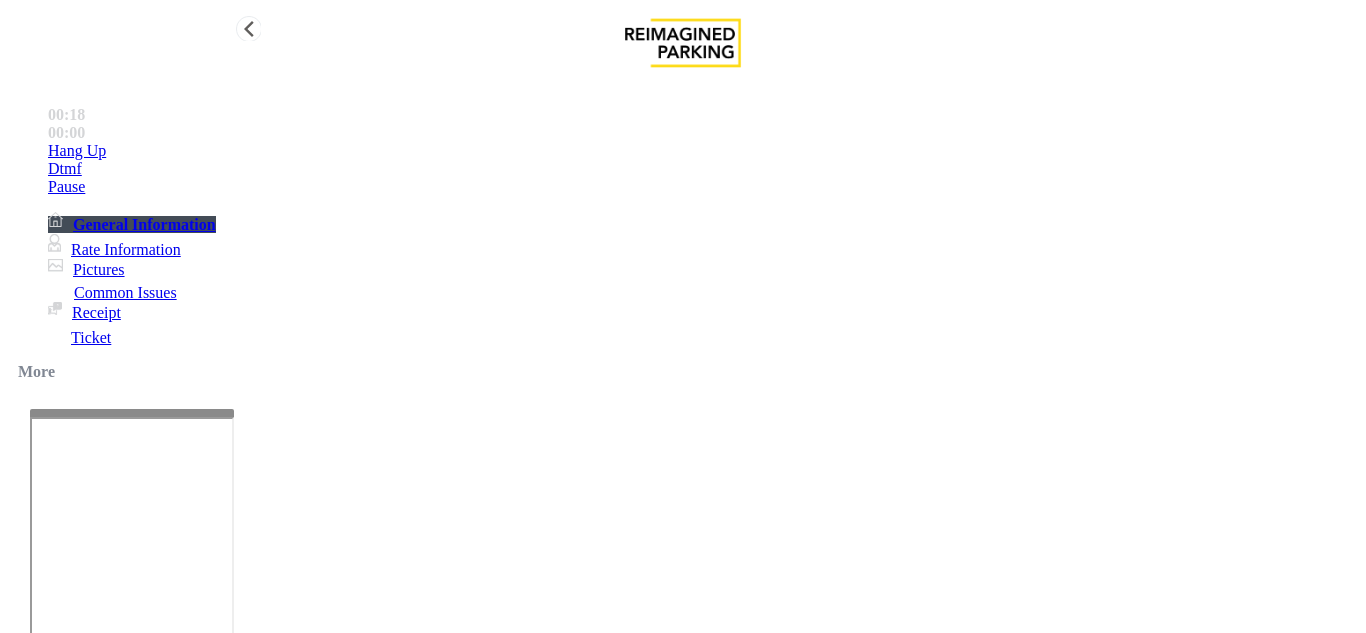type on "**********" 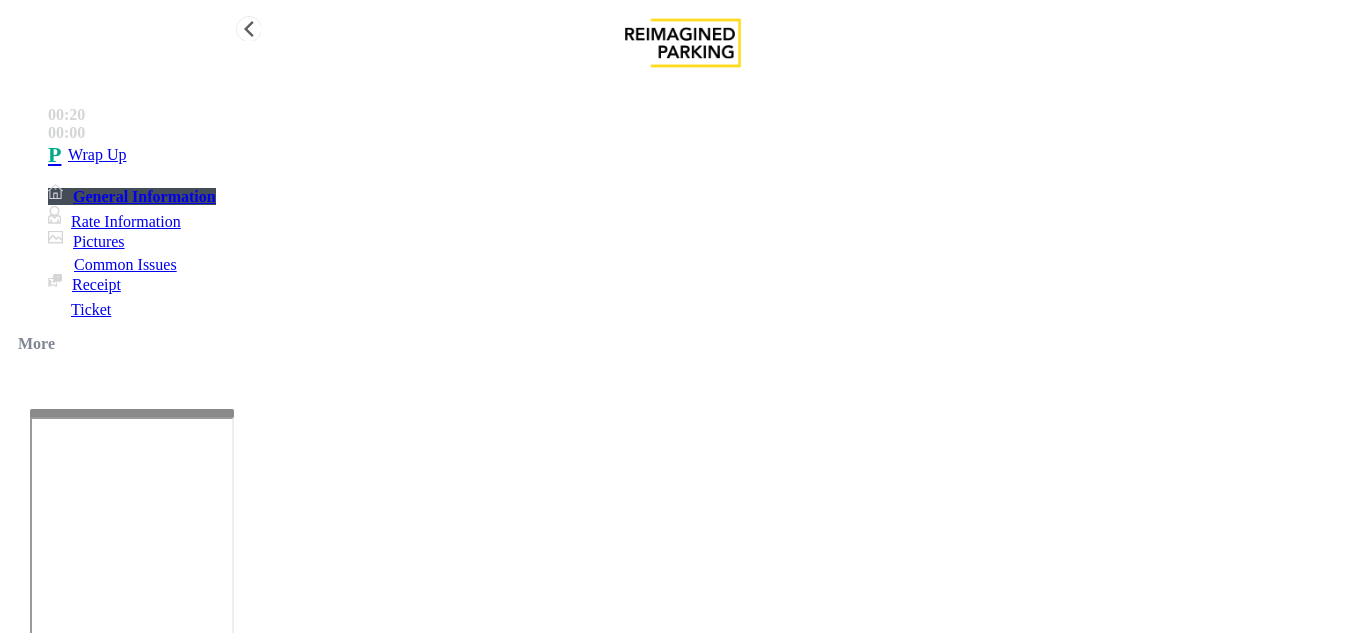 click on "Wrap Up" at bounding box center [703, 155] 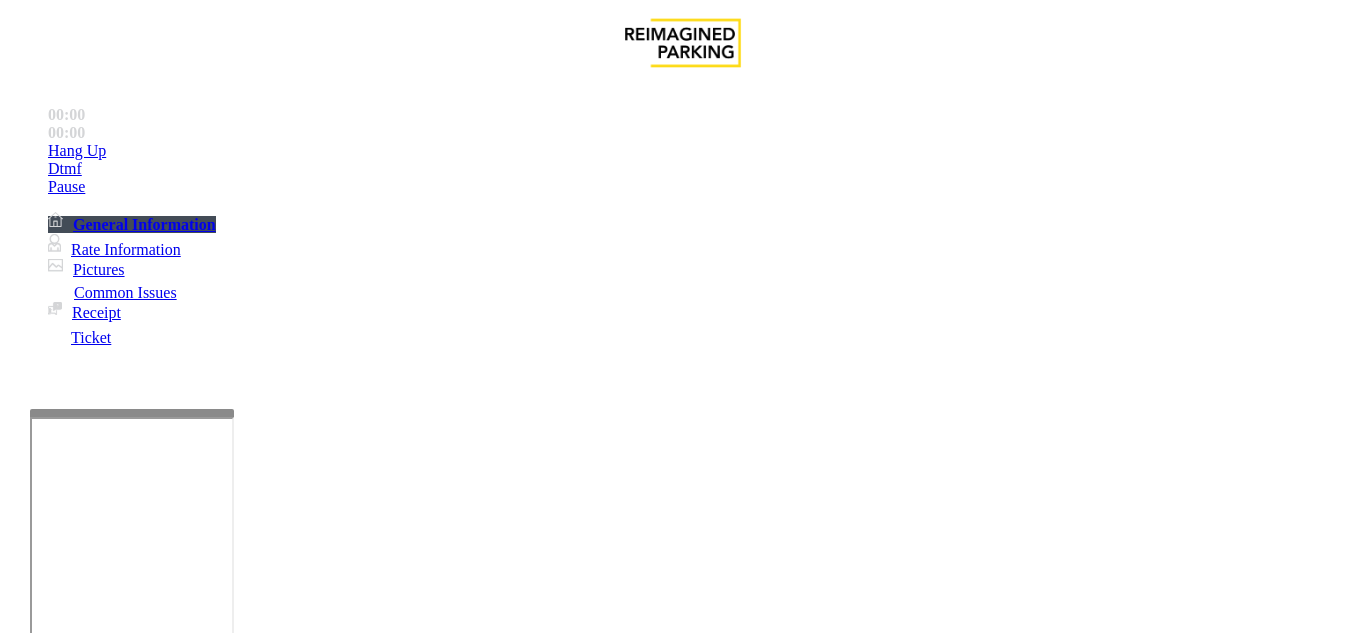 scroll, scrollTop: 500, scrollLeft: 0, axis: vertical 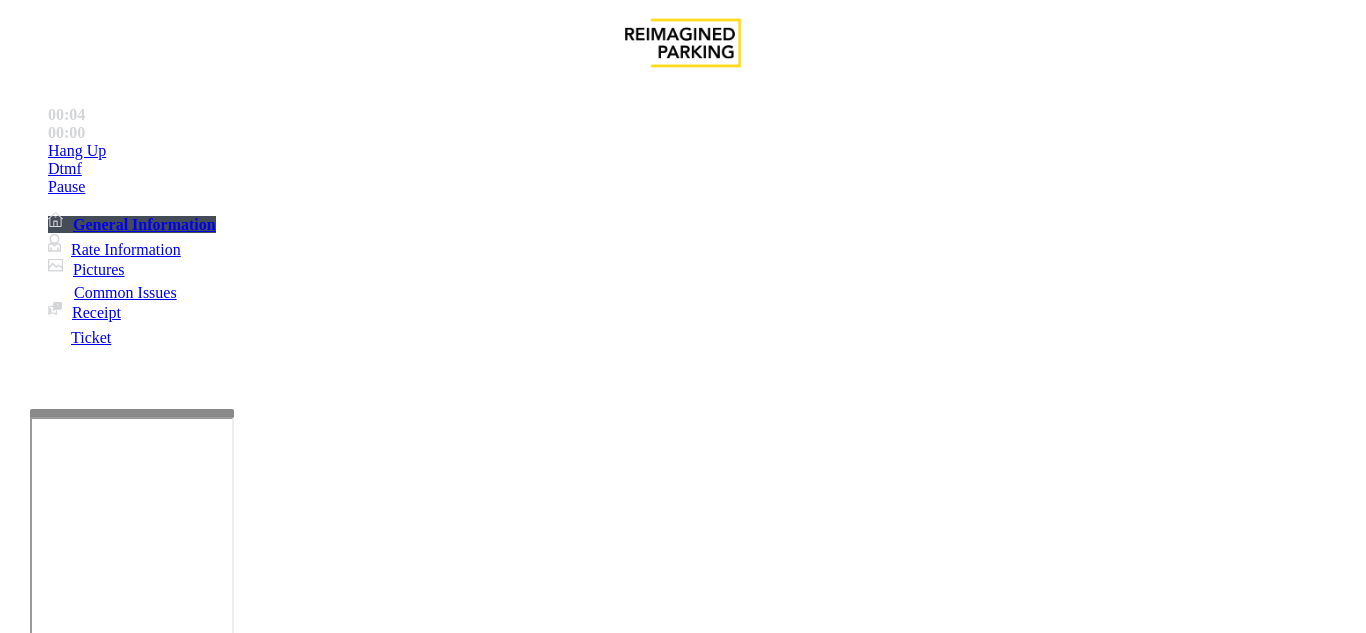 click on "Equipment Issue" at bounding box center [483, 1286] 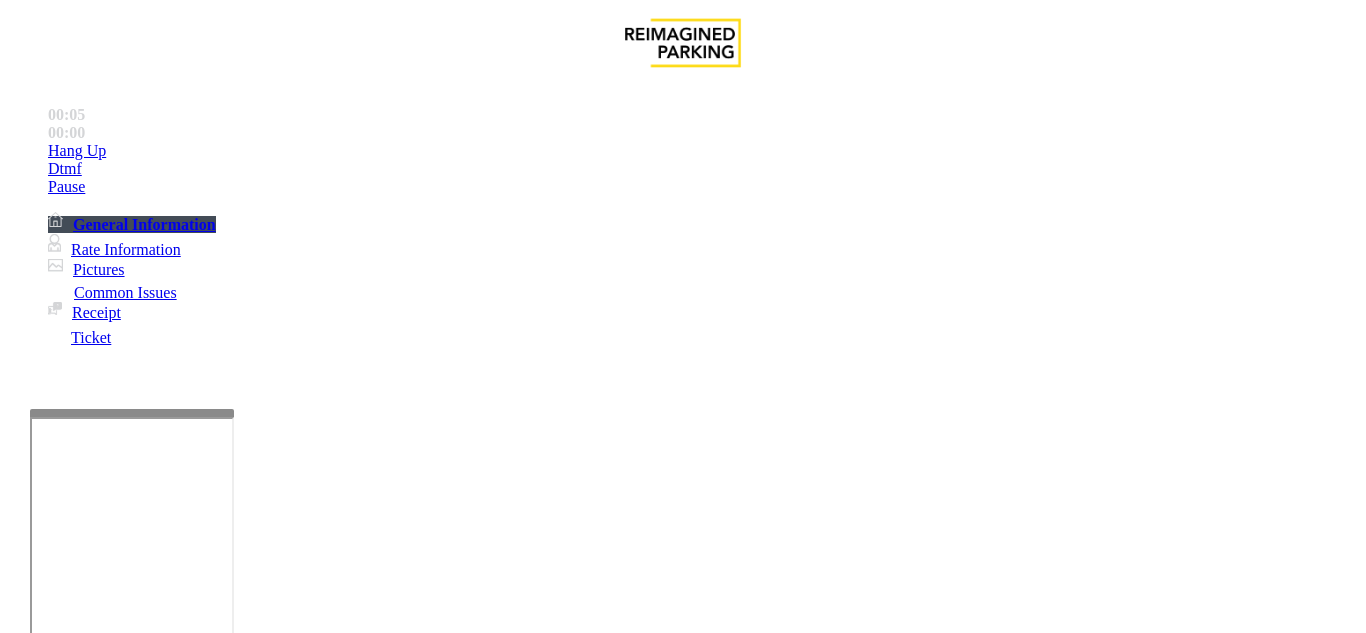scroll, scrollTop: 300, scrollLeft: 0, axis: vertical 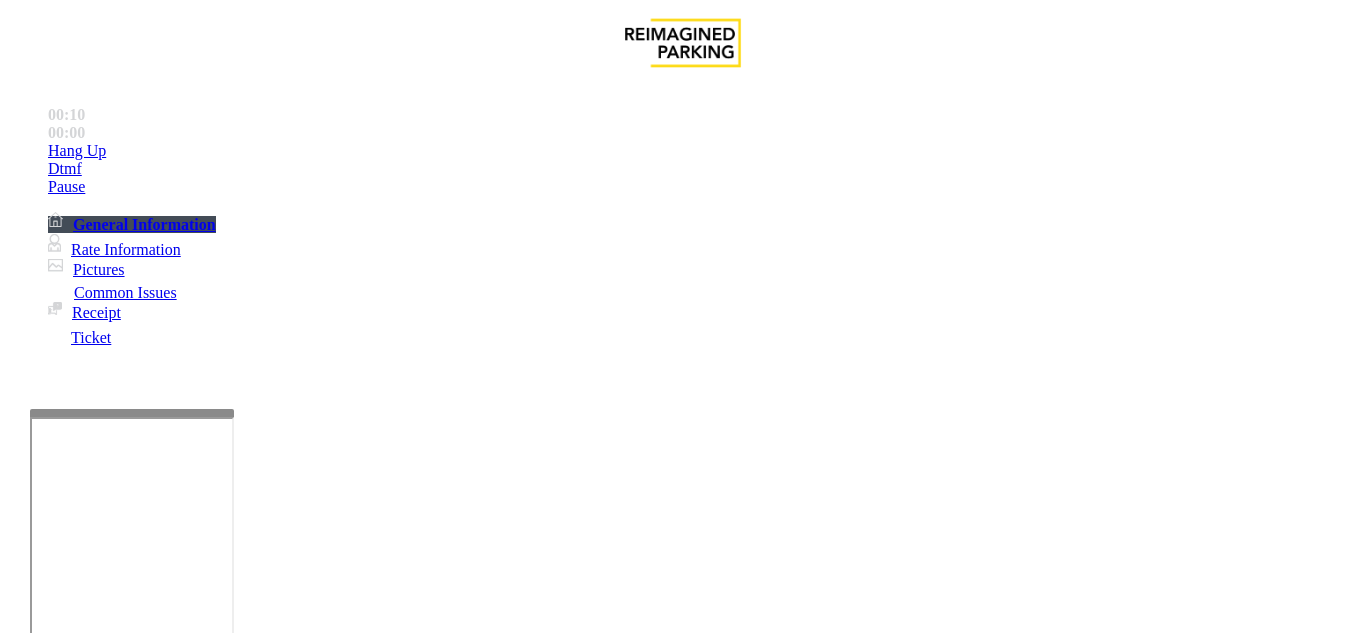 click at bounding box center [221, 1642] 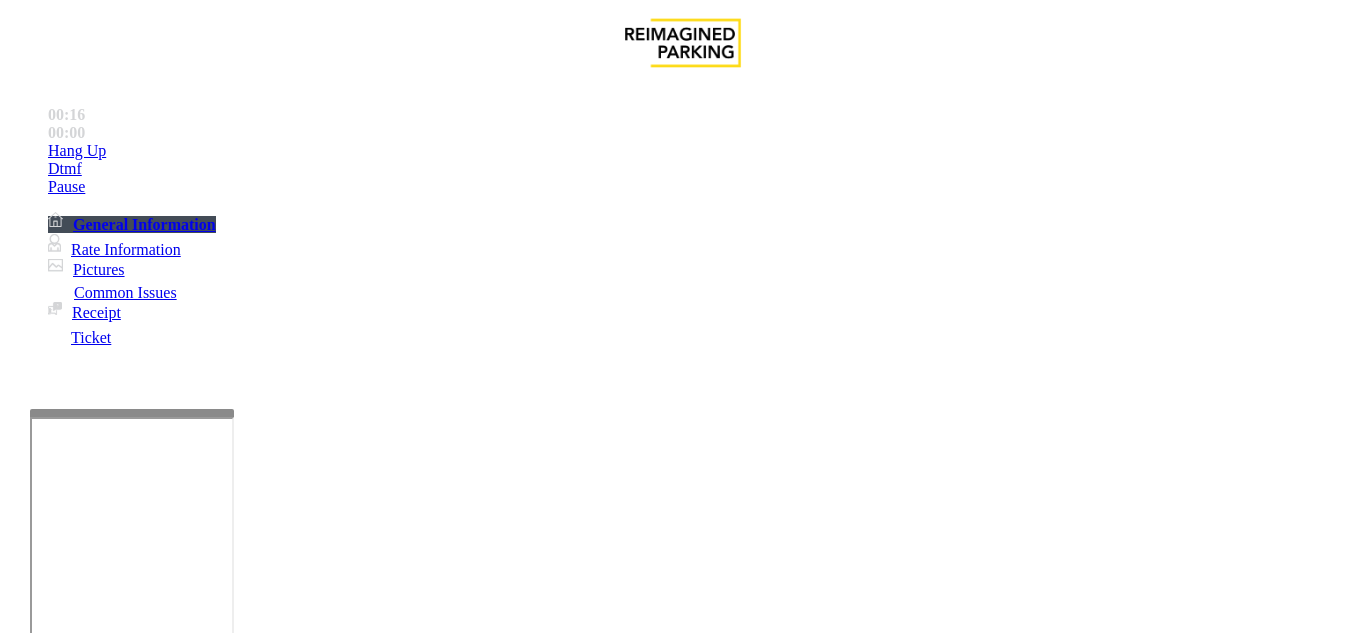 scroll, scrollTop: 200, scrollLeft: 0, axis: vertical 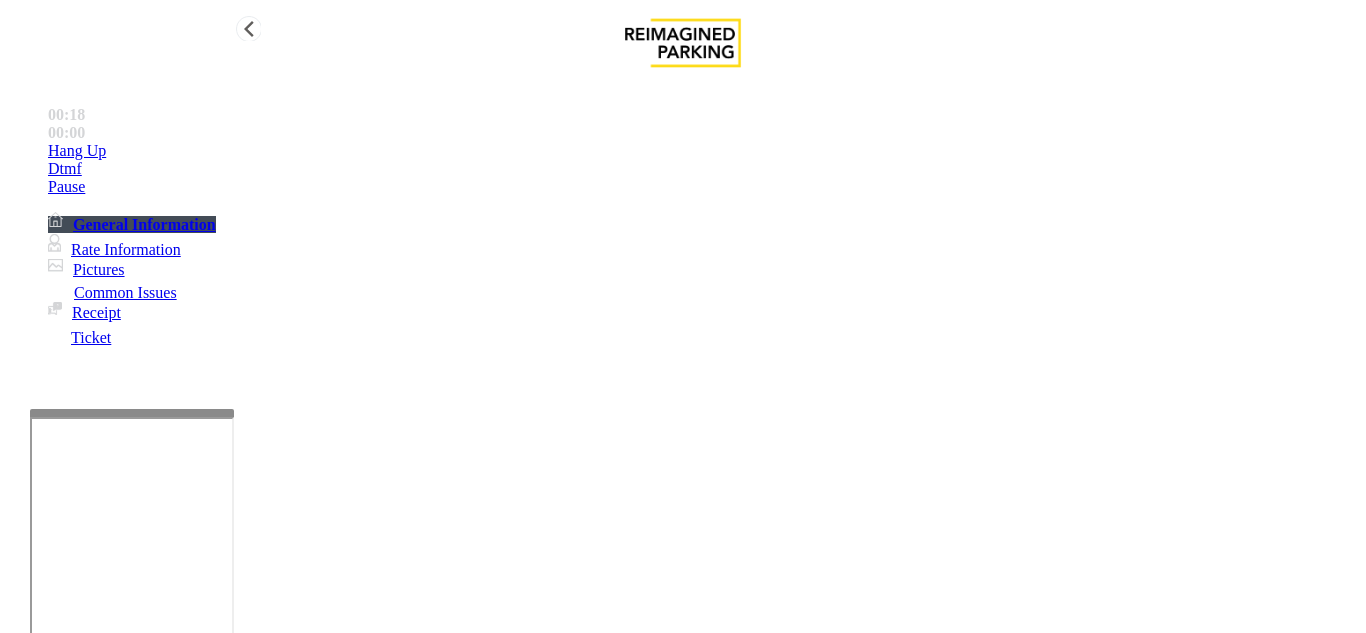 type on "**********" 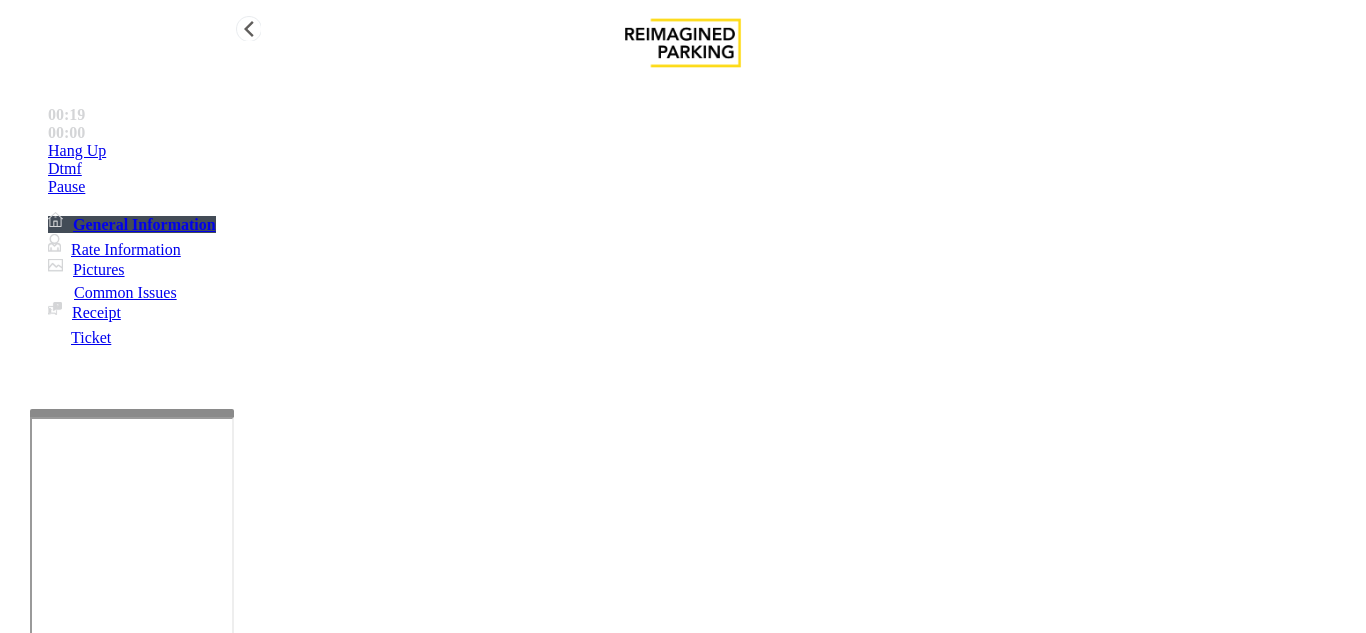click on "Hang Up" at bounding box center [703, 151] 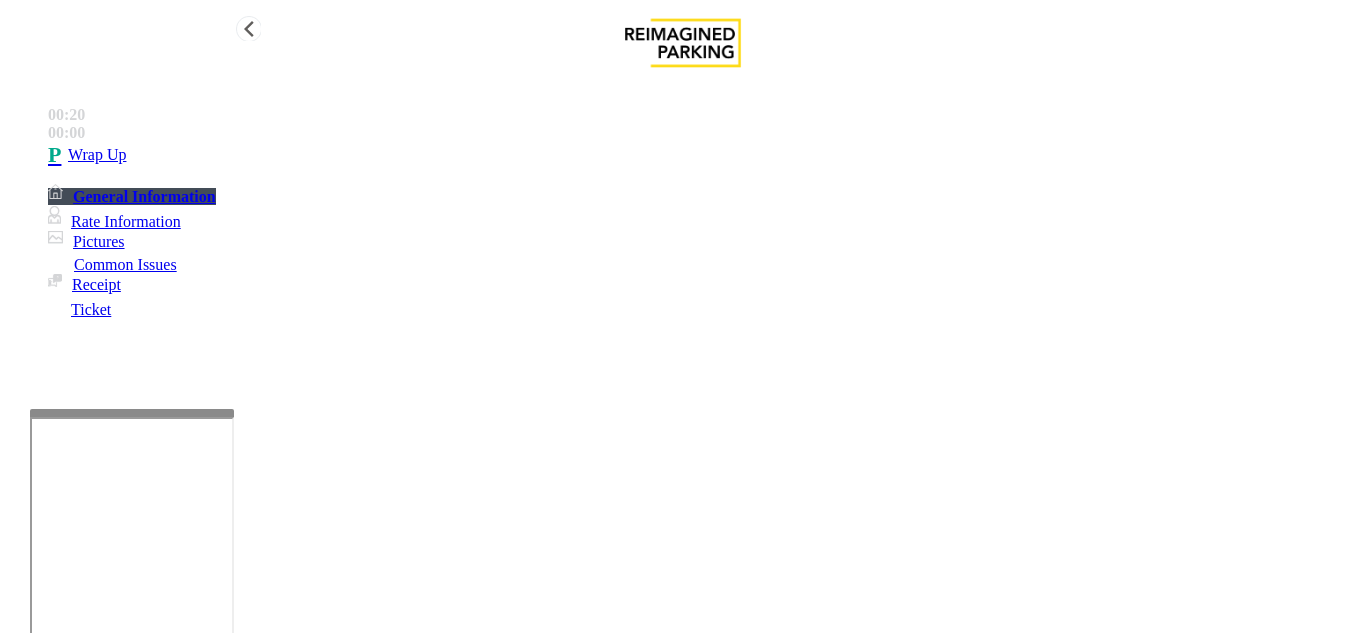 click on "Wrap Up" at bounding box center [703, 155] 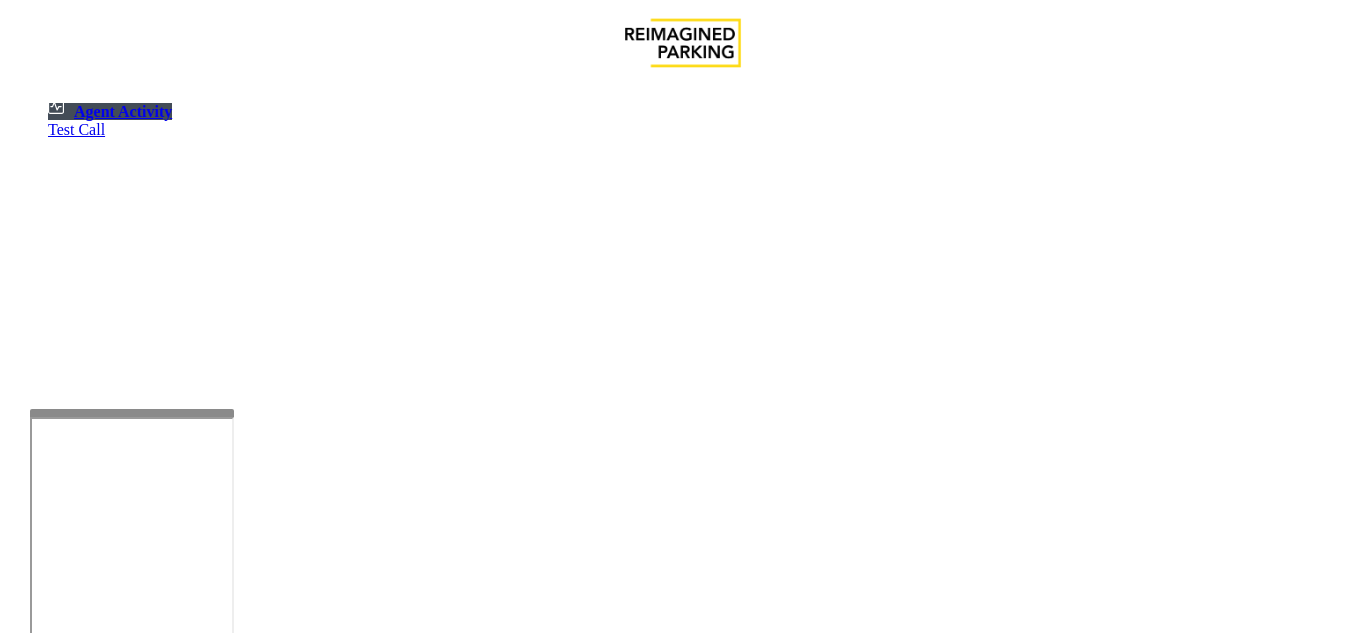 click at bounding box center [79, 1335] 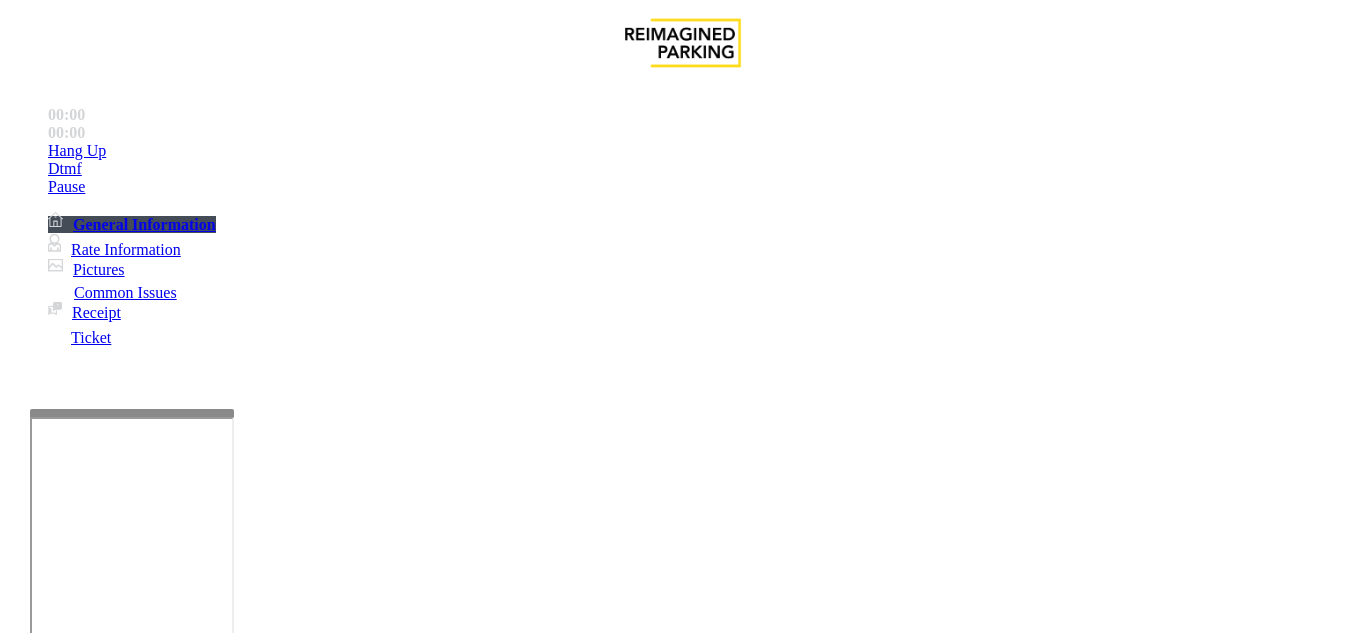 scroll, scrollTop: 400, scrollLeft: 0, axis: vertical 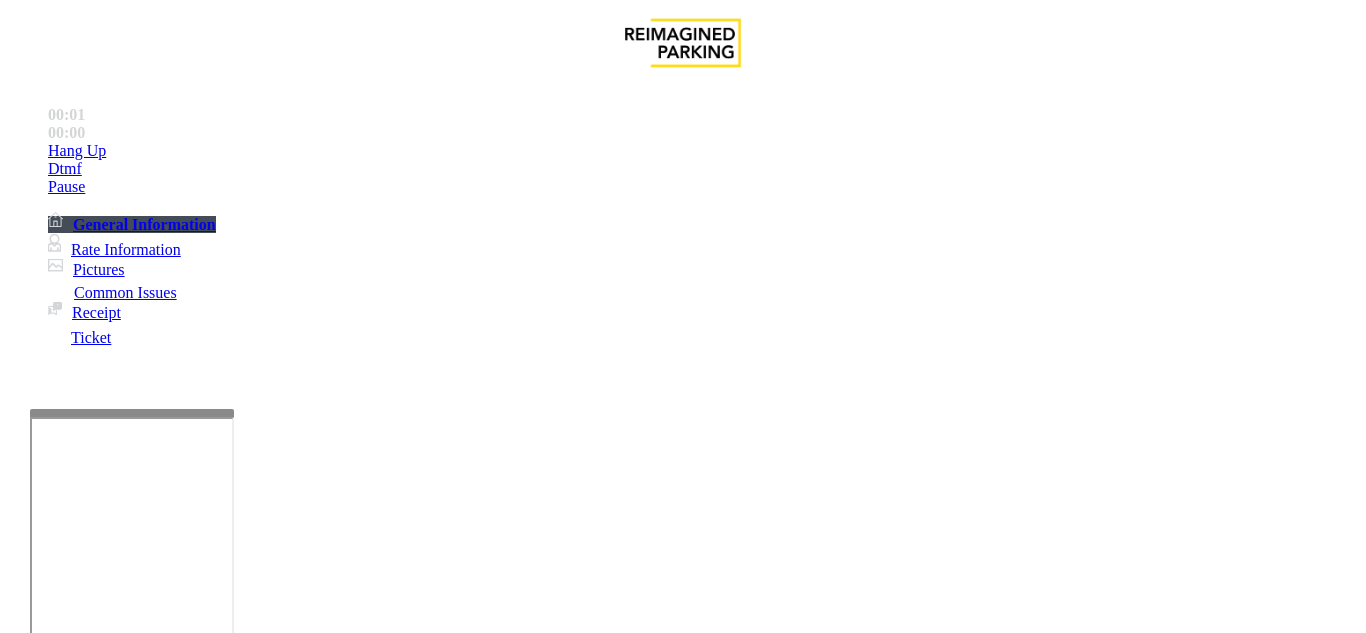 click on "Payment Issue" at bounding box center [167, 1286] 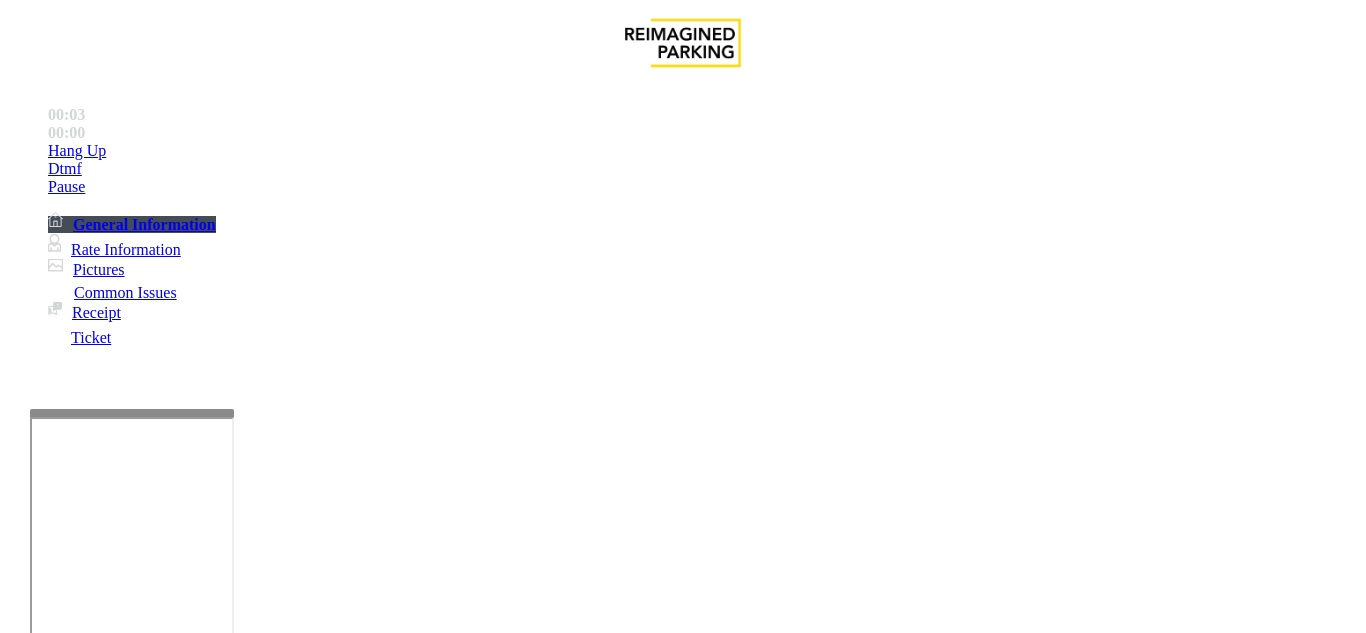 scroll, scrollTop: 800, scrollLeft: 0, axis: vertical 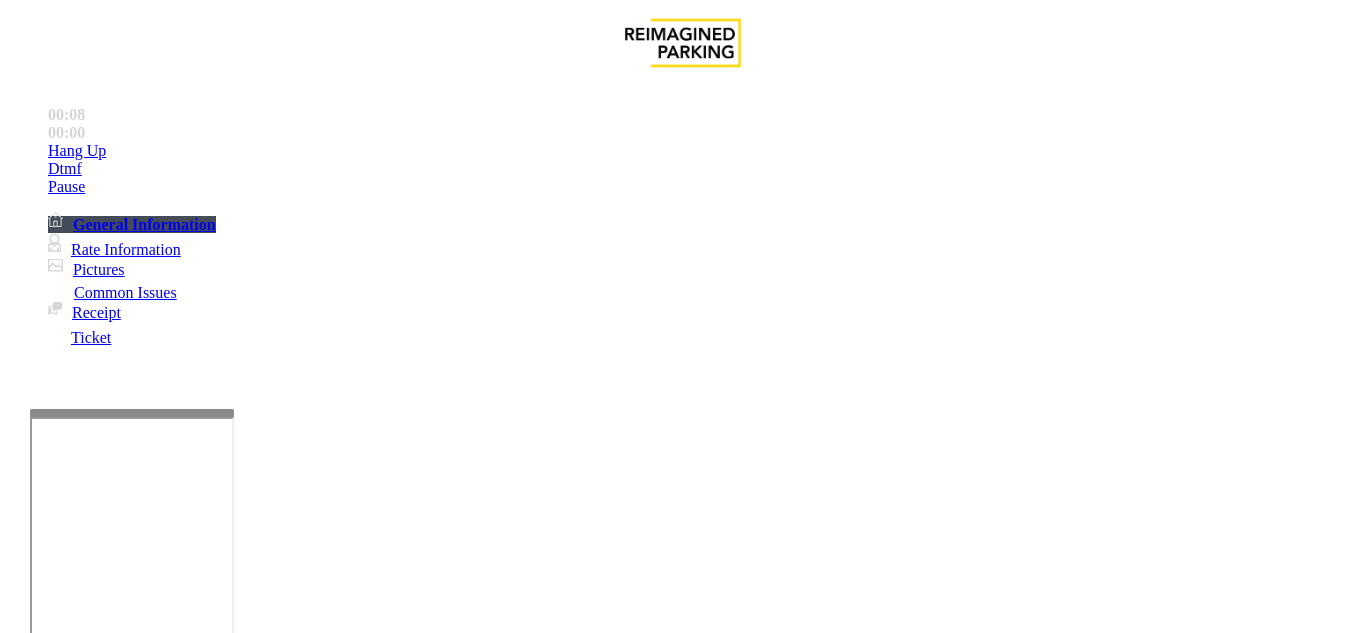 click on "Credit Card Not Reading" at bounding box center (296, 1286) 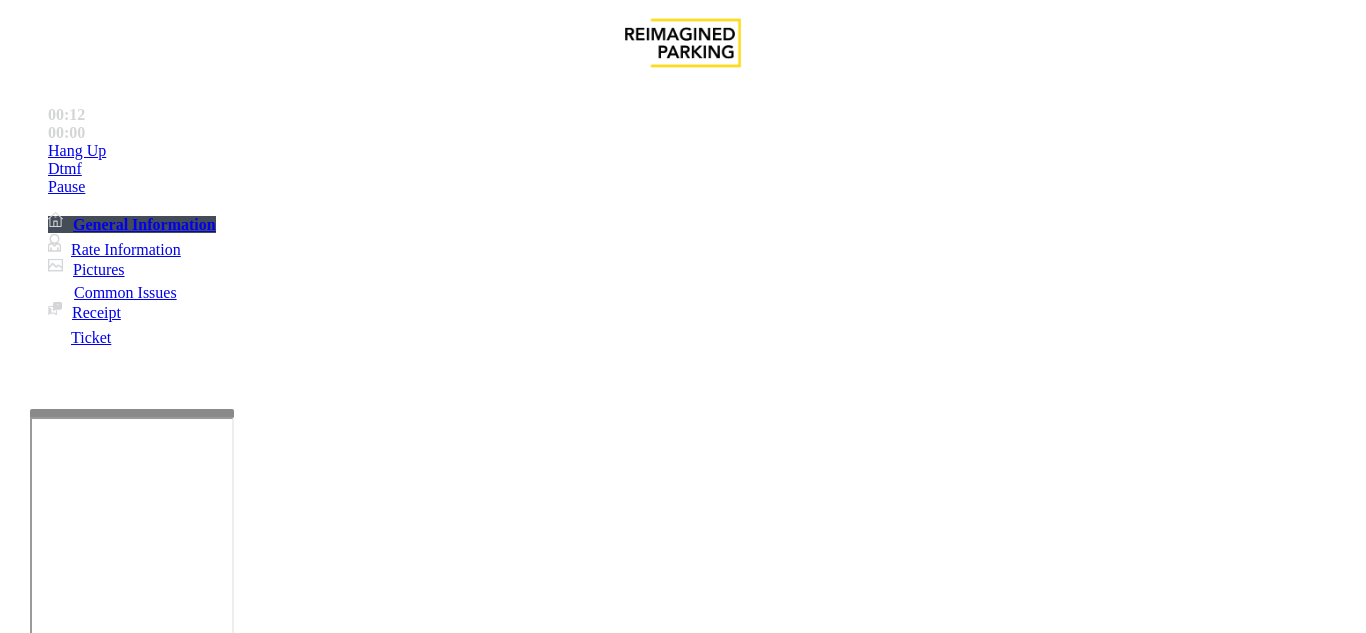 scroll, scrollTop: 200, scrollLeft: 0, axis: vertical 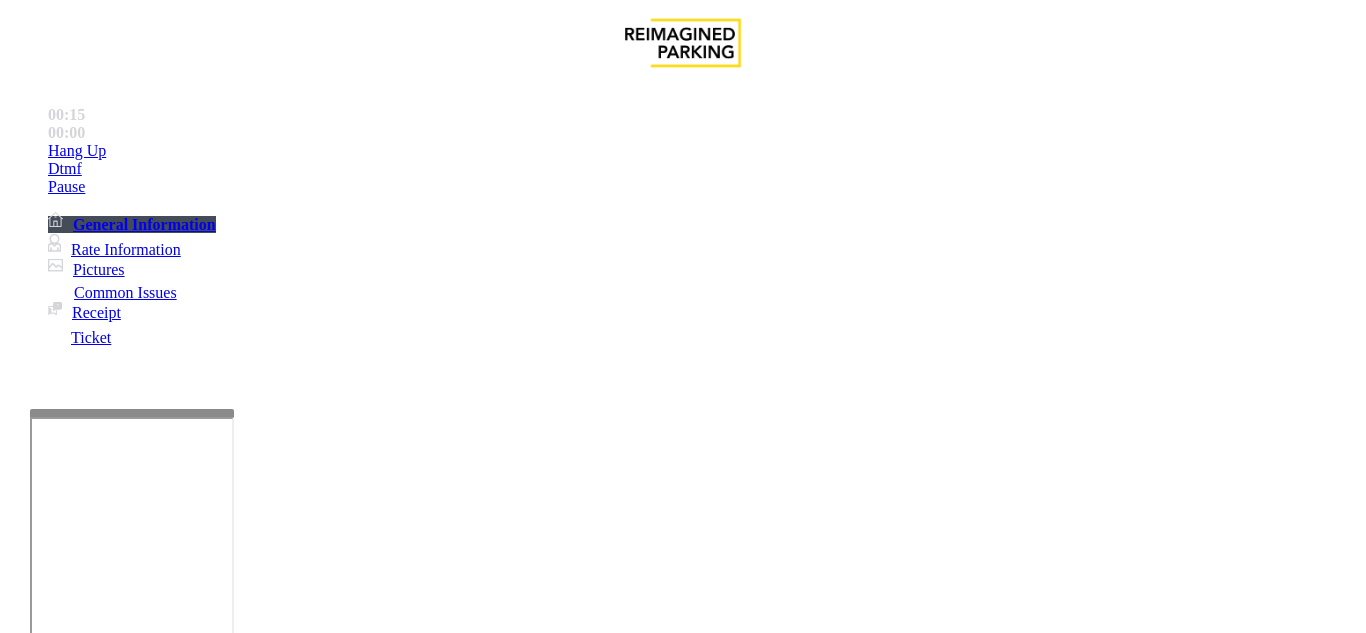 click on "Vend Gate" at bounding box center (69, 1727) 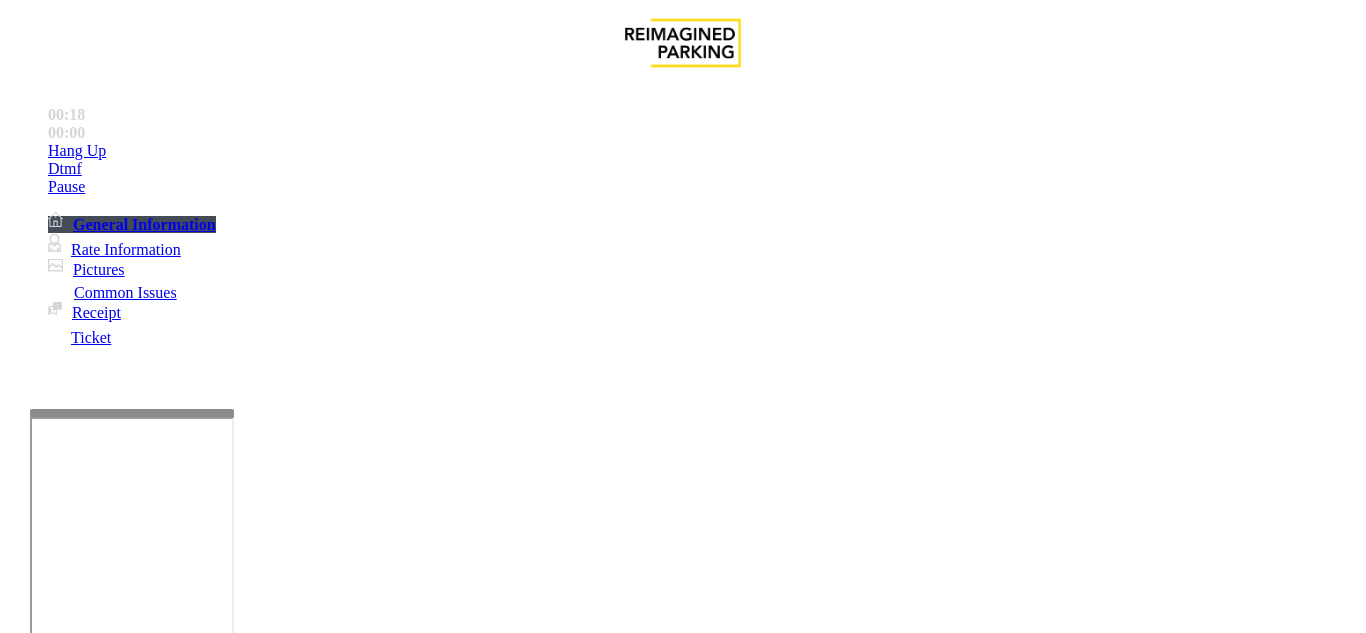 click at bounding box center (221, 1634) 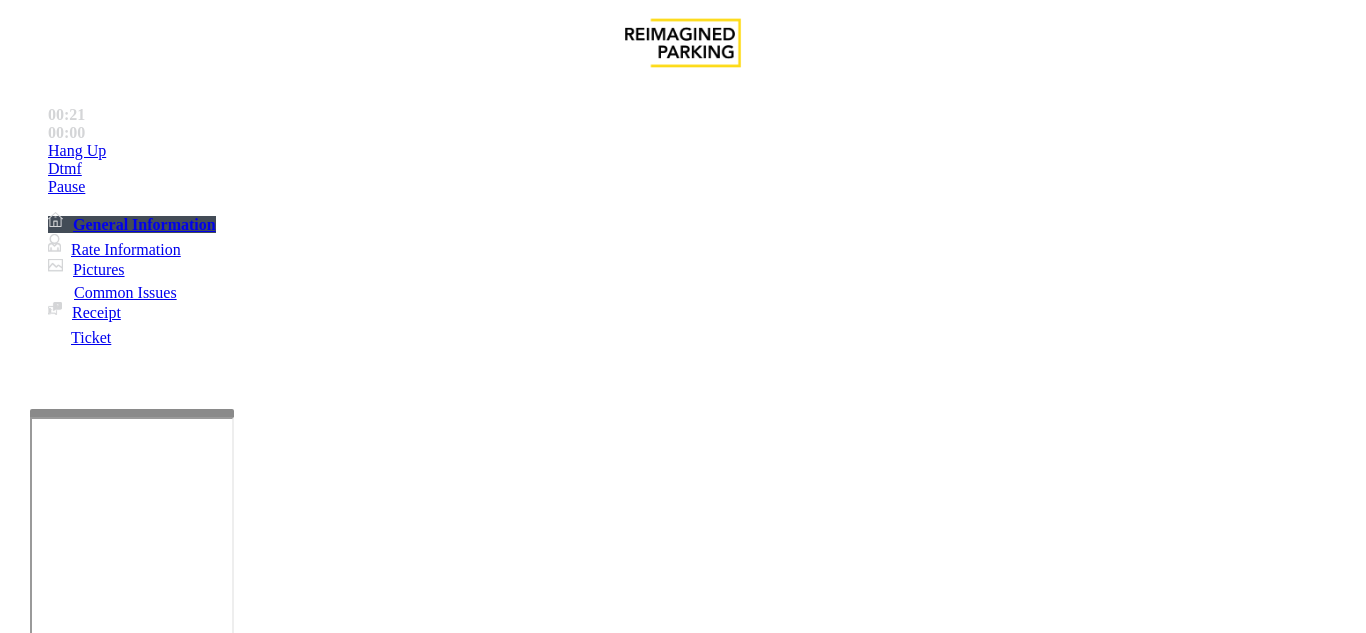 drag, startPoint x: 266, startPoint y: 127, endPoint x: 487, endPoint y: 137, distance: 221.22614 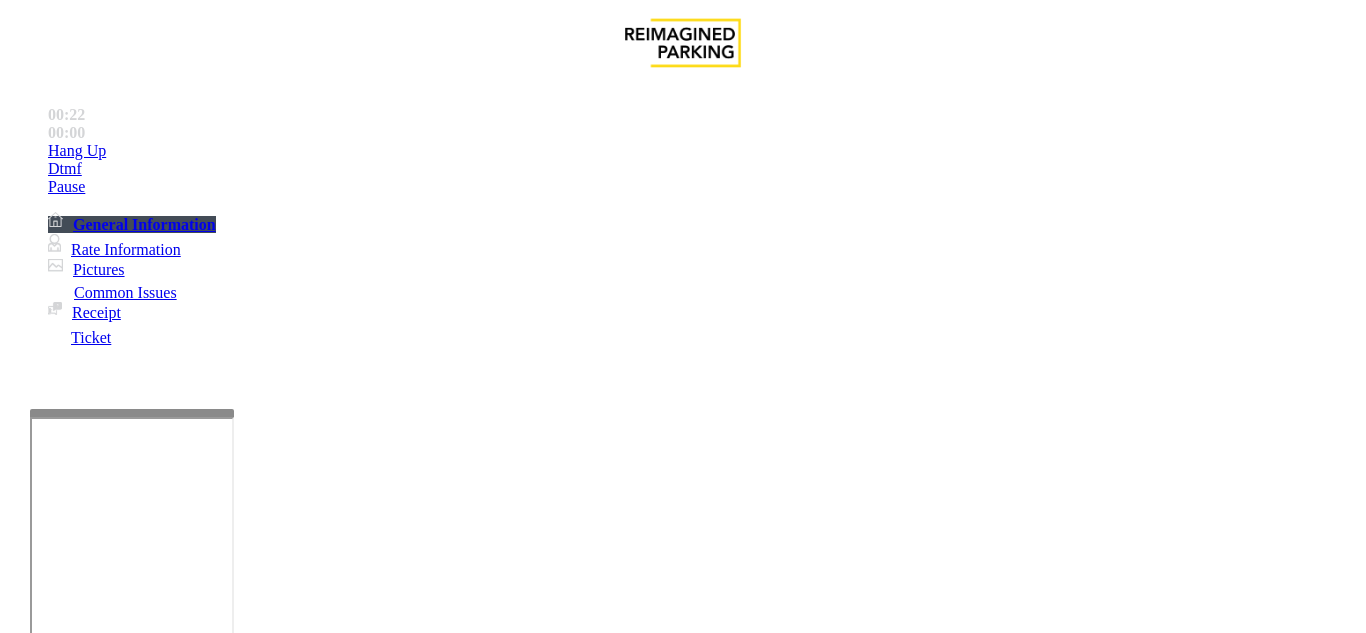 type on "**********" 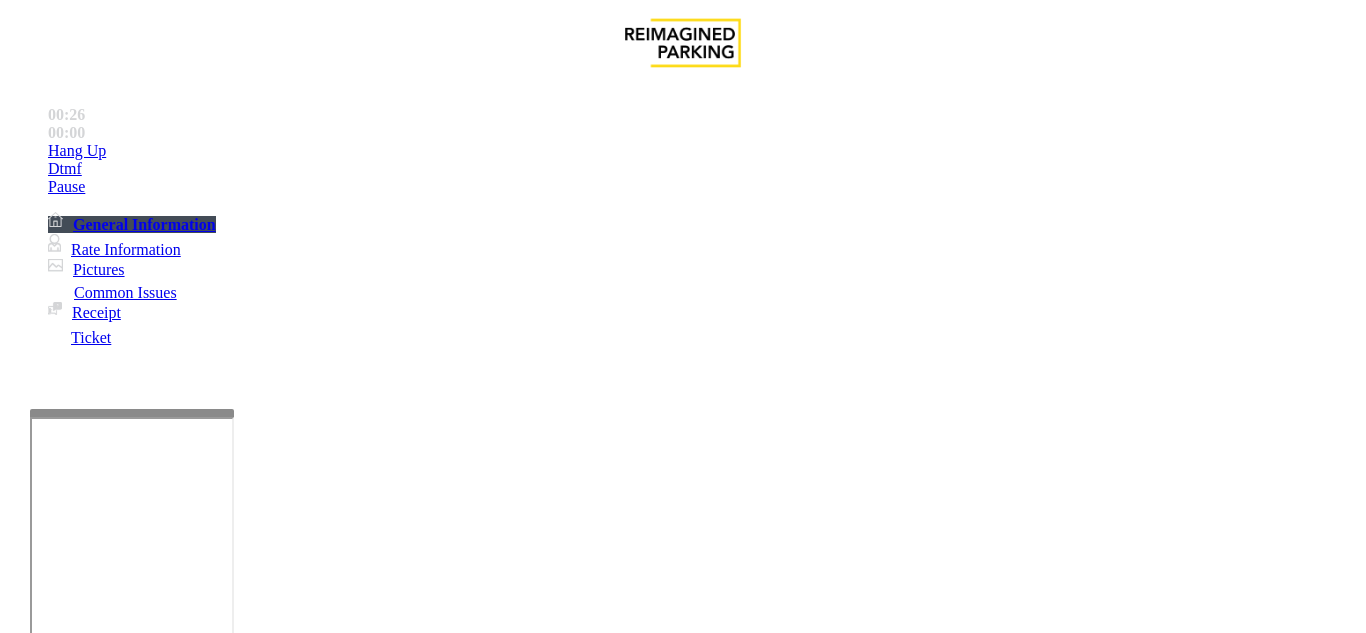 scroll, scrollTop: 100, scrollLeft: 39, axis: both 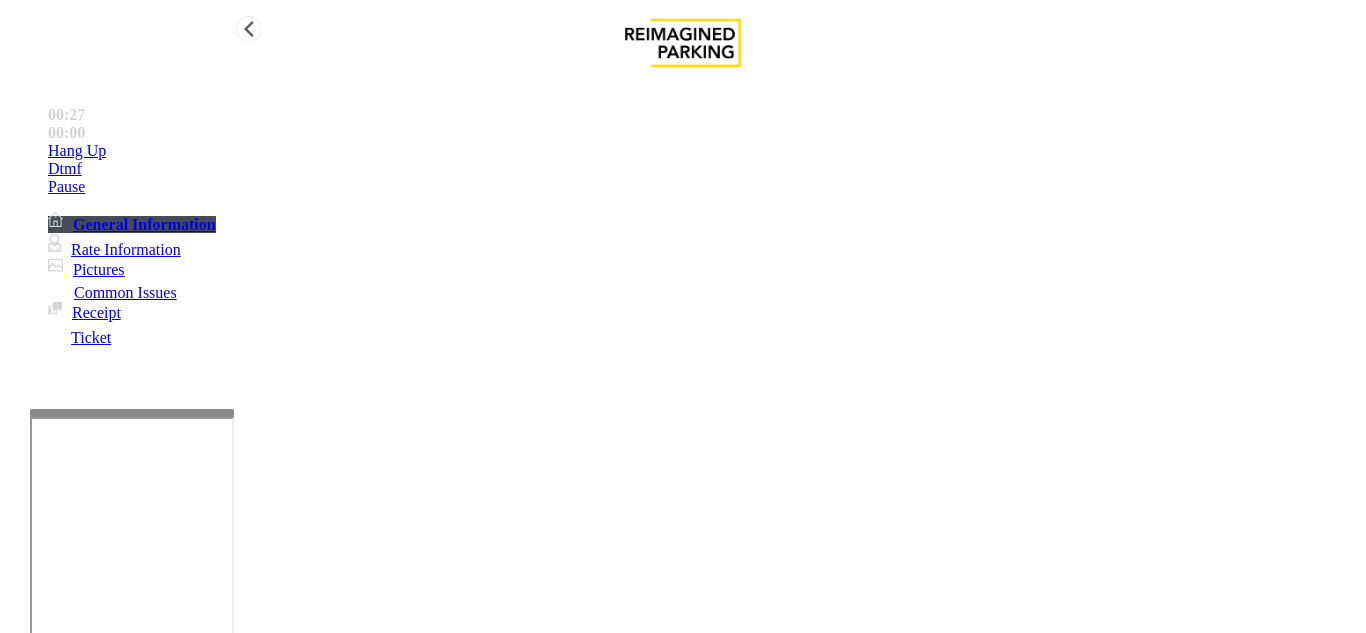 type on "**" 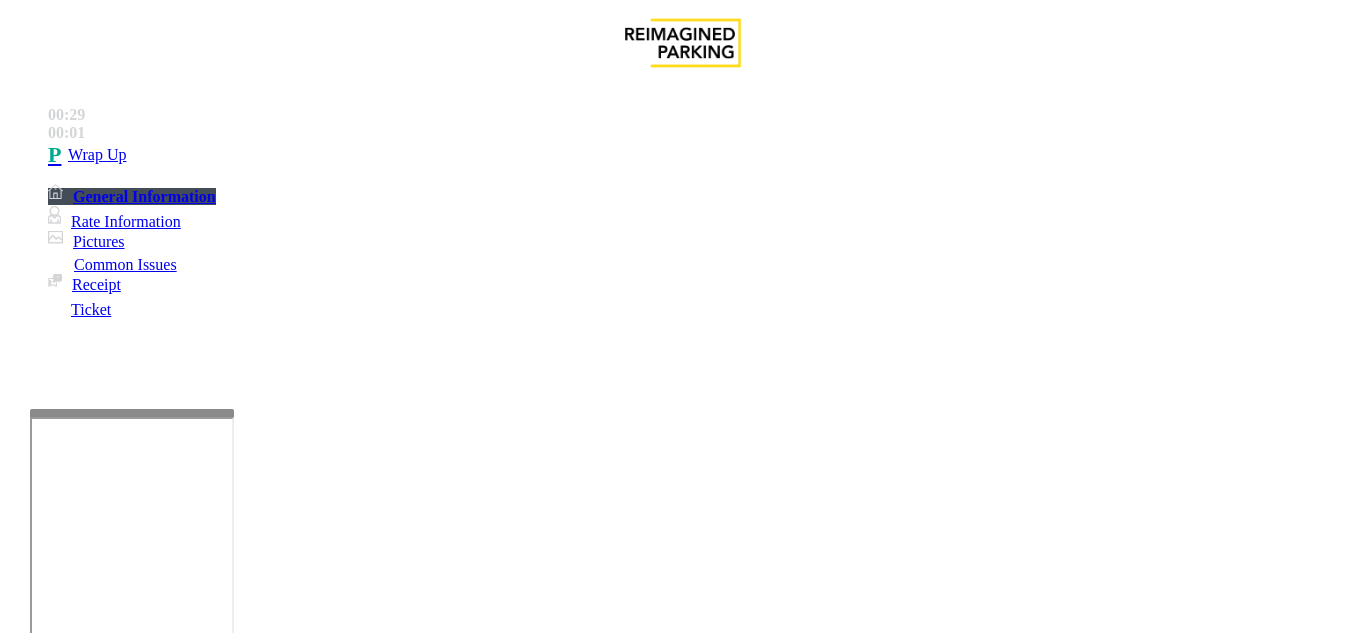 scroll, scrollTop: 348, scrollLeft: 0, axis: vertical 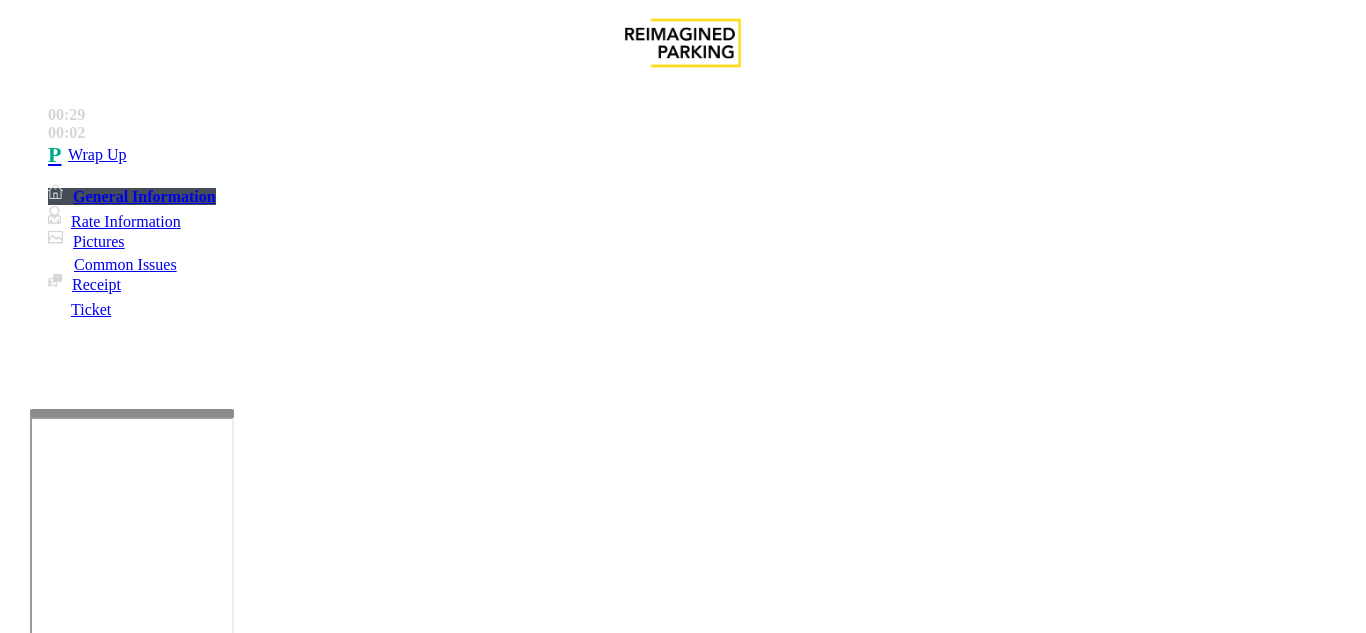click at bounding box center (221, 1634) 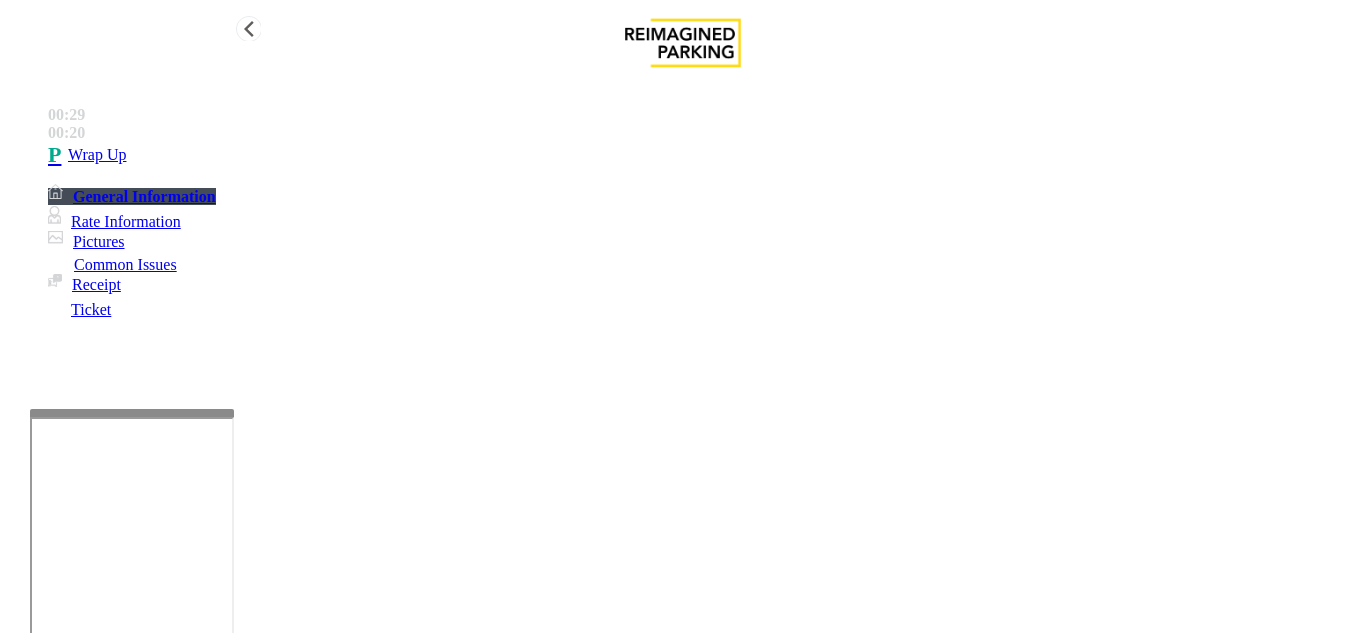 type on "**********" 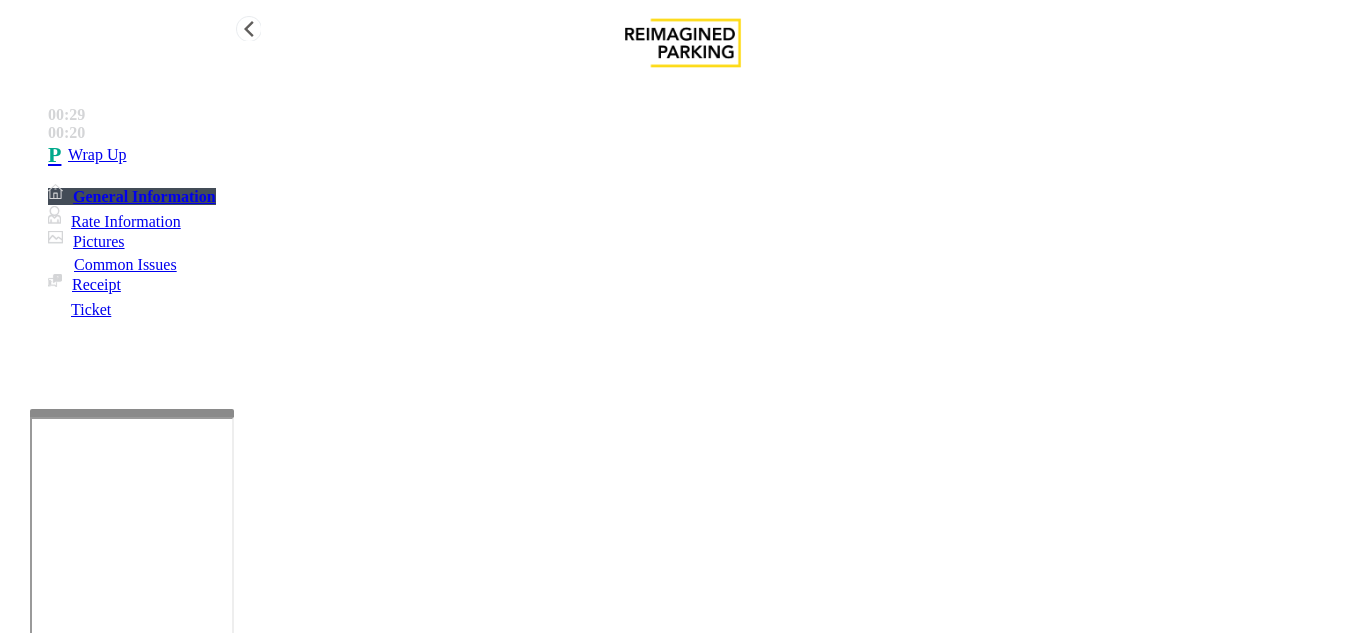 click on "Wrap Up" at bounding box center (97, 155) 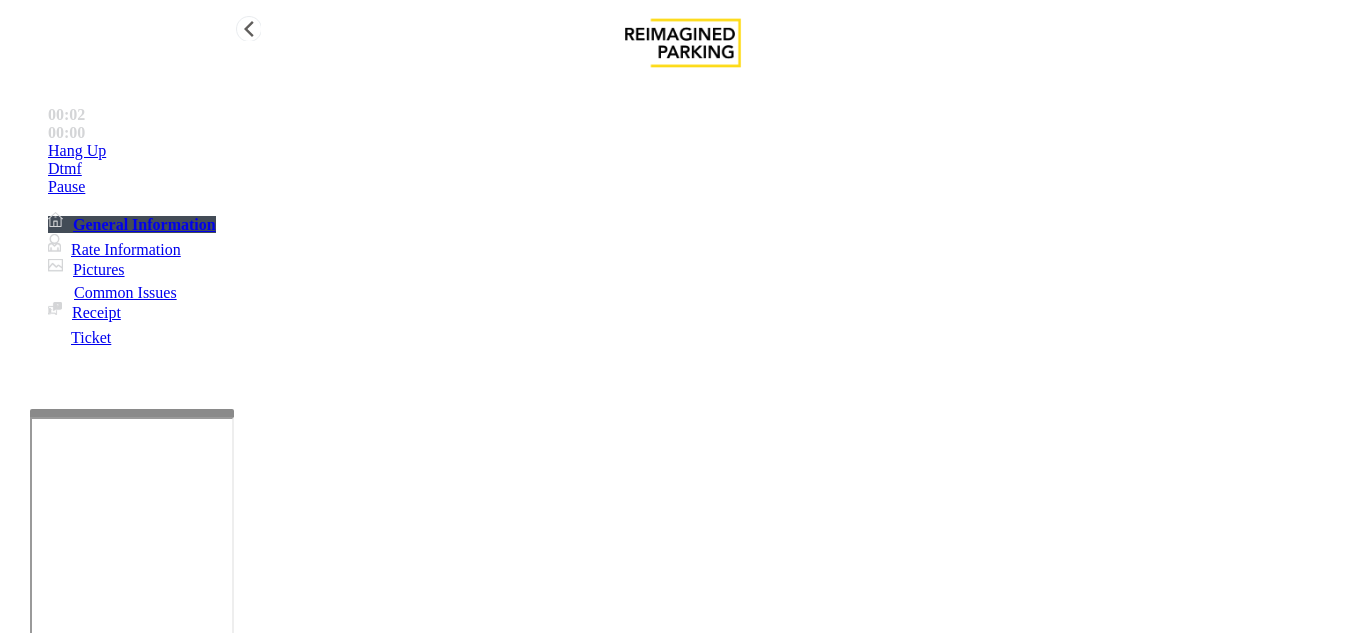 scroll, scrollTop: 0, scrollLeft: 0, axis: both 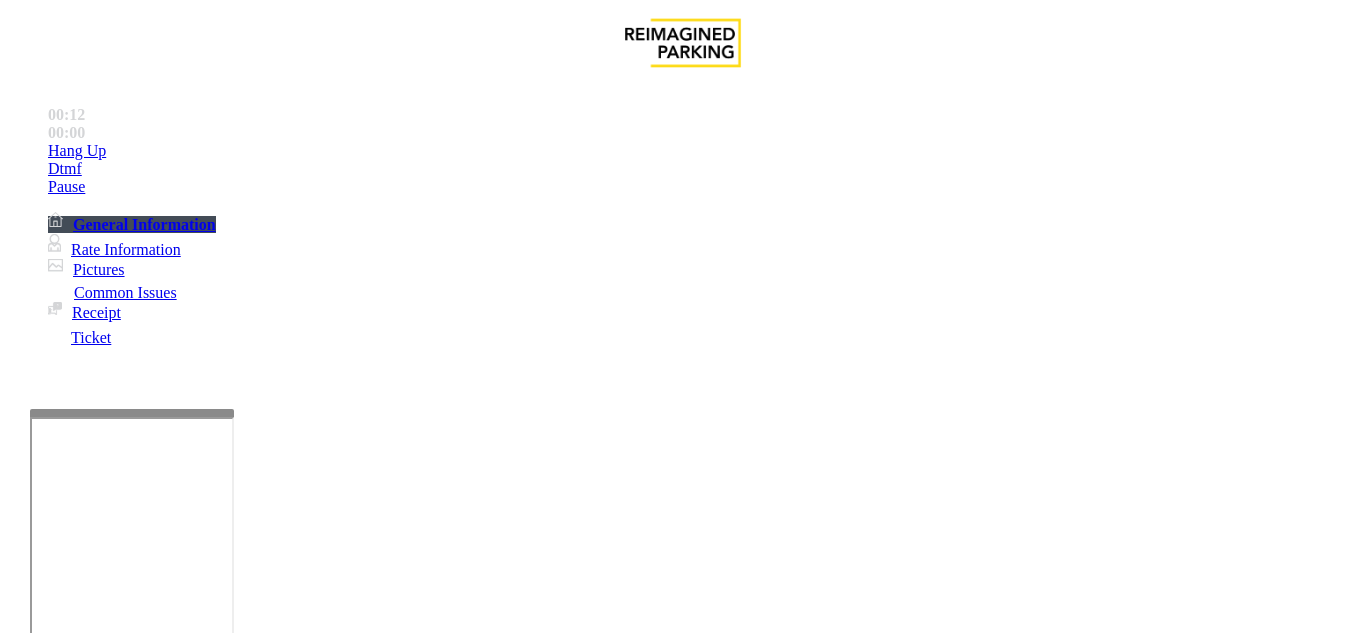 click on "Intercom Issue/No Response" at bounding box center [752, 1286] 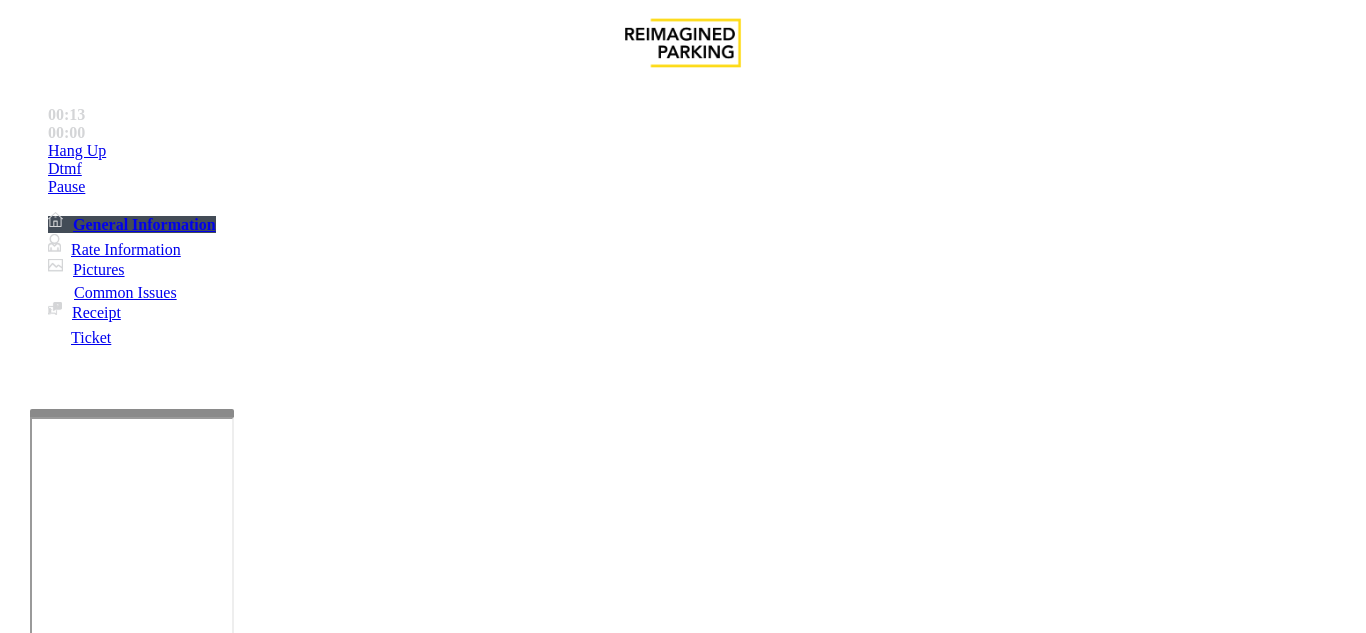 click on "No Response/Unable to hear parker" at bounding box center (142, 1286) 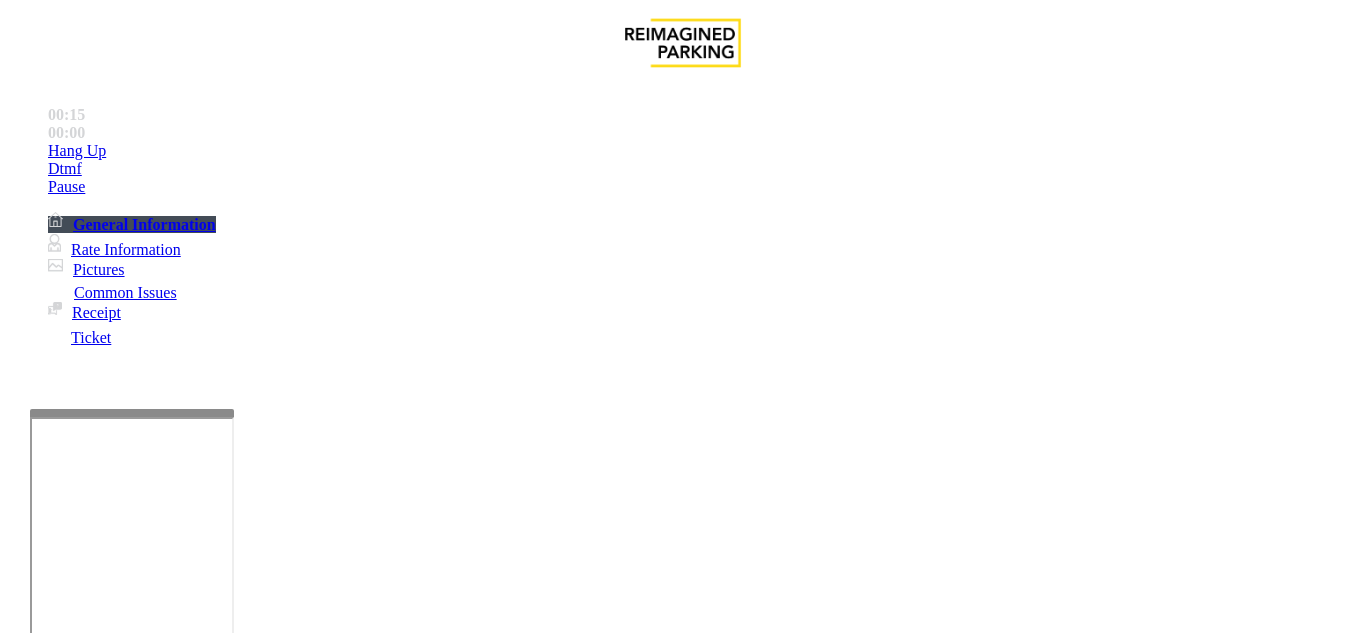 drag, startPoint x: 300, startPoint y: 174, endPoint x: 612, endPoint y: 180, distance: 312.05768 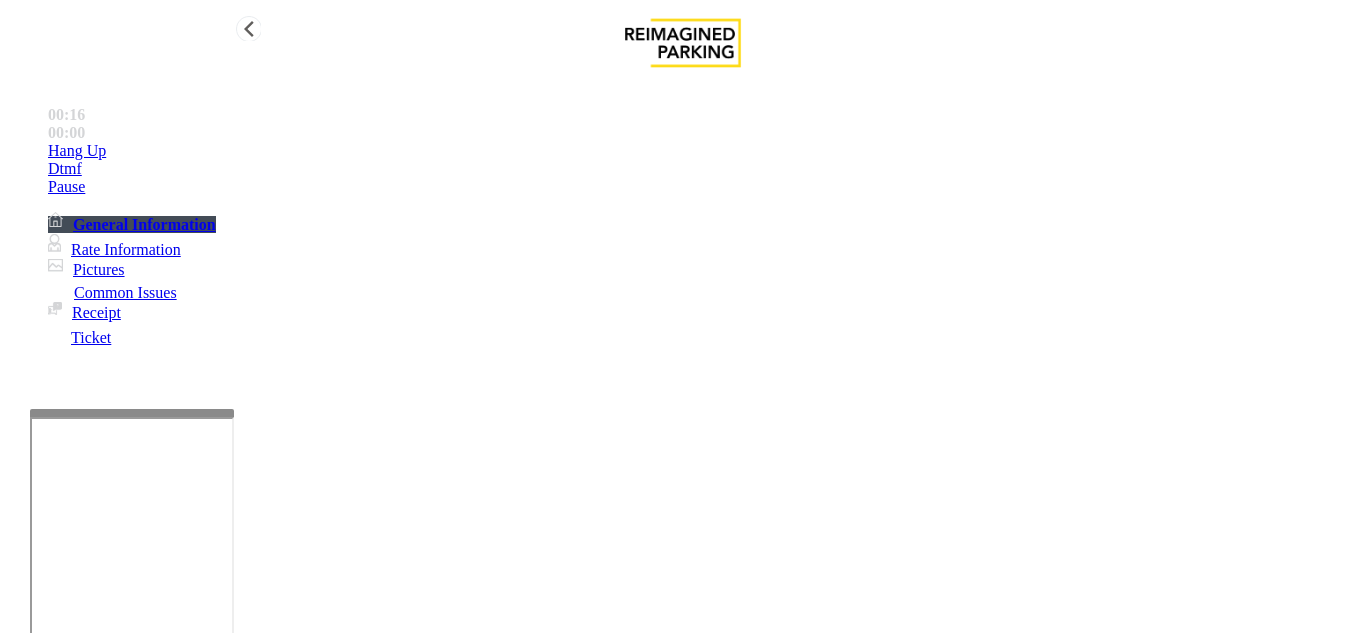type on "**********" 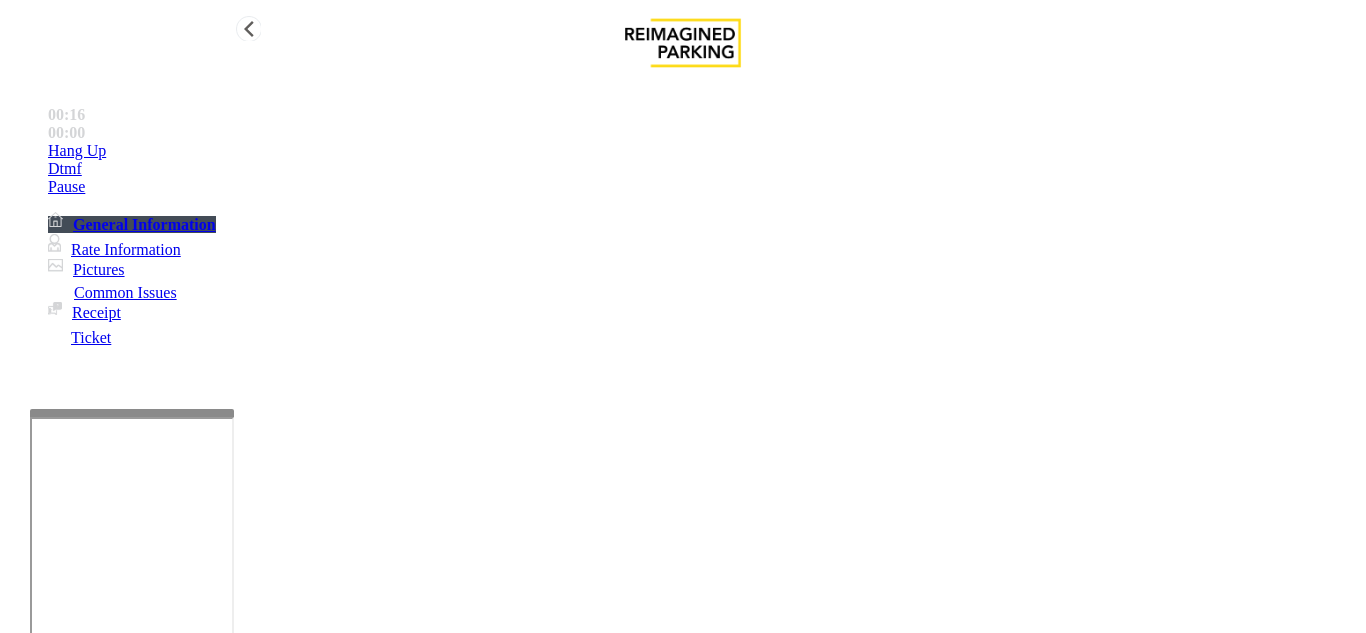 click on "Hang Up" at bounding box center (703, 151) 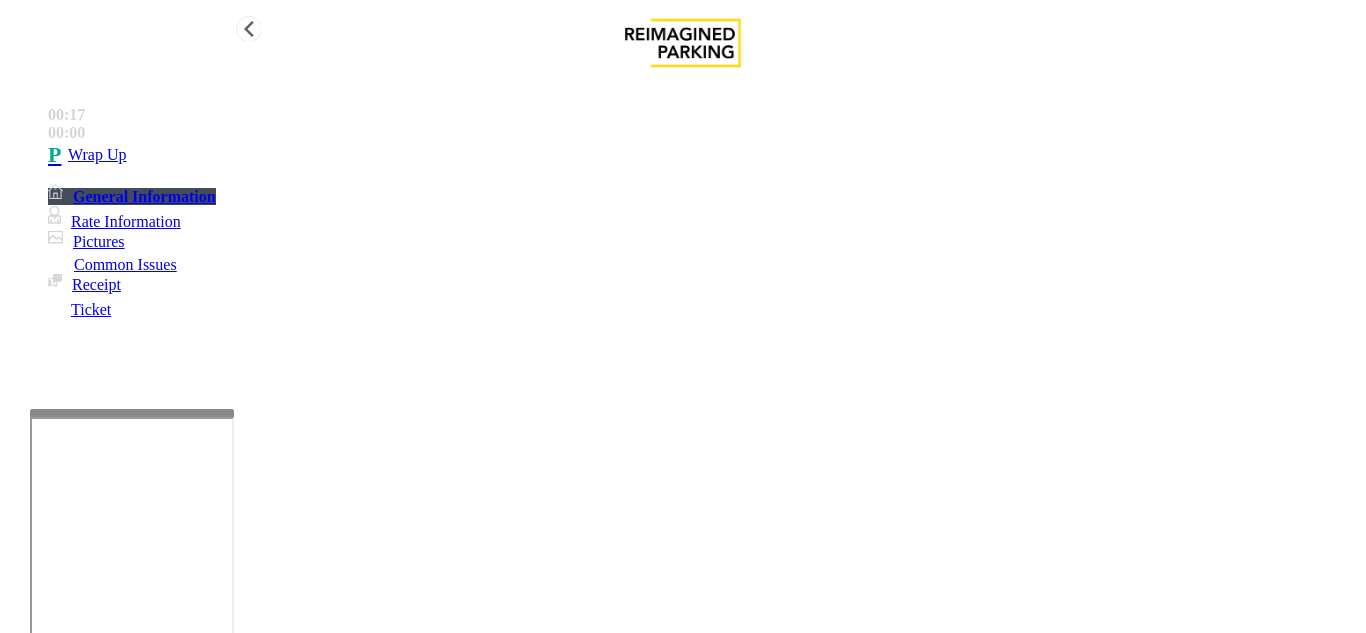 click on "Wrap Up" at bounding box center [703, 155] 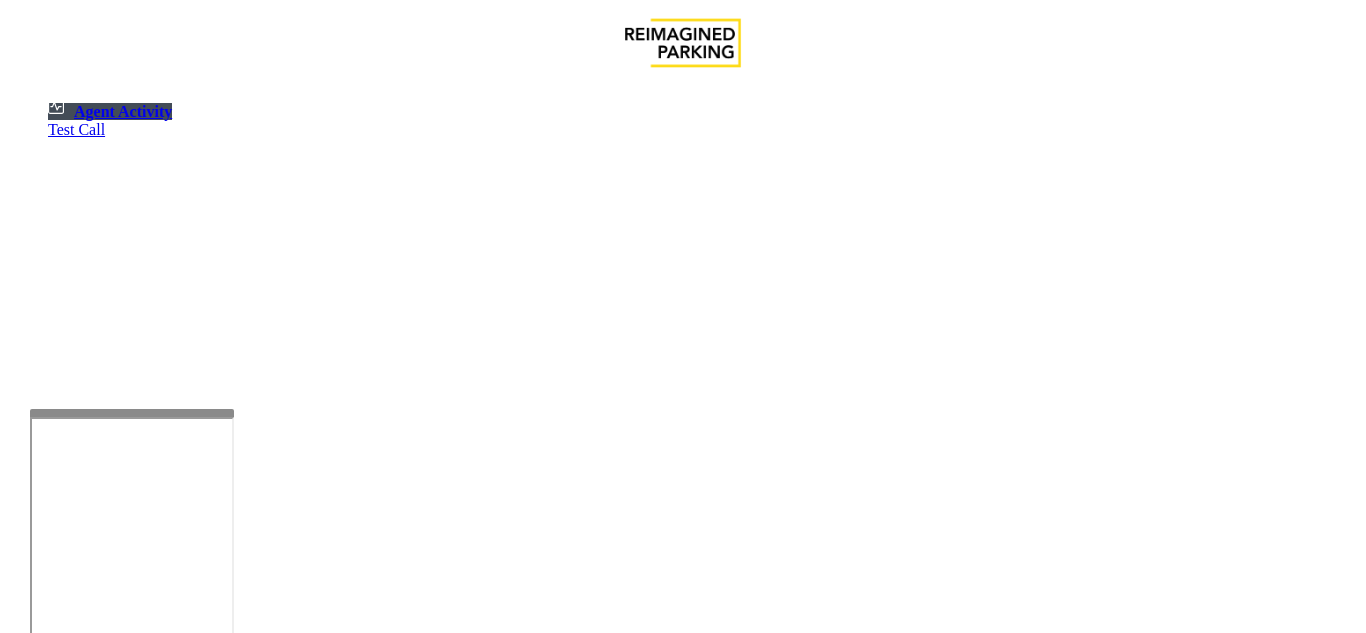 click on "×" at bounding box center (20, 1244) 